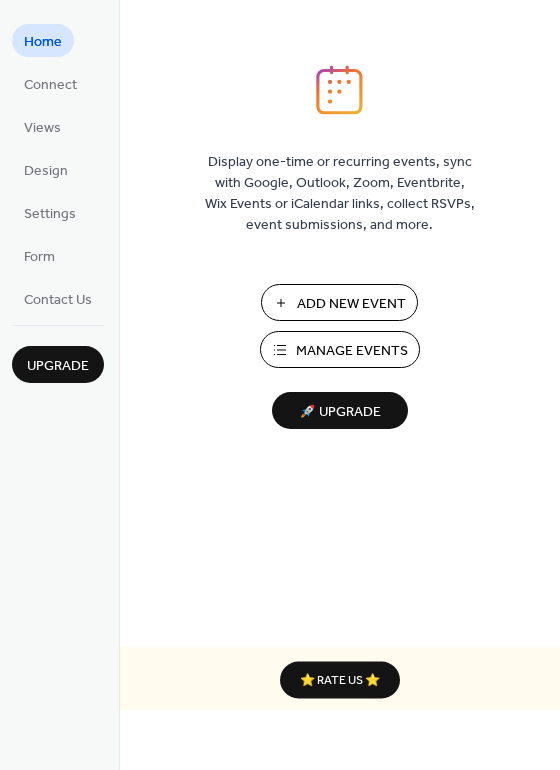 scroll, scrollTop: 0, scrollLeft: 0, axis: both 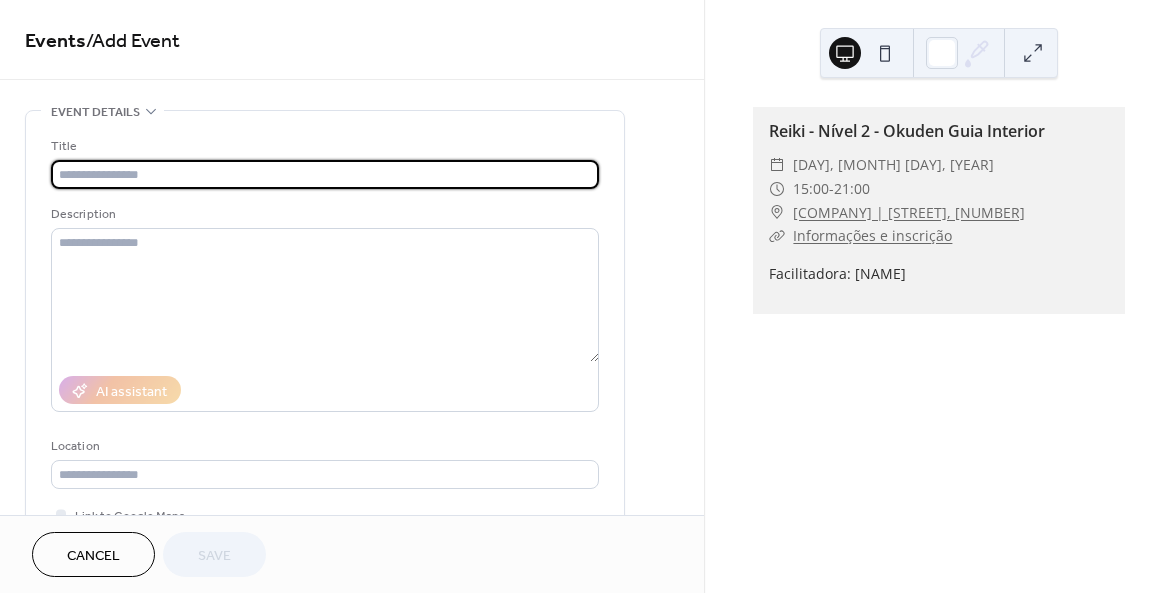 click 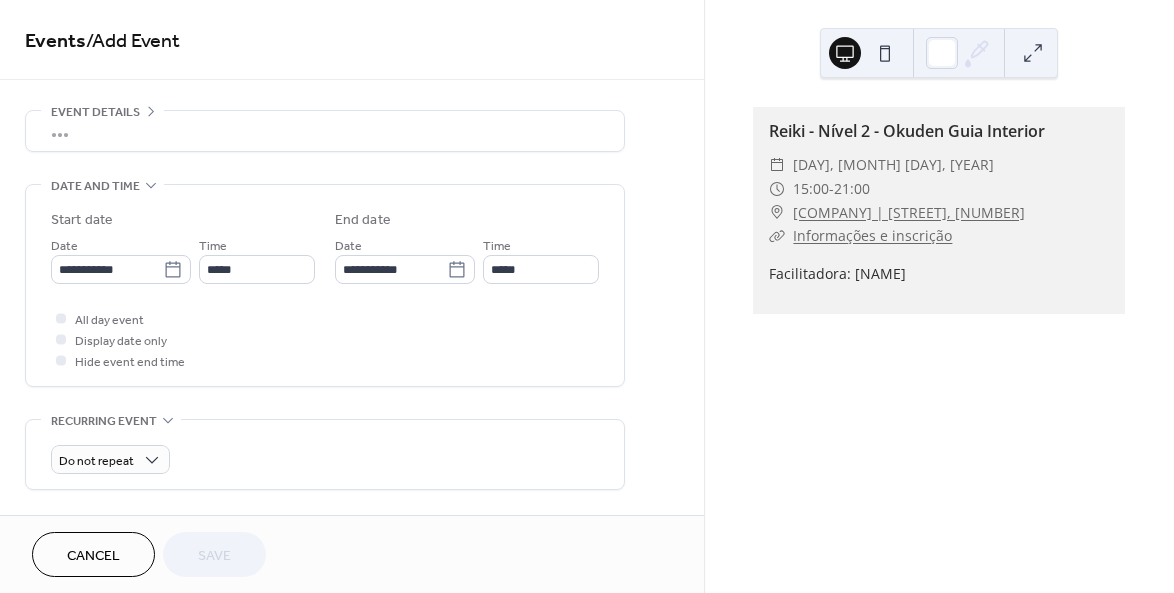 click on "•••" at bounding box center (325, 131) 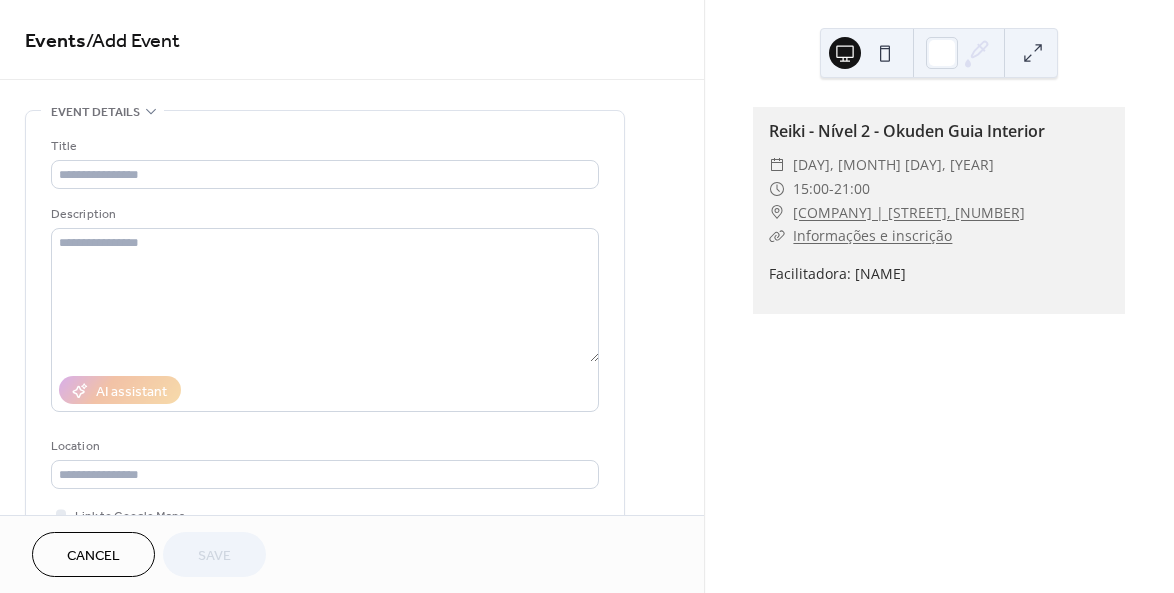 click on "Events" at bounding box center [55, 41] 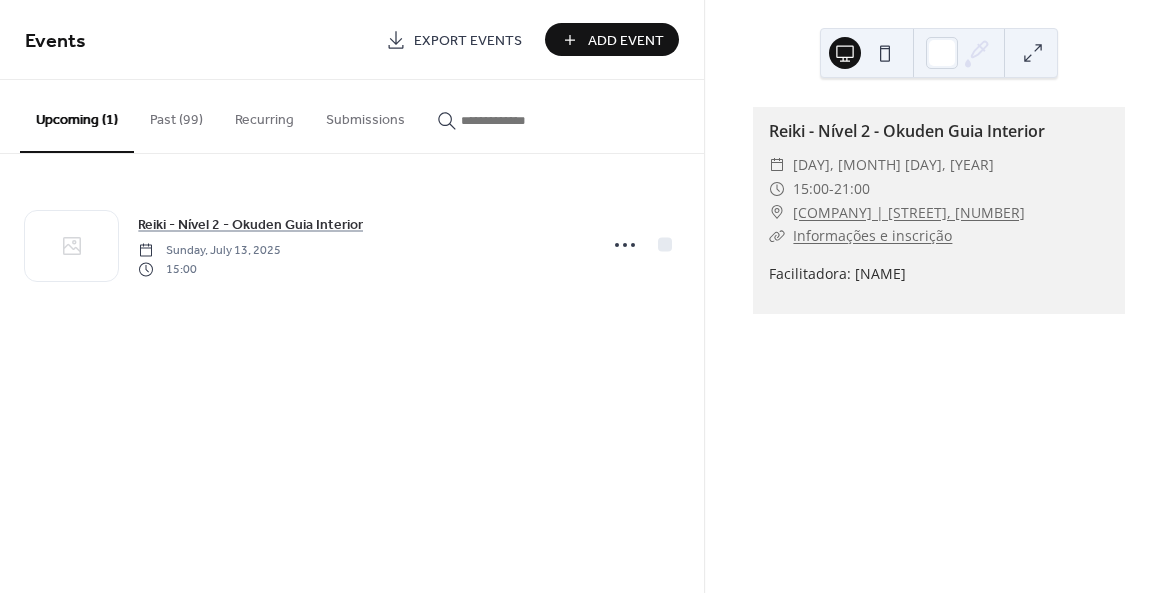 click on "Export Events" at bounding box center [468, 41] 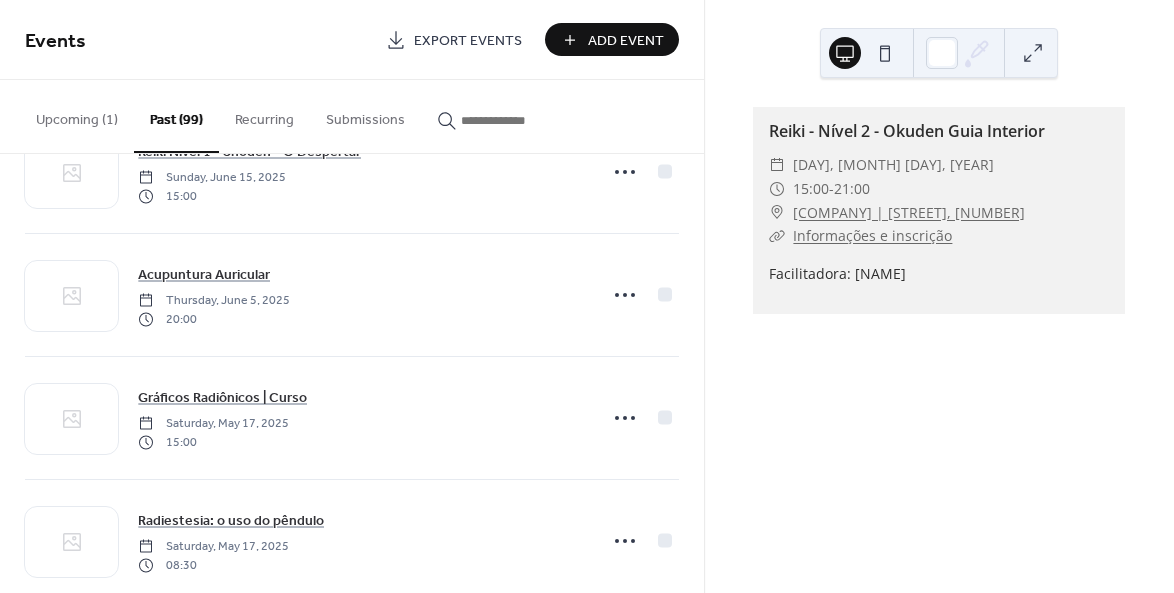 scroll, scrollTop: 213, scrollLeft: 0, axis: vertical 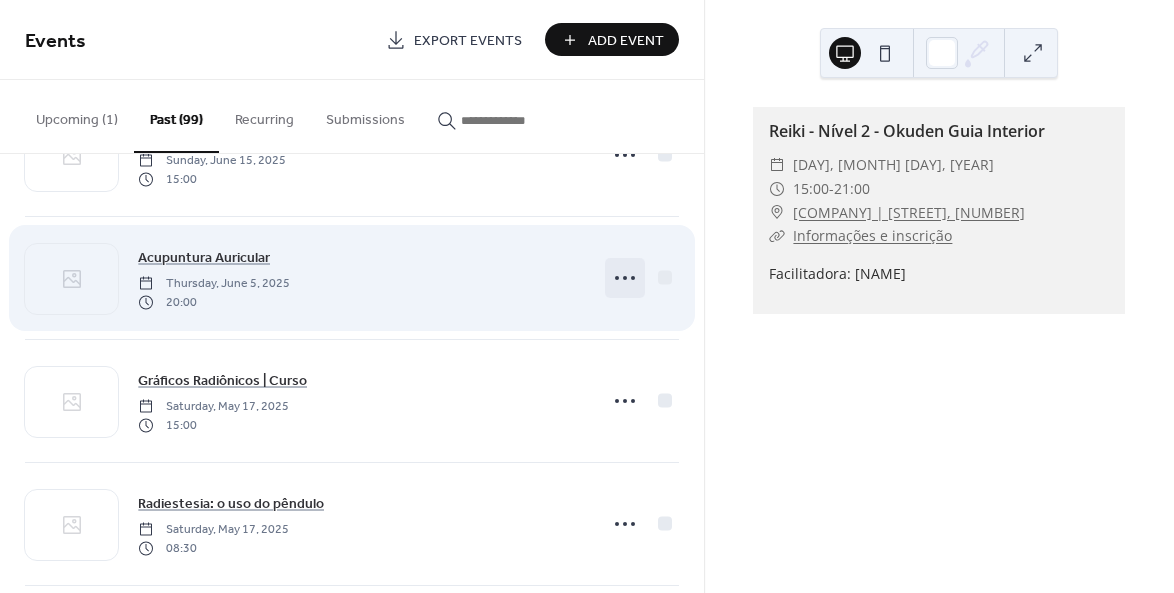 click 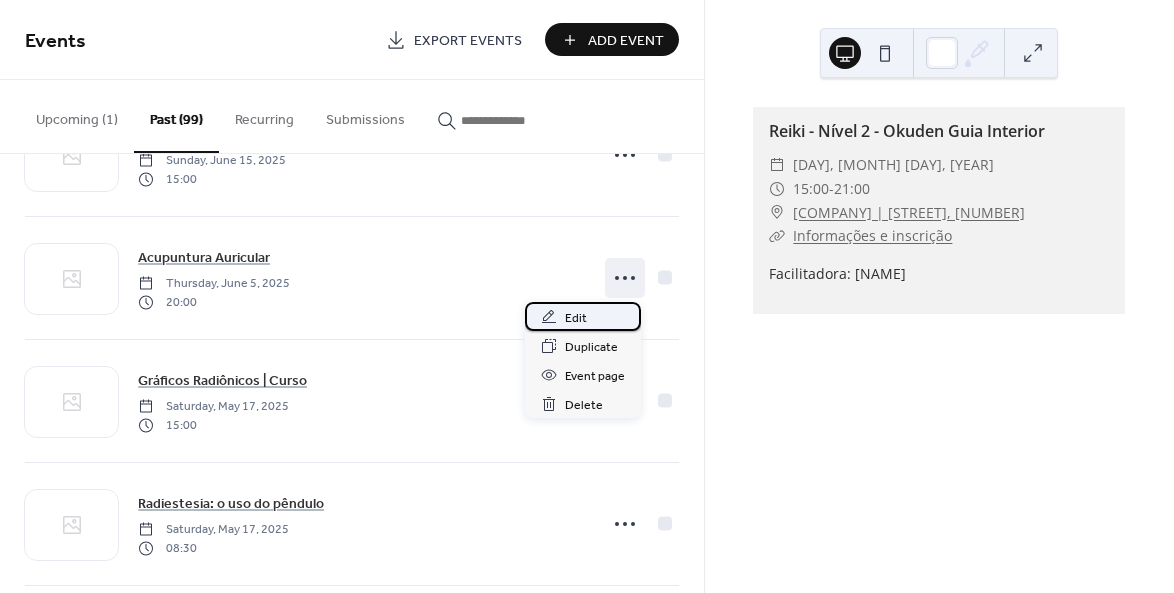 click on "Edit" at bounding box center [576, 318] 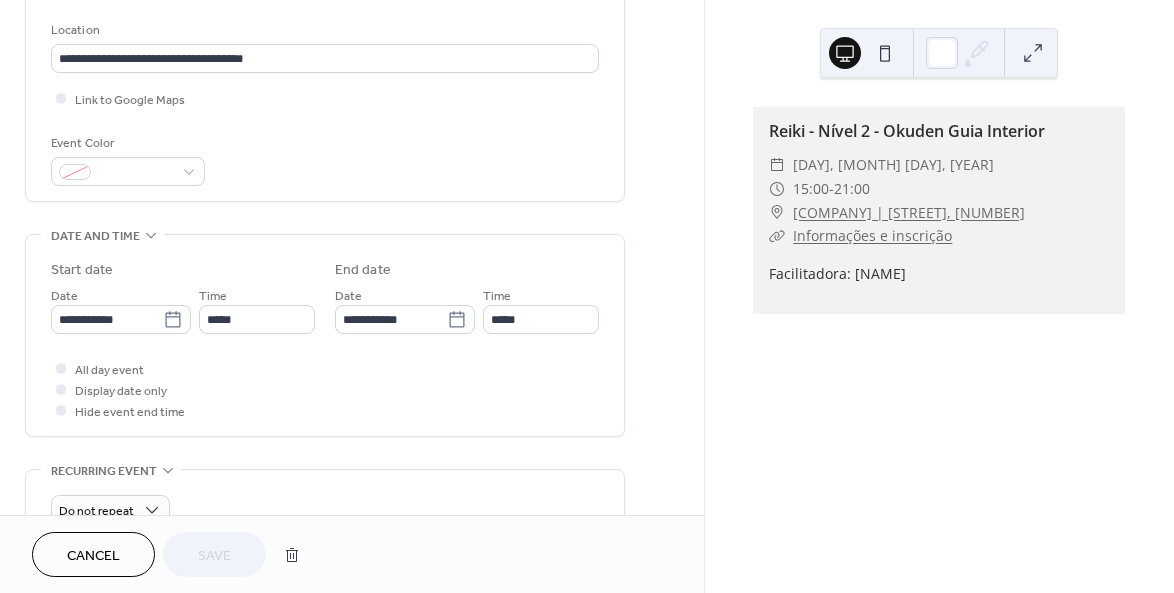 scroll, scrollTop: 422, scrollLeft: 0, axis: vertical 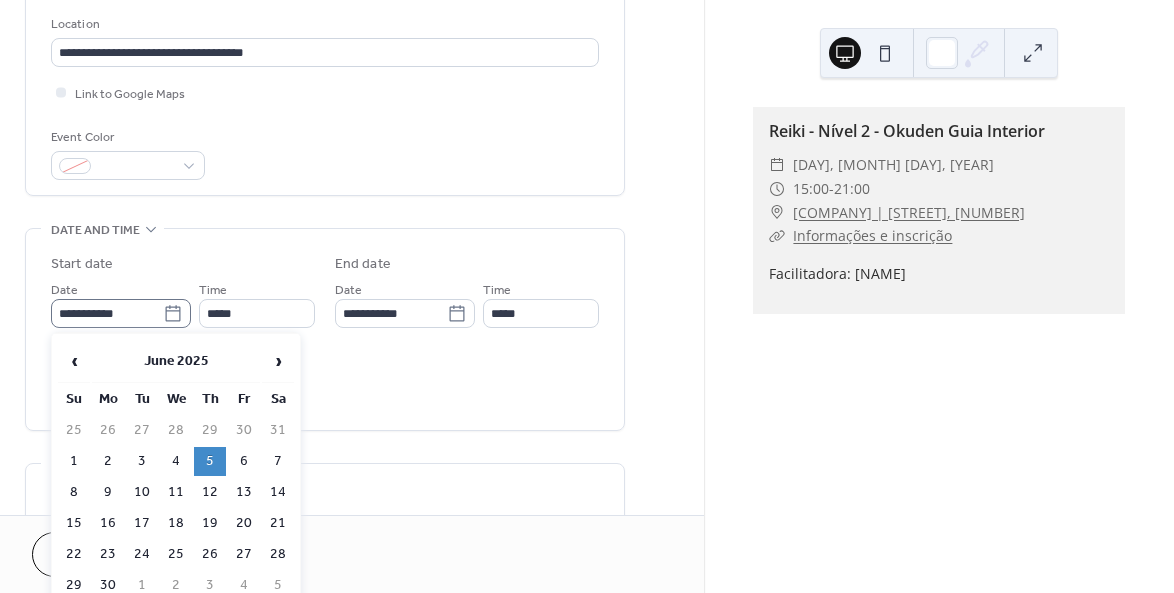 click 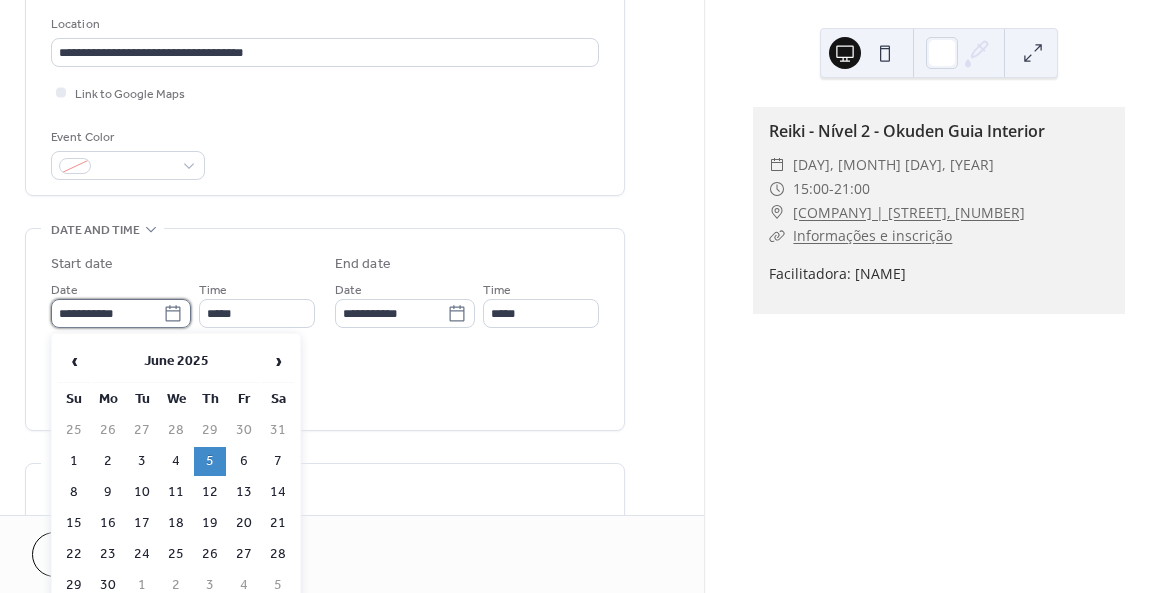 click on "**********" at bounding box center (107, 313) 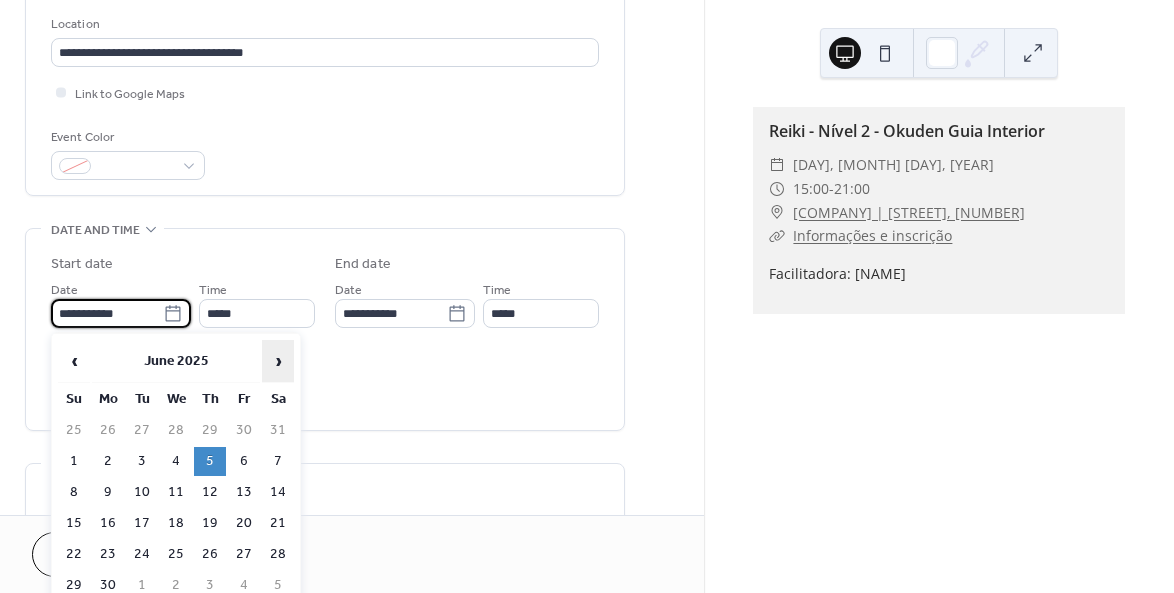 click on "›" at bounding box center (278, 361) 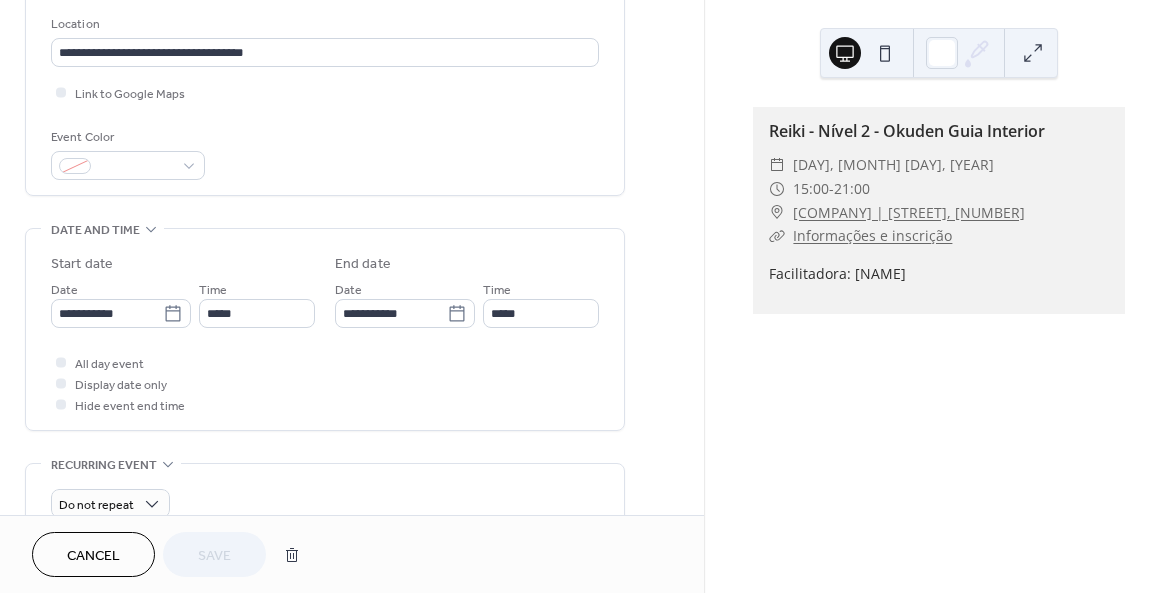 click on "All day event Display date only Hide event end time" at bounding box center (325, 383) 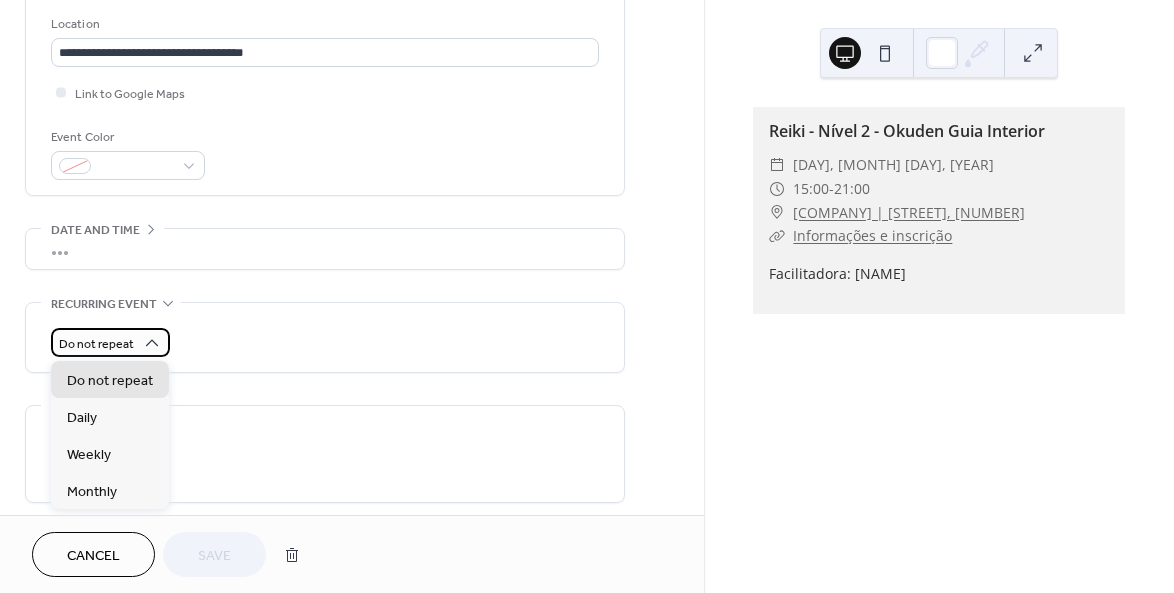 click 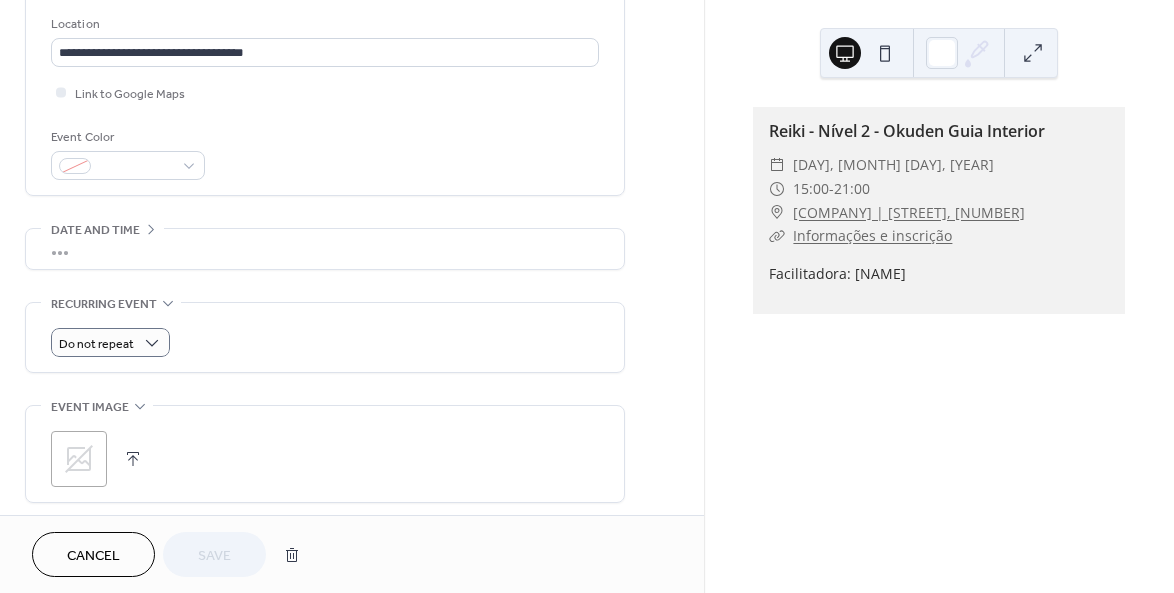 click on "Do not repeat" at bounding box center (325, 342) 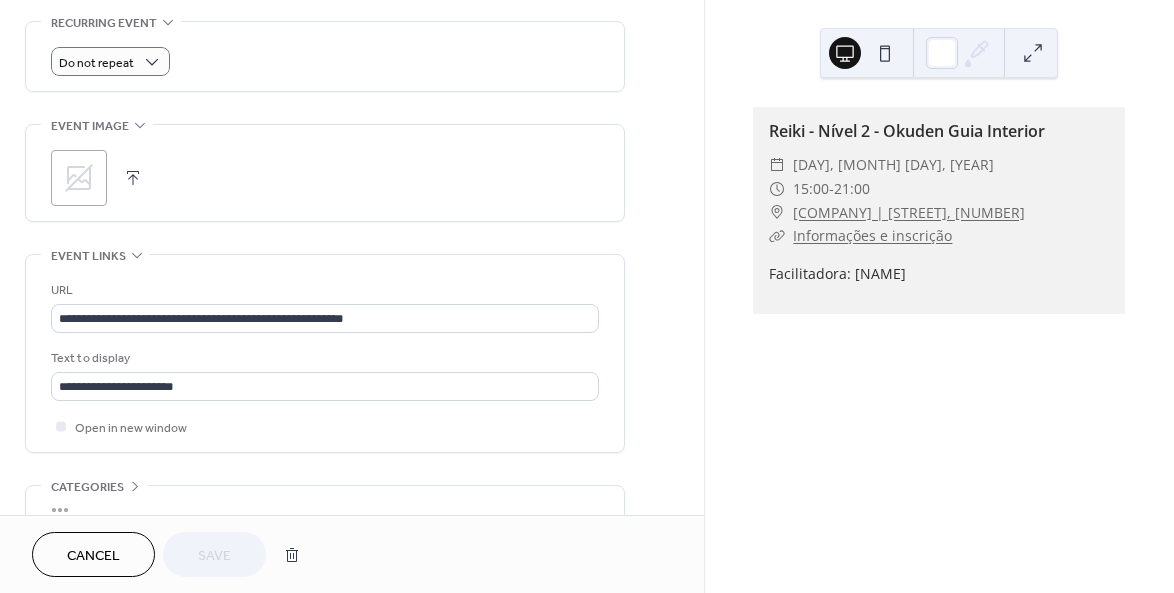 scroll, scrollTop: 708, scrollLeft: 0, axis: vertical 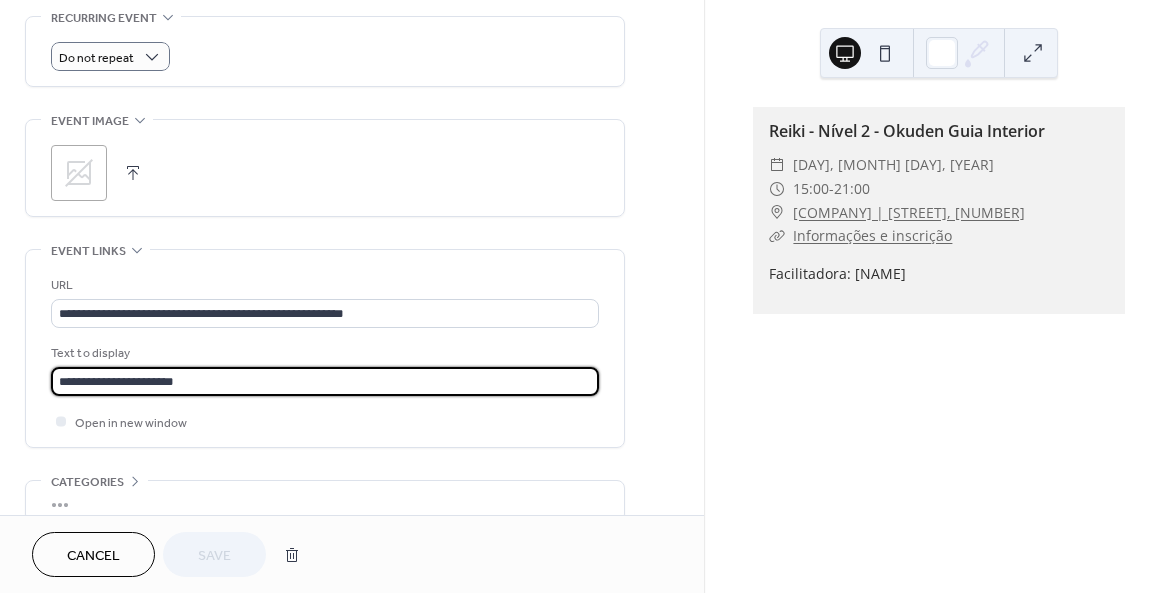 drag, startPoint x: 191, startPoint y: 381, endPoint x: 54, endPoint y: 373, distance: 137.23338 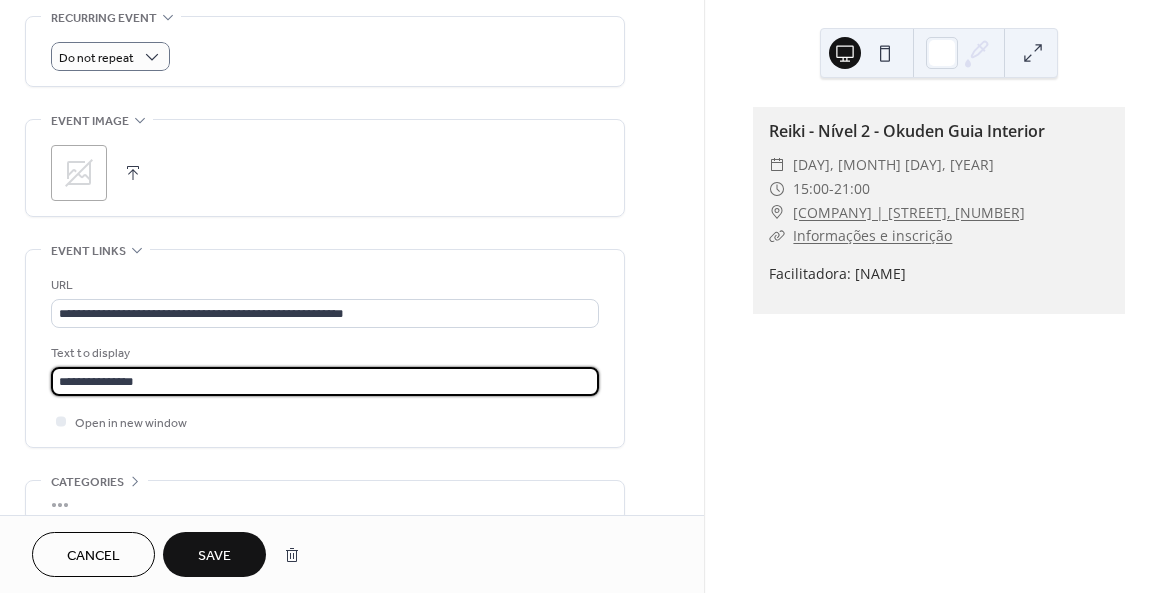 click on "**********" at bounding box center [325, 381] 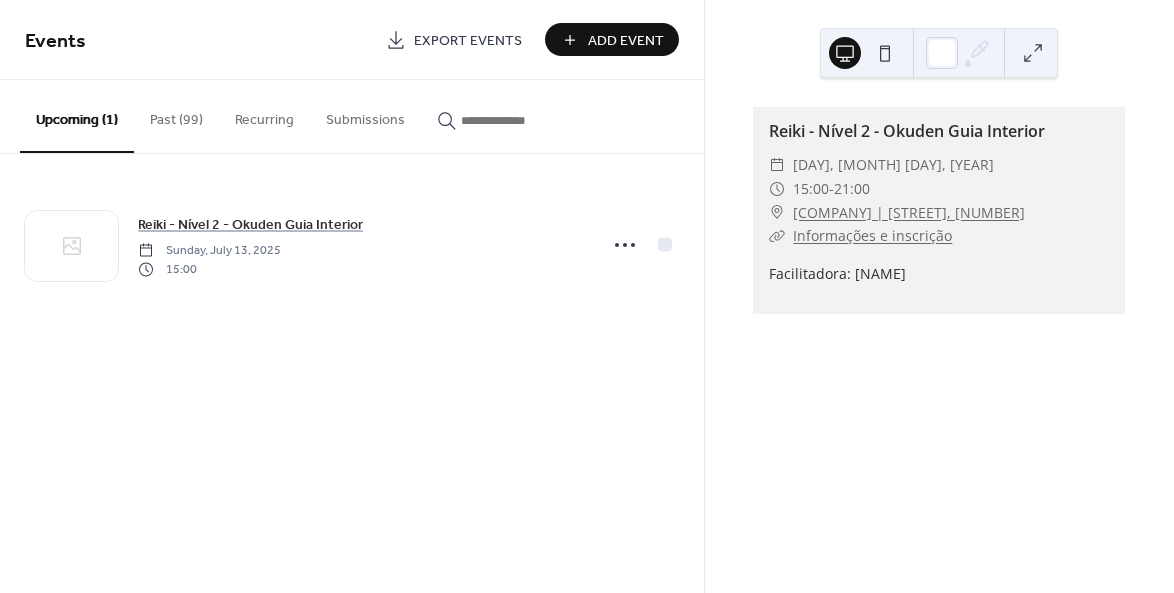click on "Past  (99)" at bounding box center (176, 115) 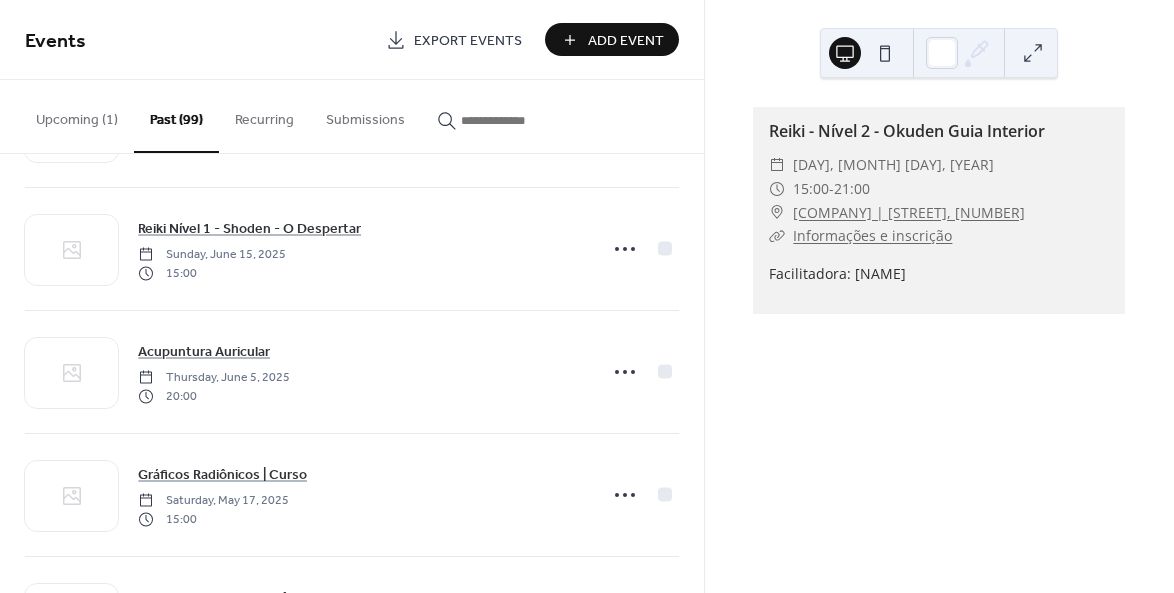 scroll, scrollTop: 102, scrollLeft: 0, axis: vertical 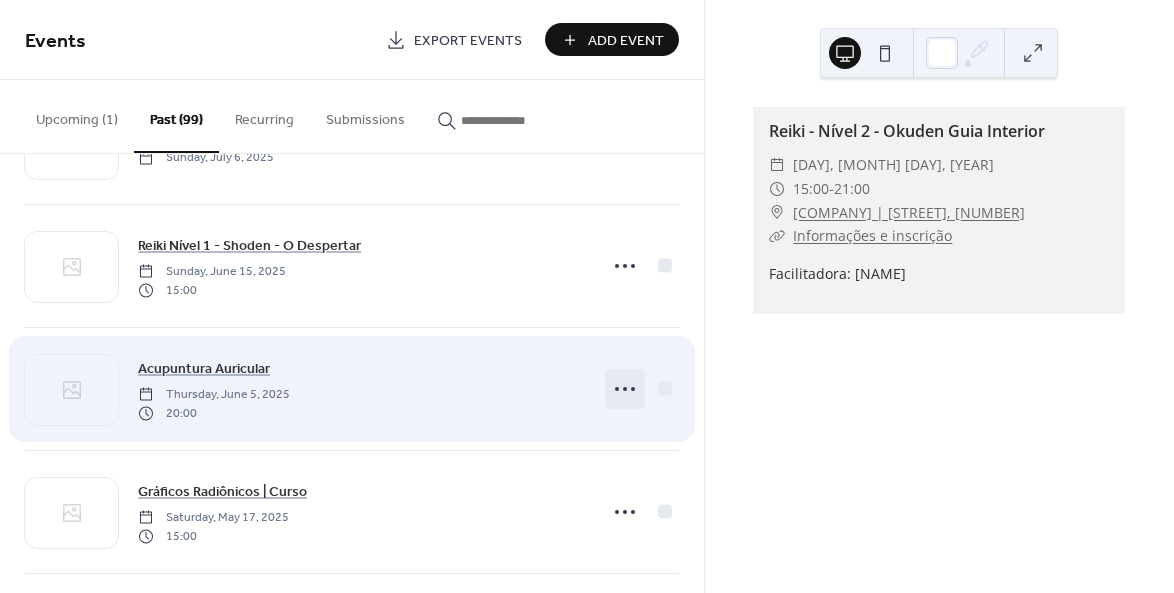 click 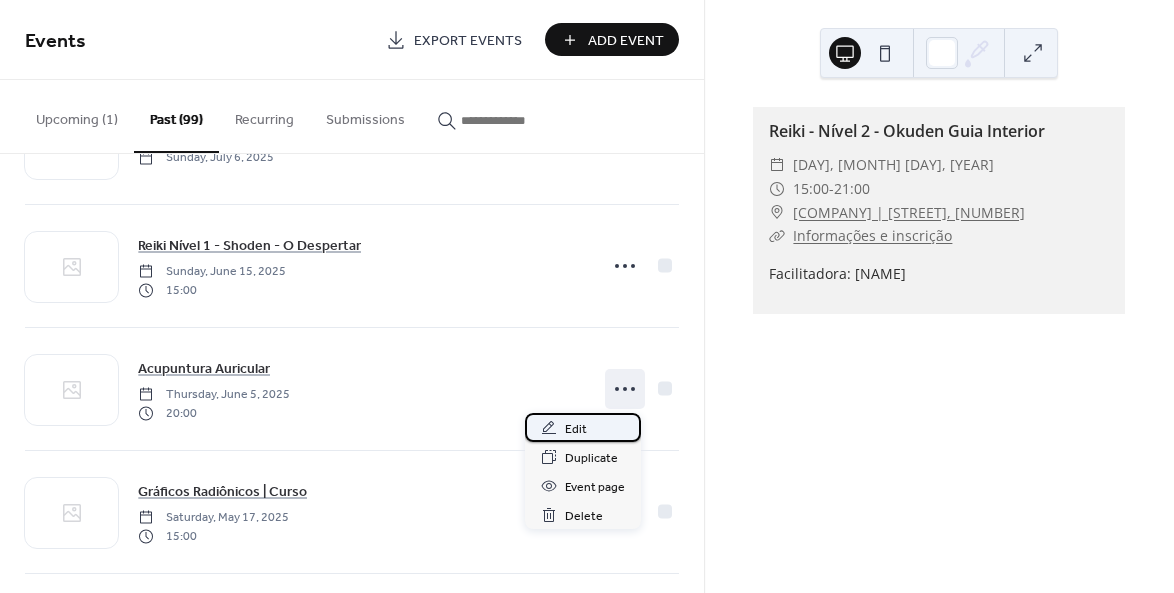 click on "Edit" at bounding box center [576, 429] 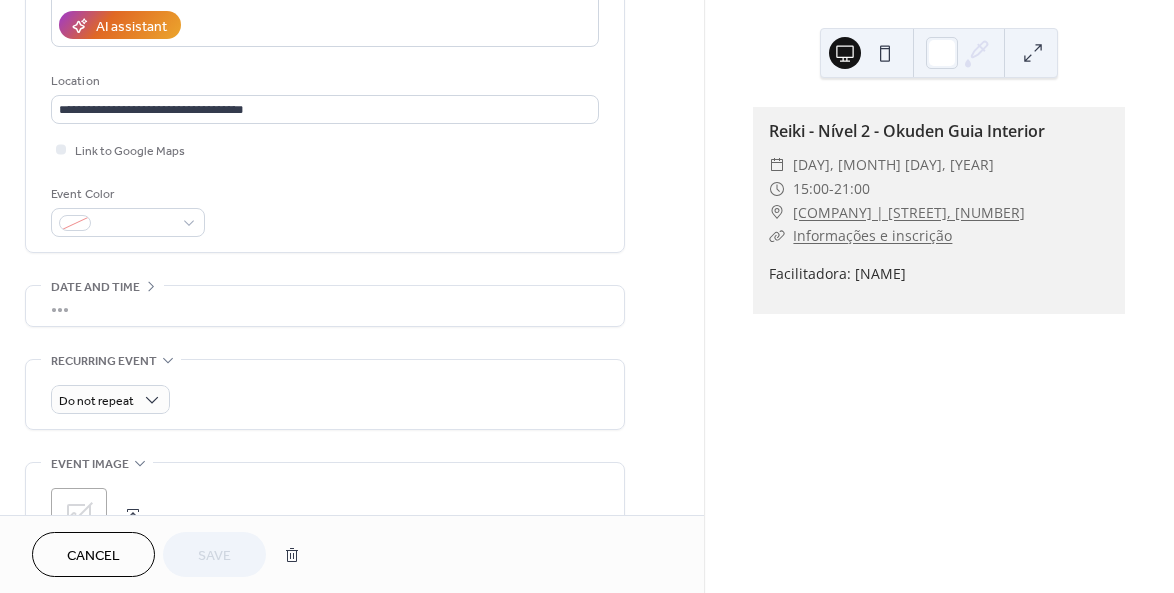 scroll, scrollTop: 367, scrollLeft: 0, axis: vertical 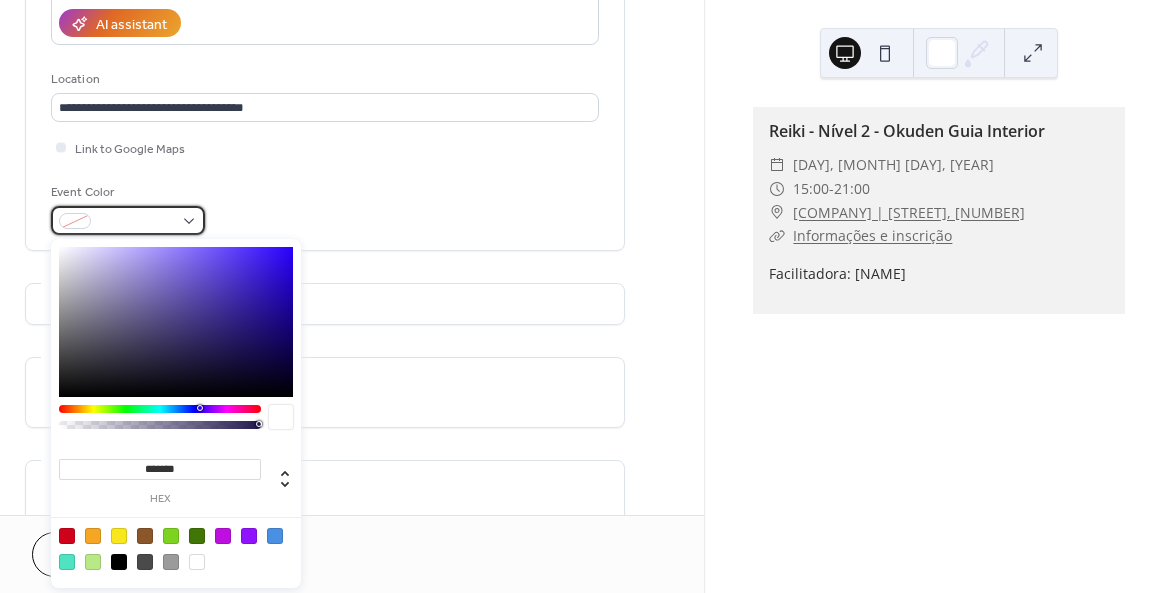 click at bounding box center (128, 220) 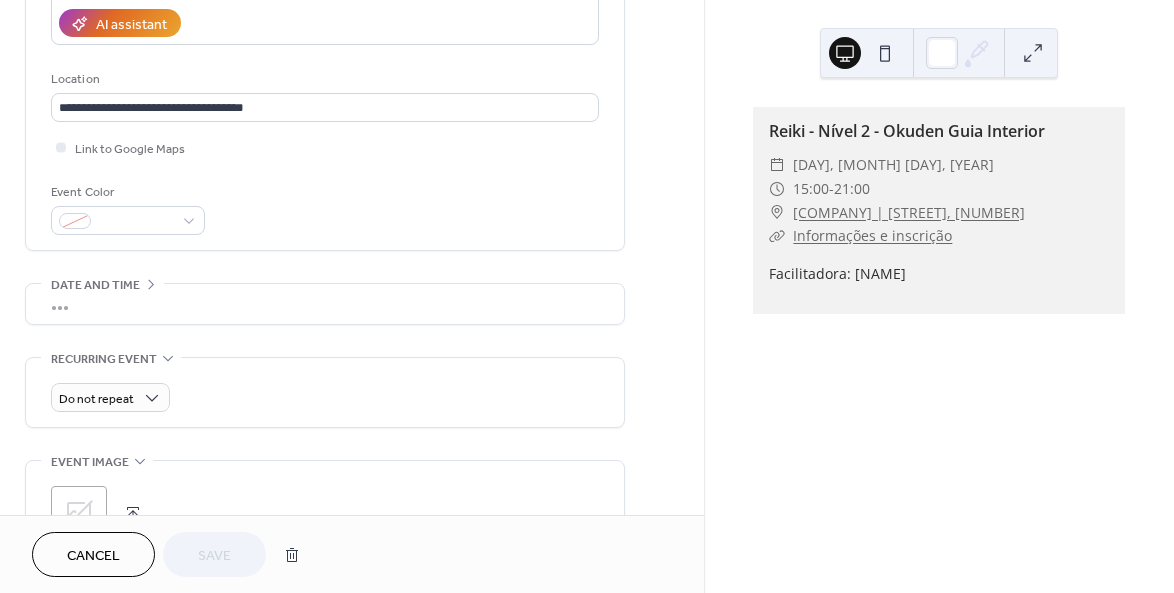 click on "**********" at bounding box center (325, 340) 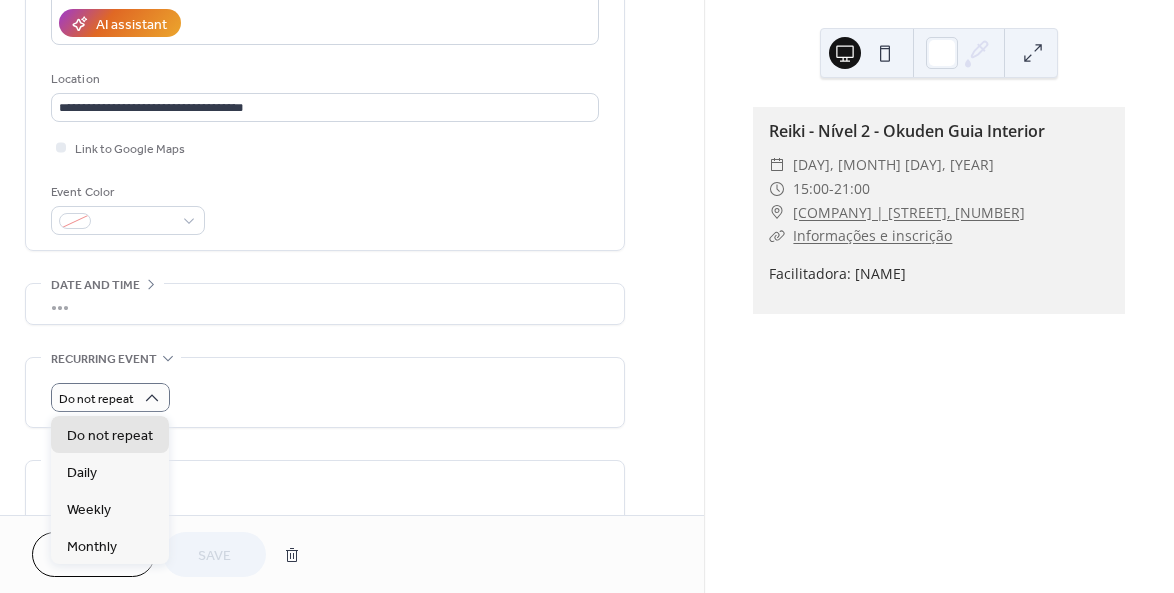 click on "**********" at bounding box center (325, 340) 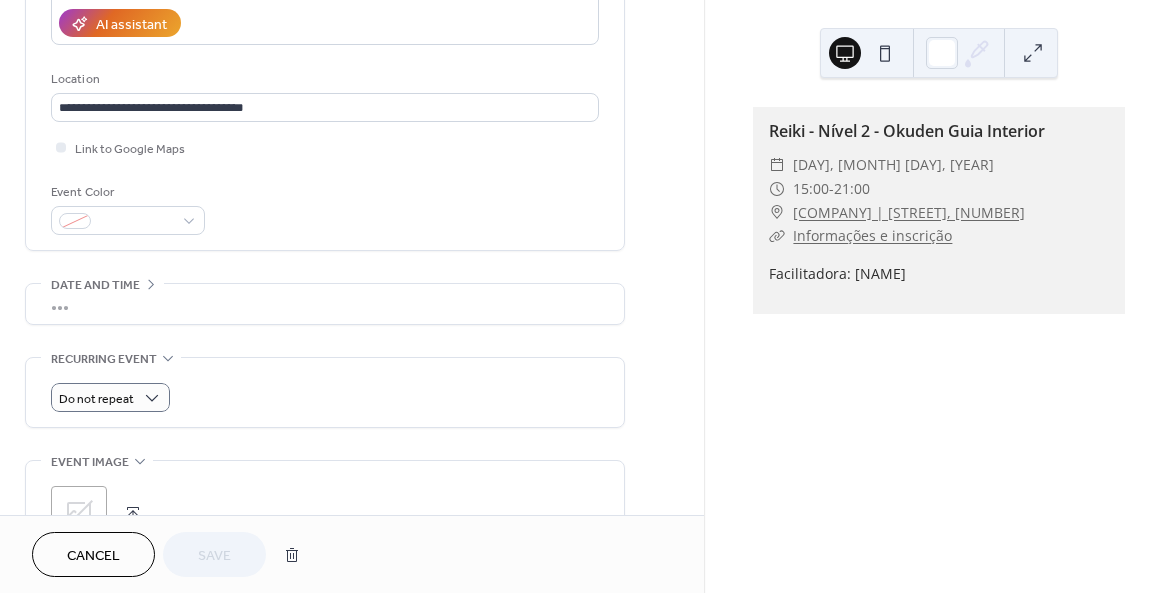 click 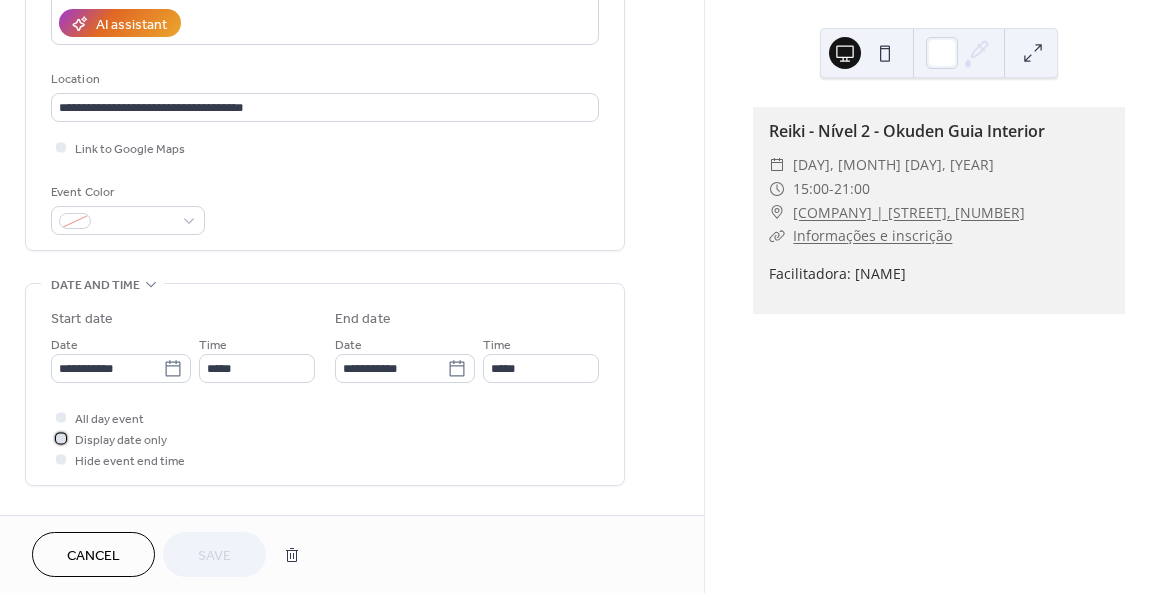 click at bounding box center [61, 438] 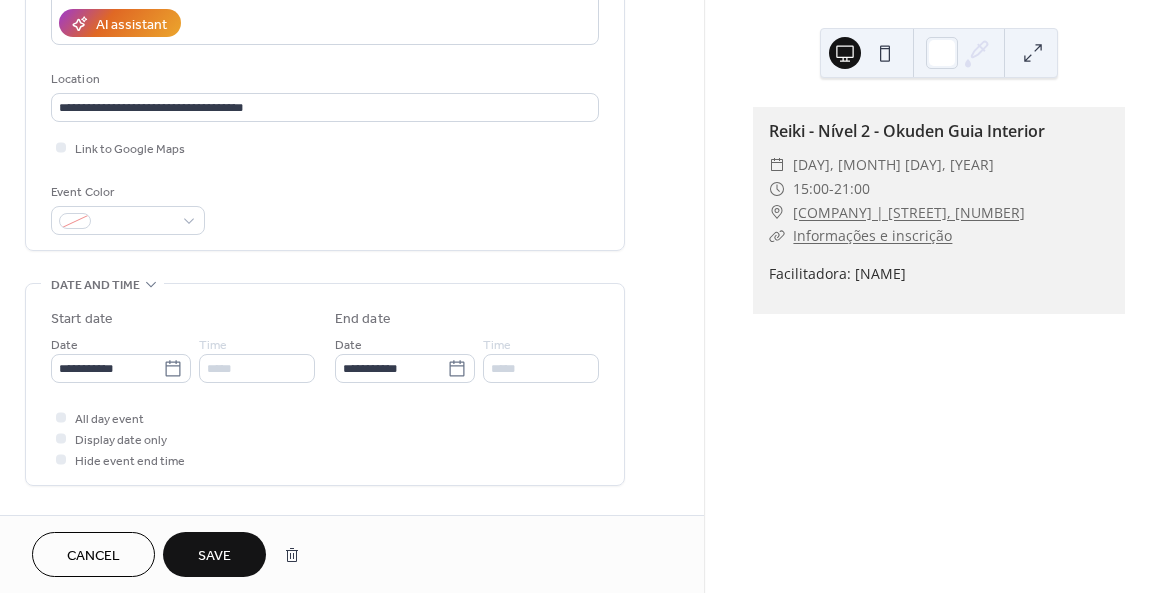 click on "Save" at bounding box center (214, 556) 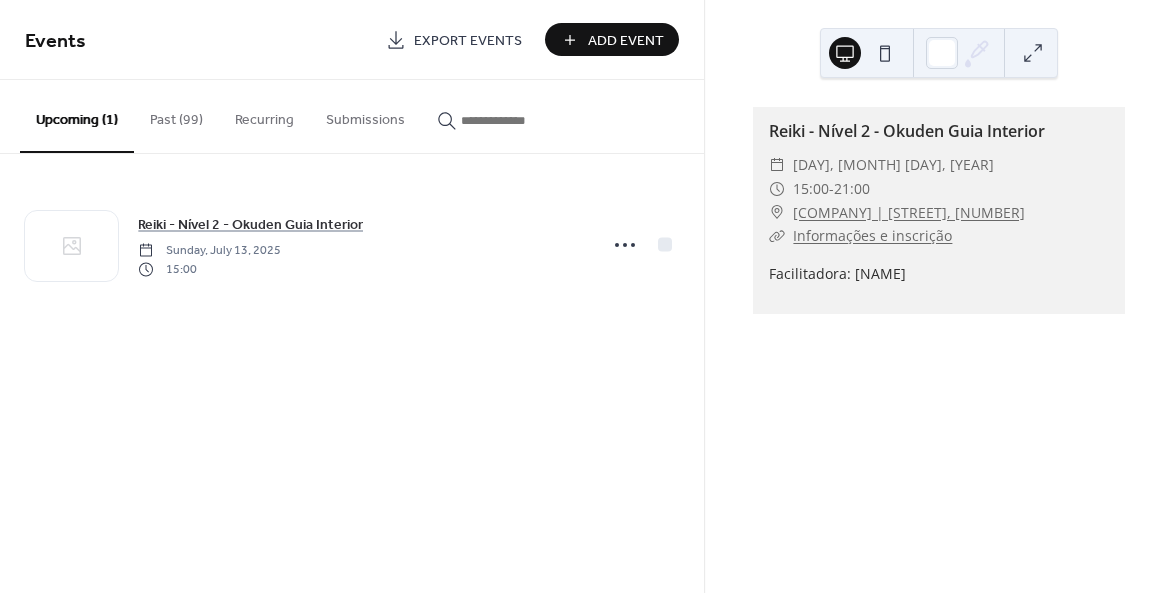 click on "Add Event" at bounding box center [626, 41] 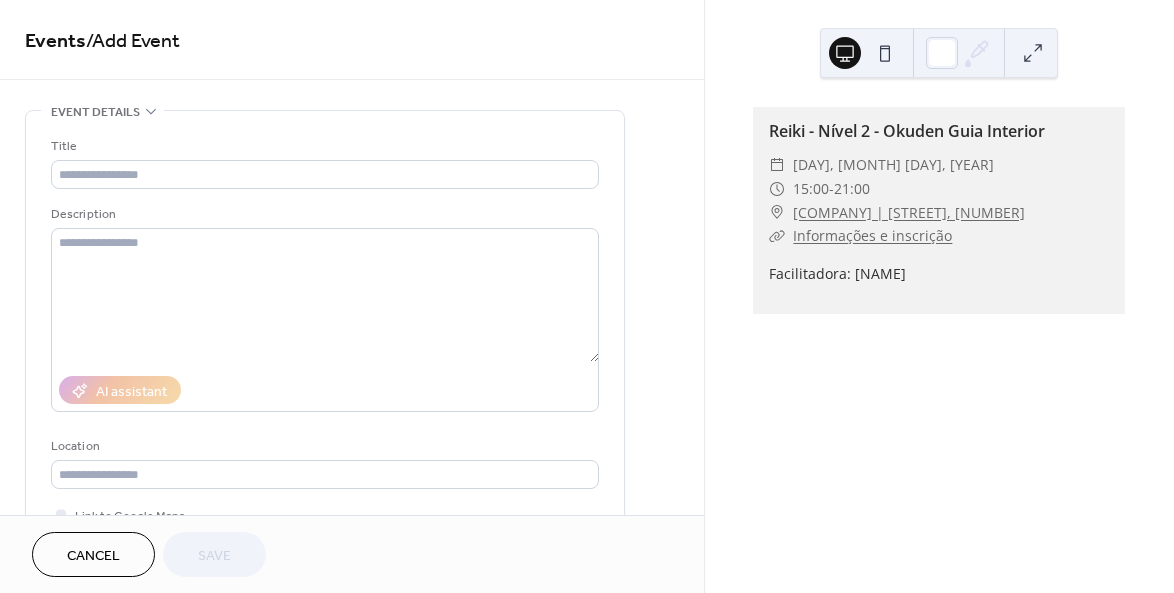 click on "/  Add Event" at bounding box center [133, 41] 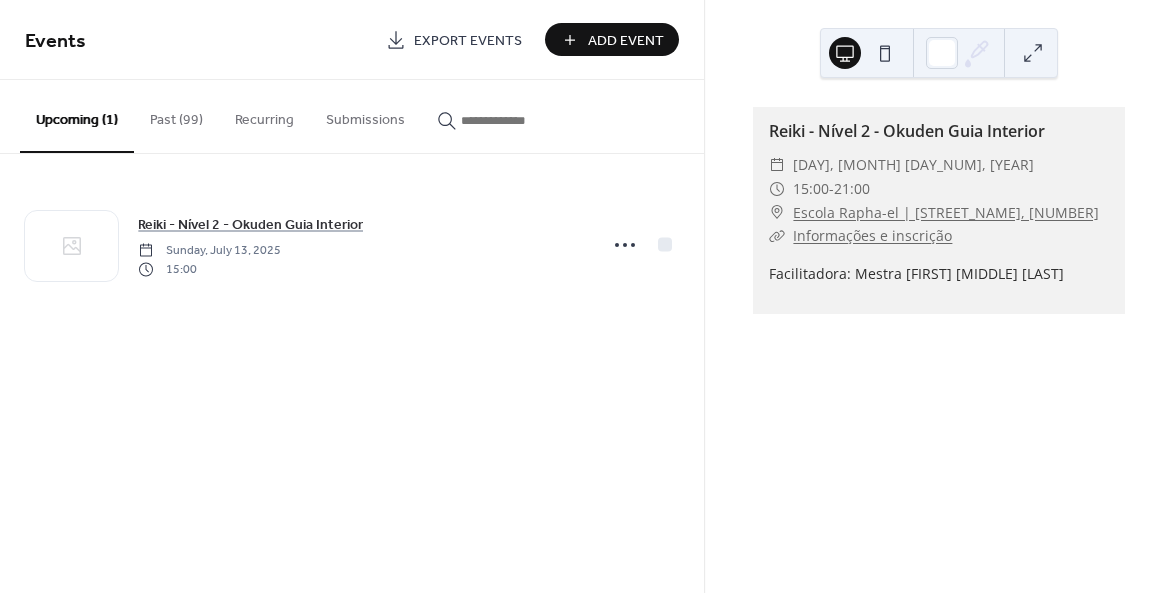 scroll, scrollTop: 0, scrollLeft: 0, axis: both 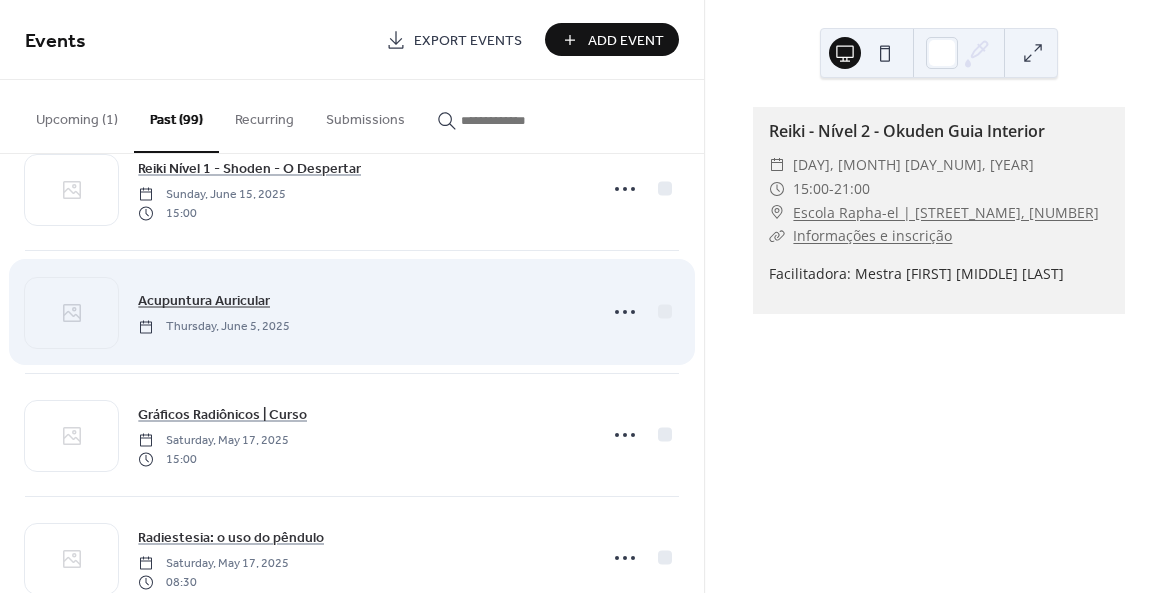 click on "Acupuntura Auricular" at bounding box center [204, 301] 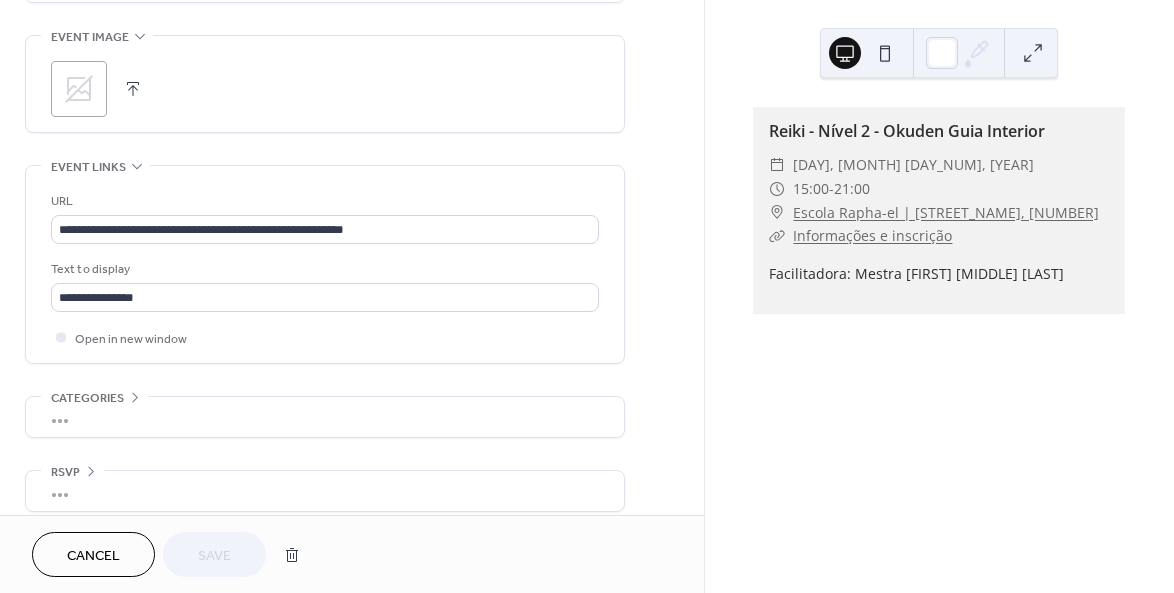 scroll, scrollTop: 970, scrollLeft: 0, axis: vertical 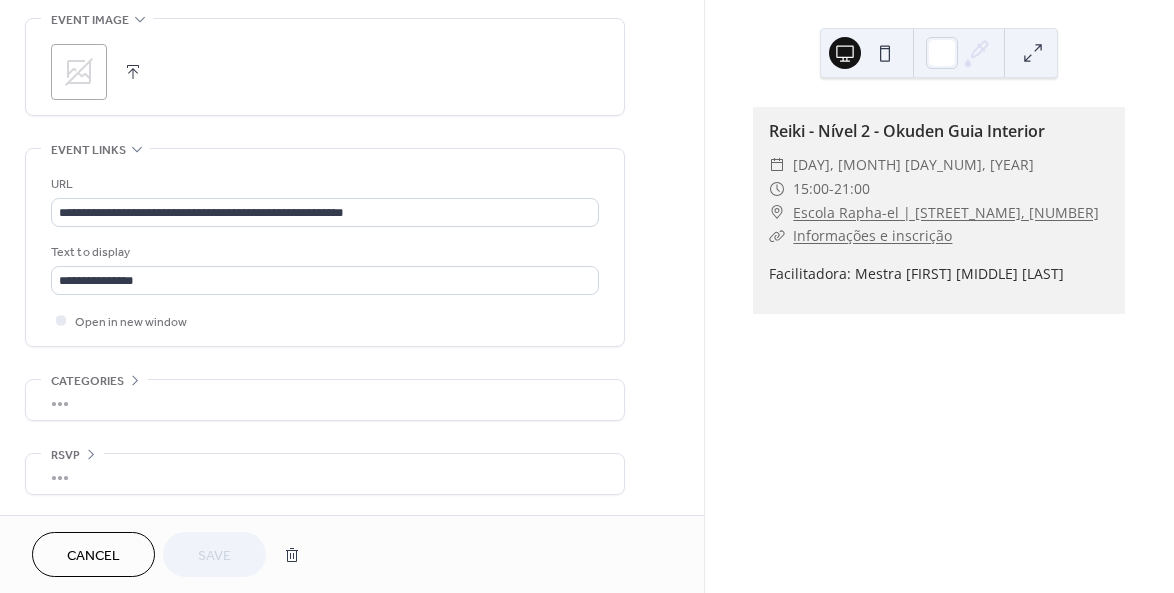 click on "Cancel Save" at bounding box center [171, 554] 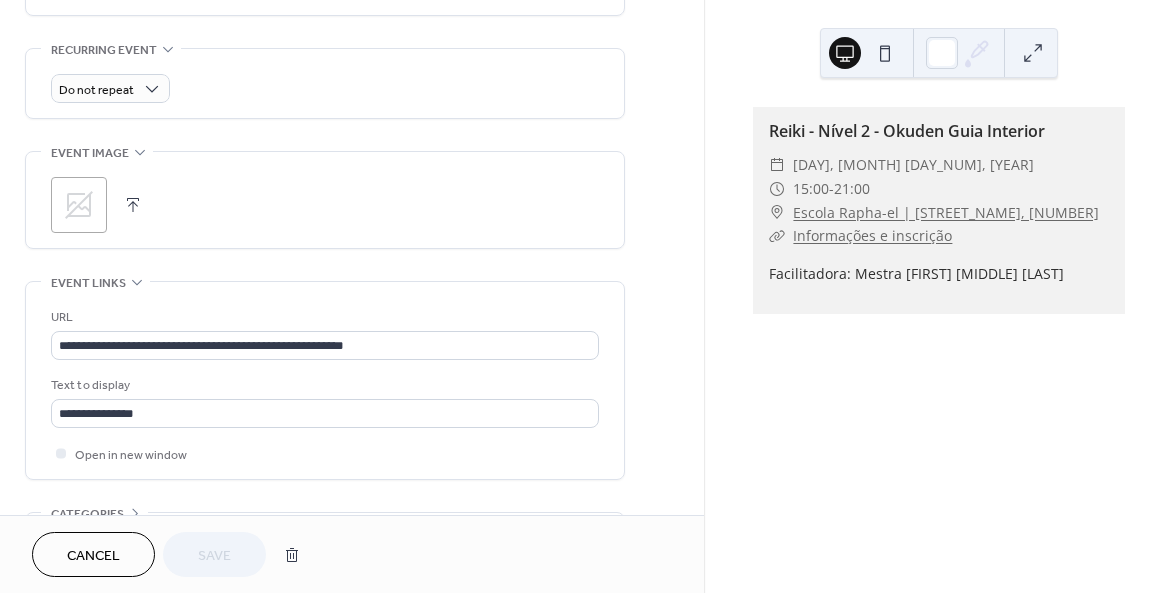 scroll, scrollTop: 970, scrollLeft: 0, axis: vertical 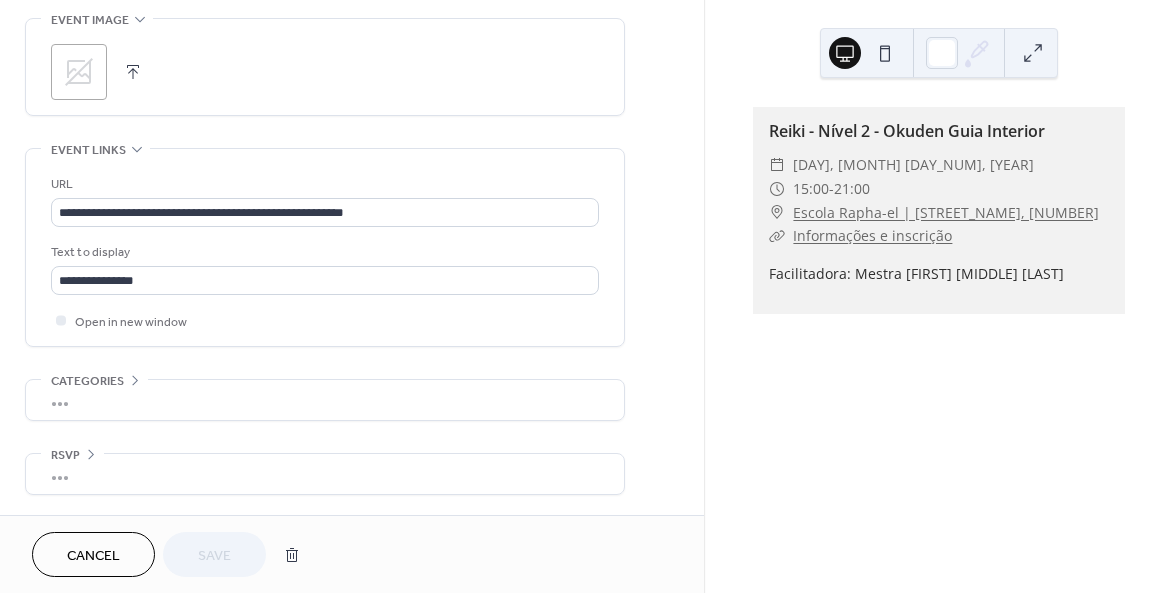 click on "Cancel" at bounding box center [93, 556] 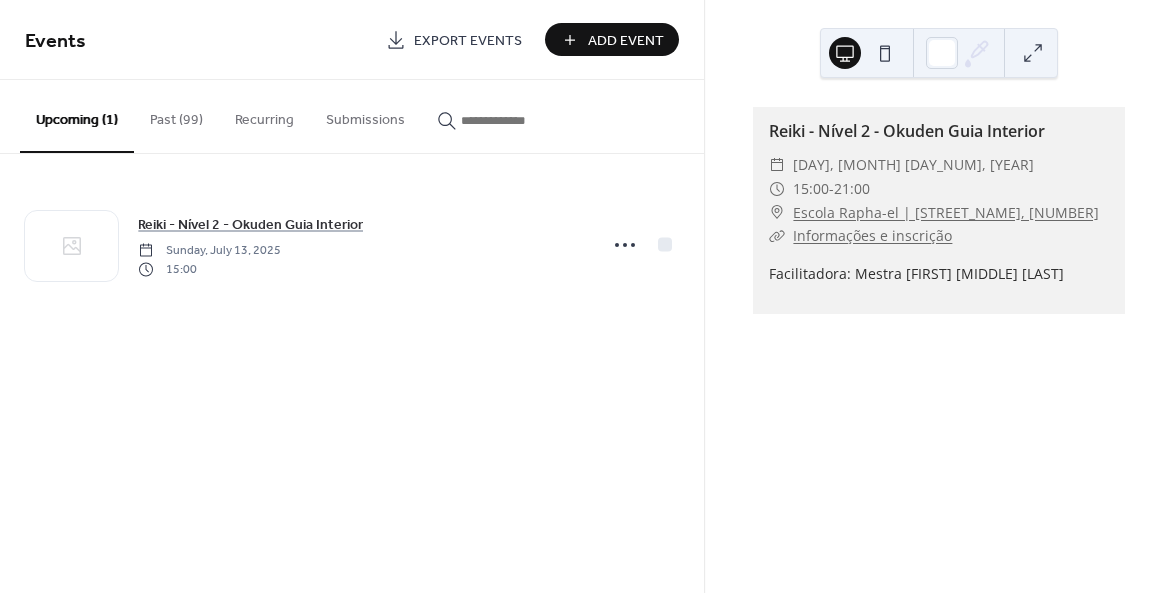 click on "Upcoming  (1)" at bounding box center (77, 116) 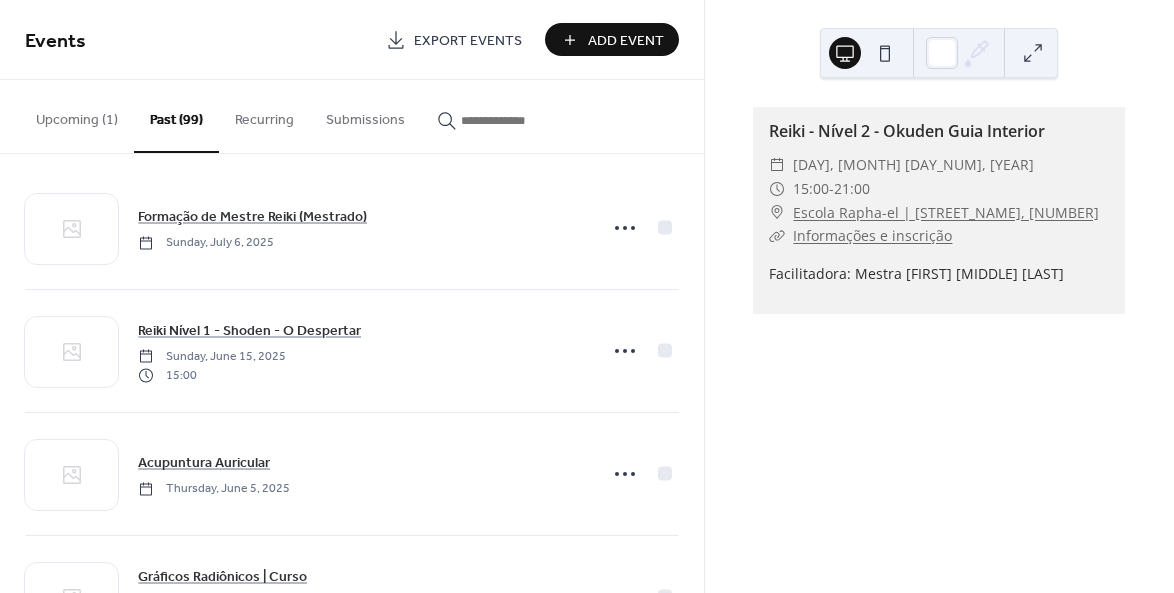 scroll, scrollTop: 26, scrollLeft: 0, axis: vertical 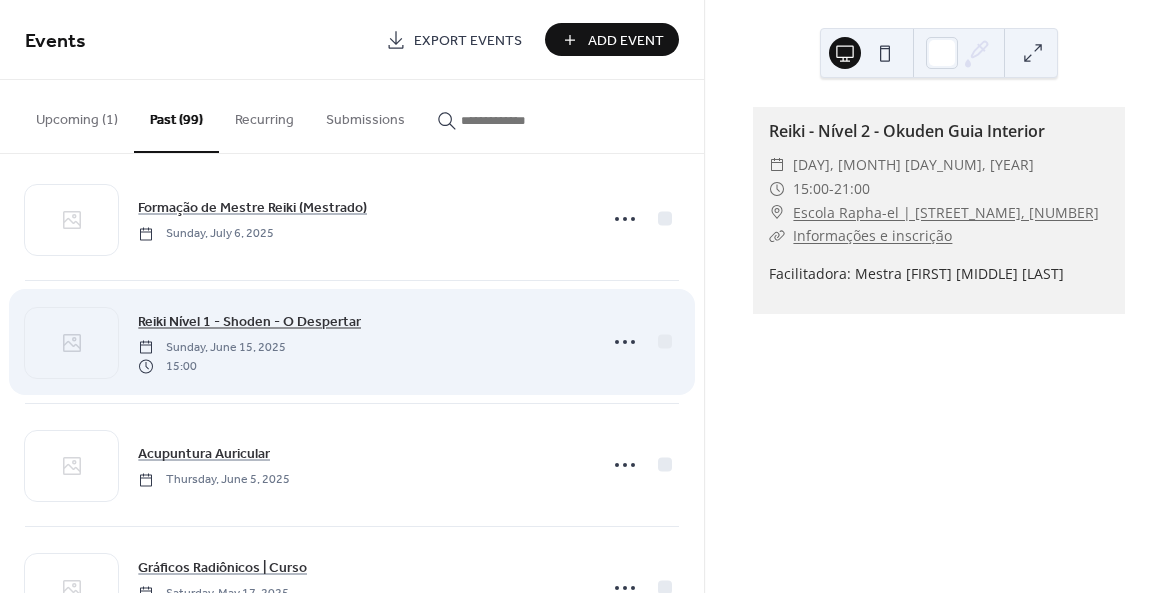 click on "Reiki Nível 1 - Shoden - O Despertar" at bounding box center [249, 322] 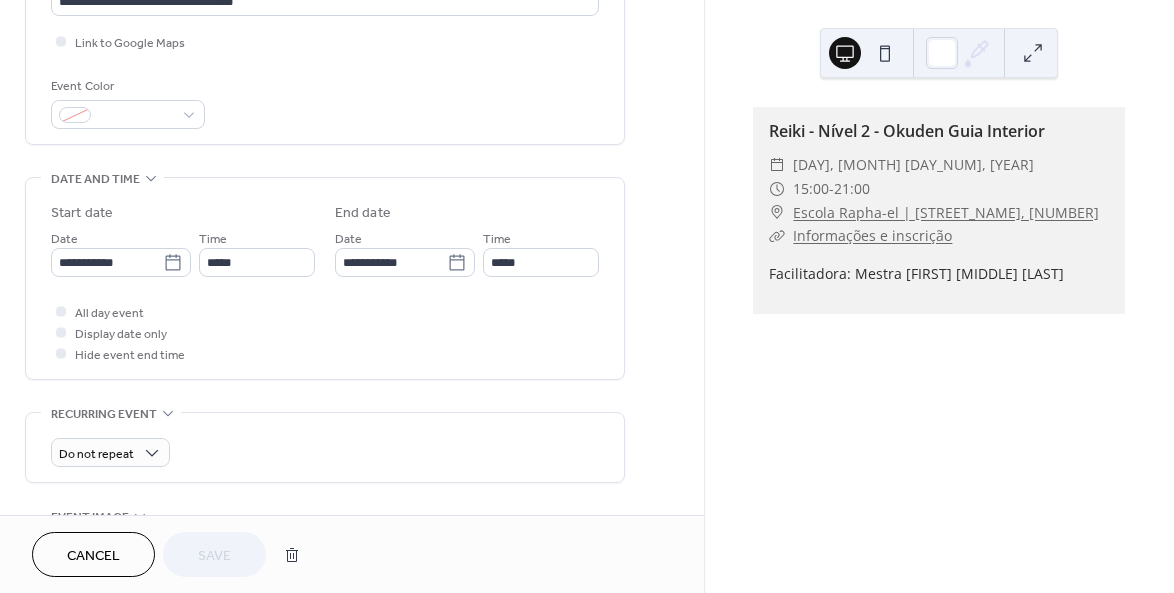 scroll, scrollTop: 477, scrollLeft: 0, axis: vertical 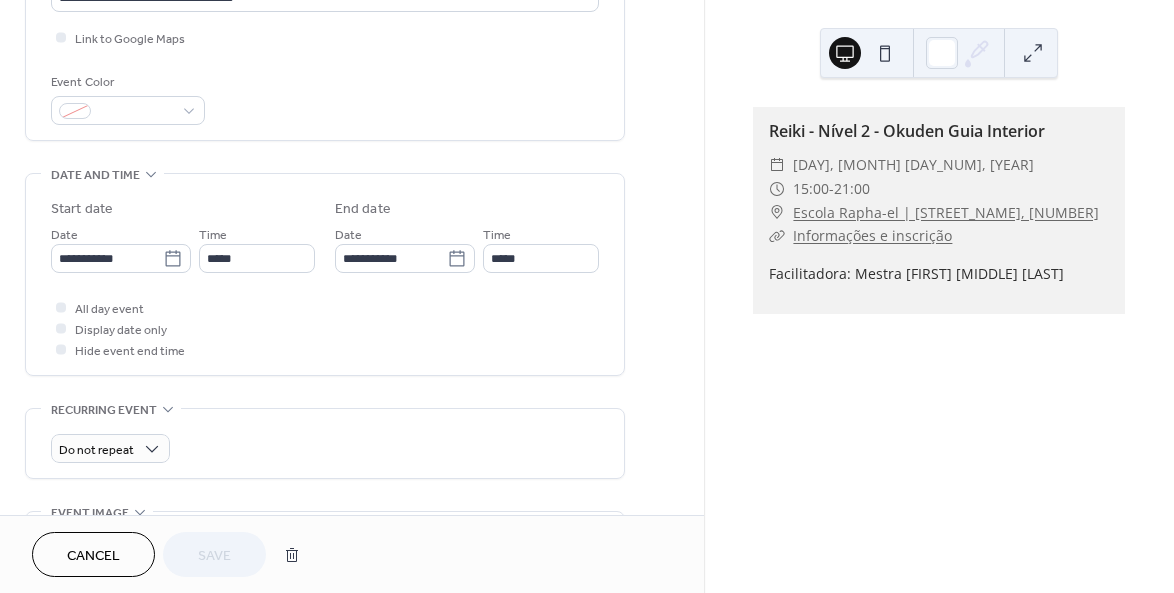 click on "Reiki - Nível 2 - Okuden Guia Interior ​ domingo, julho 13, 2025 ​ 15:00 - 21:00 ​ Escola Rapha-el | Roque Calage, 875 ​ Informações e inscrição Facilitadora: Mestra Celestina Marques Gonçalves" at bounding box center (939, 296) 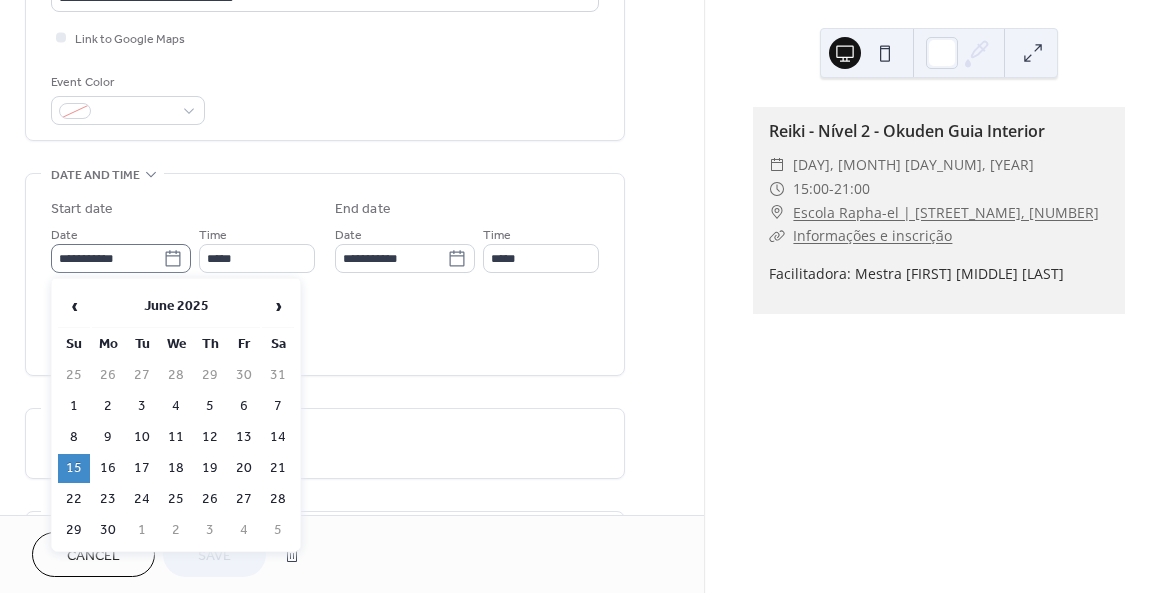 click 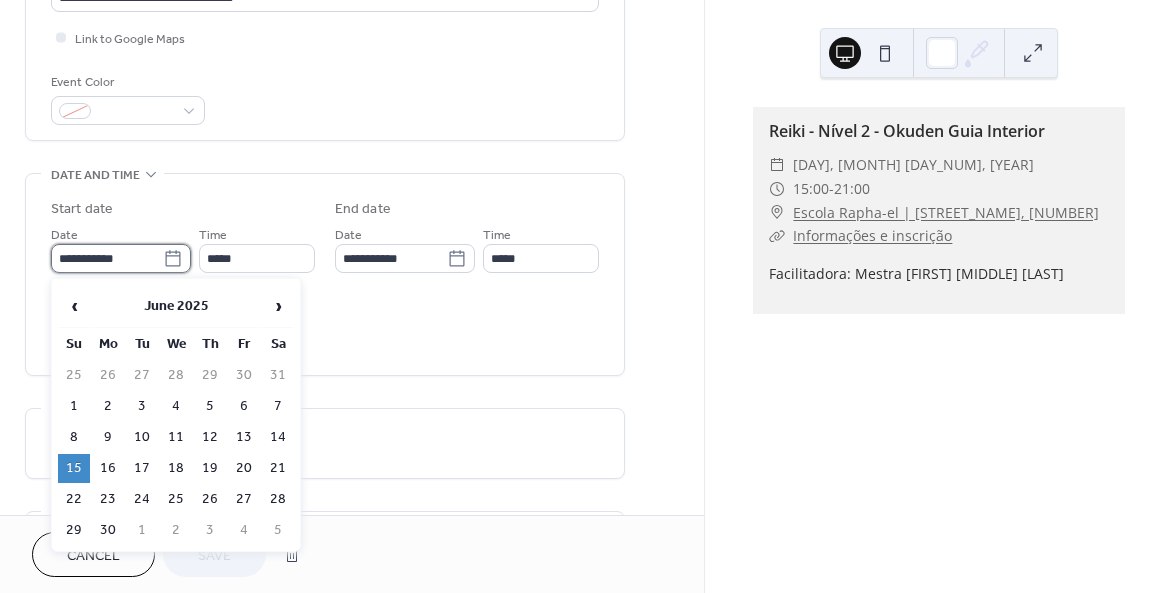 click on "**********" at bounding box center [107, 258] 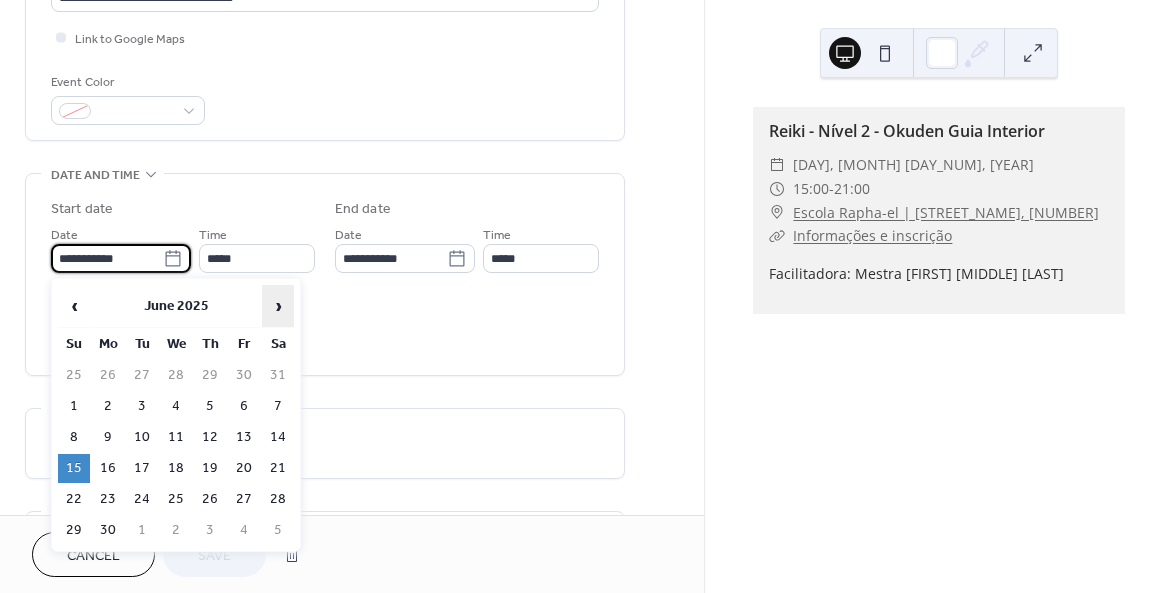 click on "›" at bounding box center [278, 306] 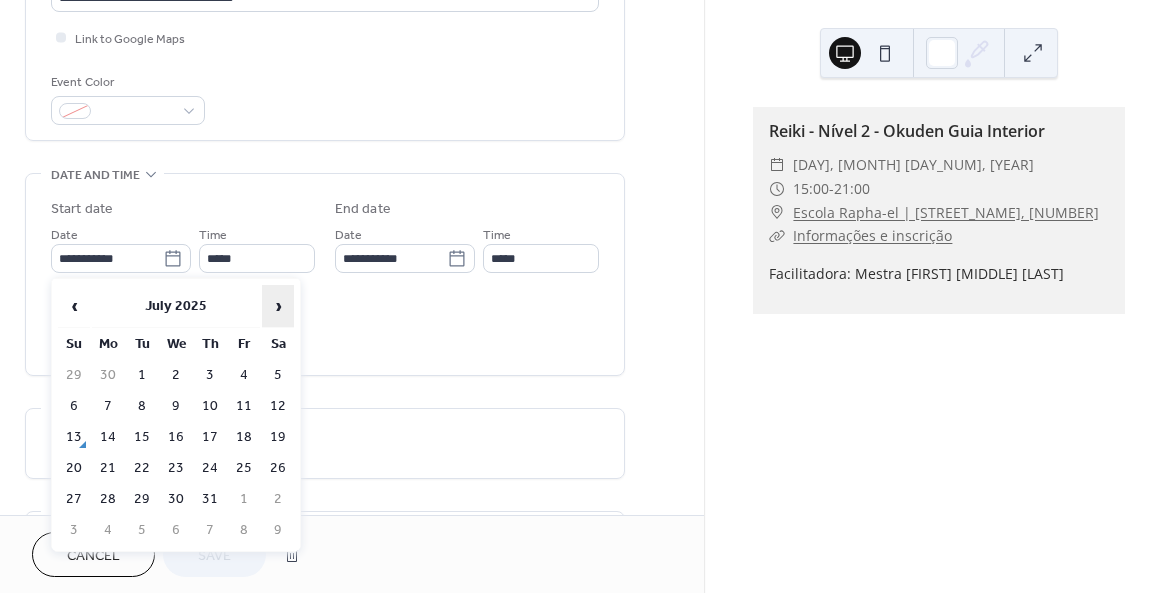 click on "›" at bounding box center (278, 306) 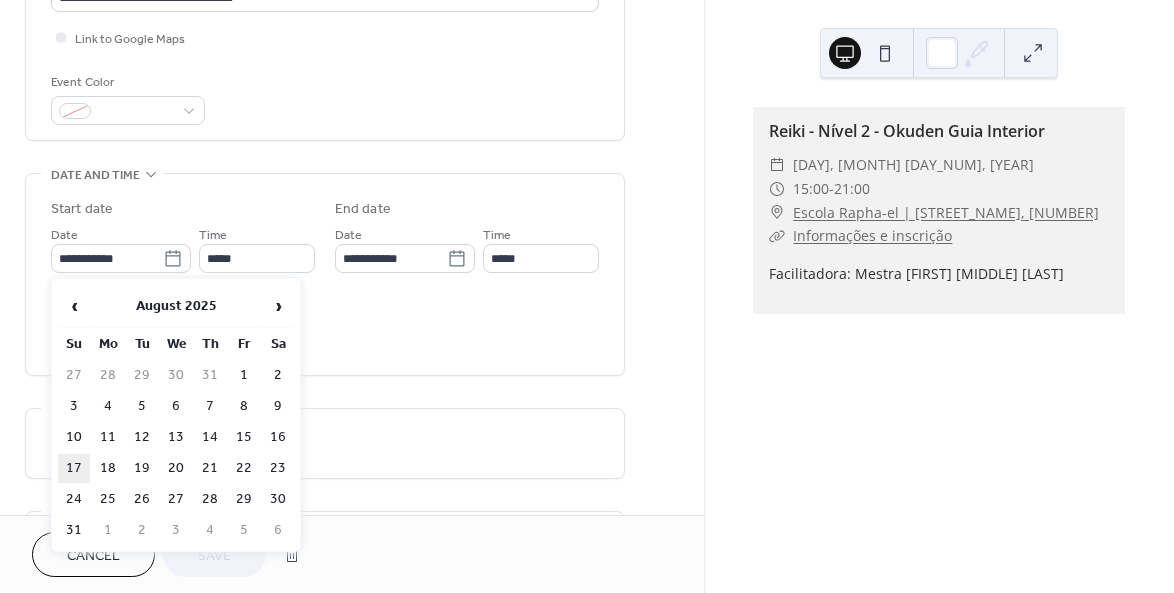 click on "17" at bounding box center [74, 468] 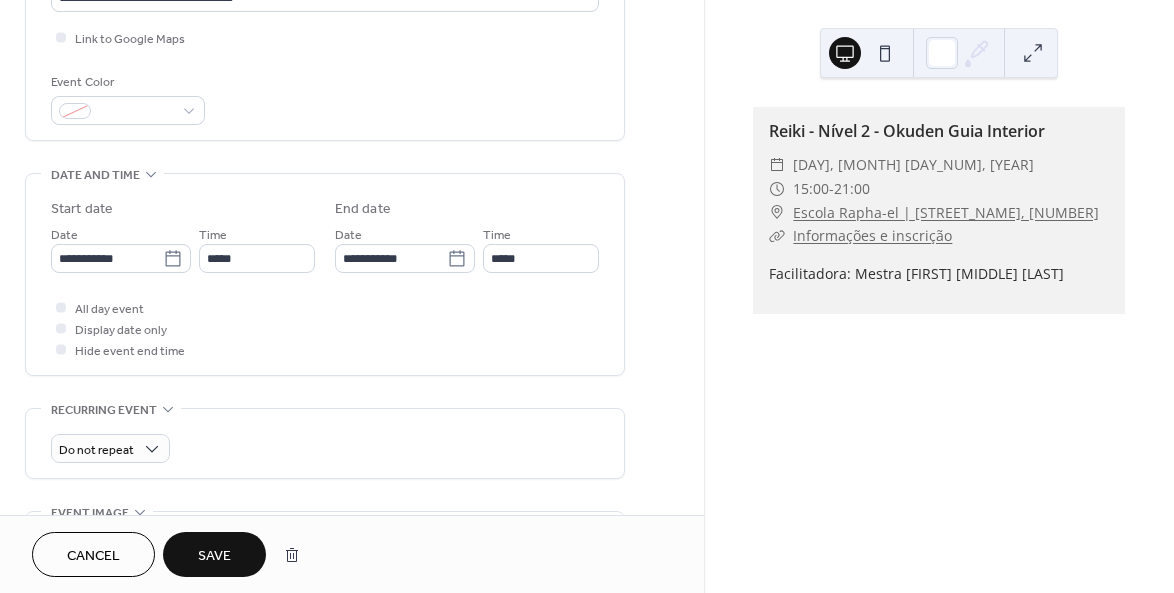 click on "Save" at bounding box center (214, 556) 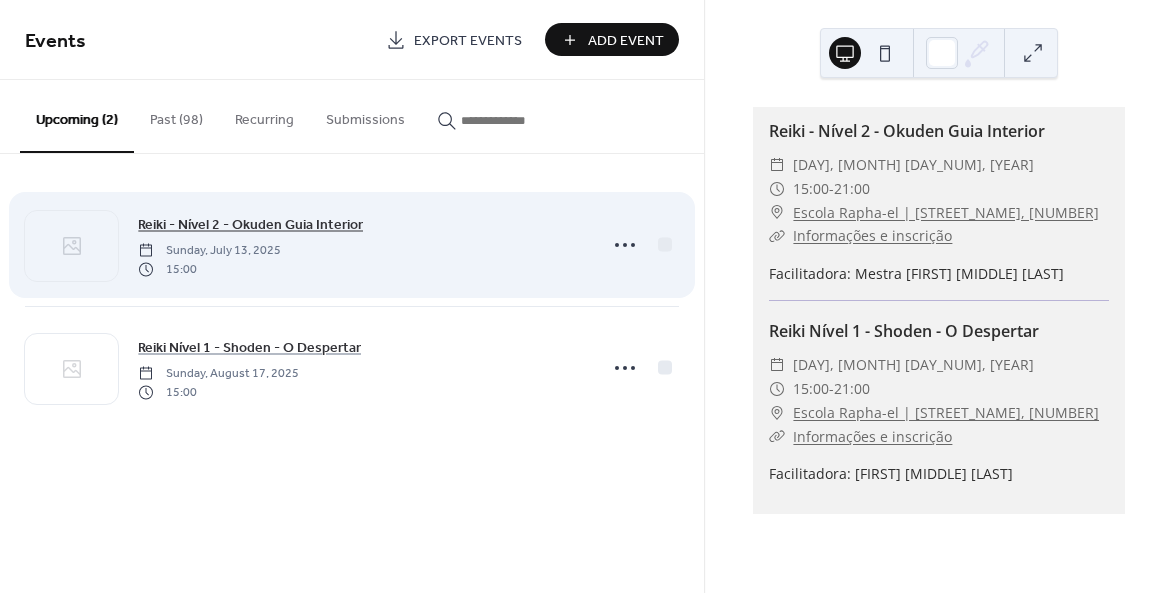 click on "Reiki - Nível 2 - Okuden Guia Interior" at bounding box center [250, 225] 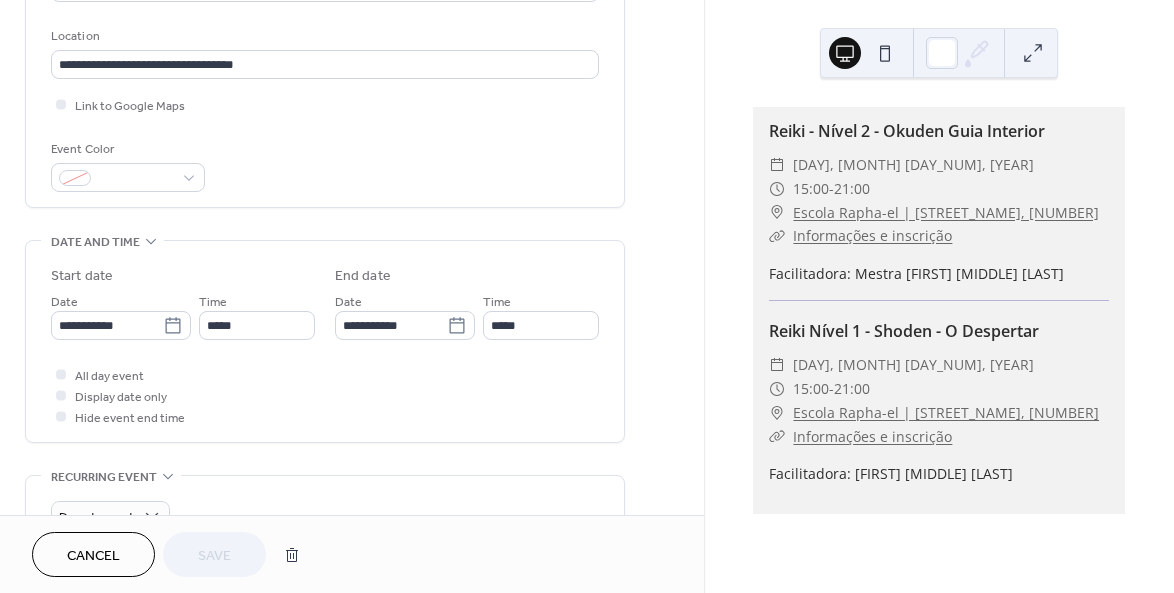 scroll, scrollTop: 413, scrollLeft: 0, axis: vertical 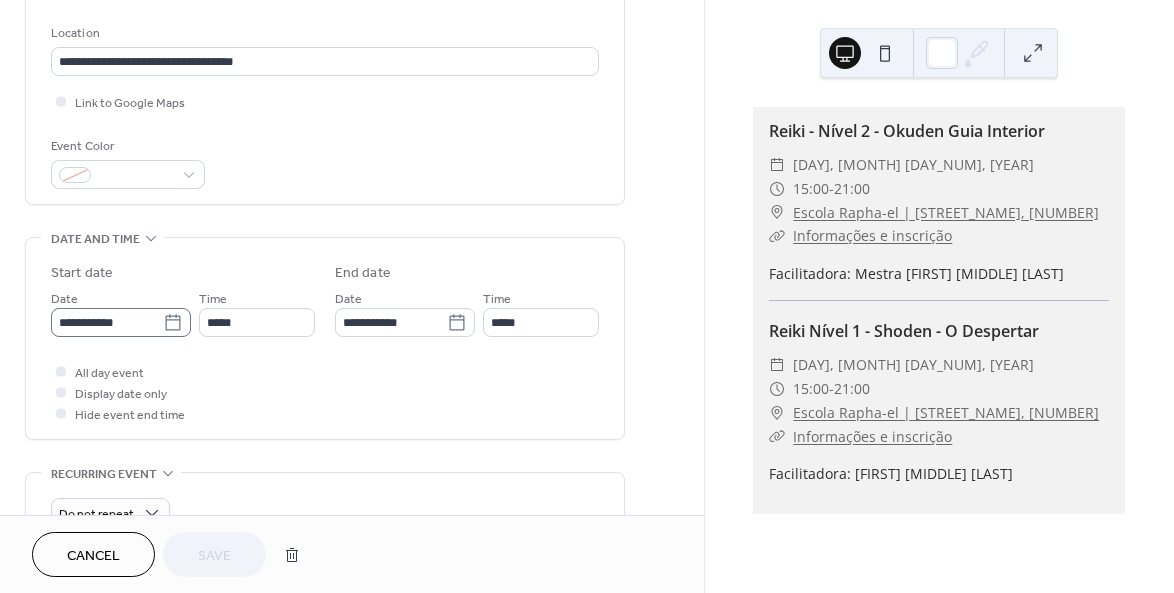click 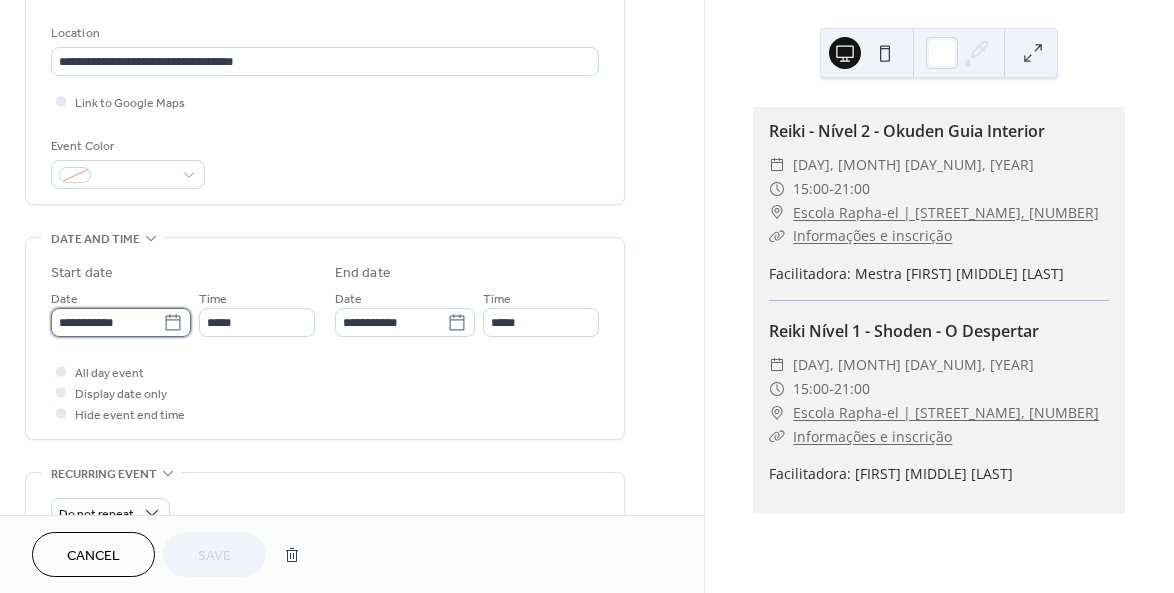 click on "**********" at bounding box center [107, 322] 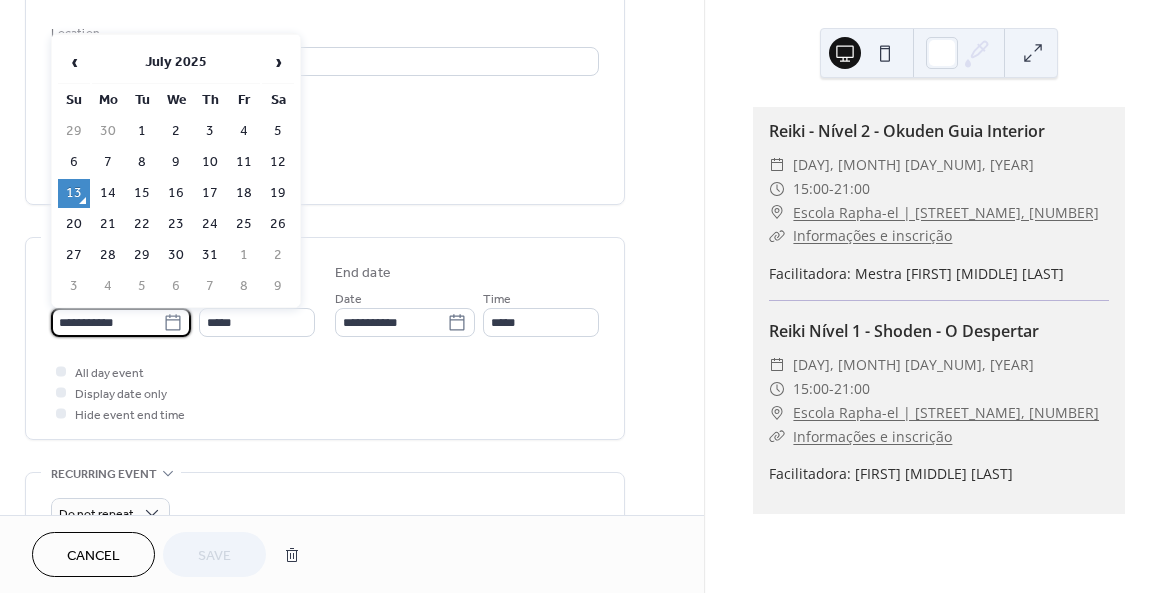 click 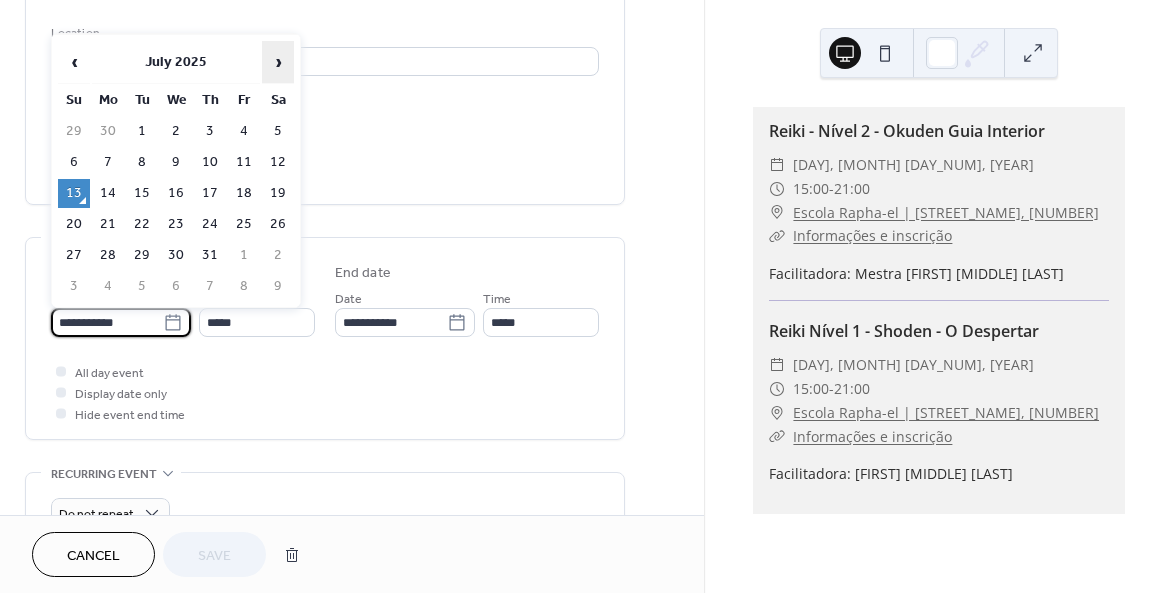 click on "›" at bounding box center (278, 62) 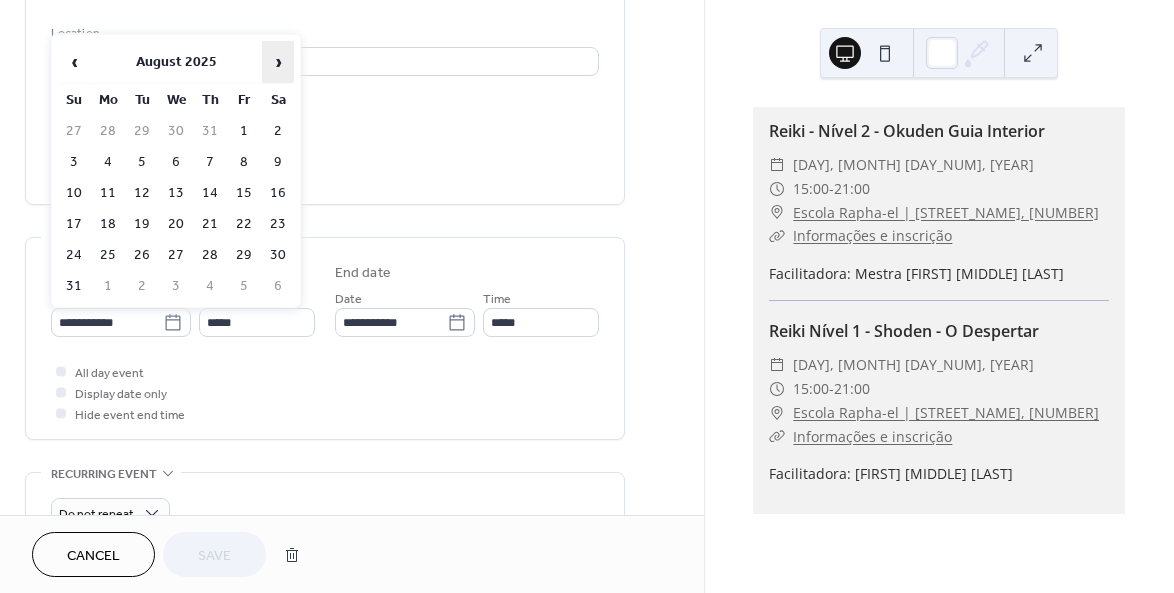 click on "›" at bounding box center (278, 62) 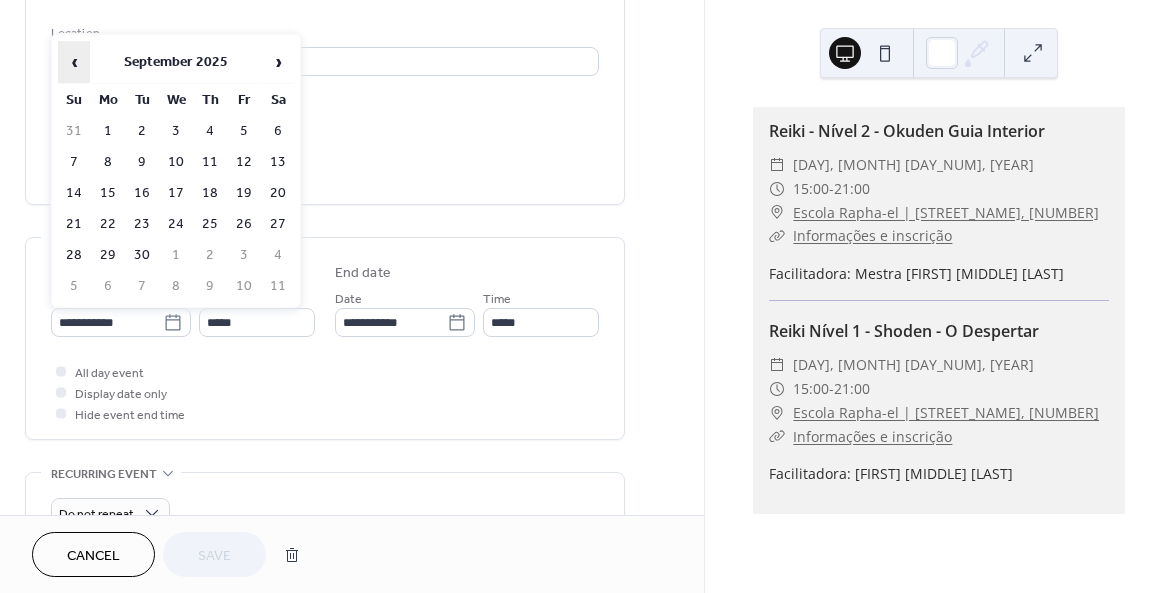 click on "‹" at bounding box center [74, 62] 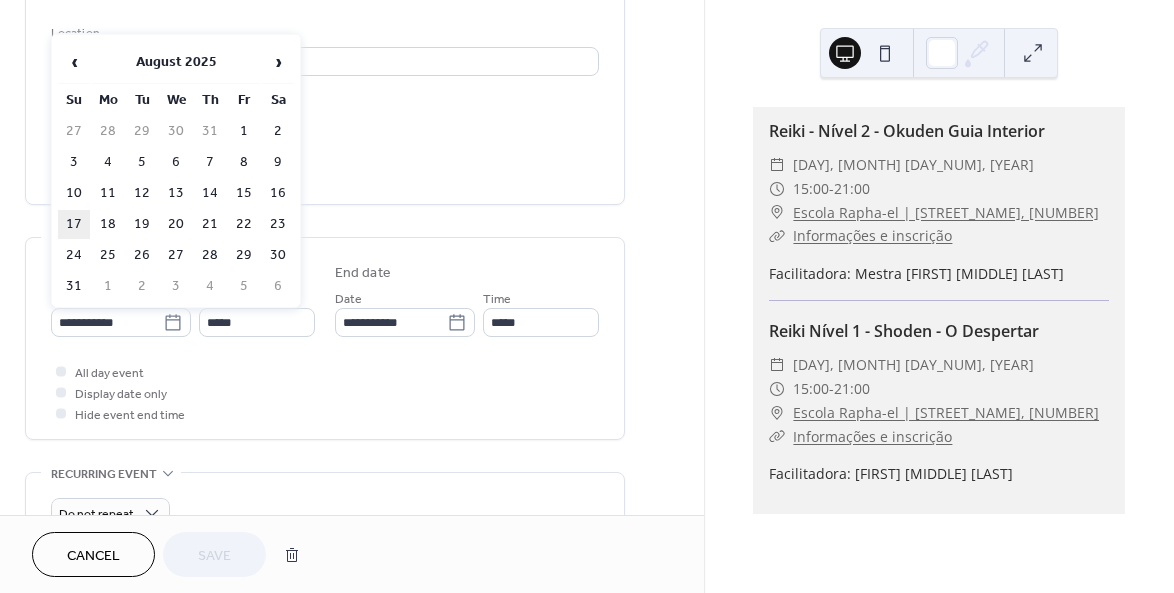 click on "17" at bounding box center (74, 224) 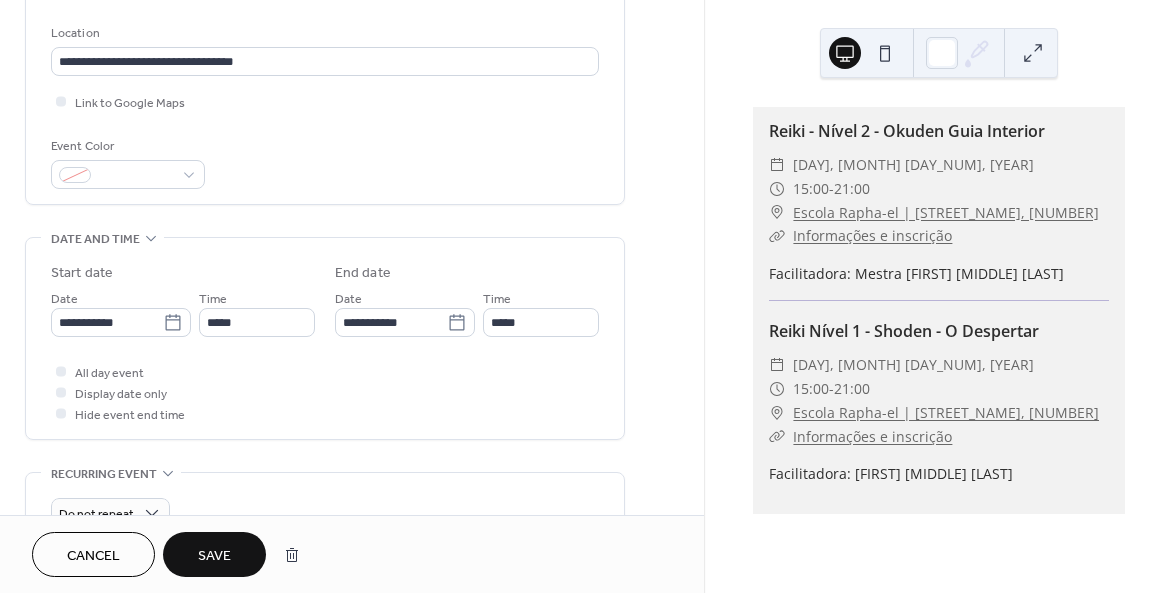 click on "Save" at bounding box center (214, 556) 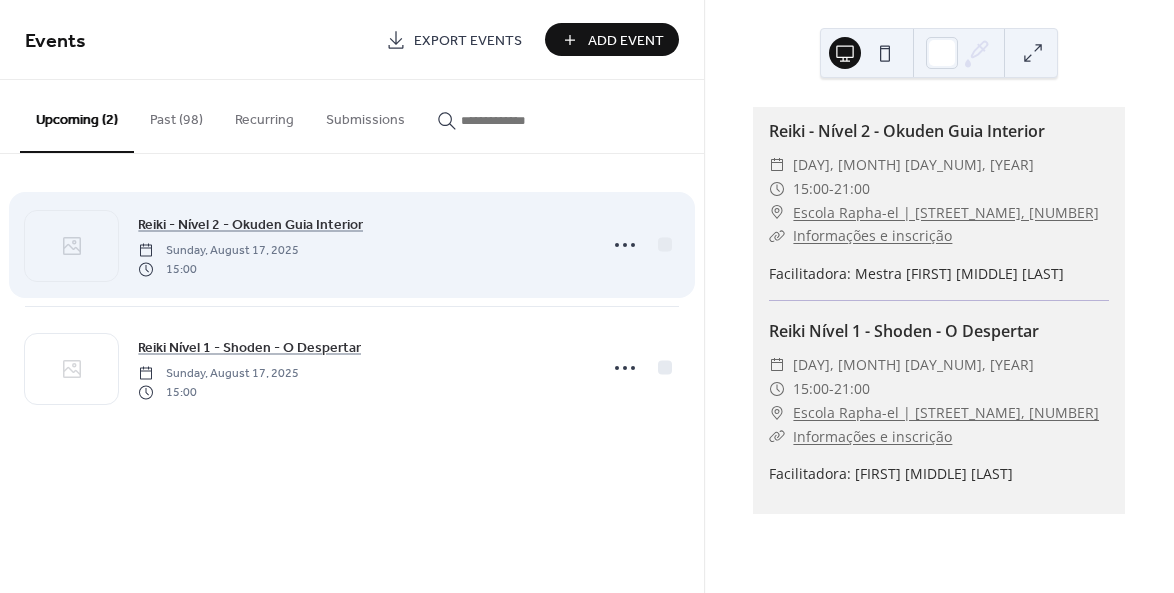 click on "Reiki - Nível 2 - Okuden Guia Interior Sunday, August 17, 2025 15:00" at bounding box center [361, 245] 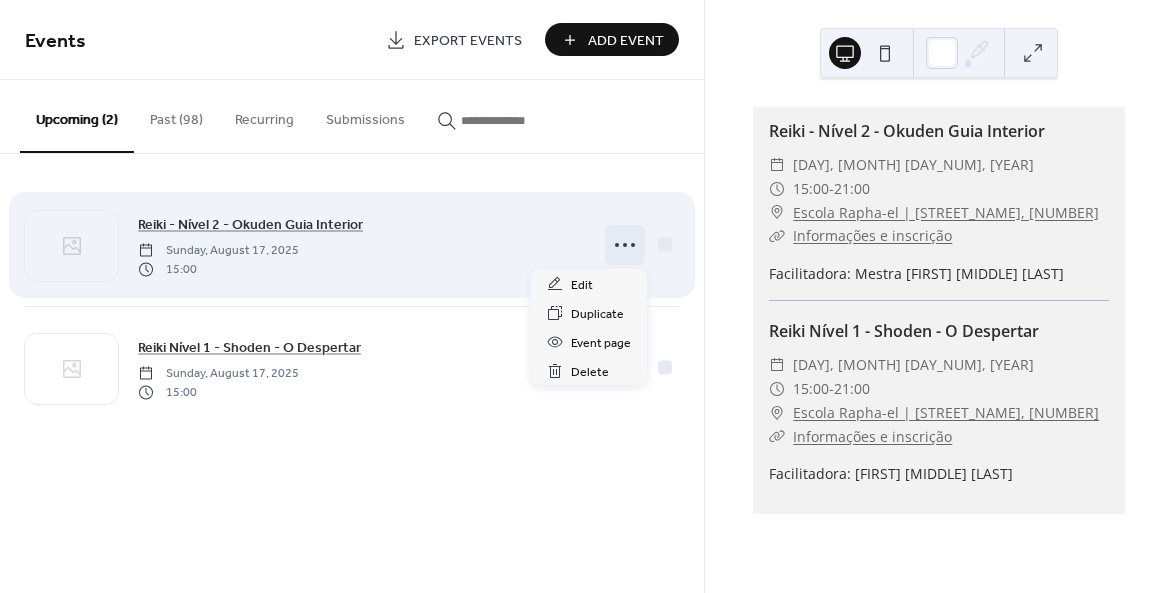 click 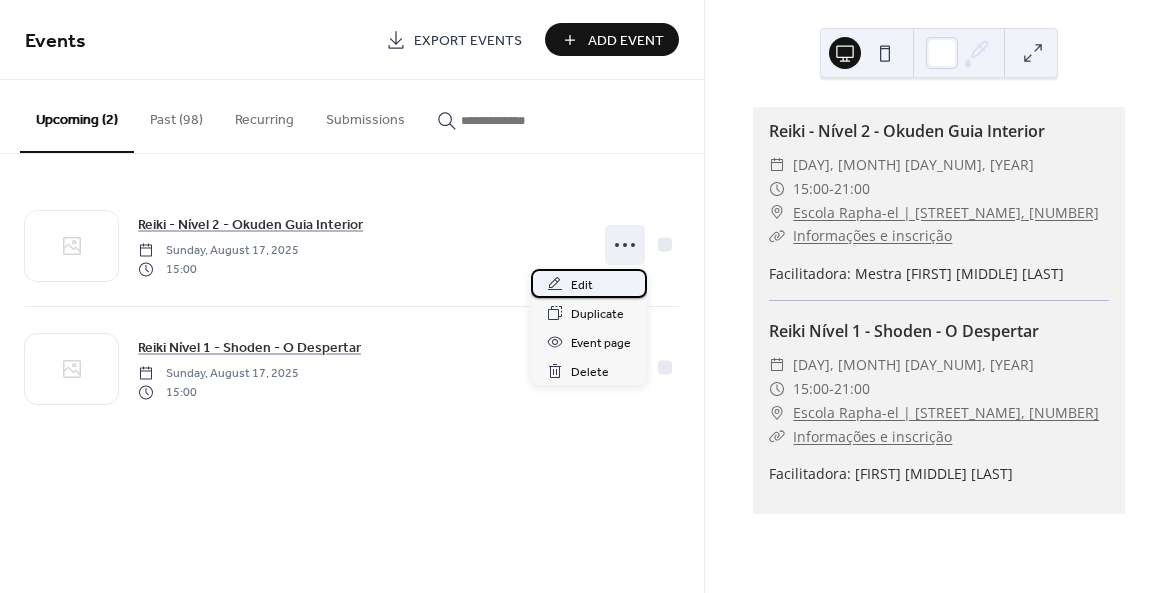 click on "Edit" at bounding box center (582, 285) 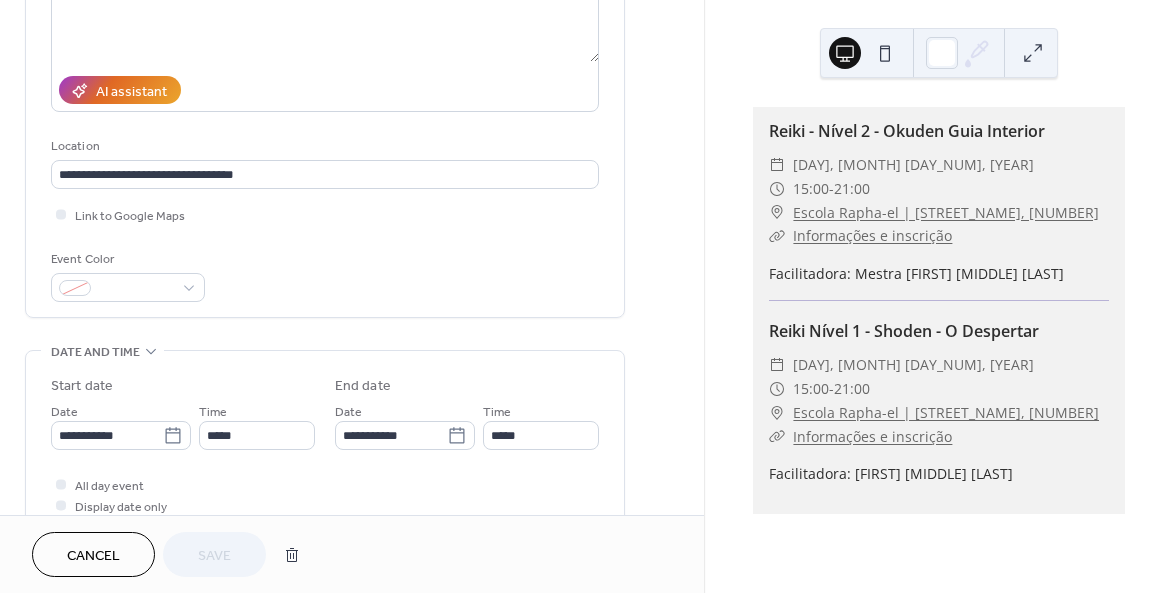 scroll, scrollTop: 347, scrollLeft: 0, axis: vertical 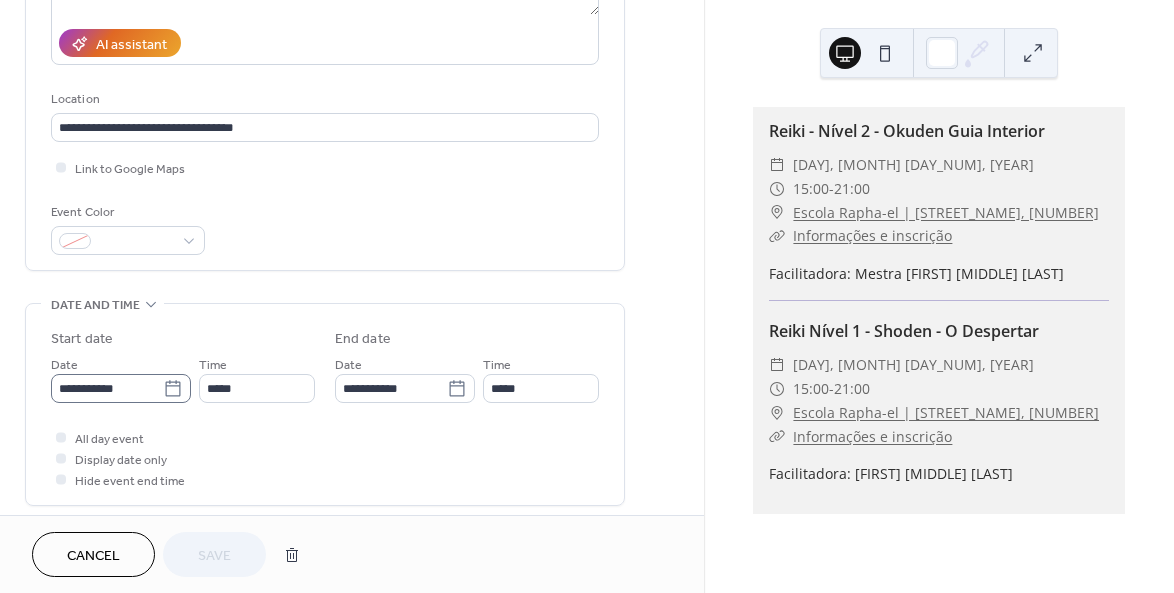 click 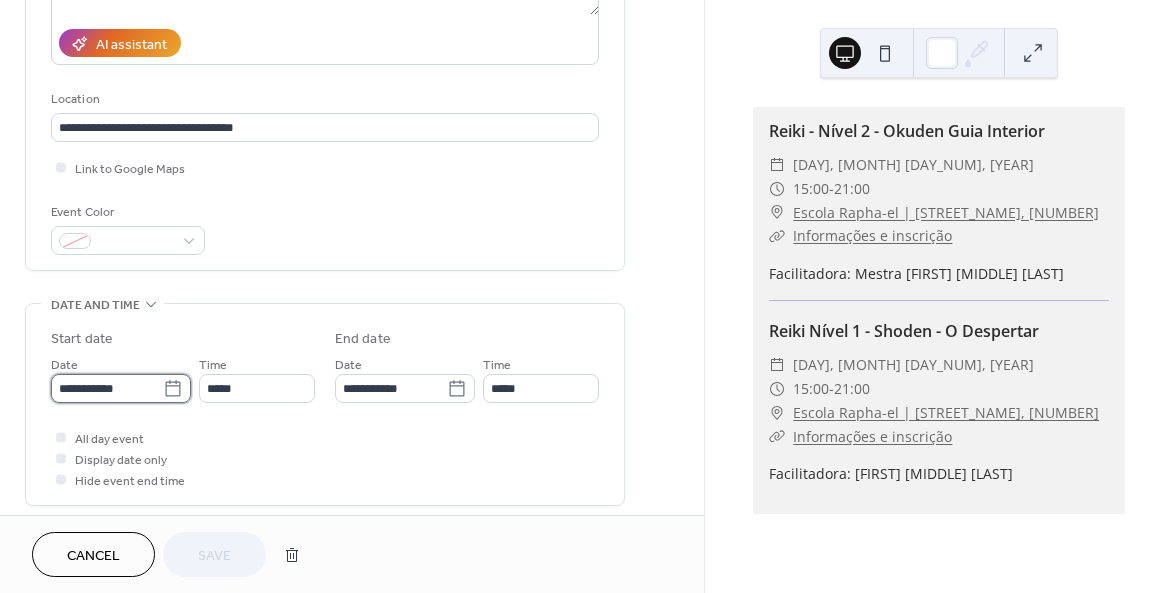 click on "**********" at bounding box center [107, 388] 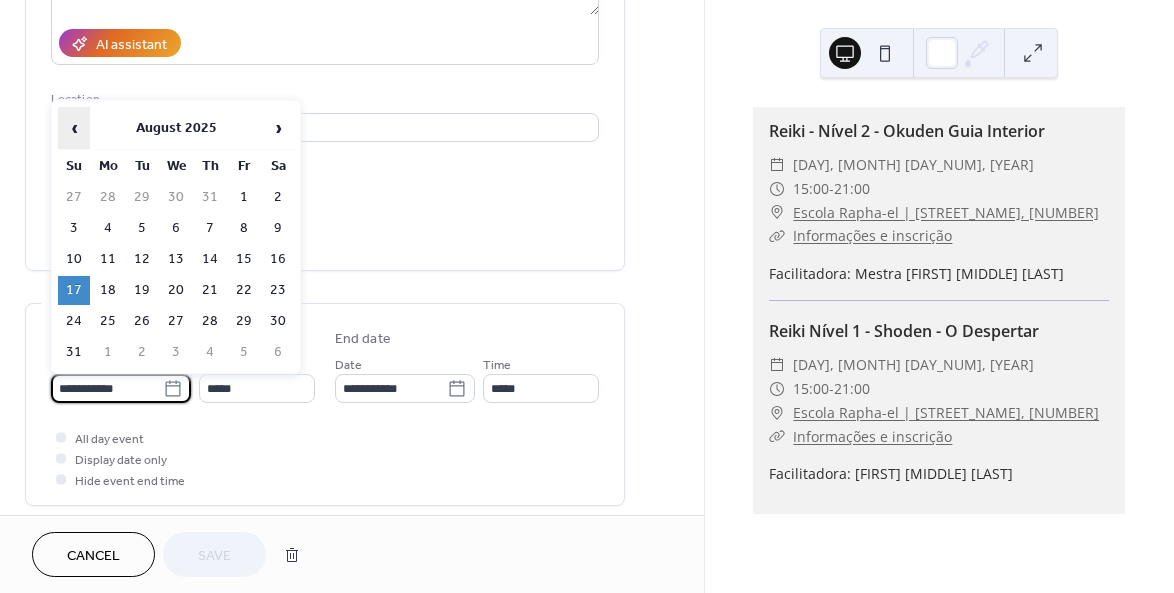 click on "‹" at bounding box center [74, 128] 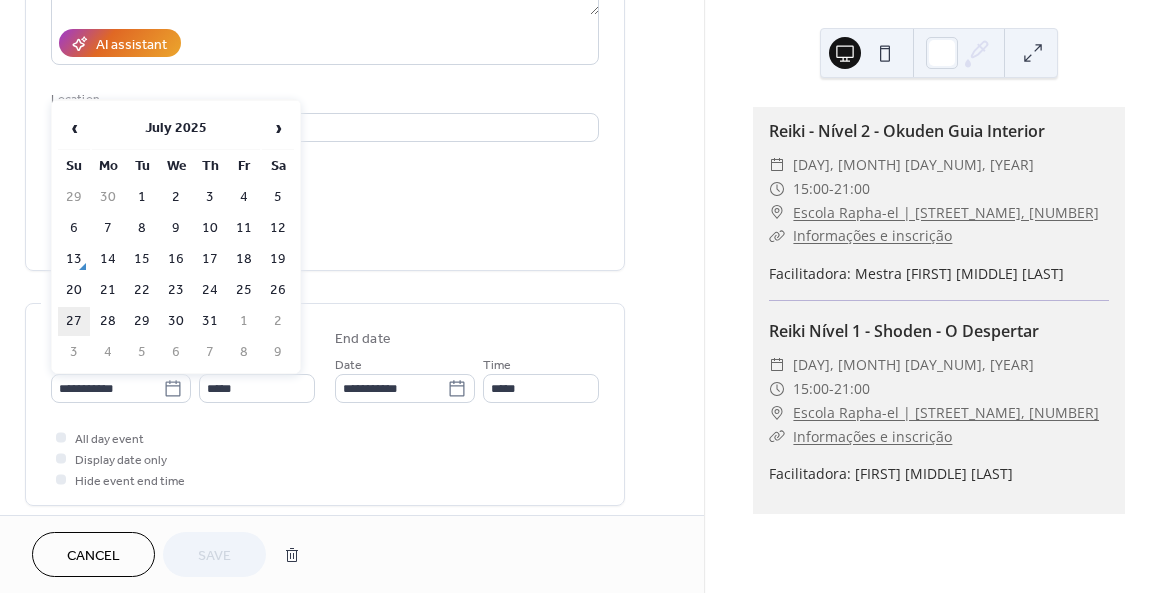 click on "27" at bounding box center (74, 321) 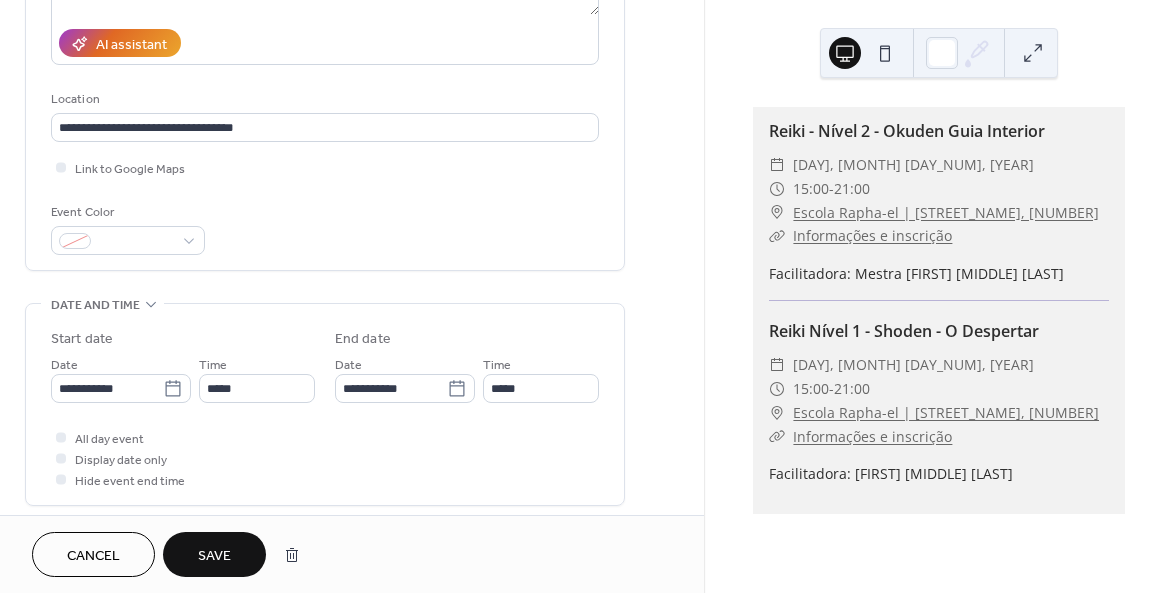 click on "Save" at bounding box center [214, 556] 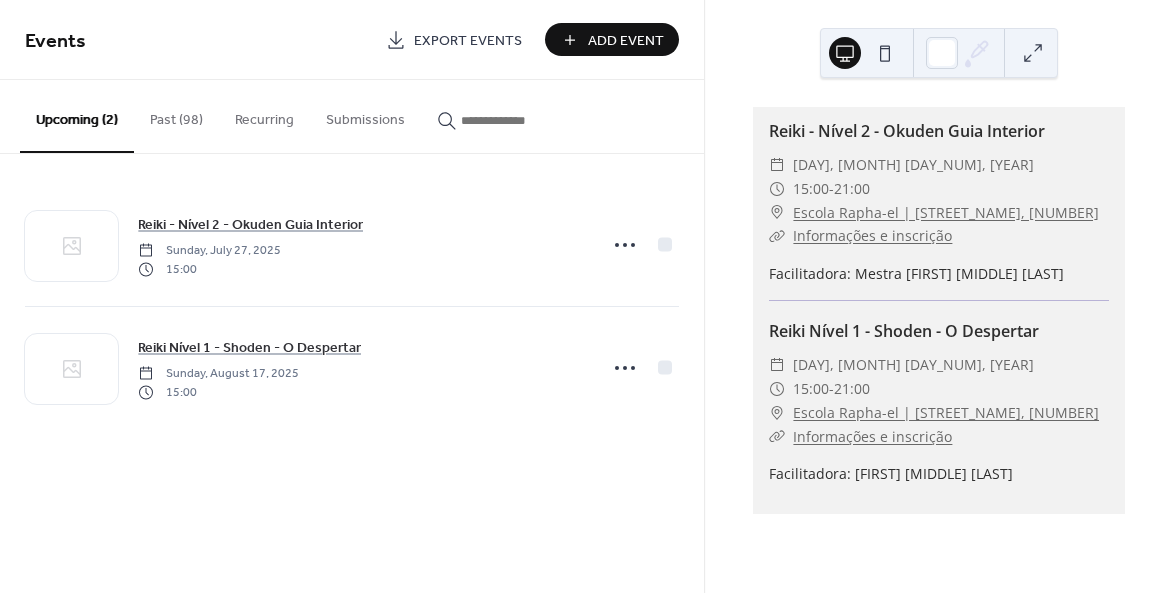 click on "Past  (98)" at bounding box center (176, 115) 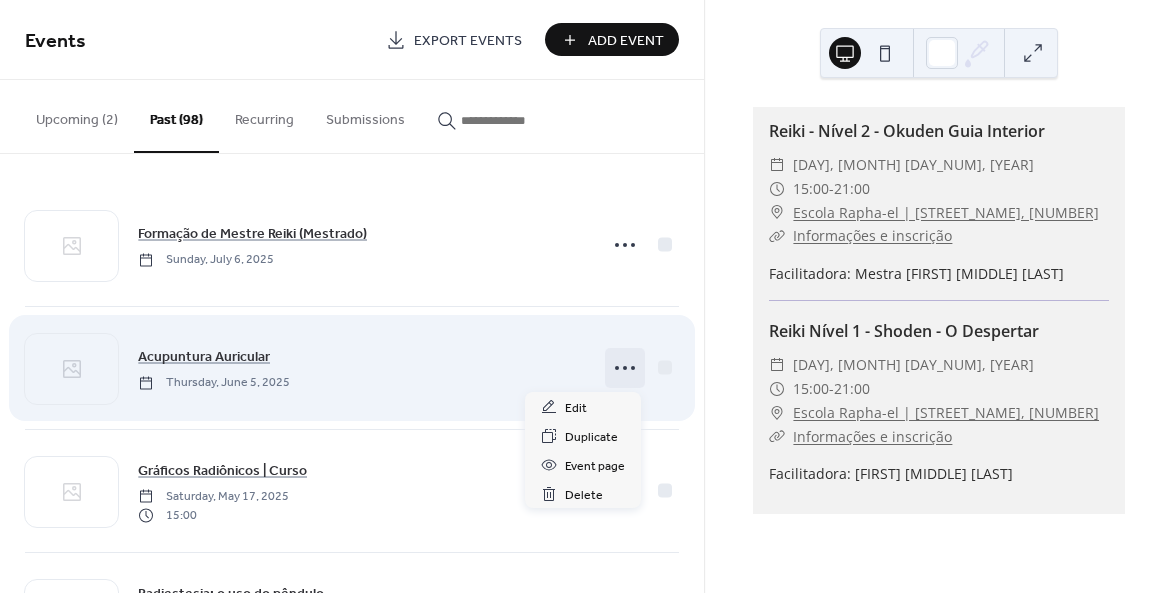 click 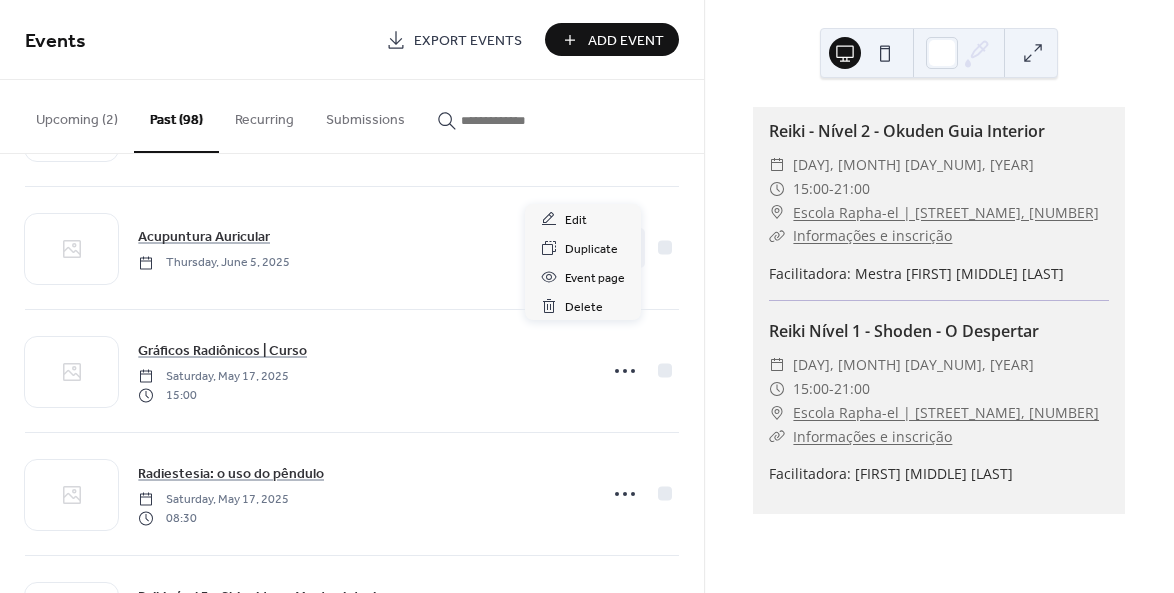 scroll, scrollTop: 111, scrollLeft: 0, axis: vertical 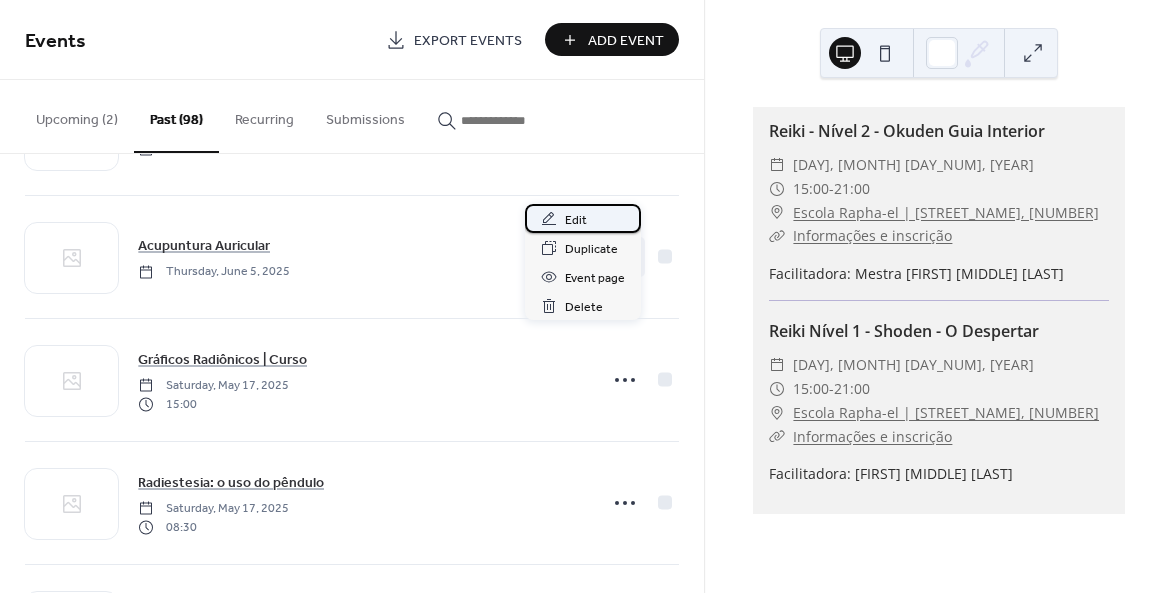 click on "Edit" at bounding box center [576, 220] 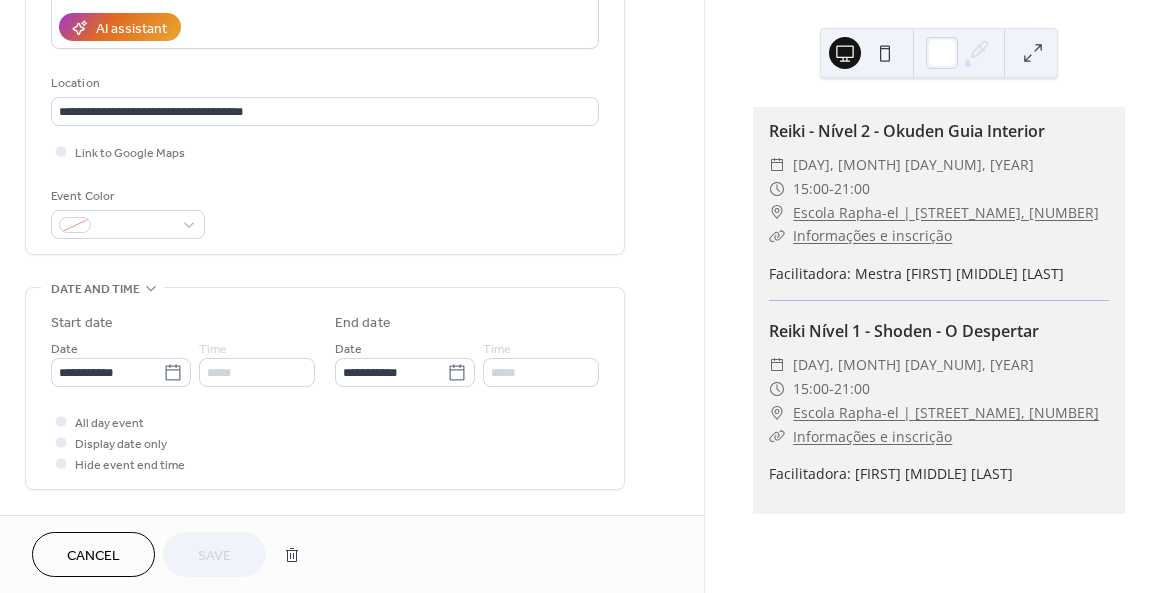 scroll, scrollTop: 370, scrollLeft: 0, axis: vertical 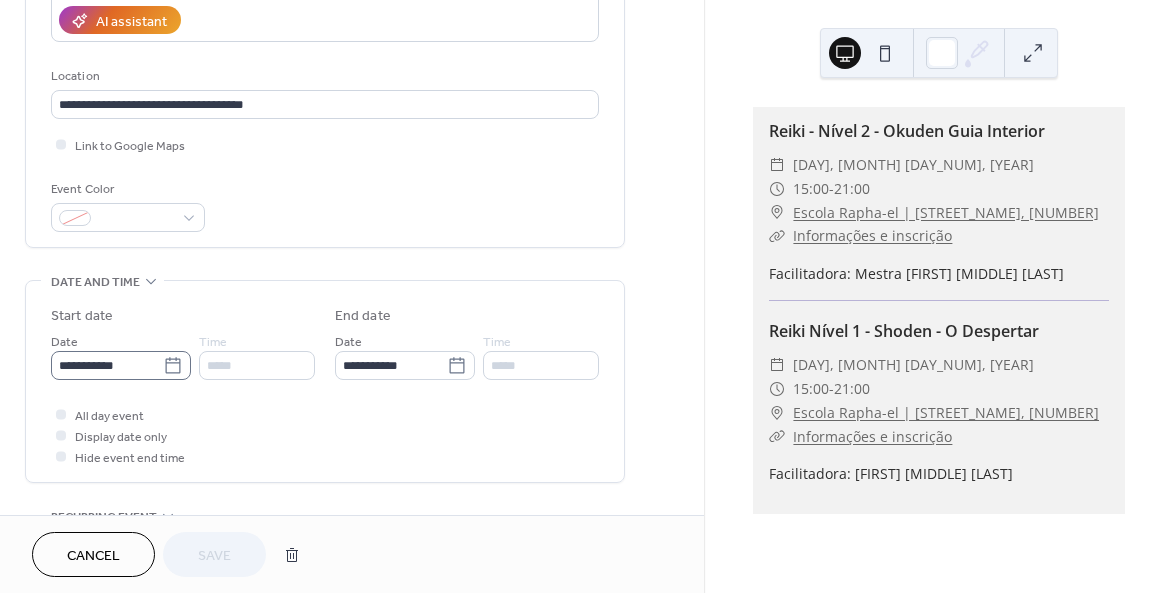 click 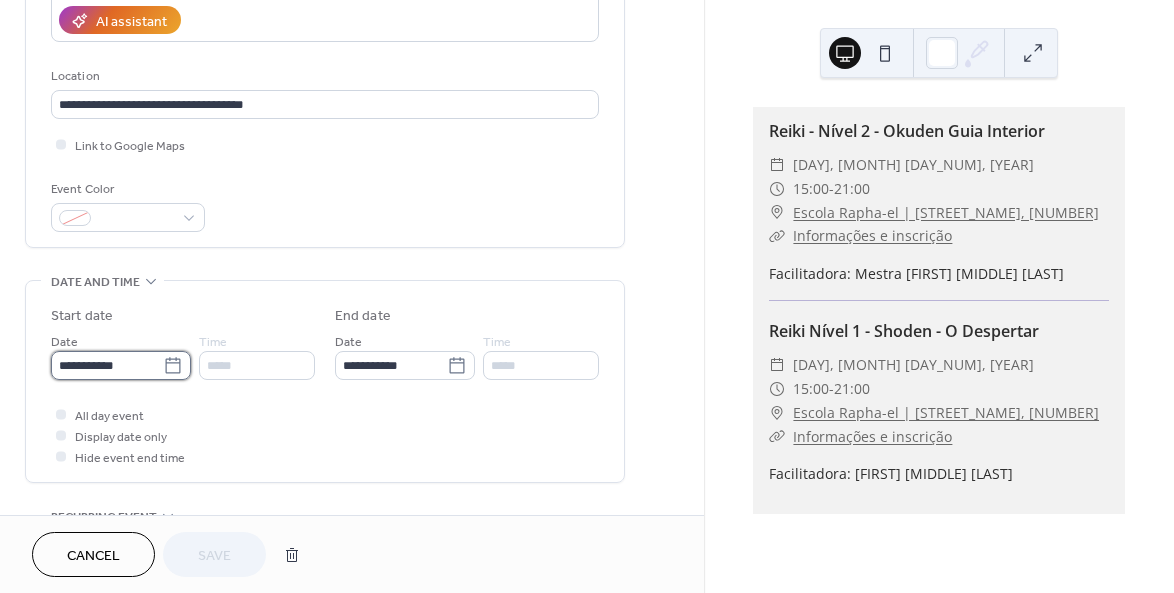 click on "**********" at bounding box center [107, 365] 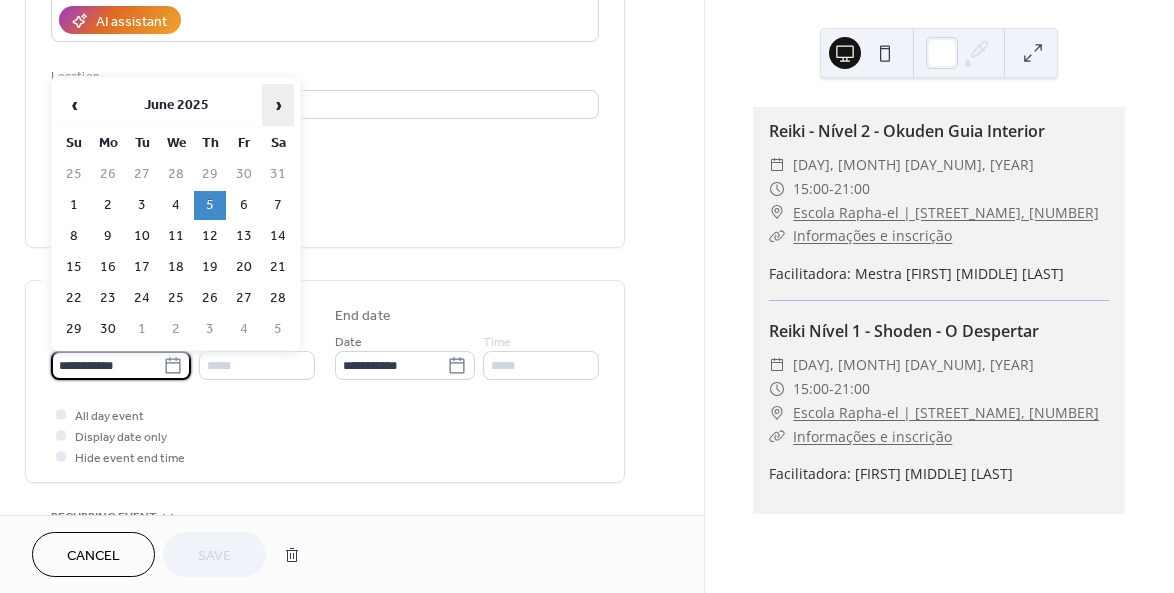 click on "›" at bounding box center [278, 105] 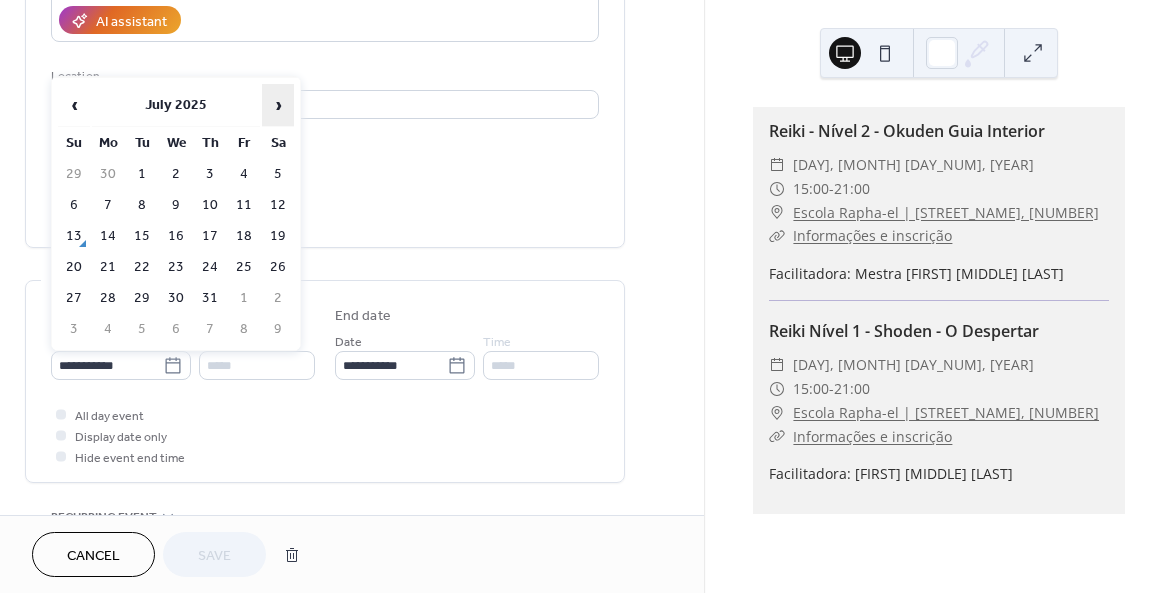 click on "›" at bounding box center (278, 105) 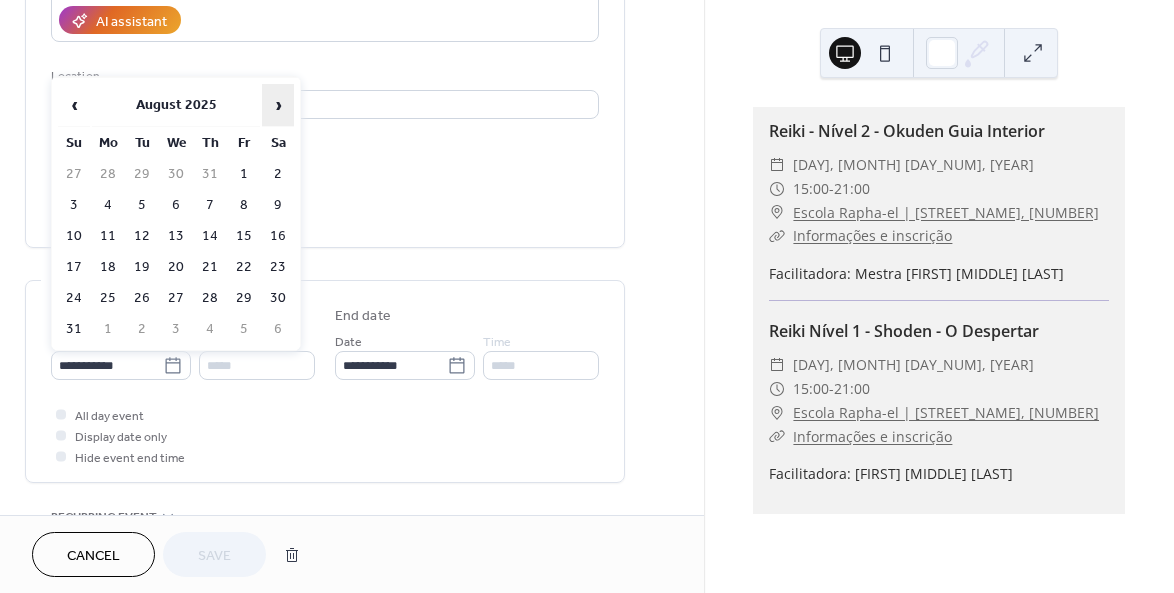 click on "›" at bounding box center [278, 105] 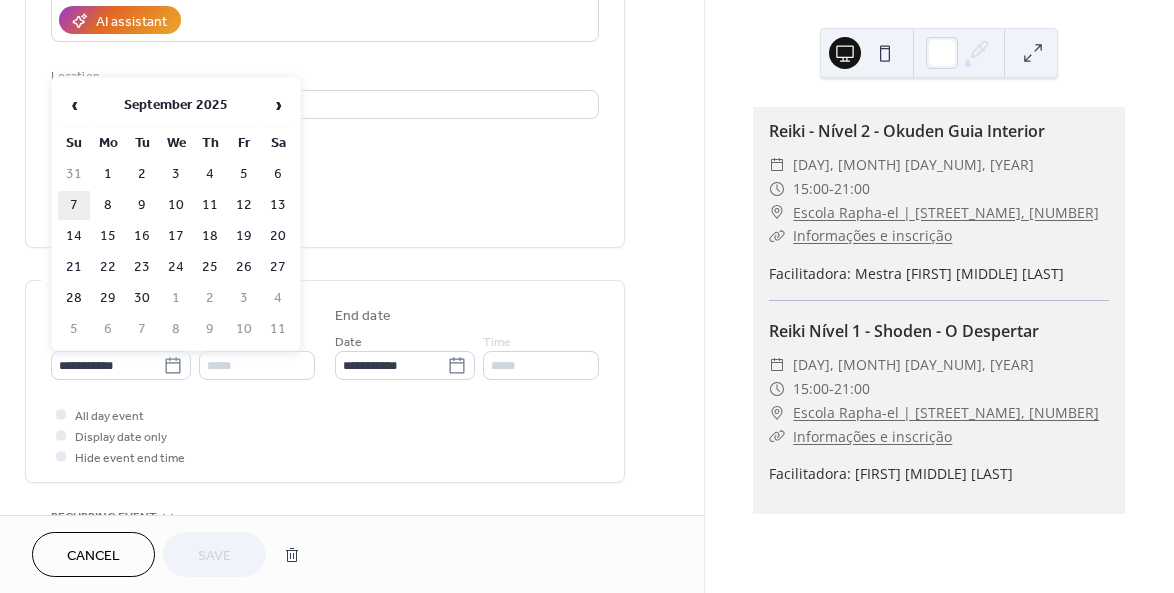 click on "7" at bounding box center [74, 205] 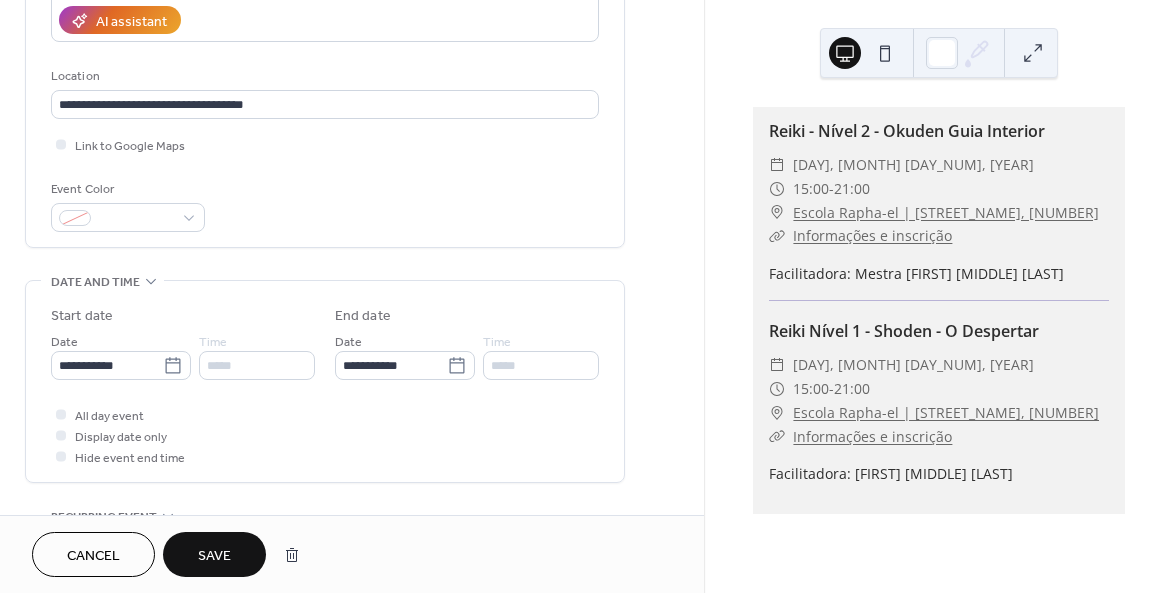 click on "*****" at bounding box center [257, 365] 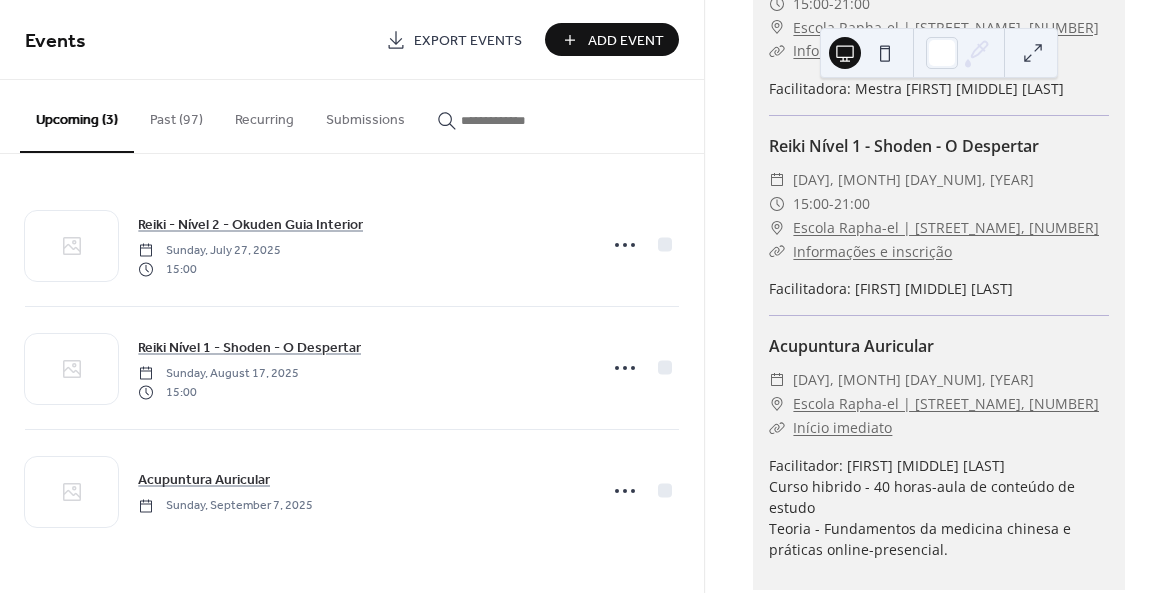 scroll, scrollTop: 215, scrollLeft: 0, axis: vertical 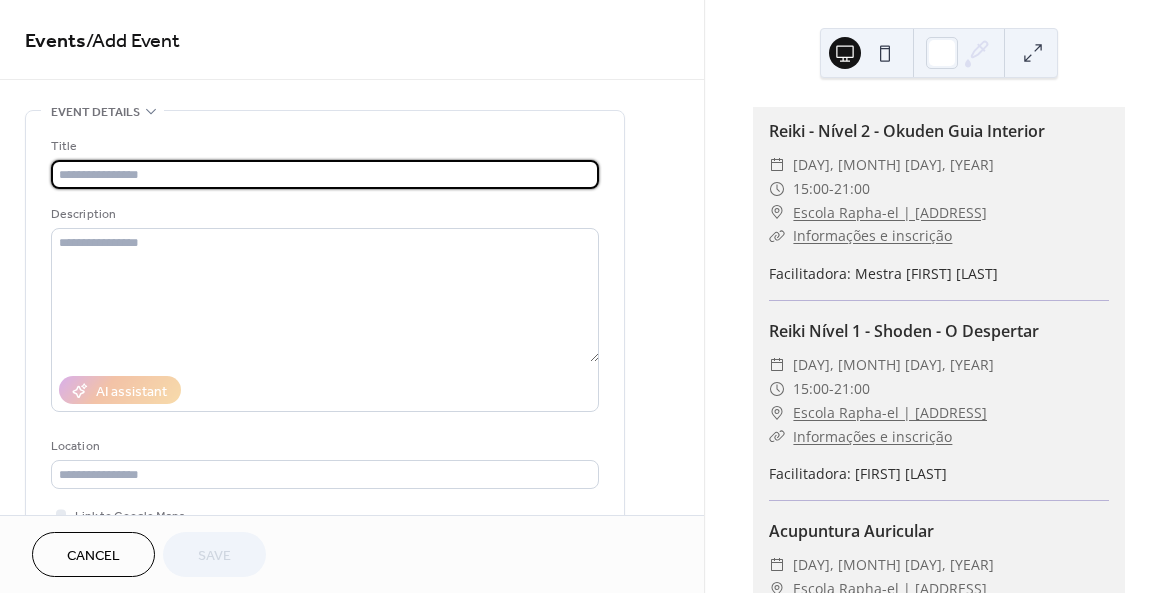 click on "Events" at bounding box center [55, 41] 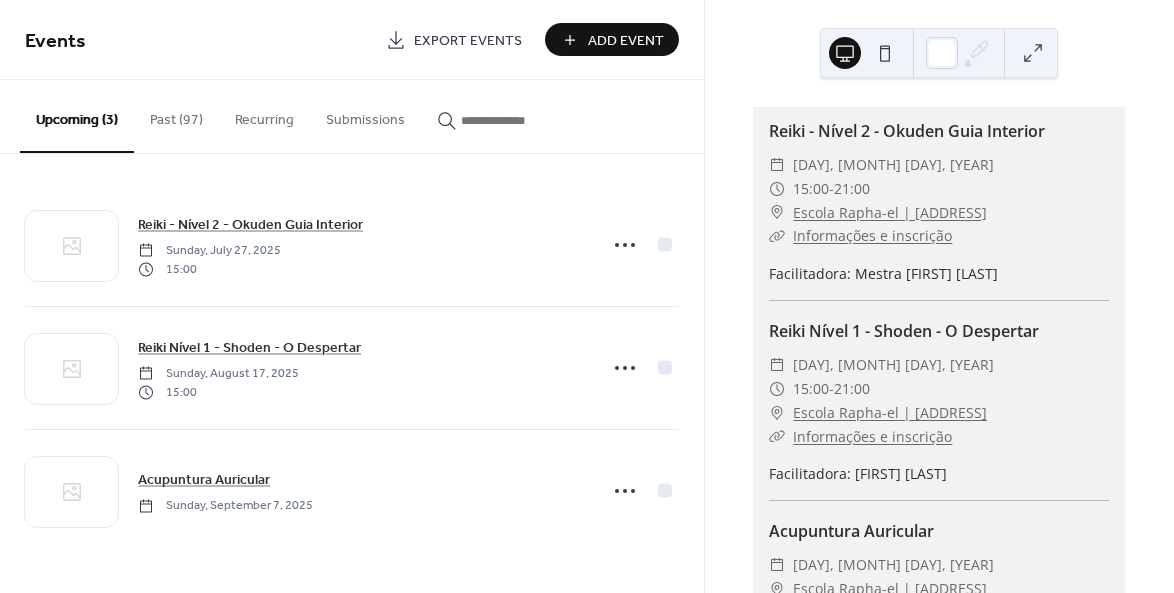 click on "Past  (97)" at bounding box center [176, 115] 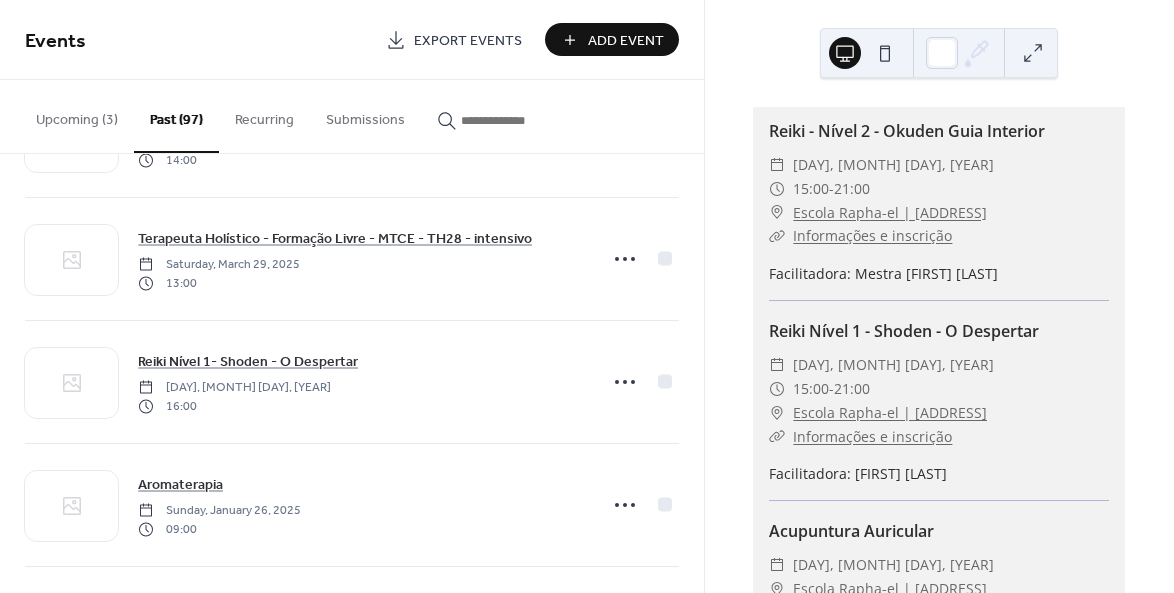 scroll, scrollTop: 495, scrollLeft: 0, axis: vertical 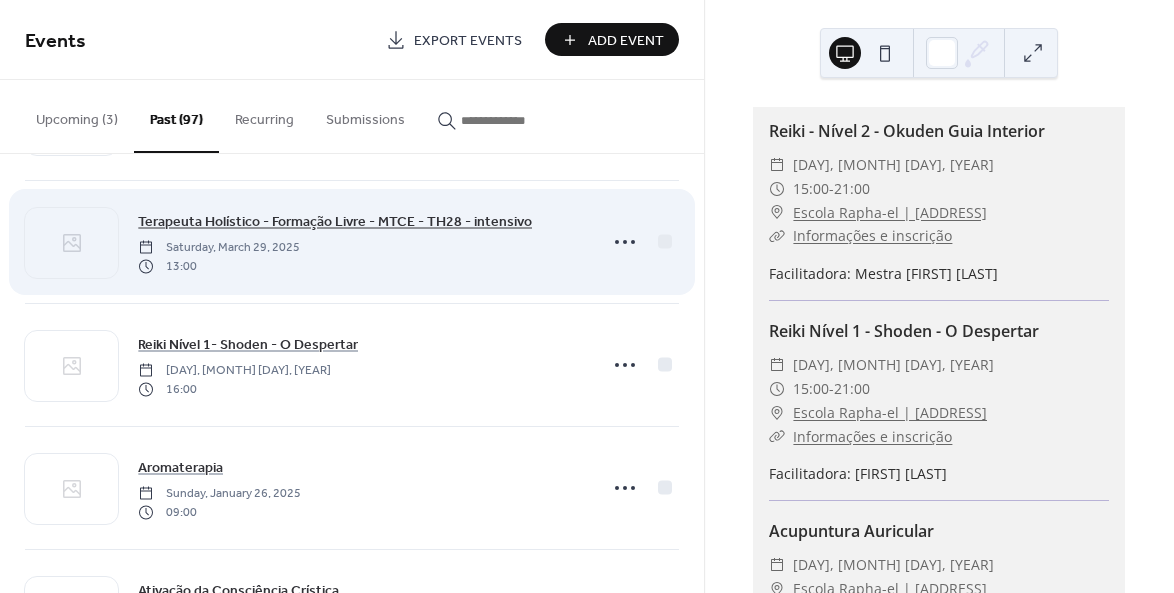 click on "Terapeuta Holístico - Formação Livre - MTCE - TH28 - intensivo" at bounding box center [335, 222] 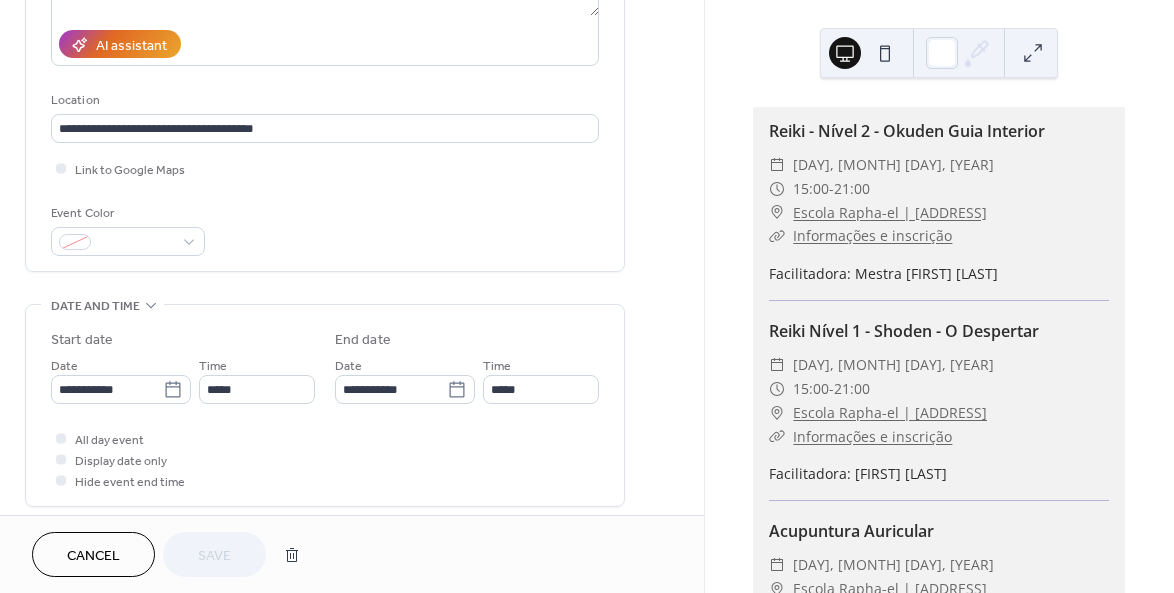 scroll, scrollTop: 375, scrollLeft: 0, axis: vertical 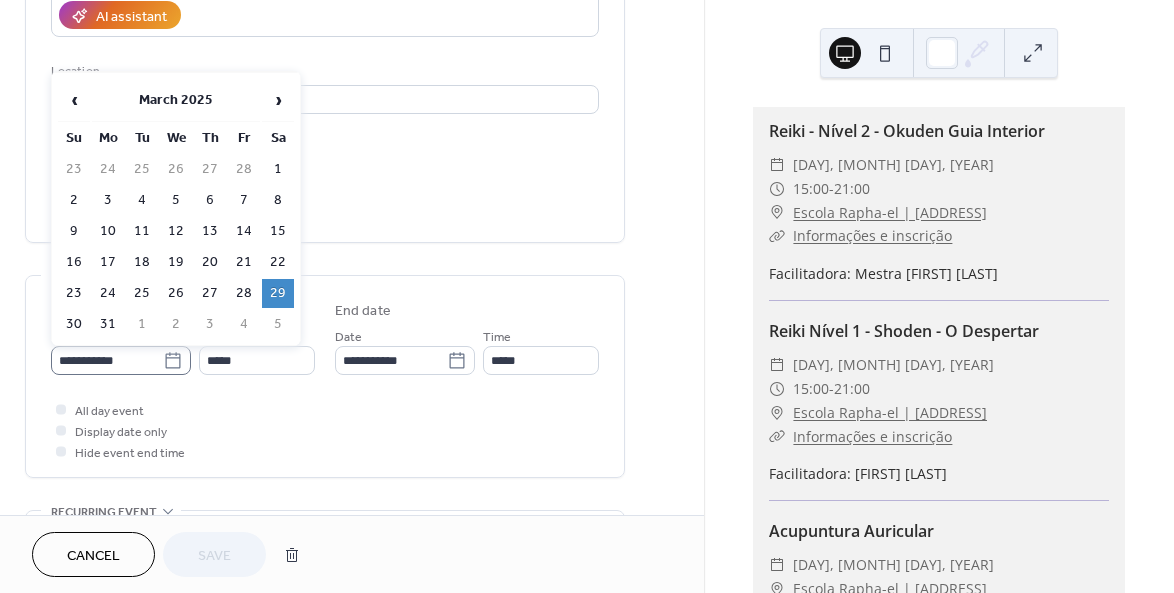 click 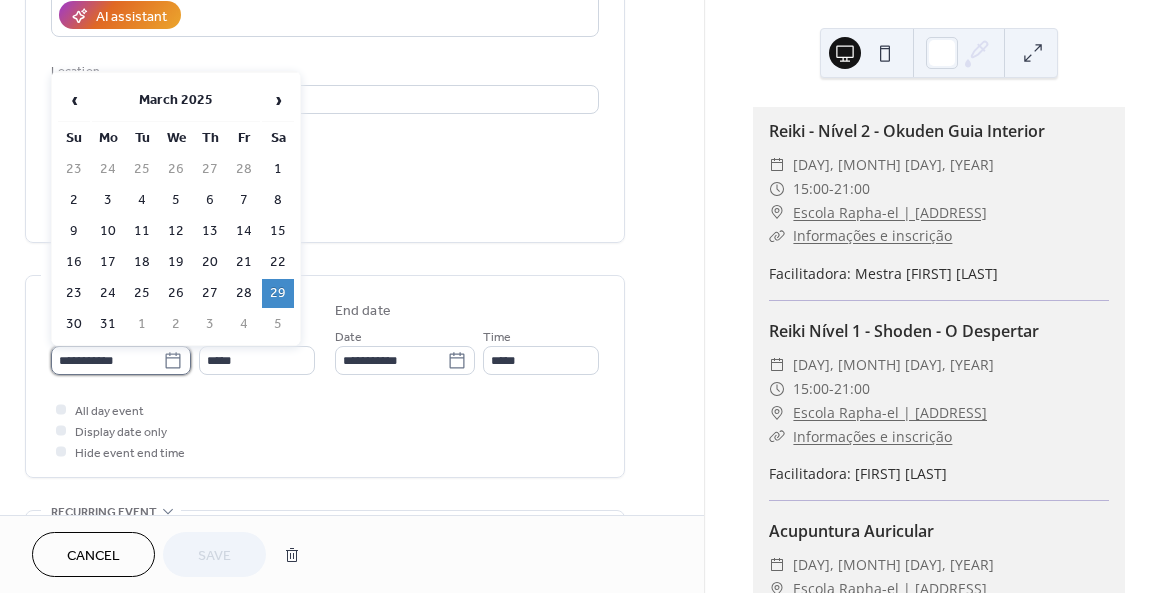 click on "**********" at bounding box center [107, 360] 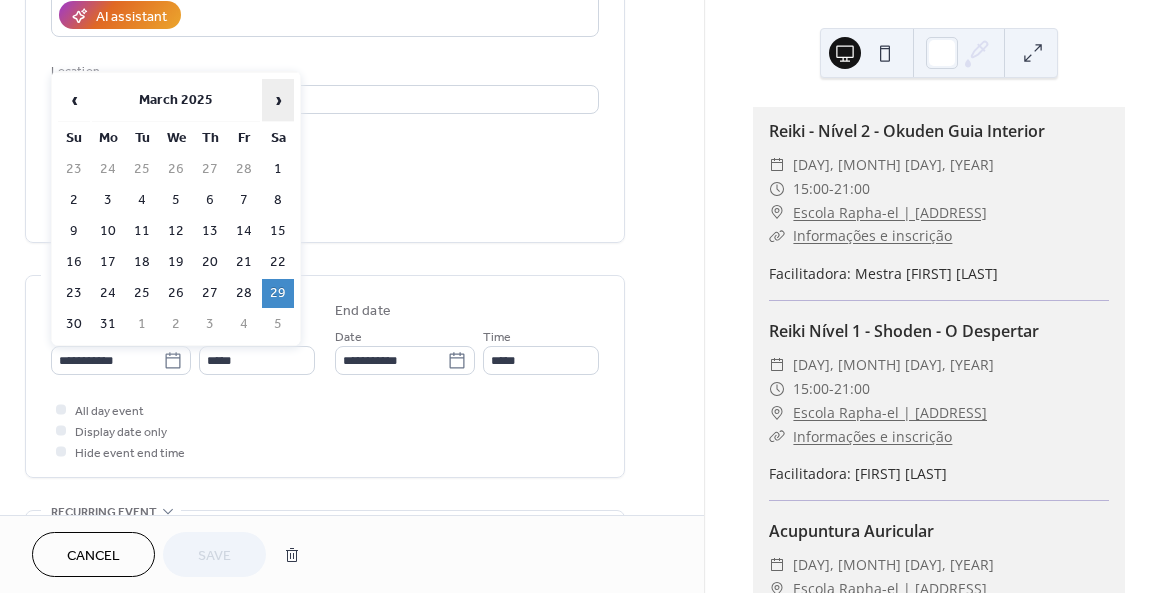click on "›" at bounding box center [278, 100] 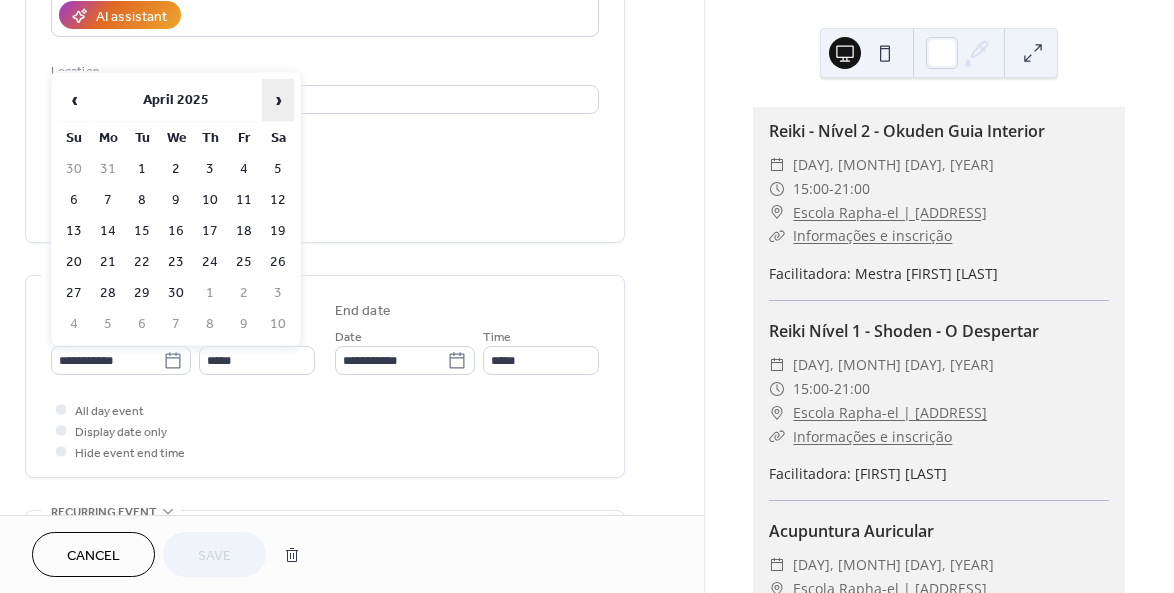 click on "›" at bounding box center (278, 100) 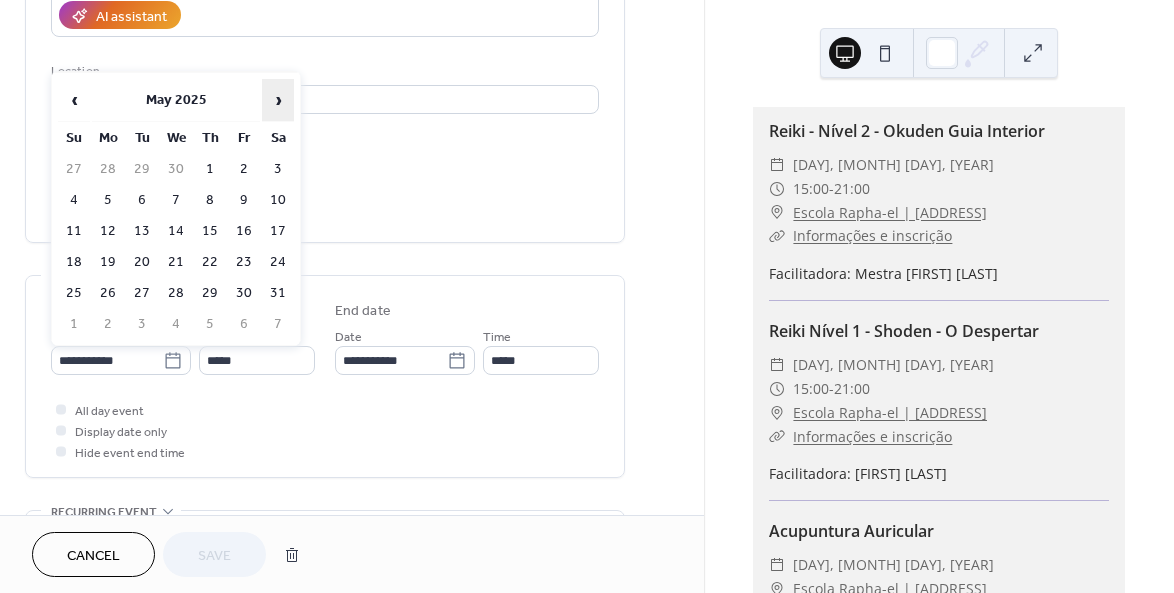 click on "›" at bounding box center [278, 100] 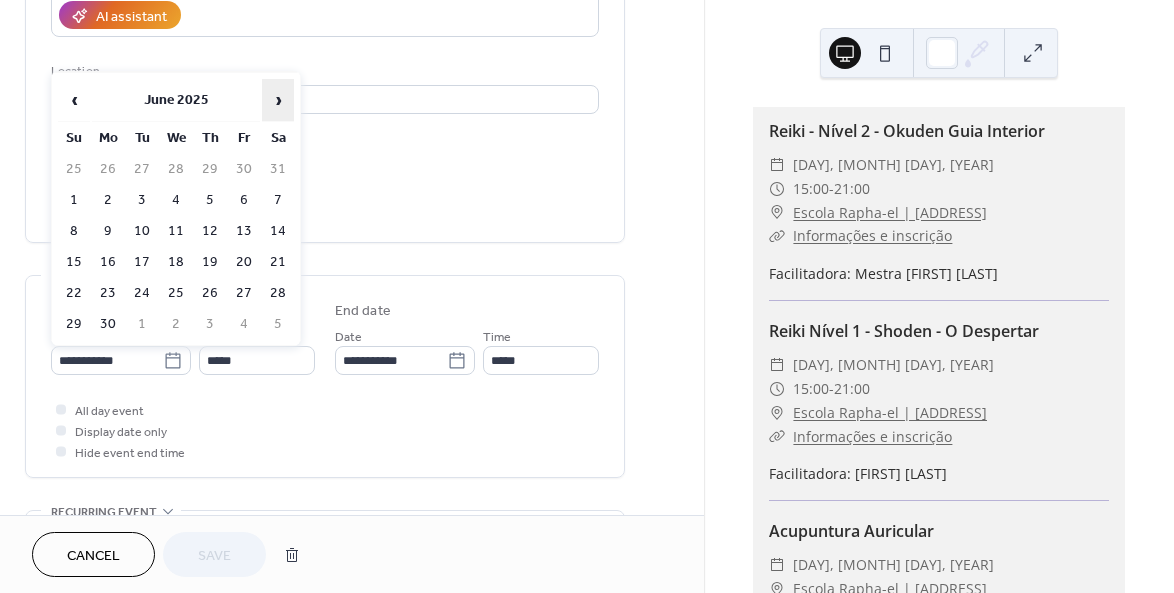 click on "›" at bounding box center (278, 100) 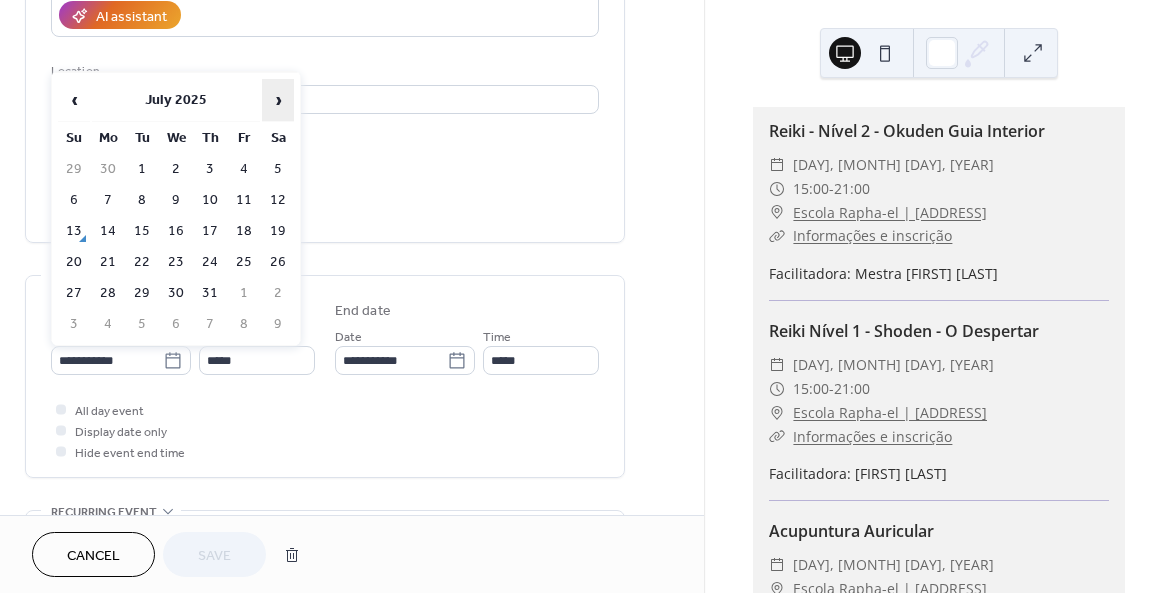 click on "›" at bounding box center [278, 100] 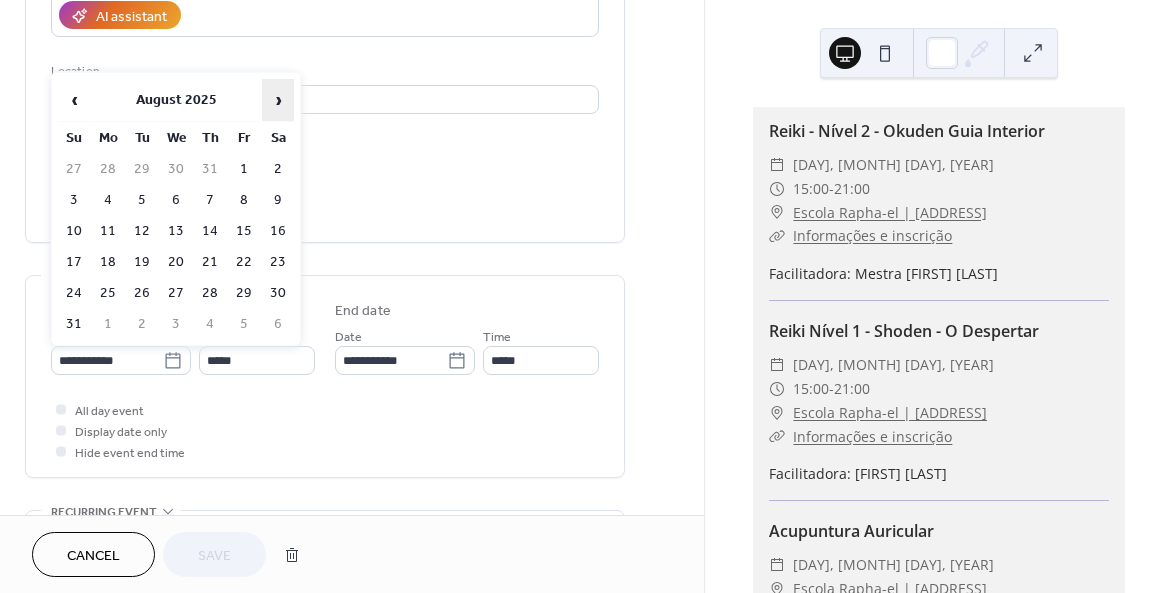 click on "›" at bounding box center (278, 100) 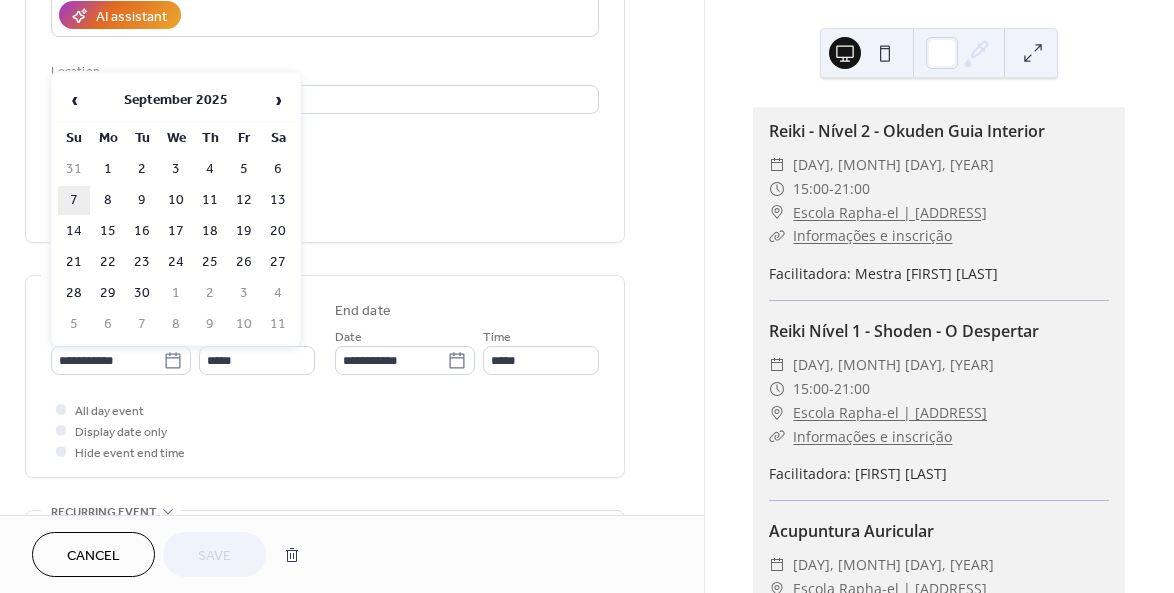 click on "7" at bounding box center [74, 200] 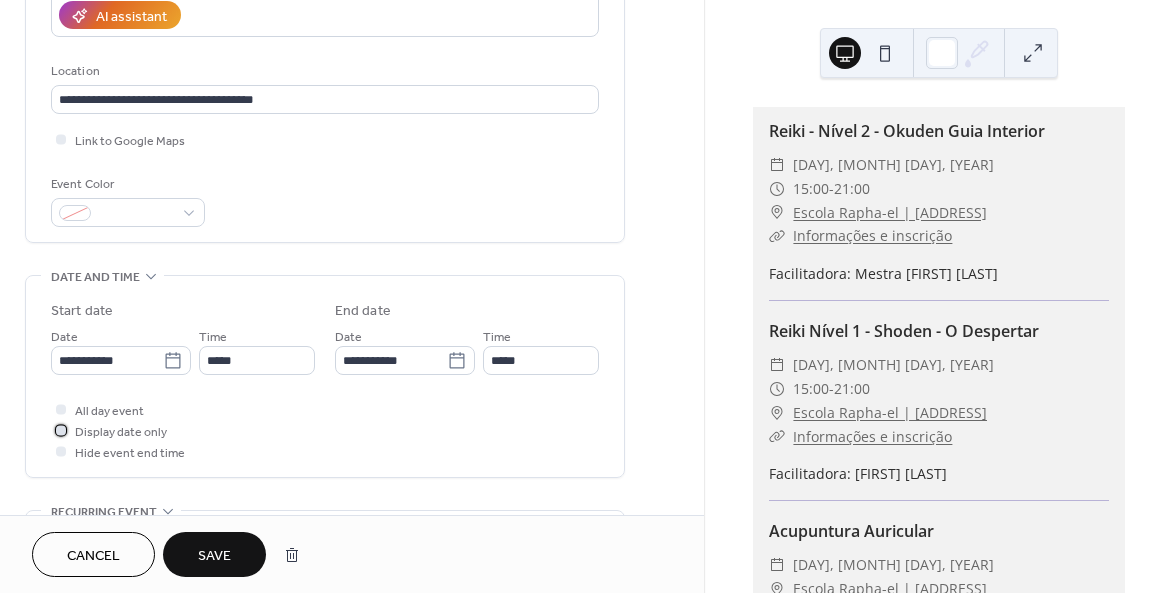 click at bounding box center [61, 430] 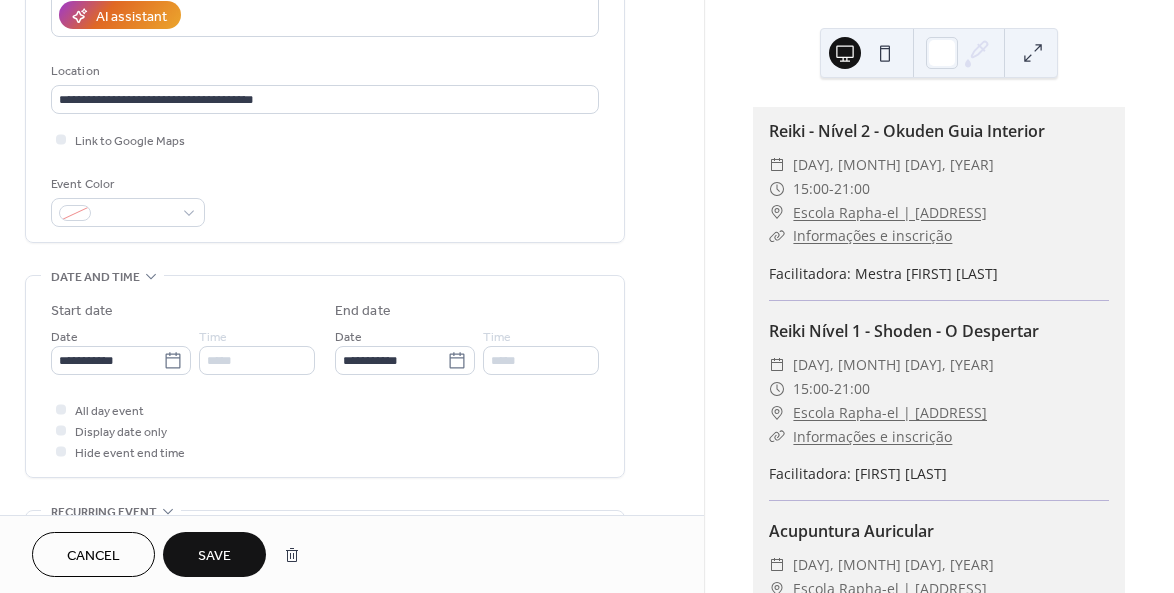 click on "Save" at bounding box center (214, 556) 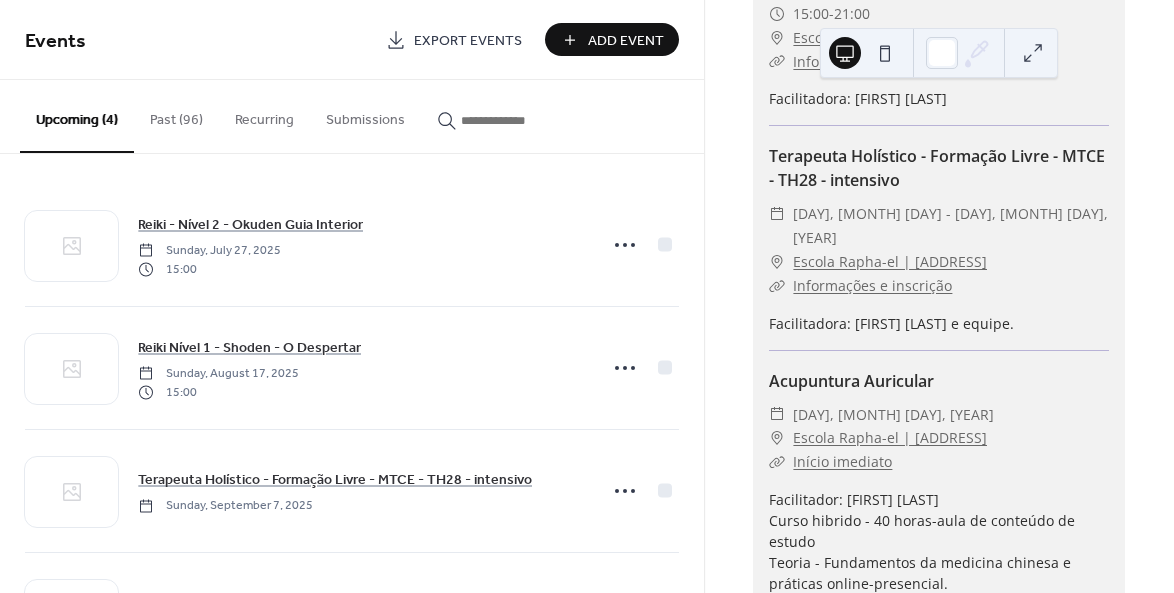 scroll, scrollTop: 381, scrollLeft: 0, axis: vertical 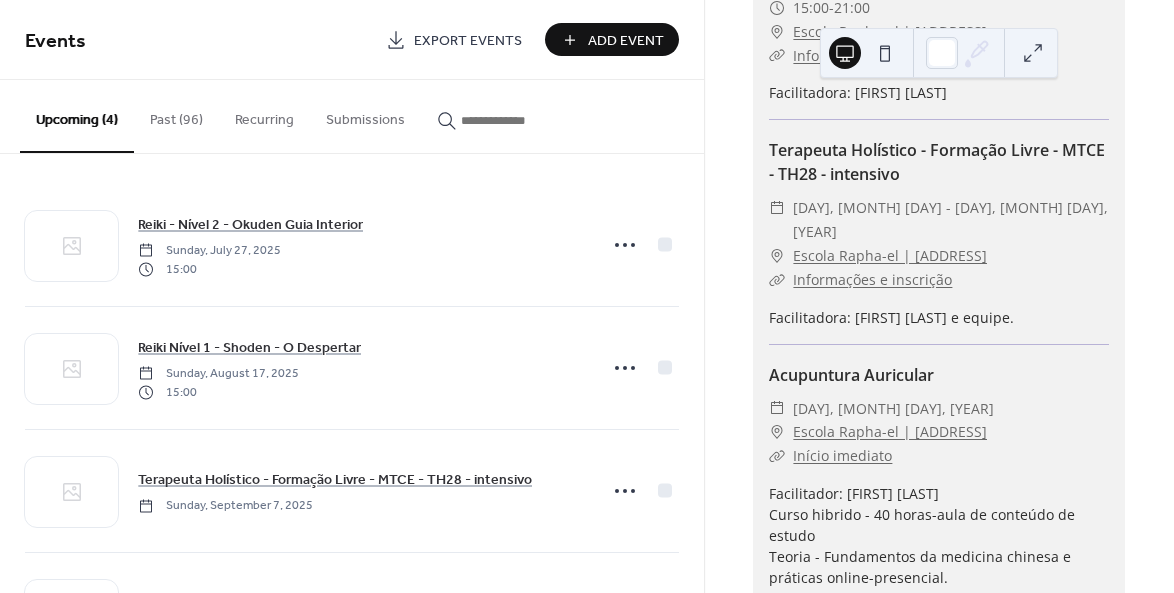click on "Past  (96)" at bounding box center [176, 115] 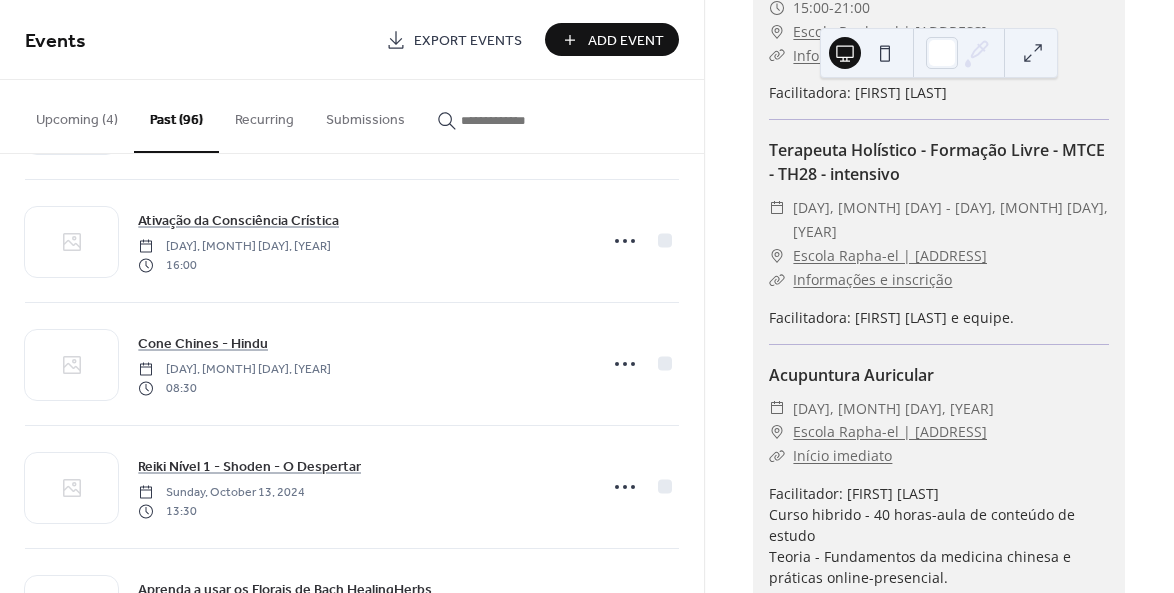 scroll, scrollTop: 751, scrollLeft: 0, axis: vertical 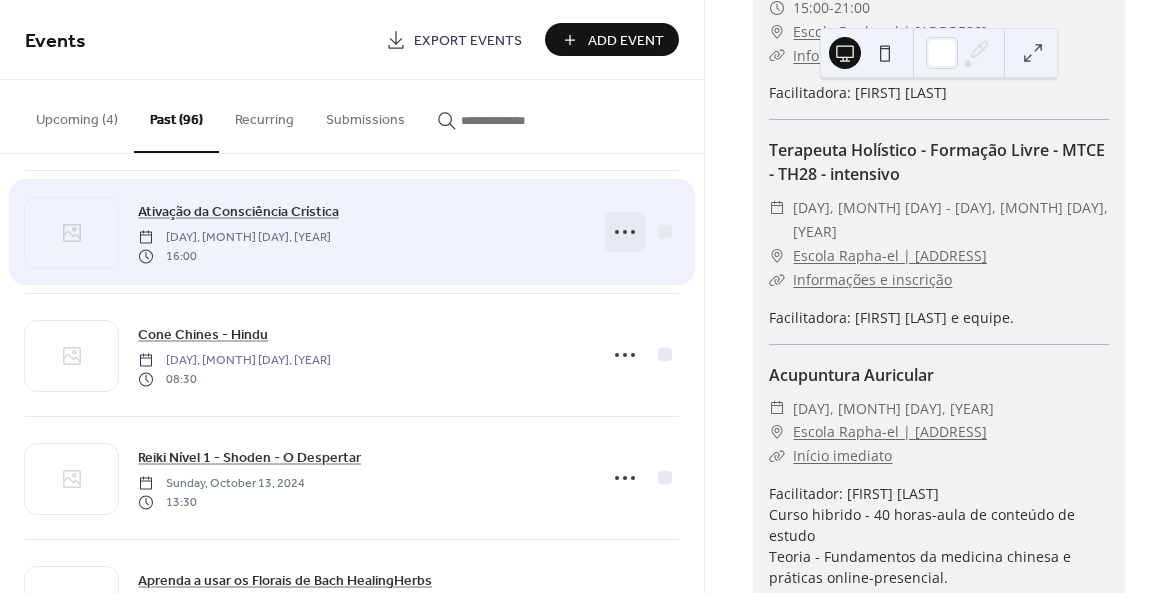 click 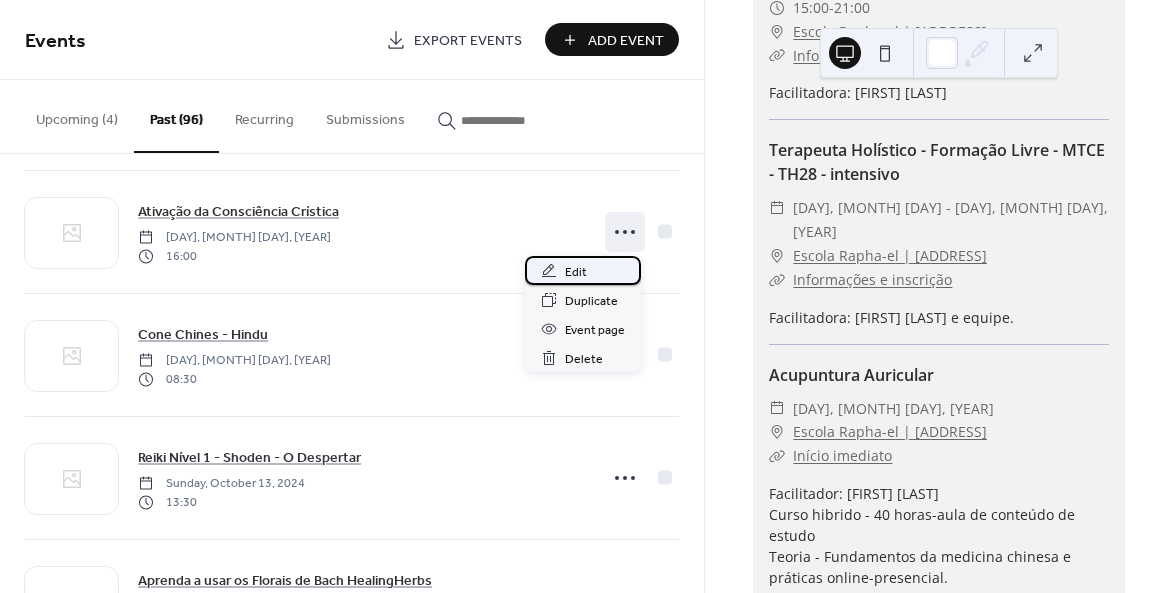 click on "Edit" at bounding box center (576, 272) 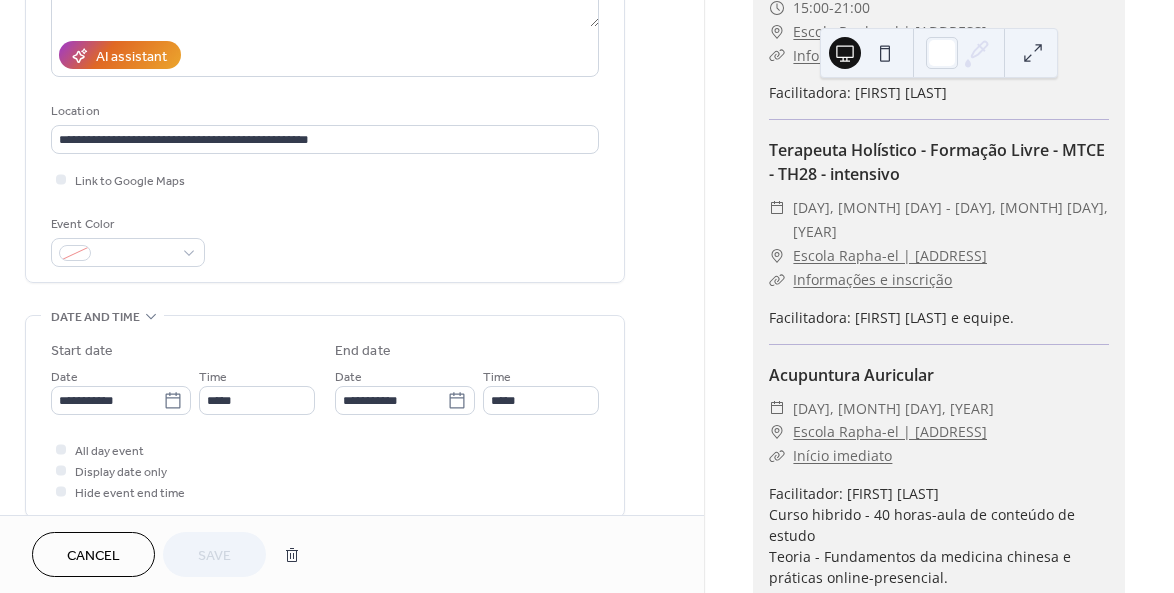 scroll, scrollTop: 361, scrollLeft: 0, axis: vertical 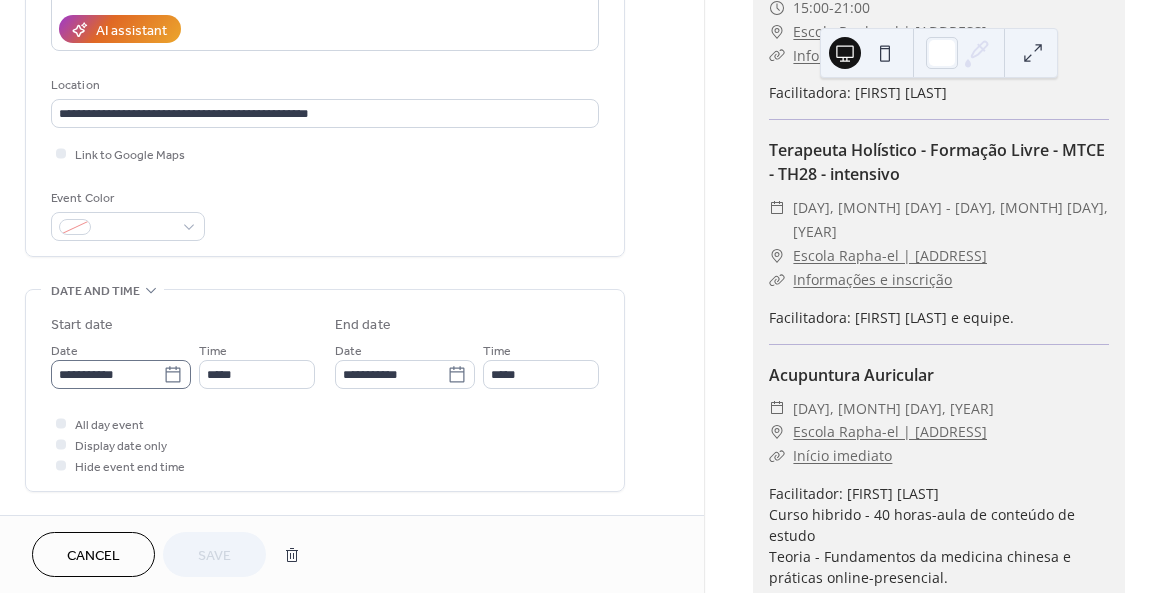 click 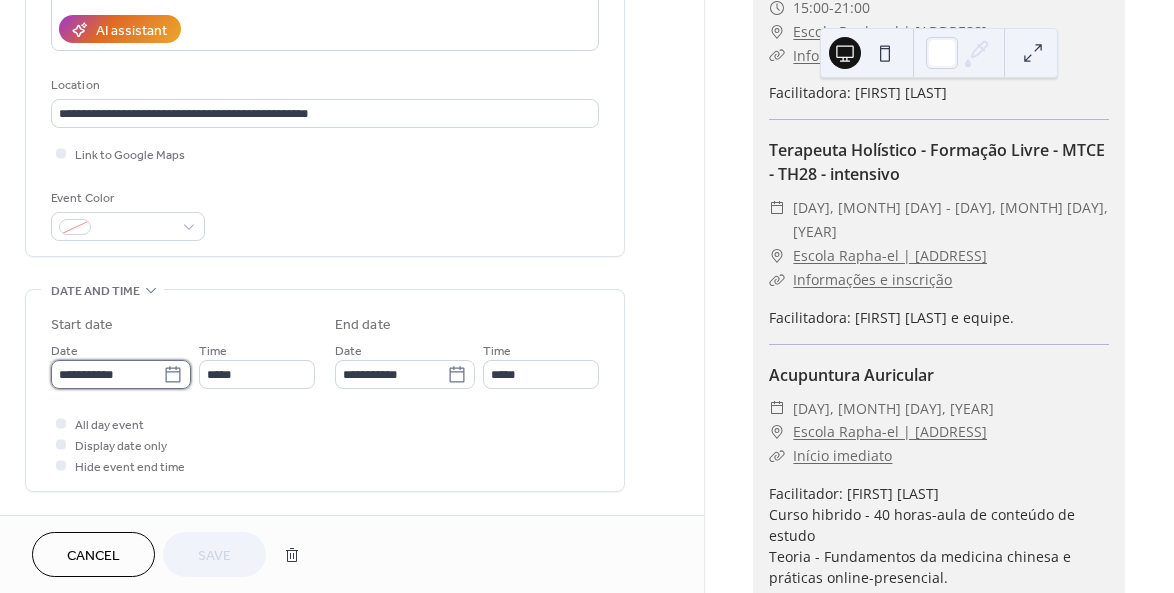 click on "**********" at bounding box center (107, 374) 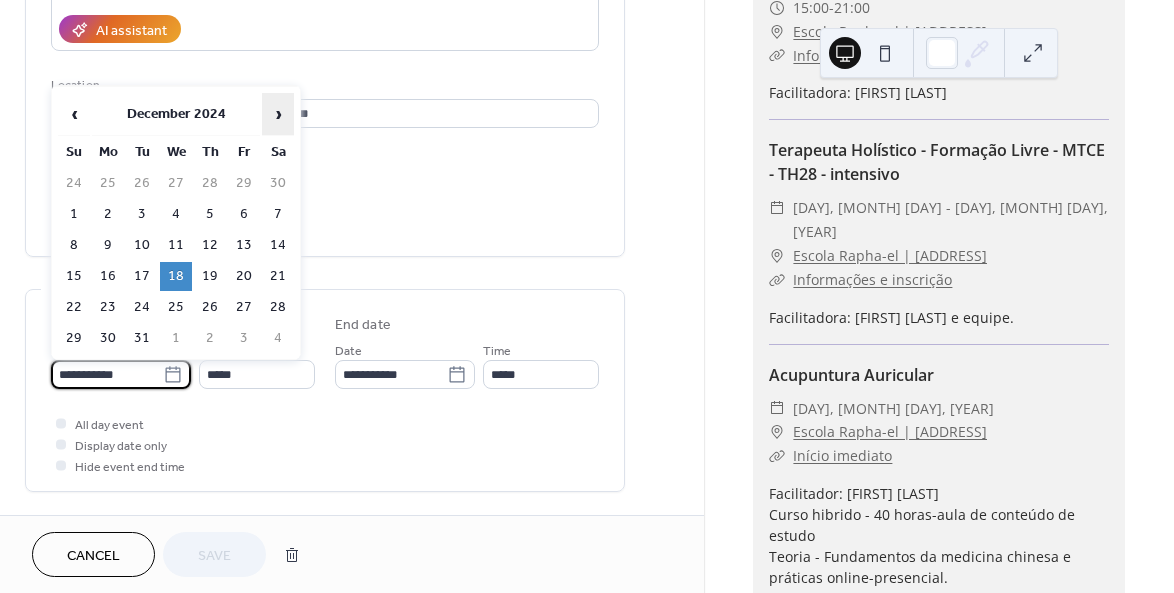 click on "›" at bounding box center [278, 114] 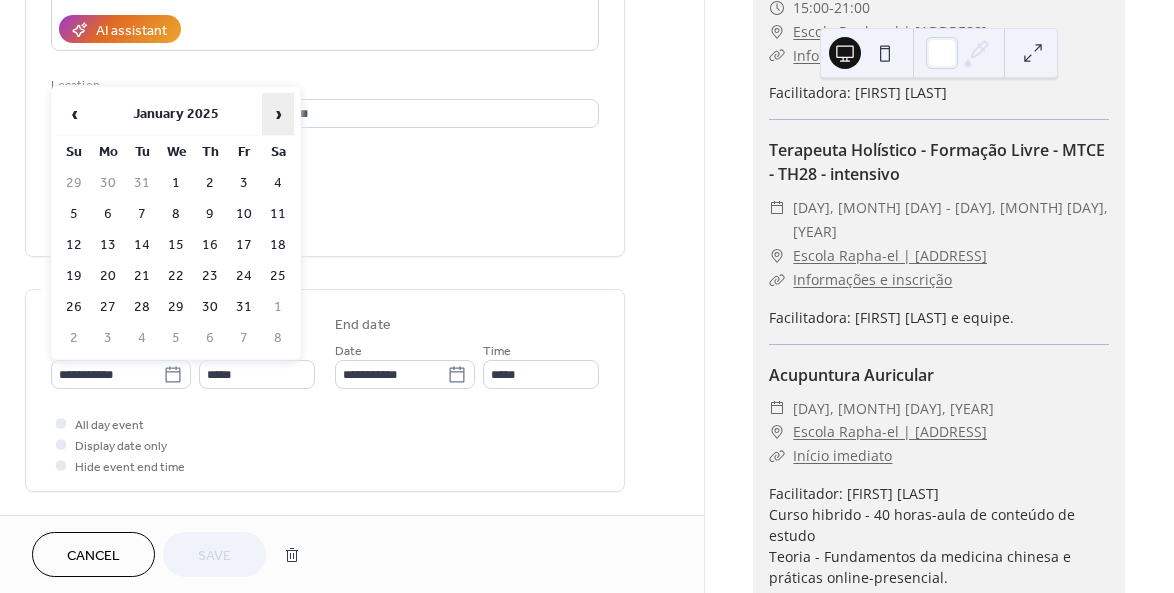 click on "›" at bounding box center (278, 114) 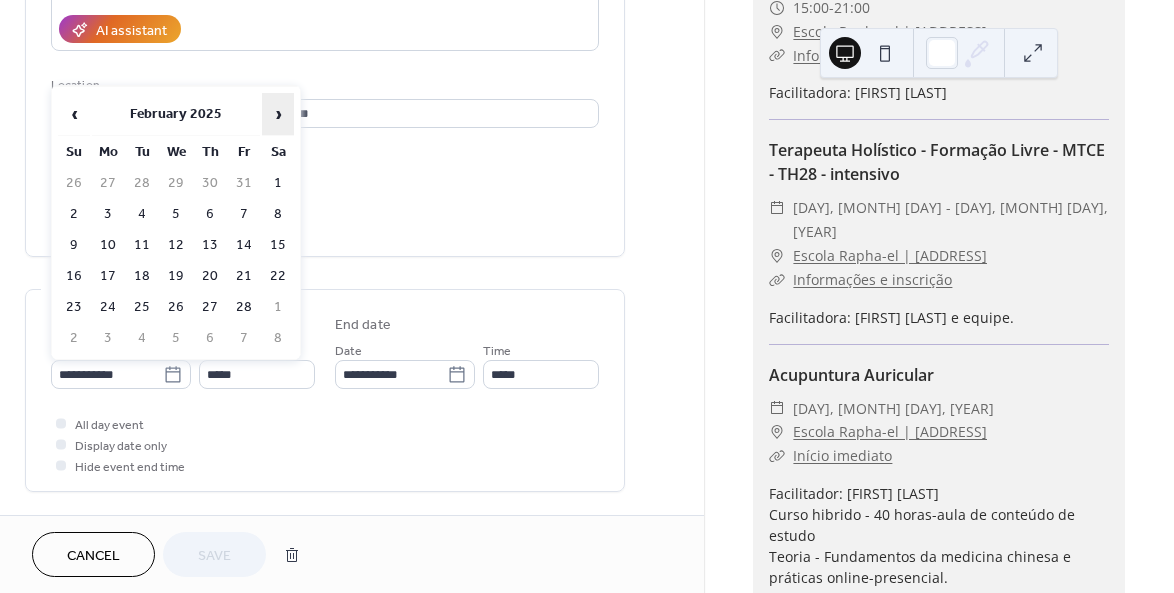 click on "›" at bounding box center [278, 114] 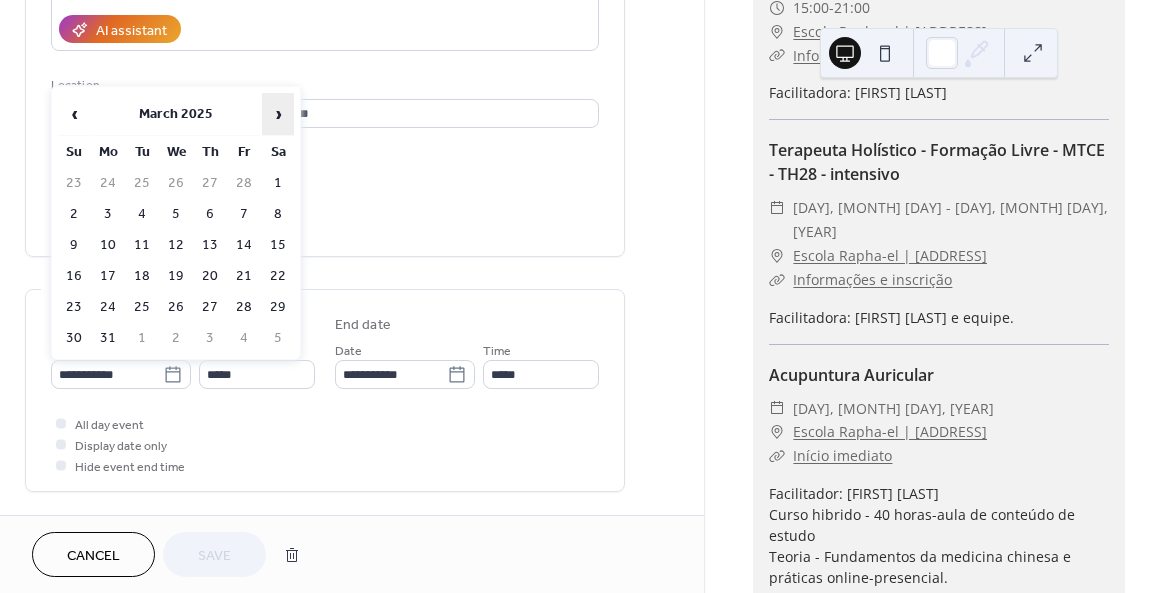 click on "›" at bounding box center (278, 114) 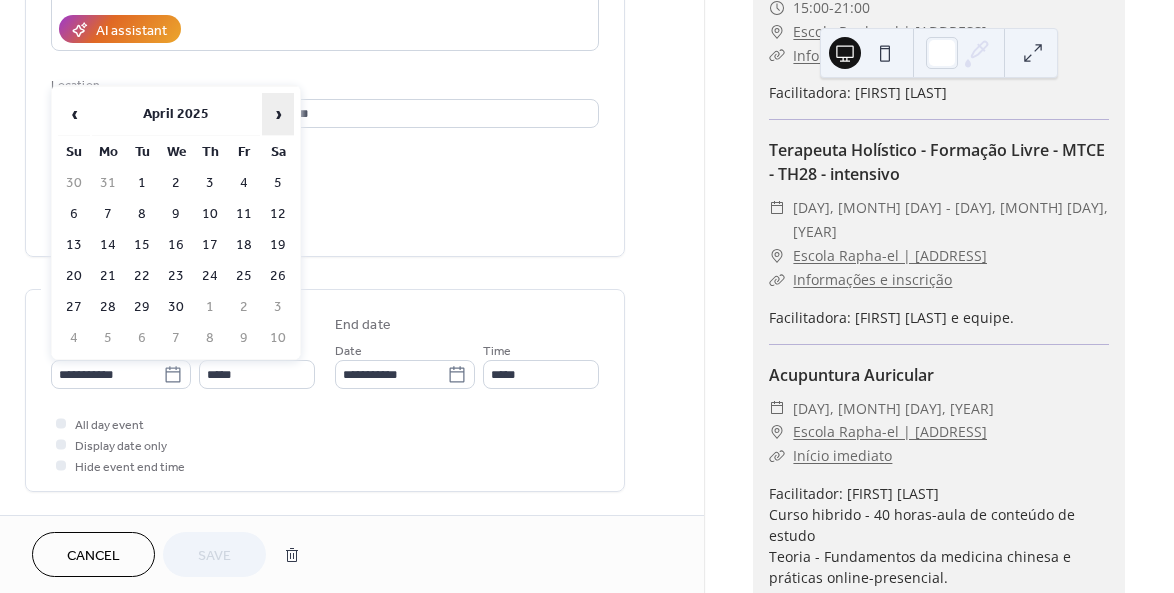 click on "›" at bounding box center (278, 114) 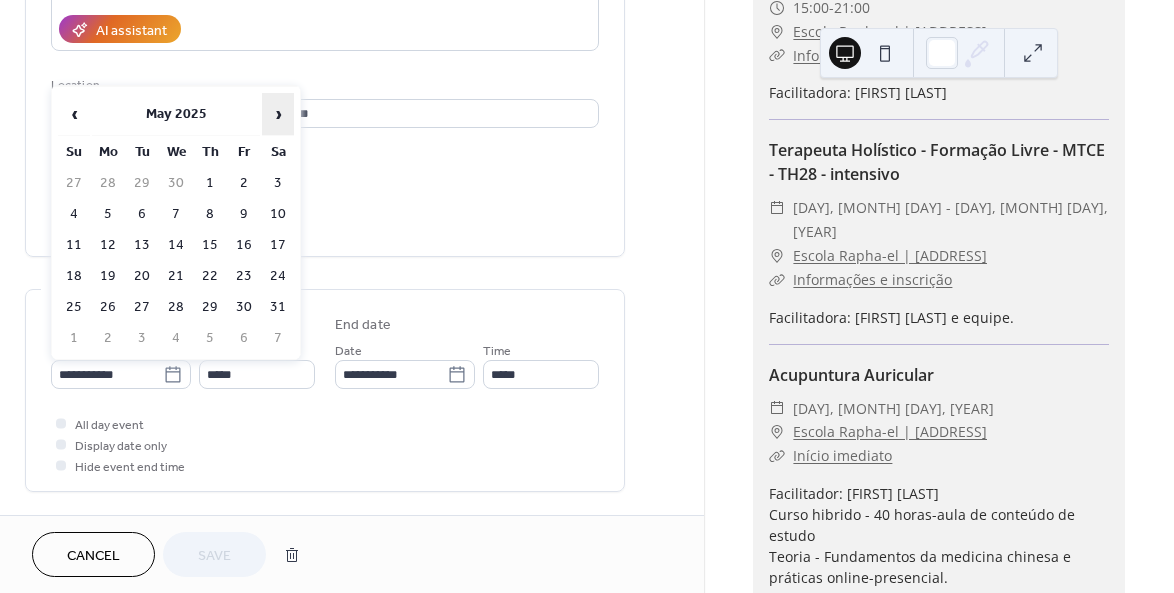 click on "›" at bounding box center [278, 114] 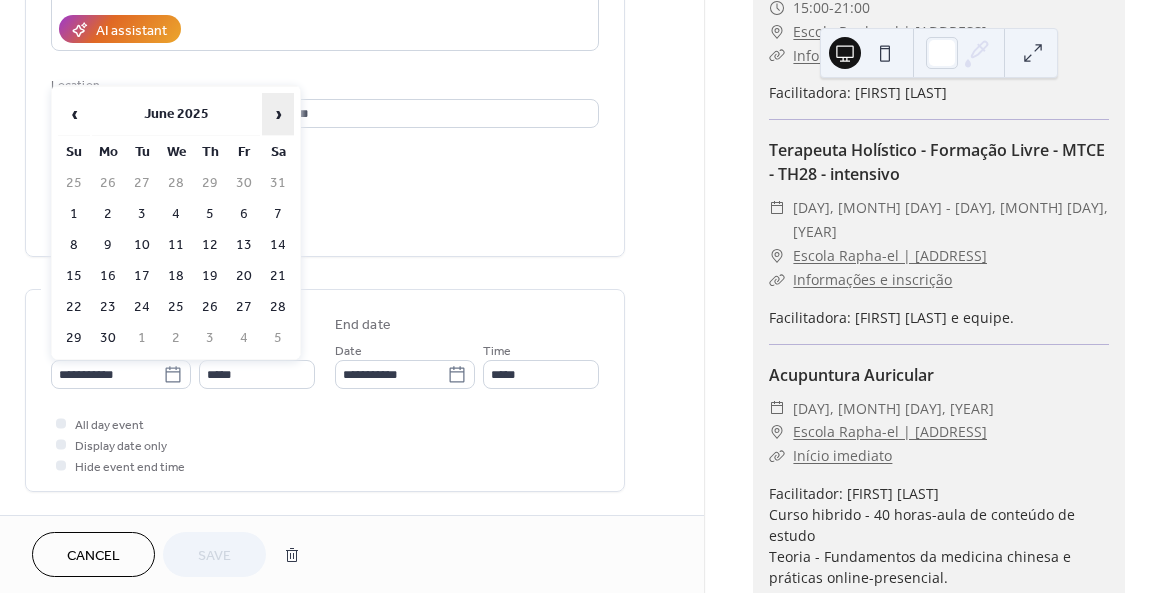 click on "›" at bounding box center (278, 114) 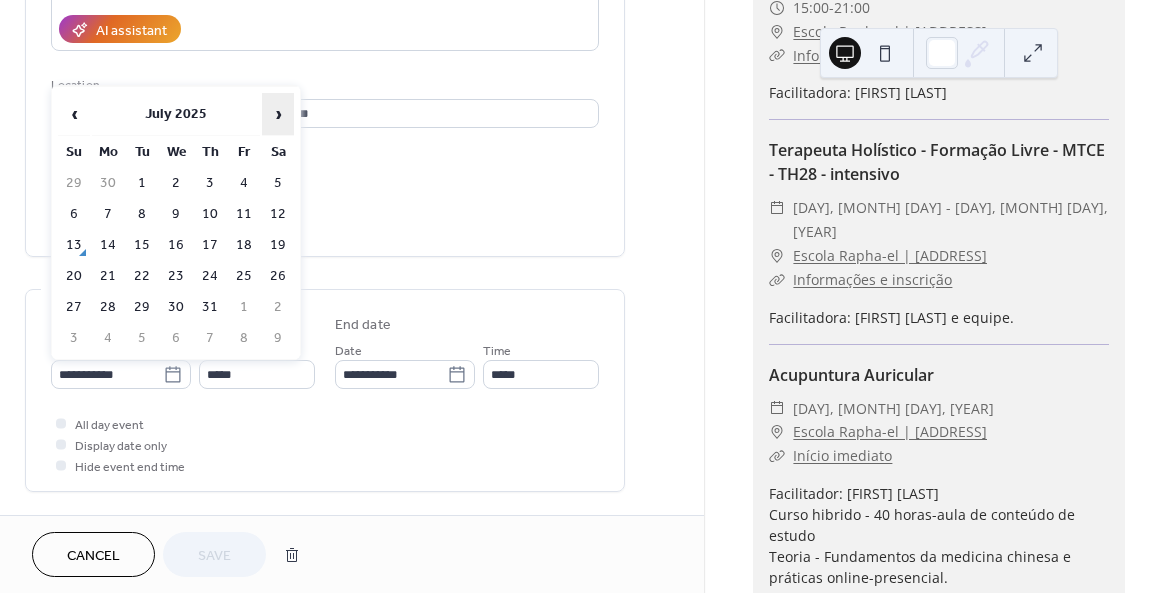 click on "›" at bounding box center [278, 114] 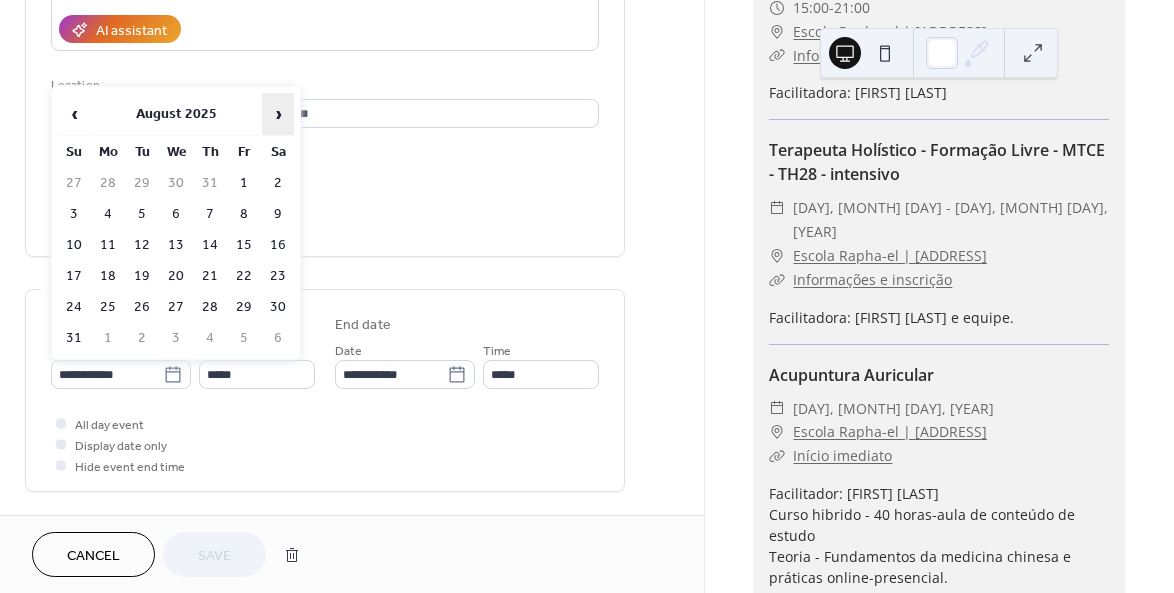 click on "›" at bounding box center (278, 114) 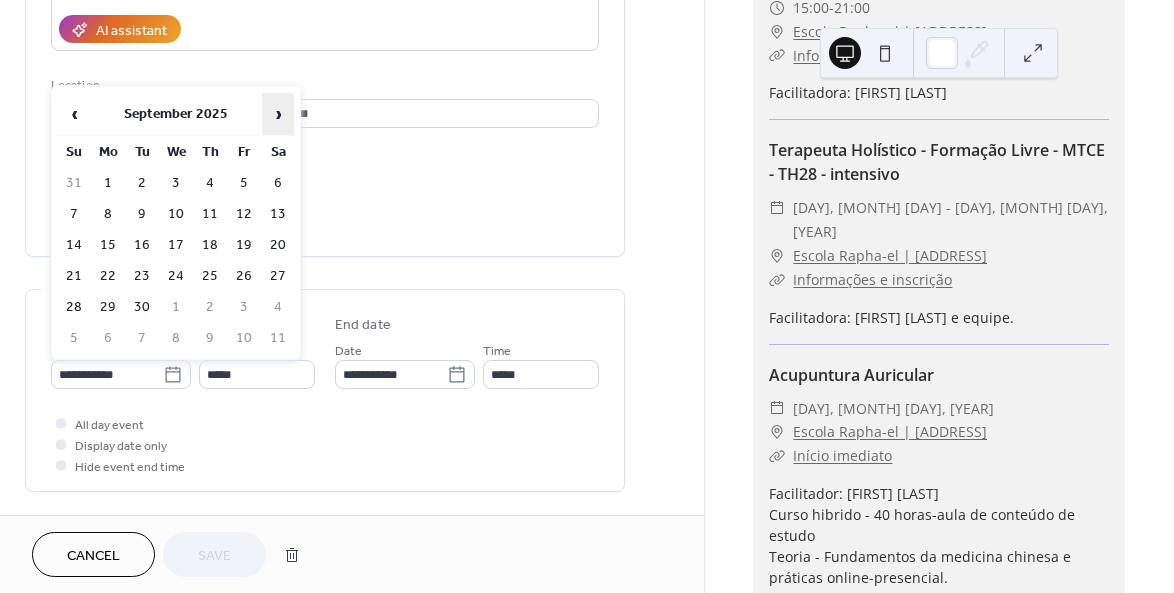 click on "›" at bounding box center (278, 114) 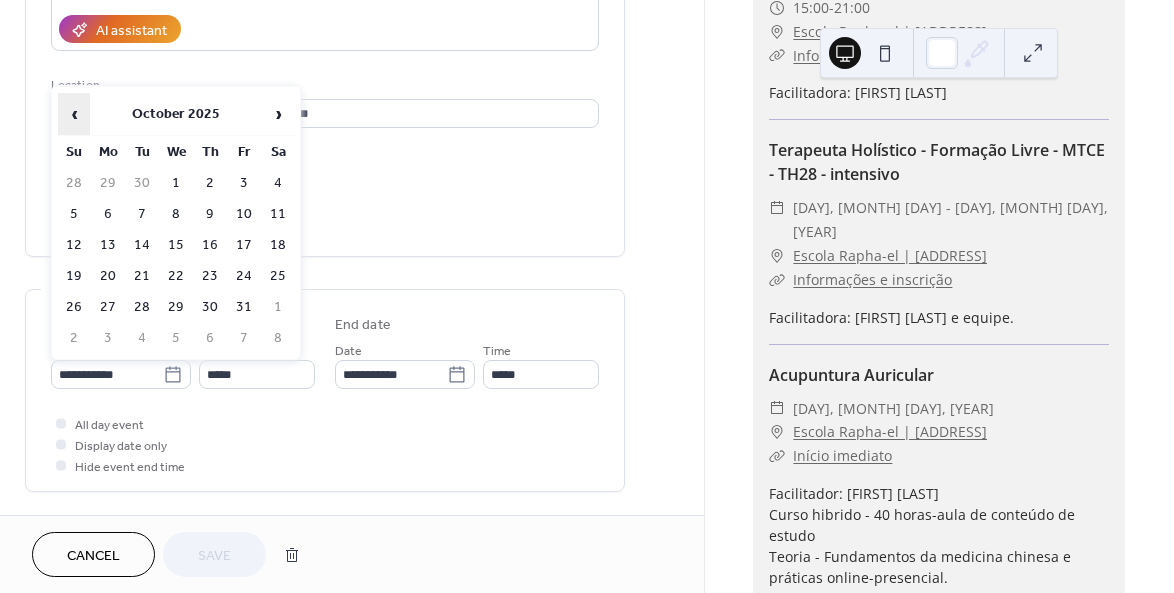 click on "‹" at bounding box center (74, 114) 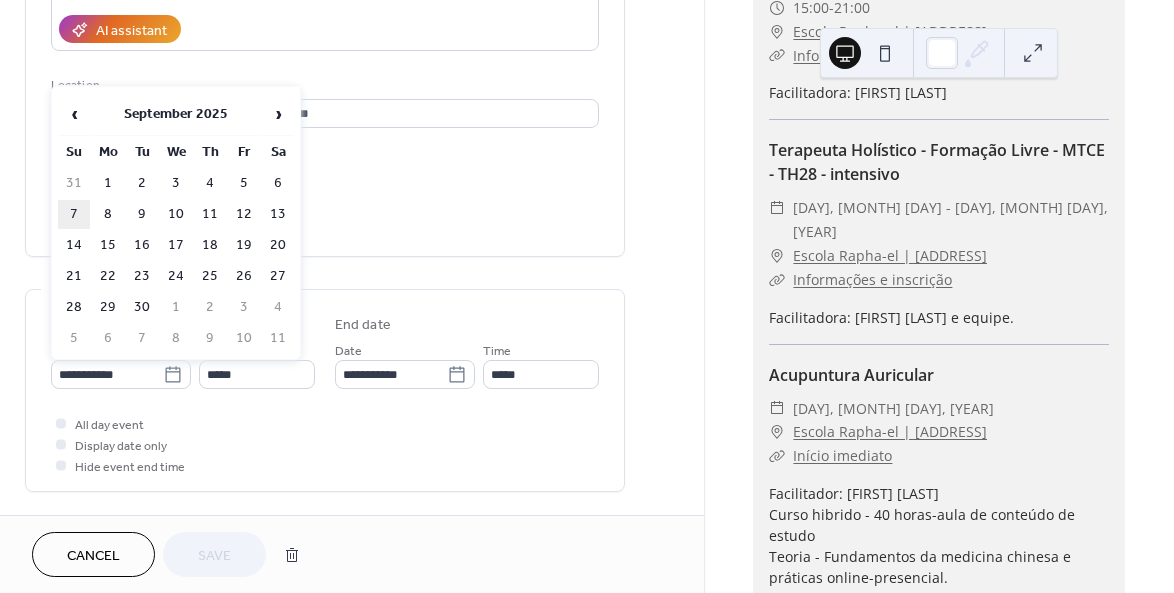 click on "7" at bounding box center [74, 214] 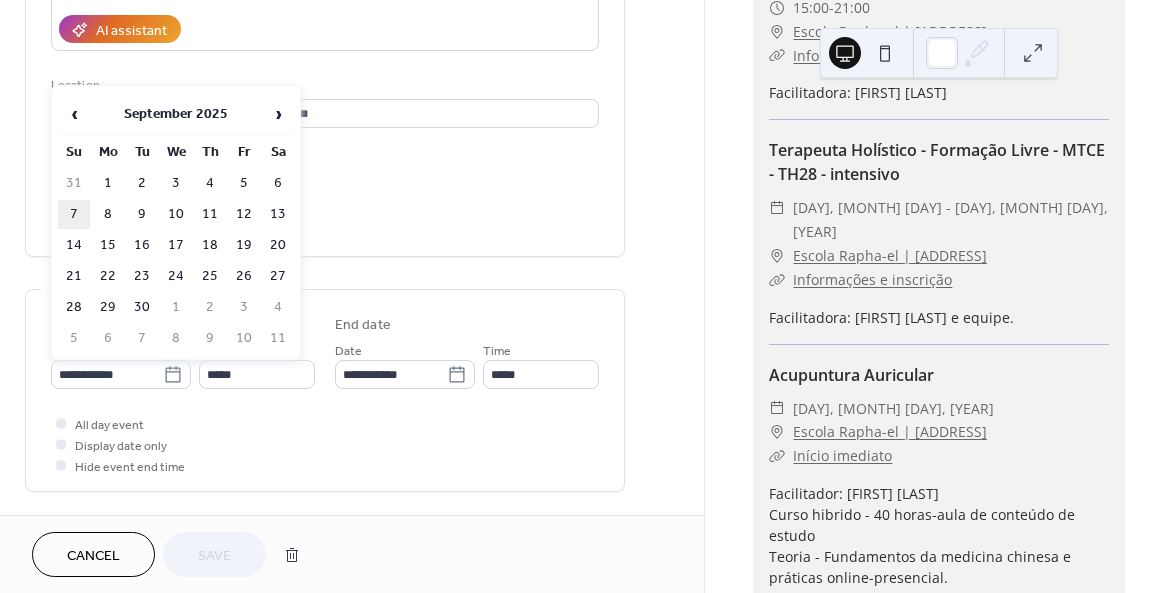 type on "**********" 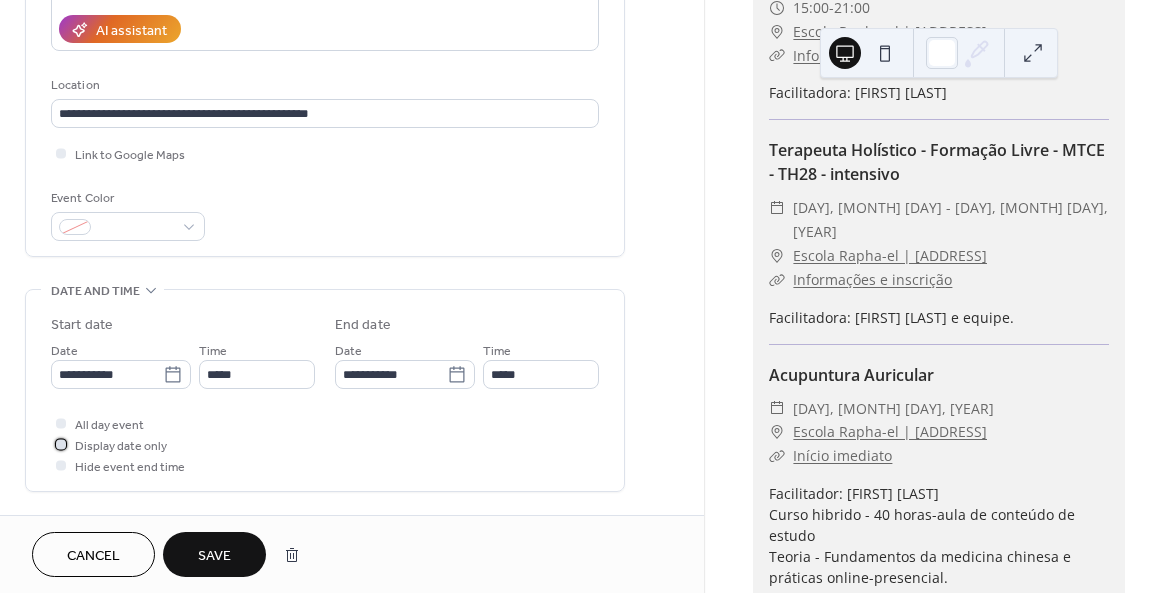 click at bounding box center (61, 444) 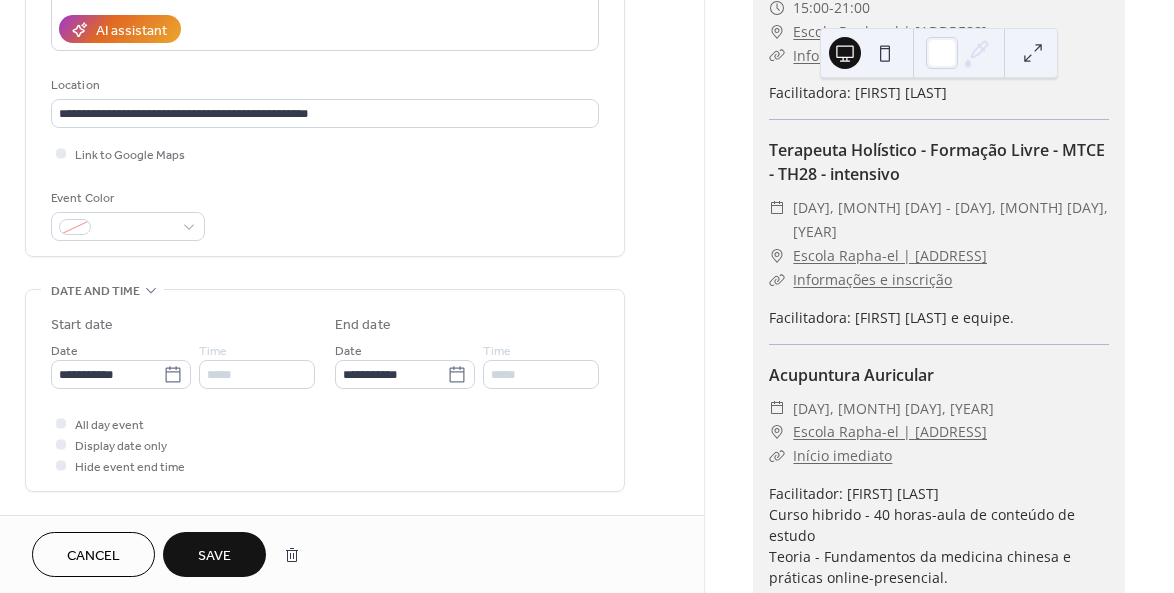 click on "Save" at bounding box center [214, 556] 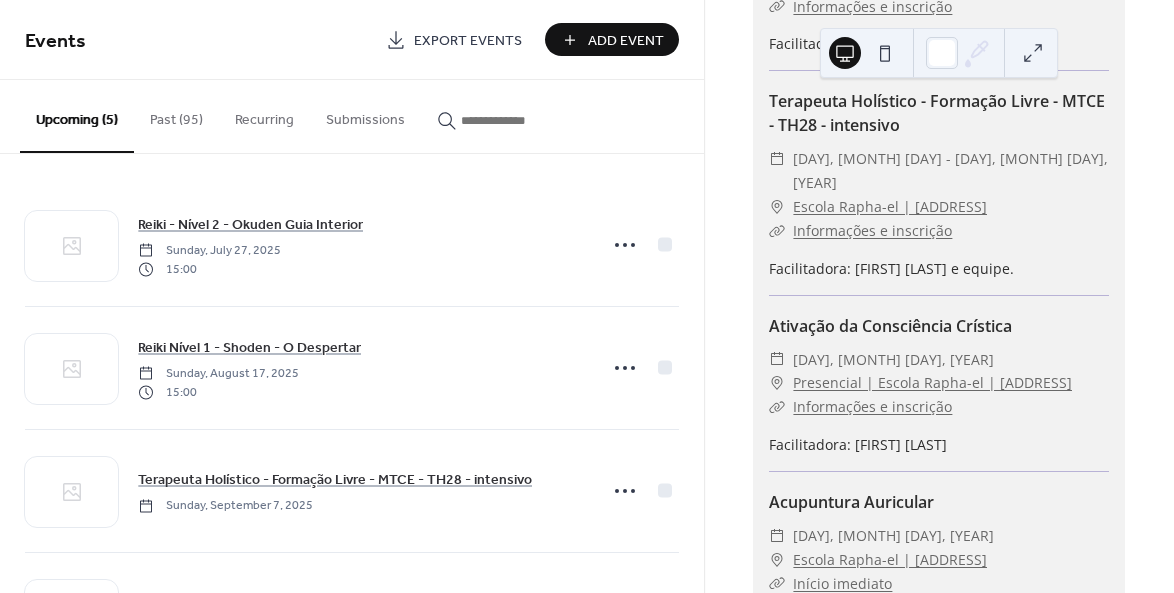 scroll, scrollTop: 428, scrollLeft: 0, axis: vertical 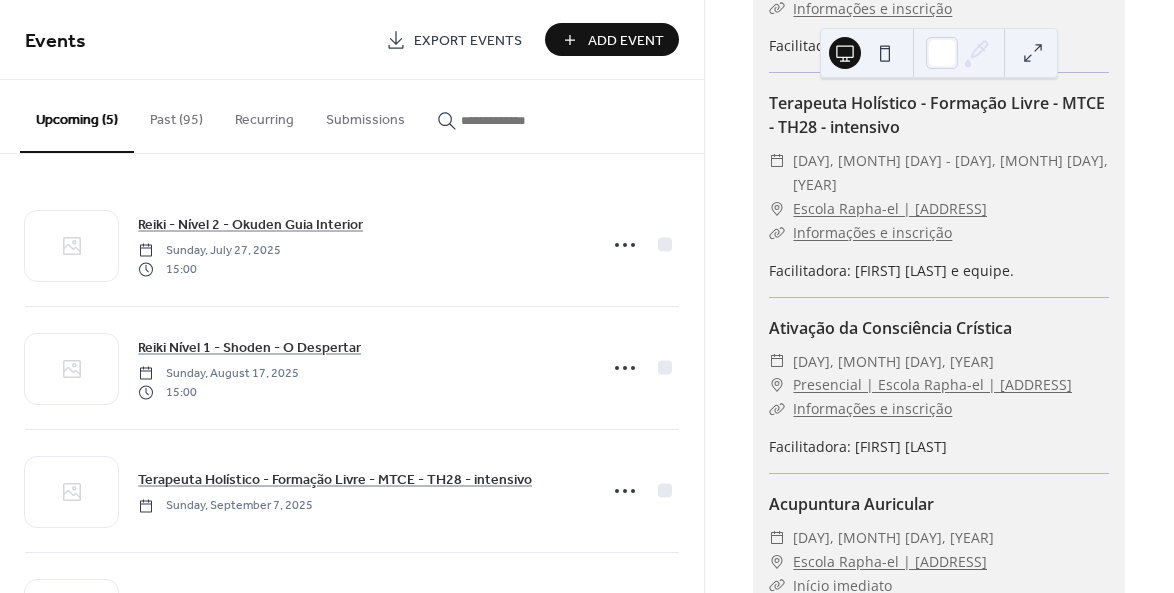 click on "Past  (95)" at bounding box center (176, 115) 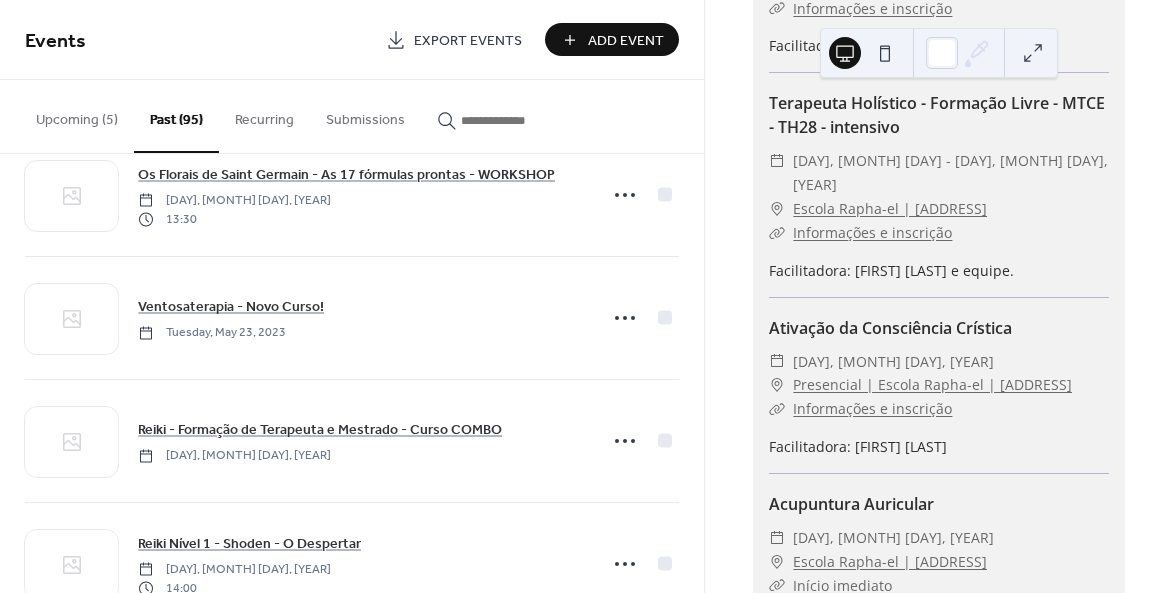 scroll, scrollTop: 2142, scrollLeft: 0, axis: vertical 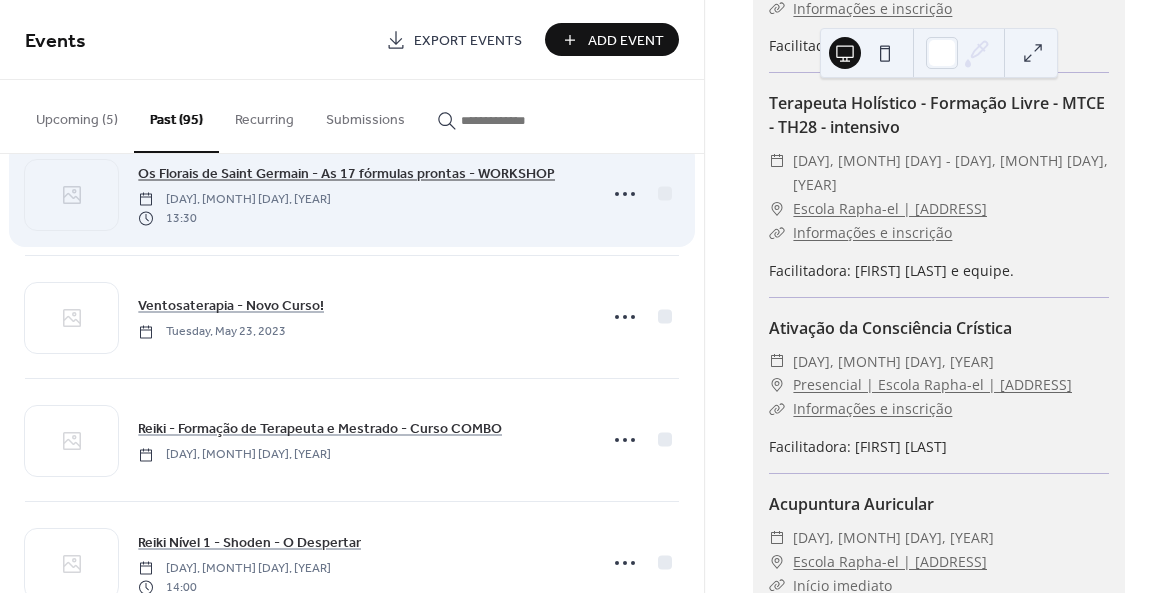 click on "Os Florais de Saint Germain - As 17 fórmulas prontas - WORKSHOP" at bounding box center [346, 174] 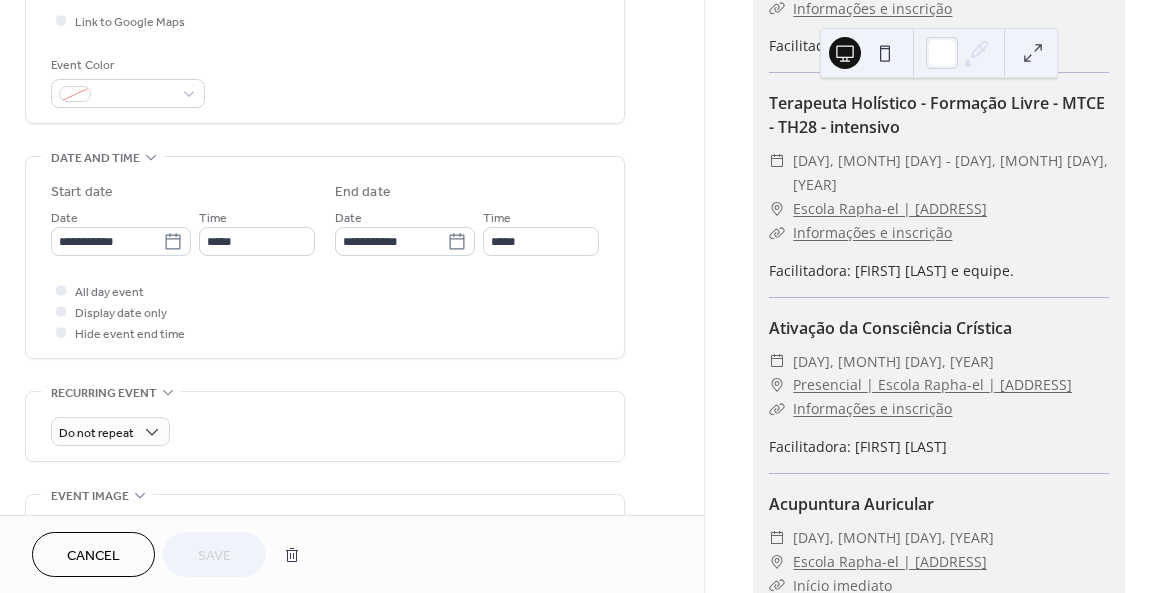 scroll, scrollTop: 511, scrollLeft: 0, axis: vertical 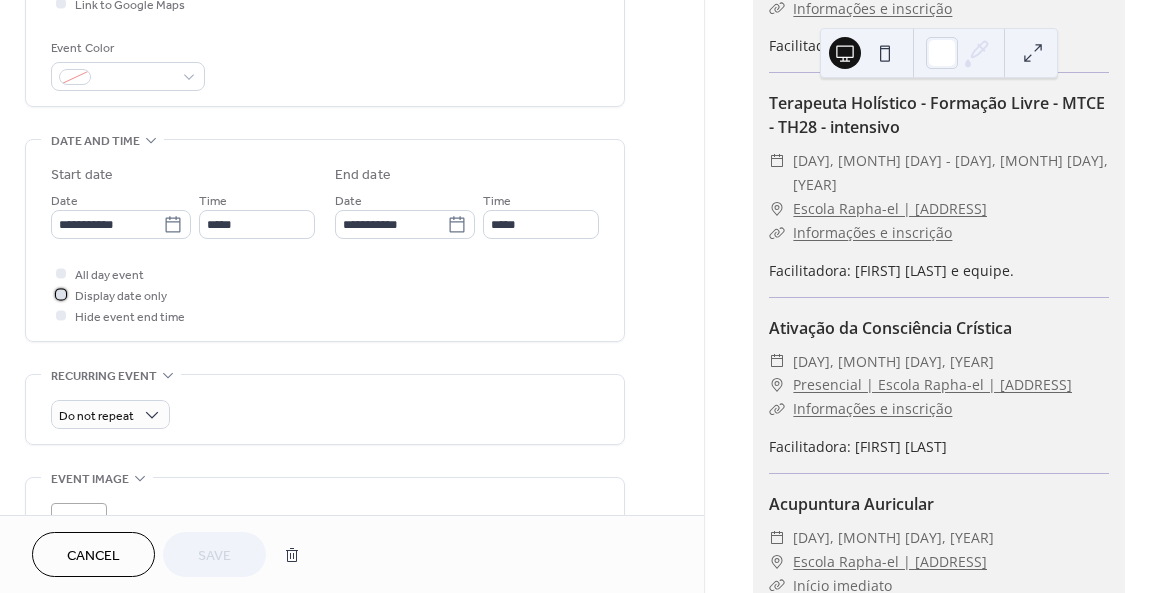 click at bounding box center (61, 294) 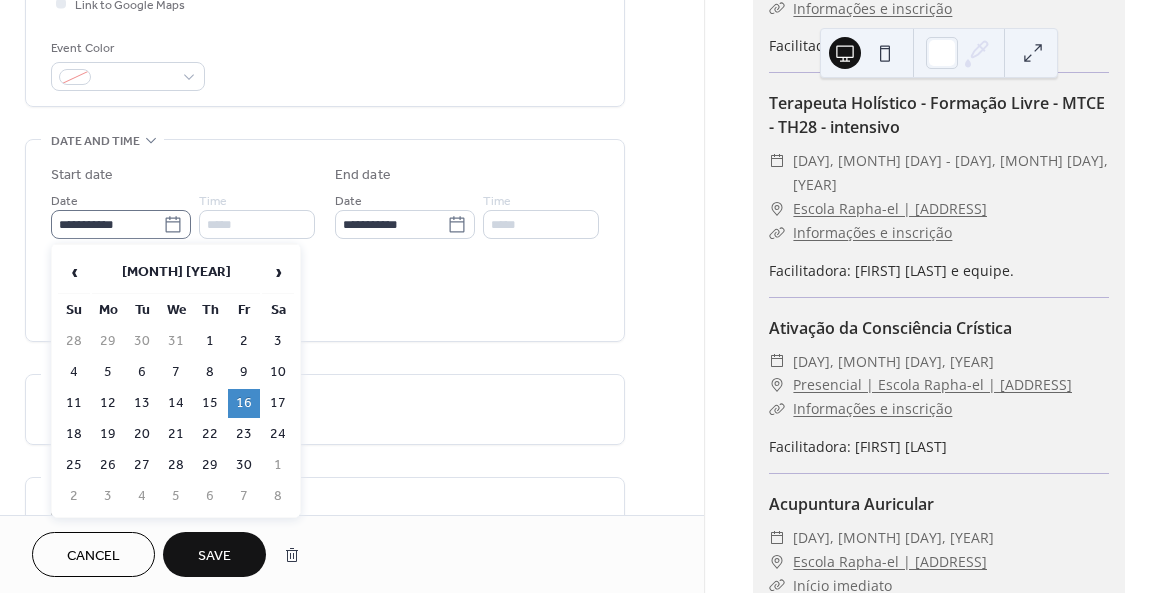 click 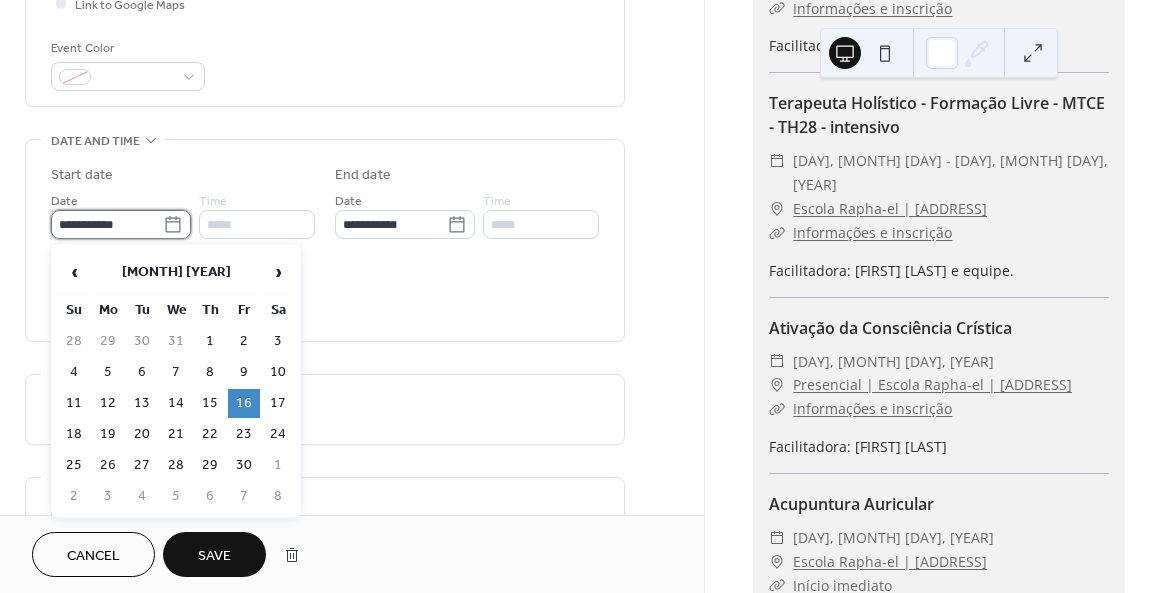 click on "**********" at bounding box center [107, 224] 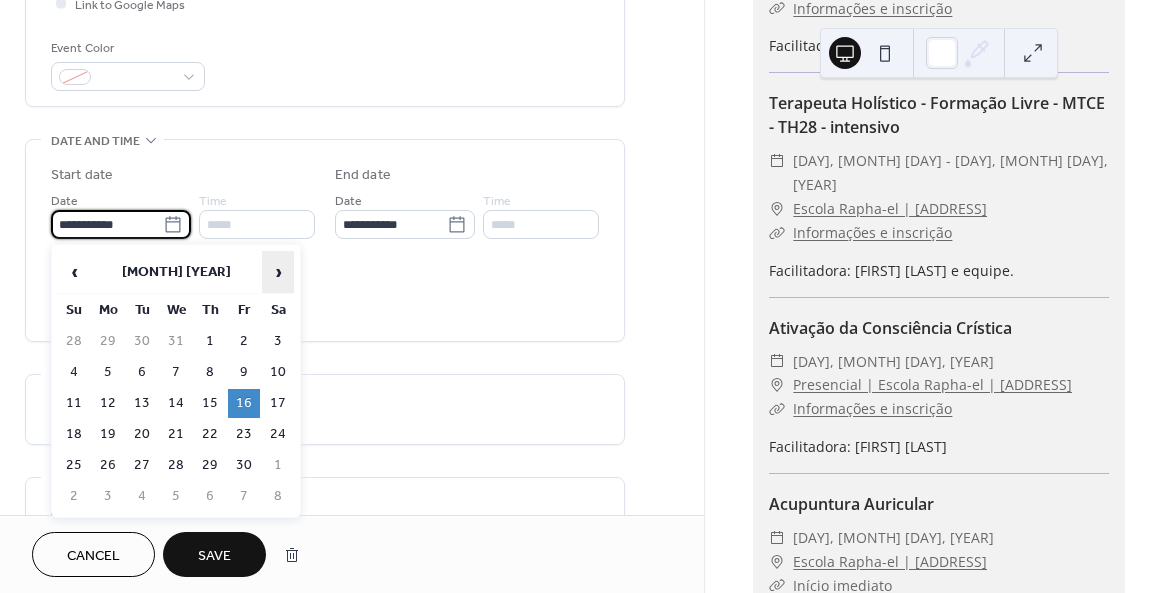click on "›" at bounding box center (278, 272) 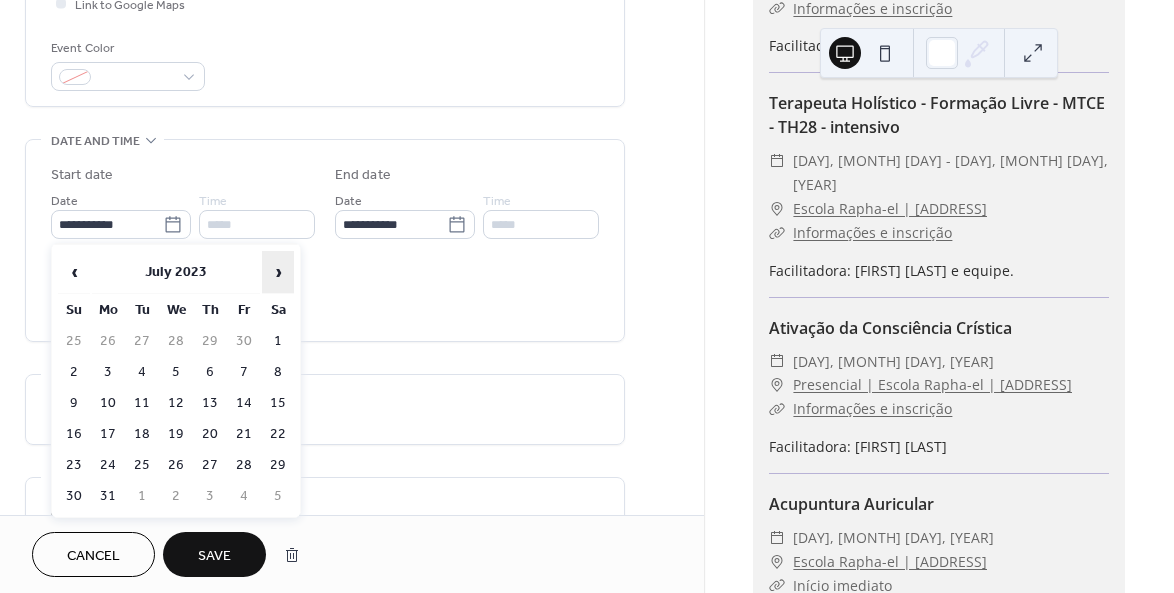click on "›" at bounding box center (278, 272) 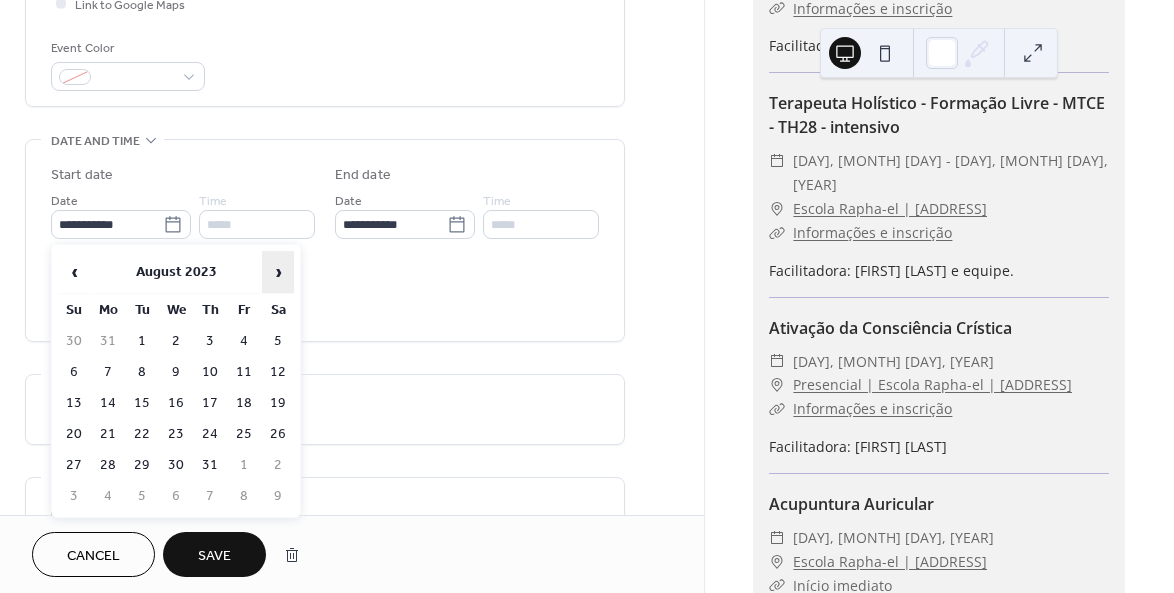 click on "›" at bounding box center (278, 272) 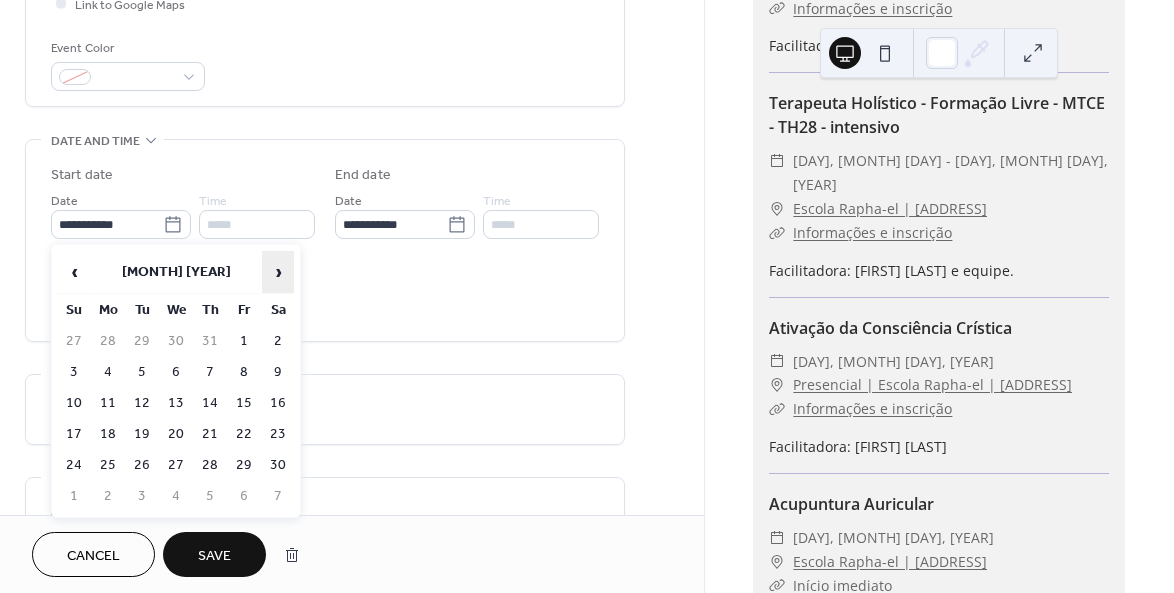 click on "›" at bounding box center [278, 272] 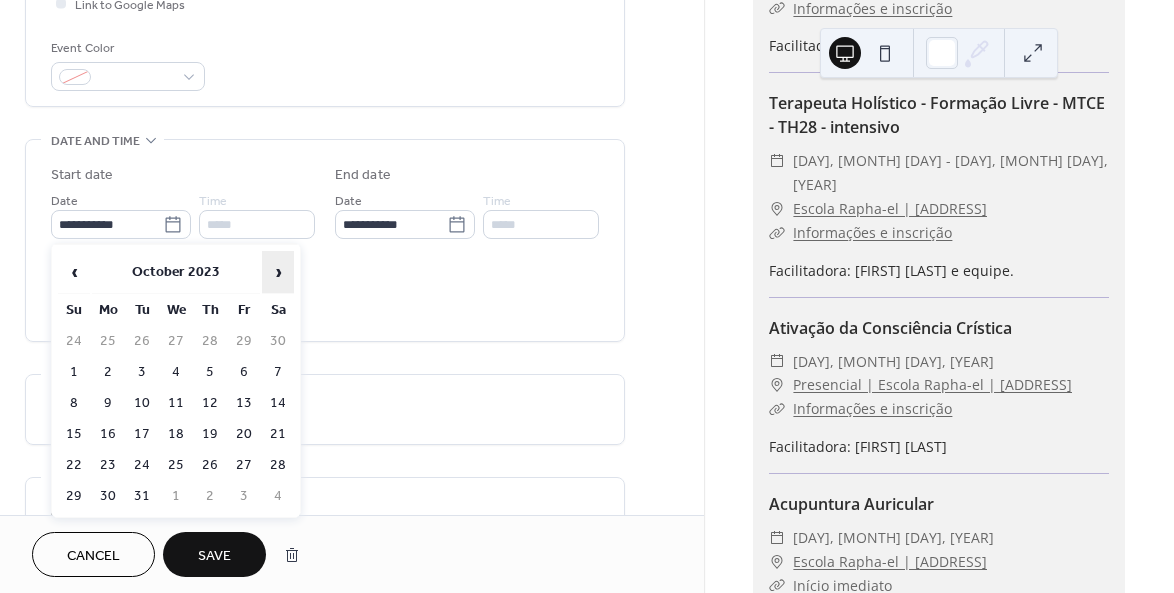click on "›" at bounding box center (278, 272) 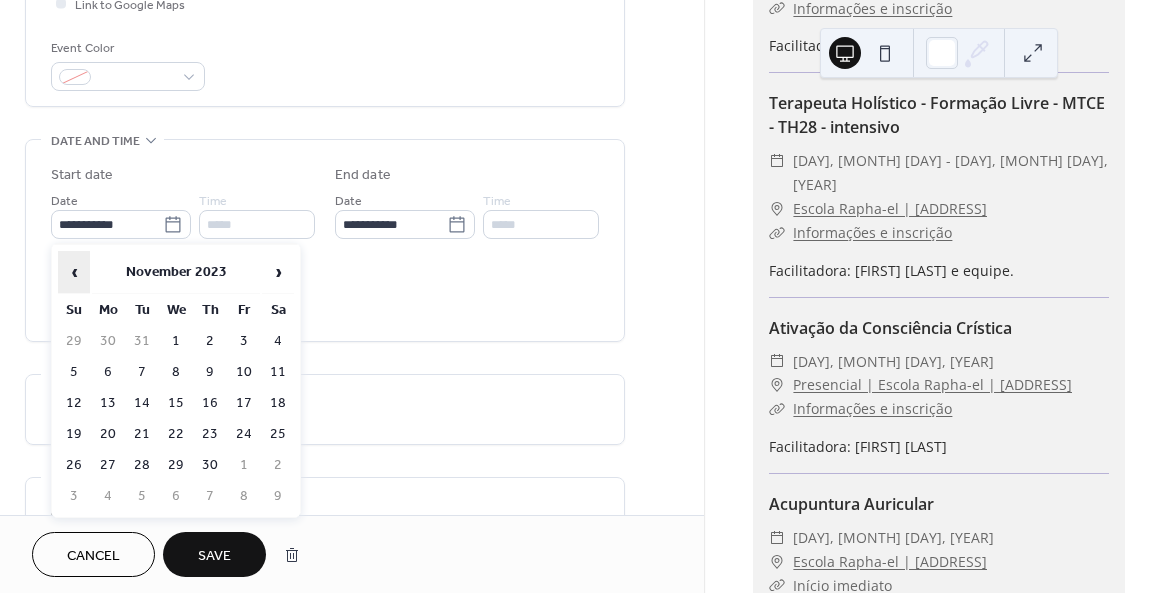 click on "‹" at bounding box center (74, 272) 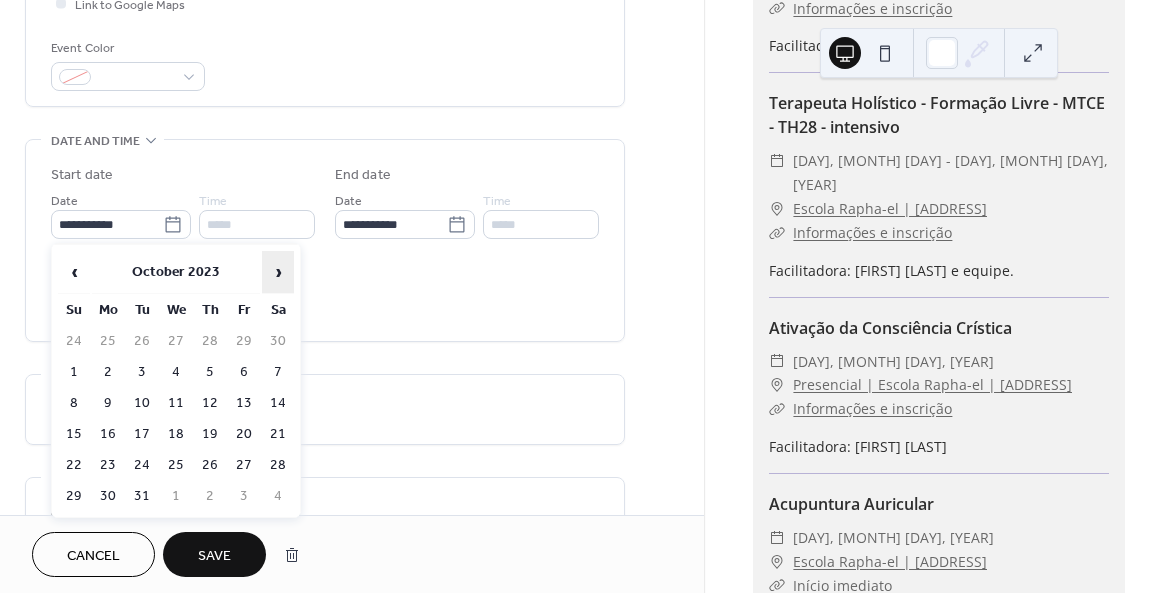 click on "›" at bounding box center [278, 272] 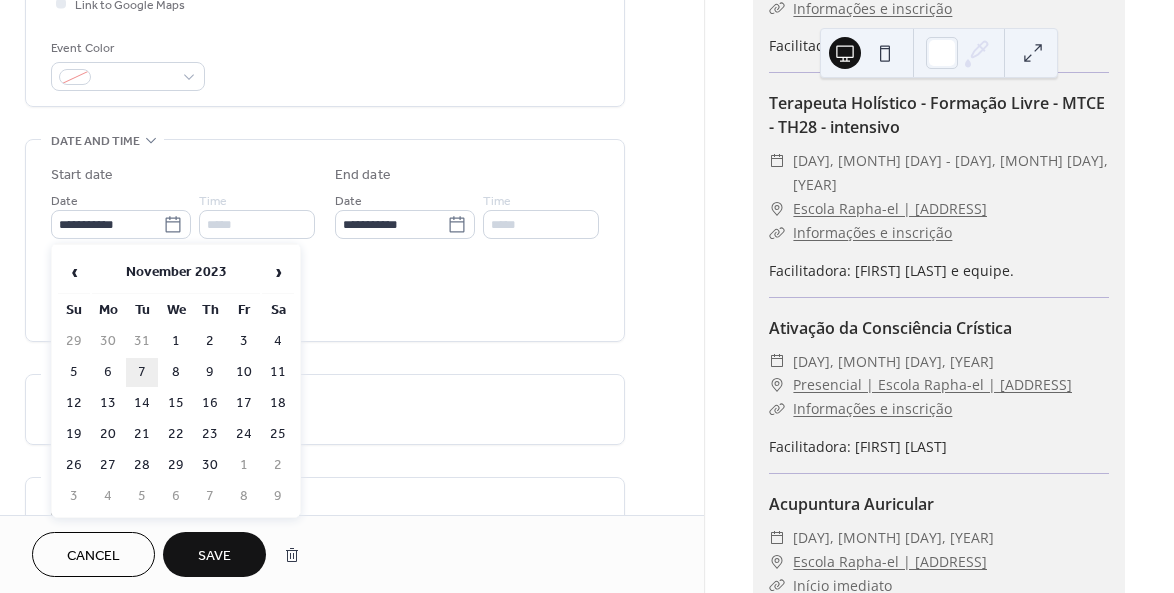 click on "7" at bounding box center [142, 372] 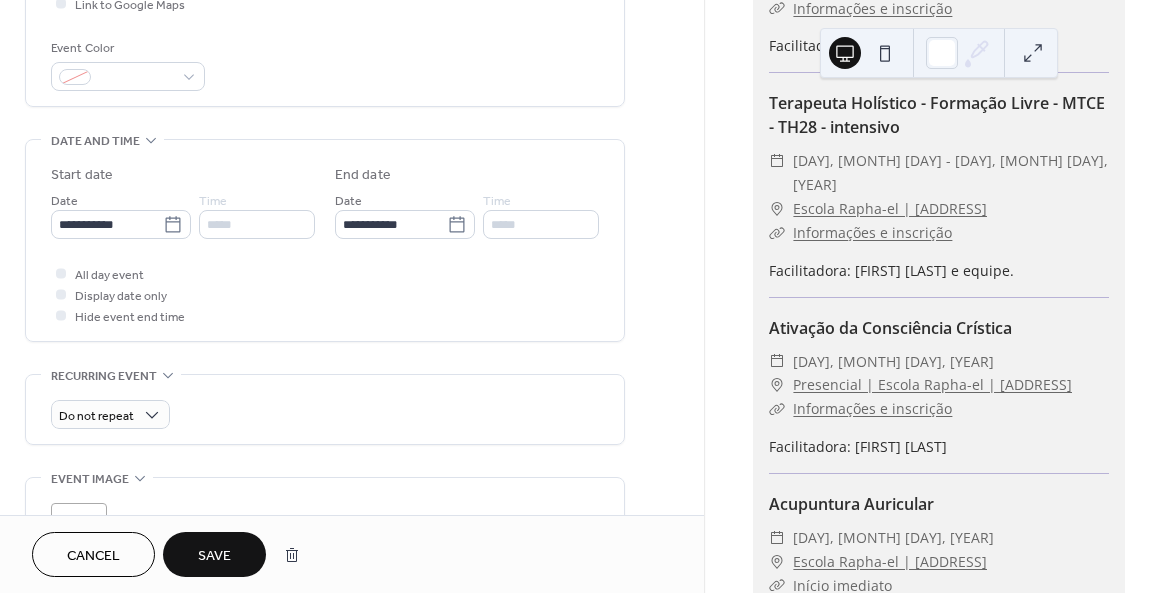 click on "Save" at bounding box center [214, 556] 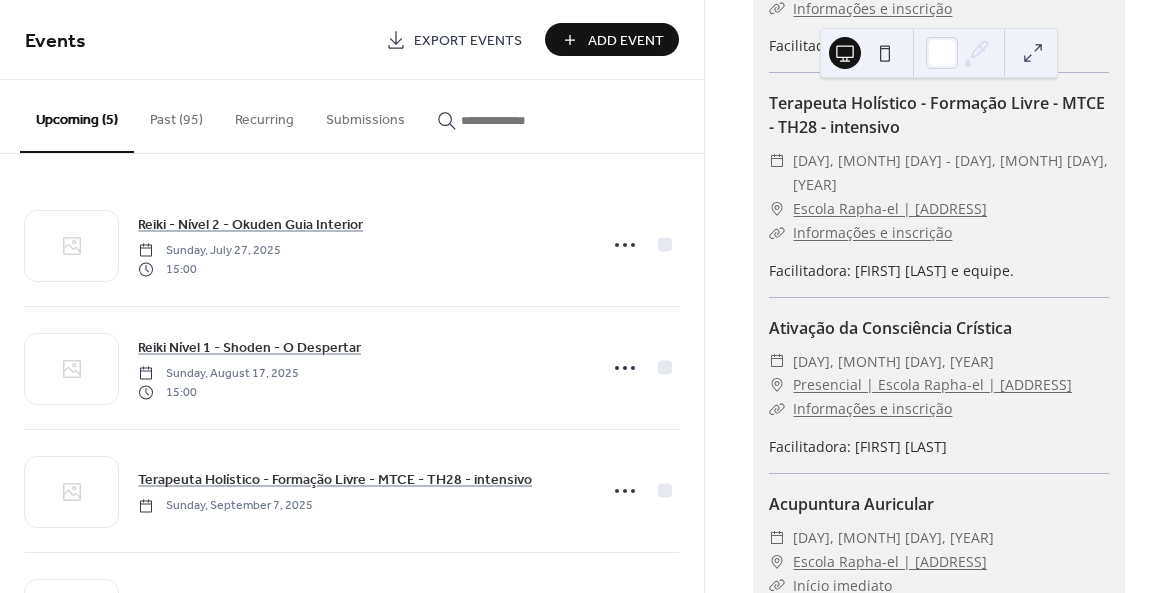click on "Past  (95)" at bounding box center (176, 115) 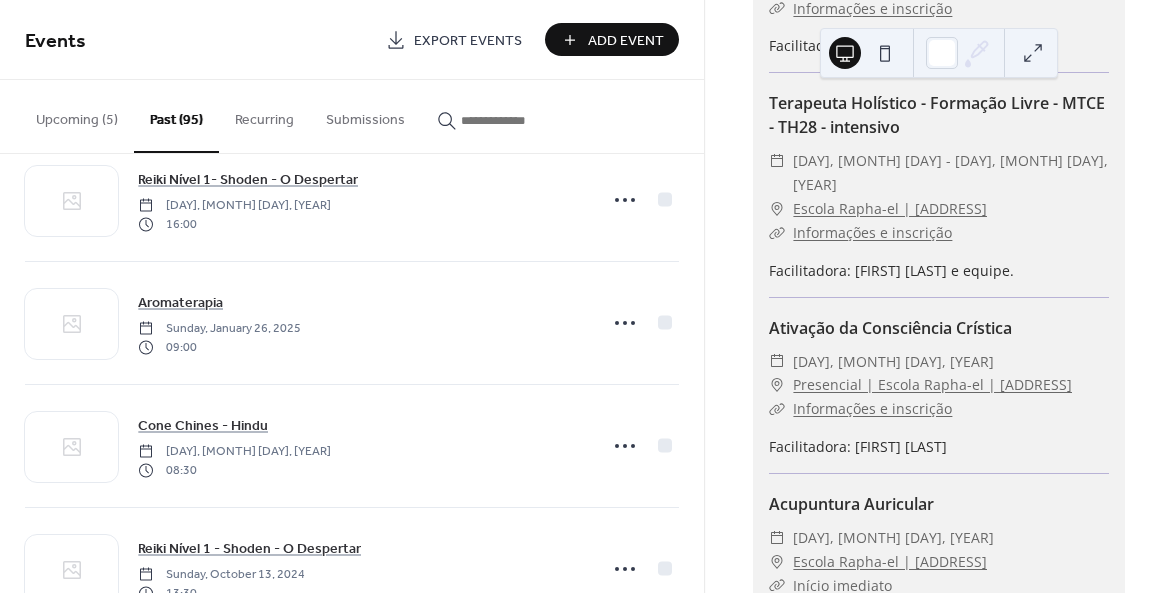 scroll, scrollTop: 580, scrollLeft: 0, axis: vertical 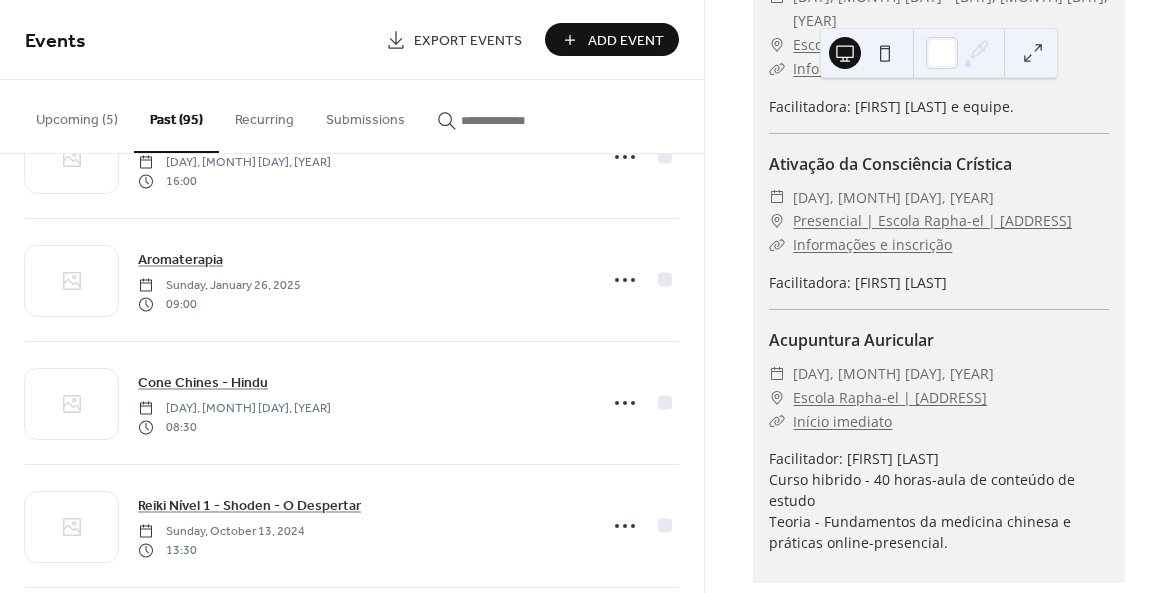 click on "Past  (95)" at bounding box center [176, 116] 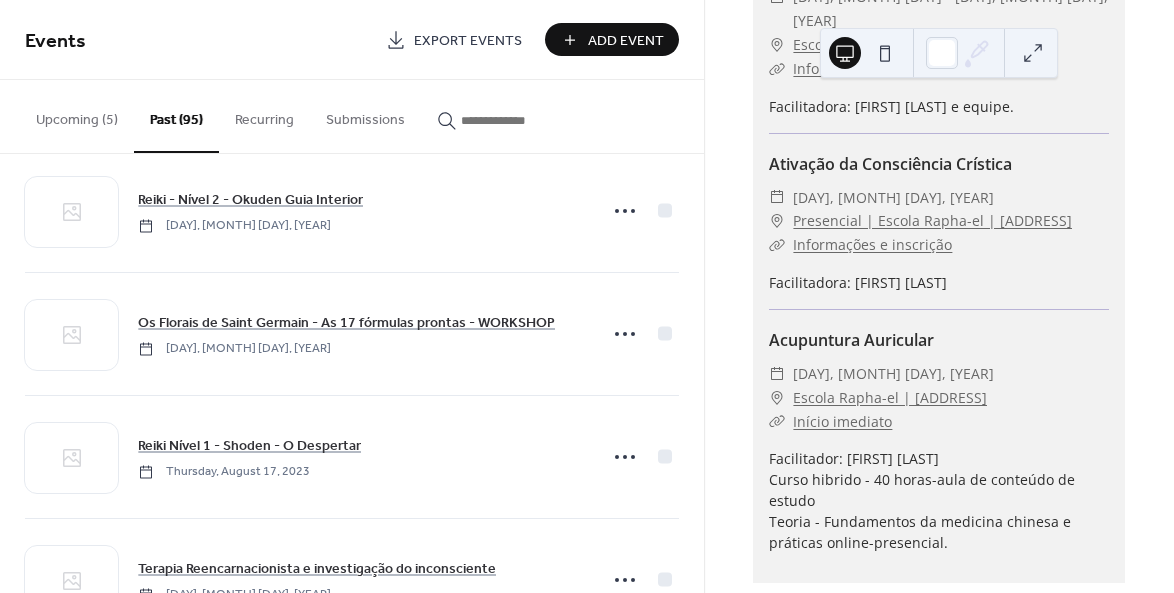 scroll, scrollTop: 1536, scrollLeft: 0, axis: vertical 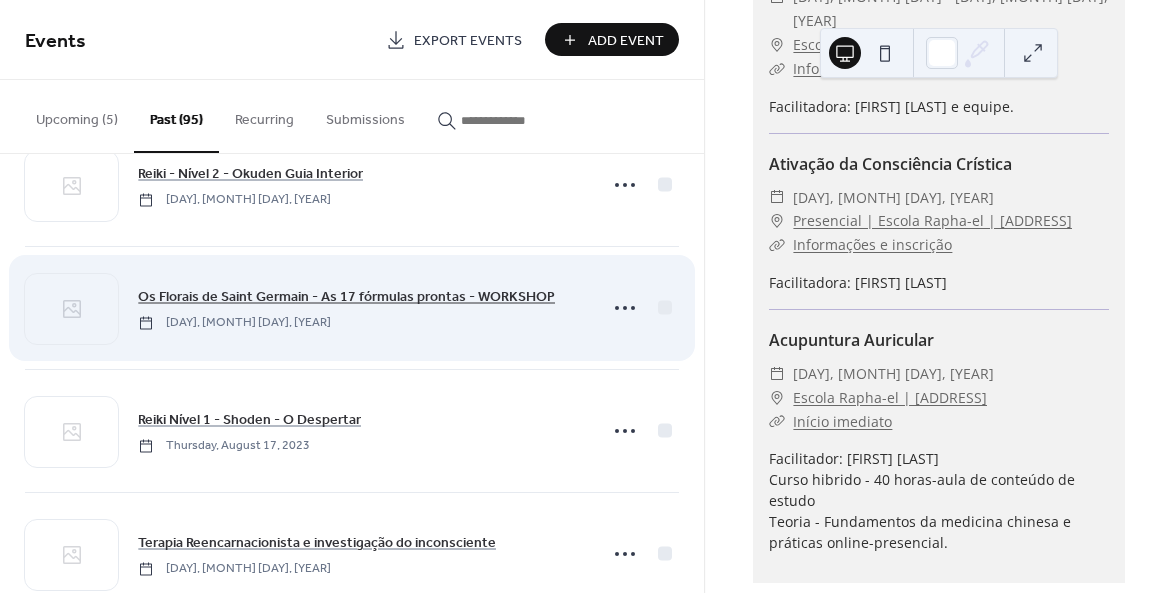 click on "Os Florais de Saint Germain - As 17 fórmulas prontas - WORKSHOP" at bounding box center (346, 297) 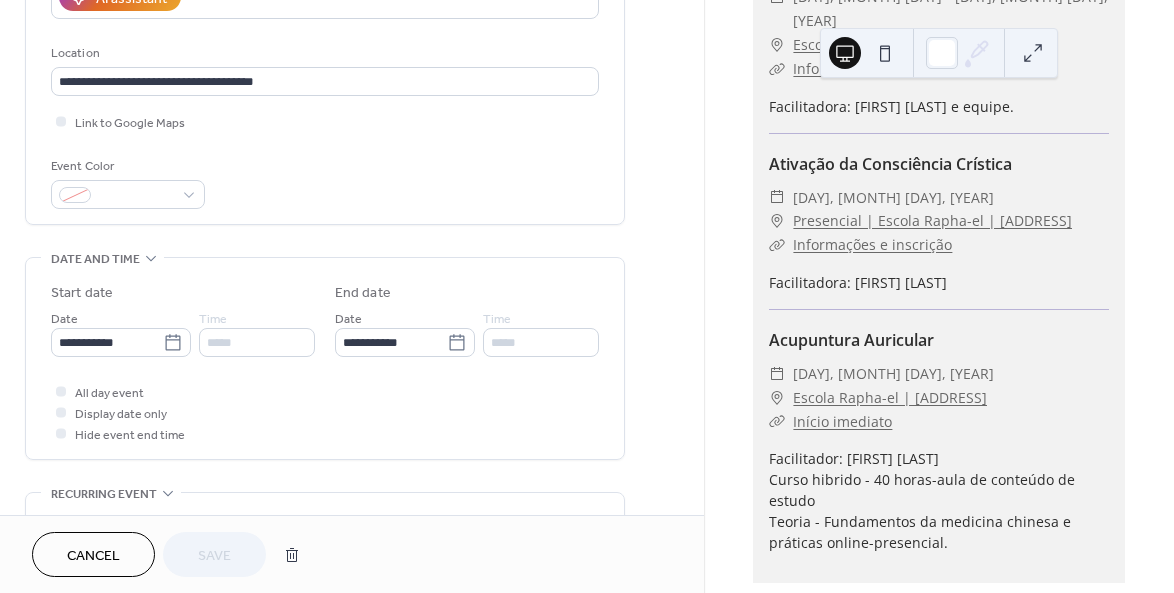 scroll, scrollTop: 427, scrollLeft: 0, axis: vertical 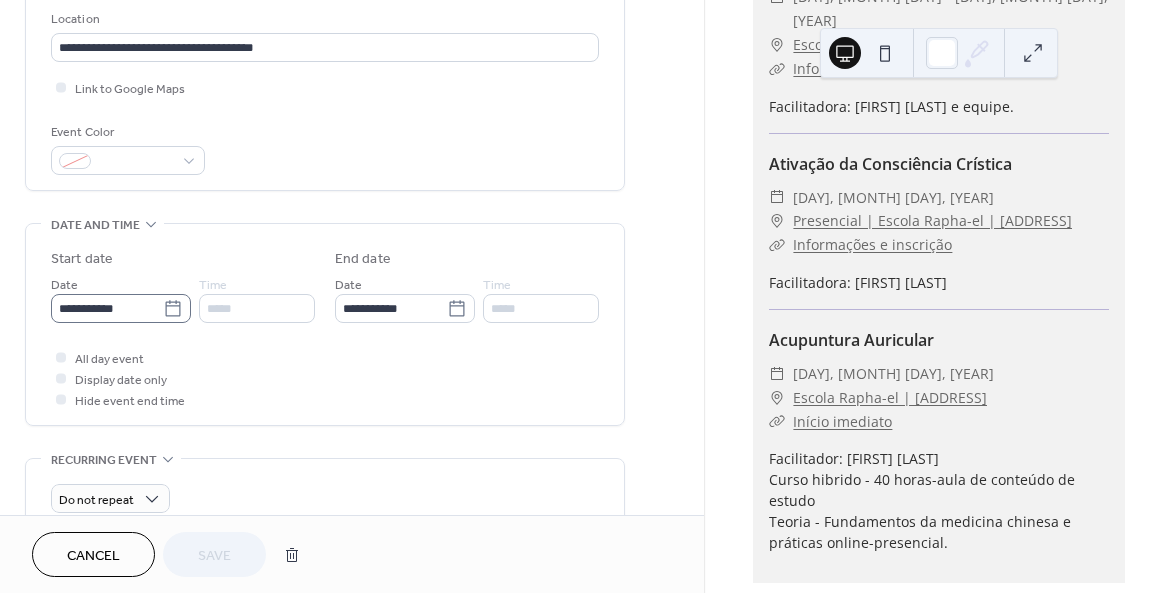 click 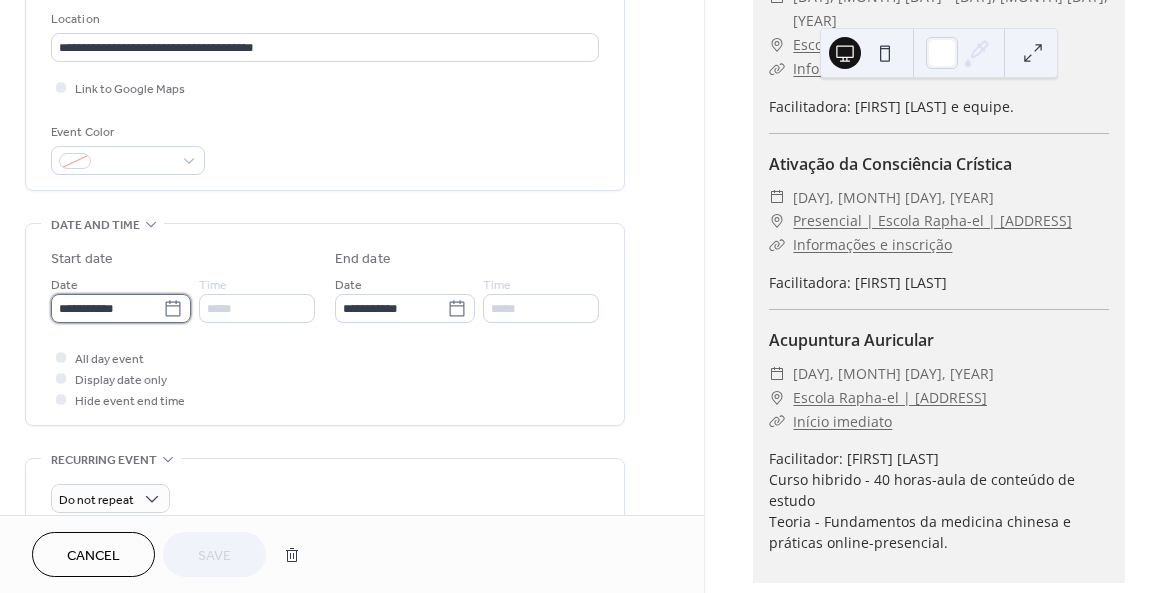 click on "**********" at bounding box center (107, 308) 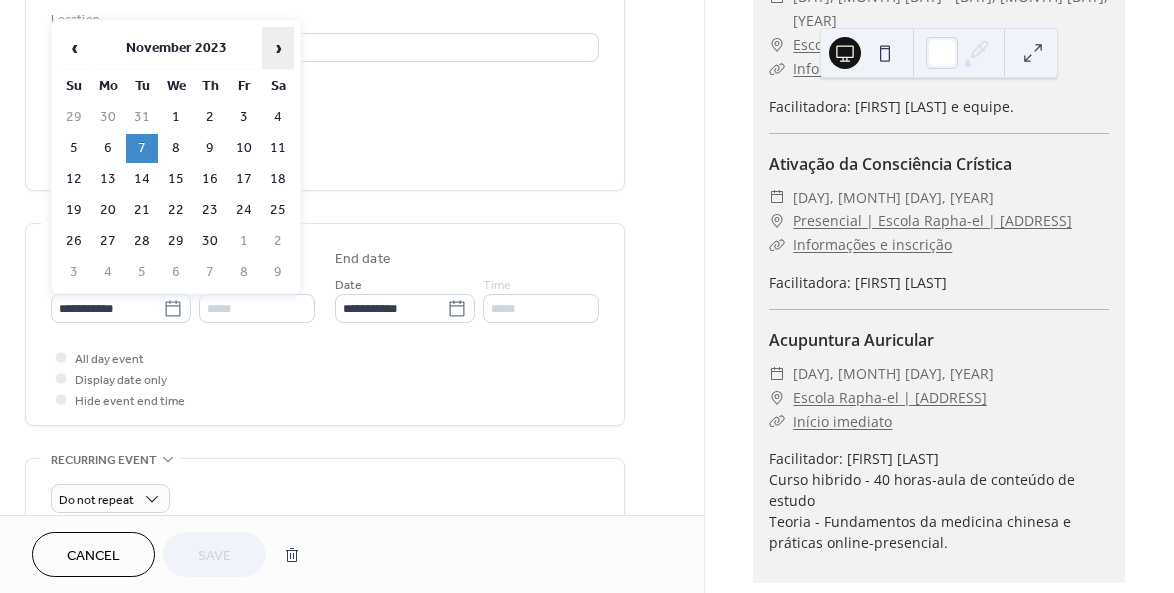 click on "›" at bounding box center (278, 48) 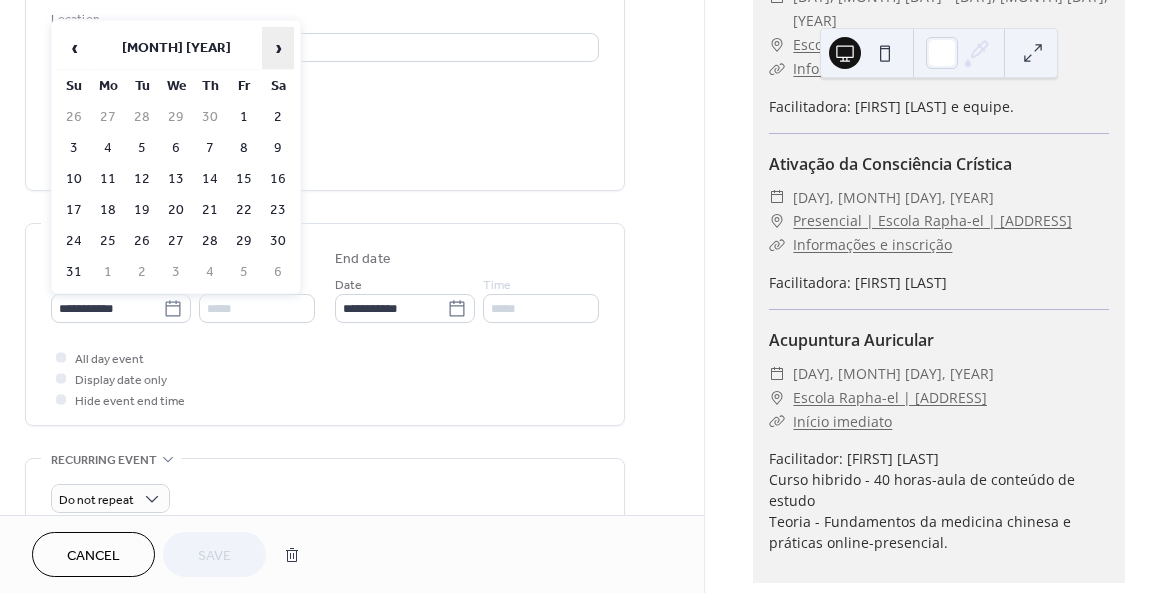 click on "›" at bounding box center [278, 48] 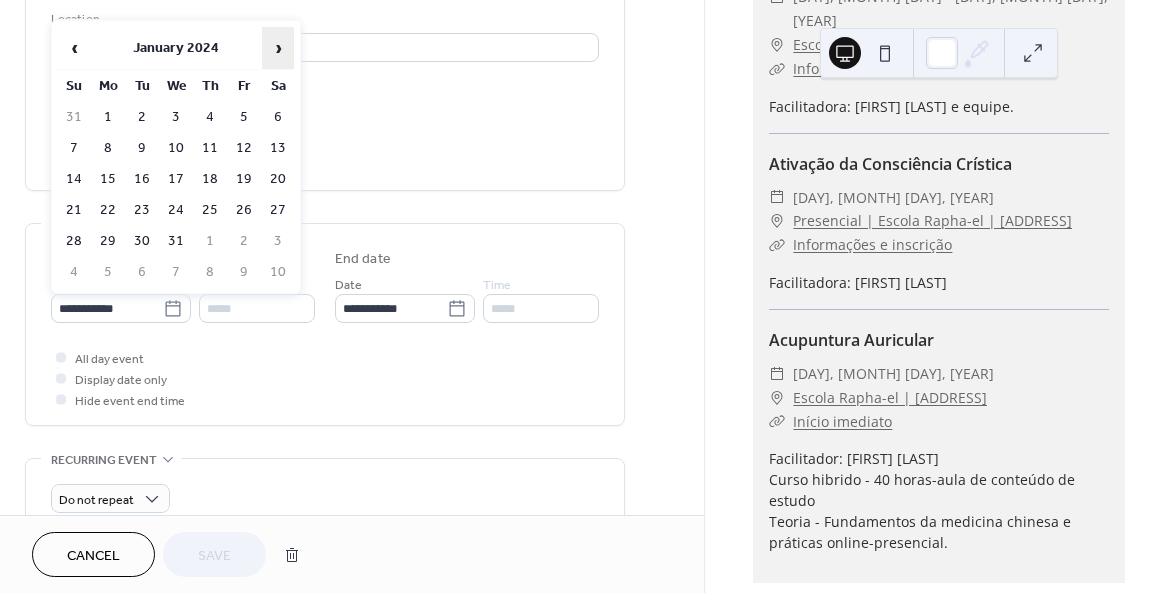 click on "›" at bounding box center (278, 48) 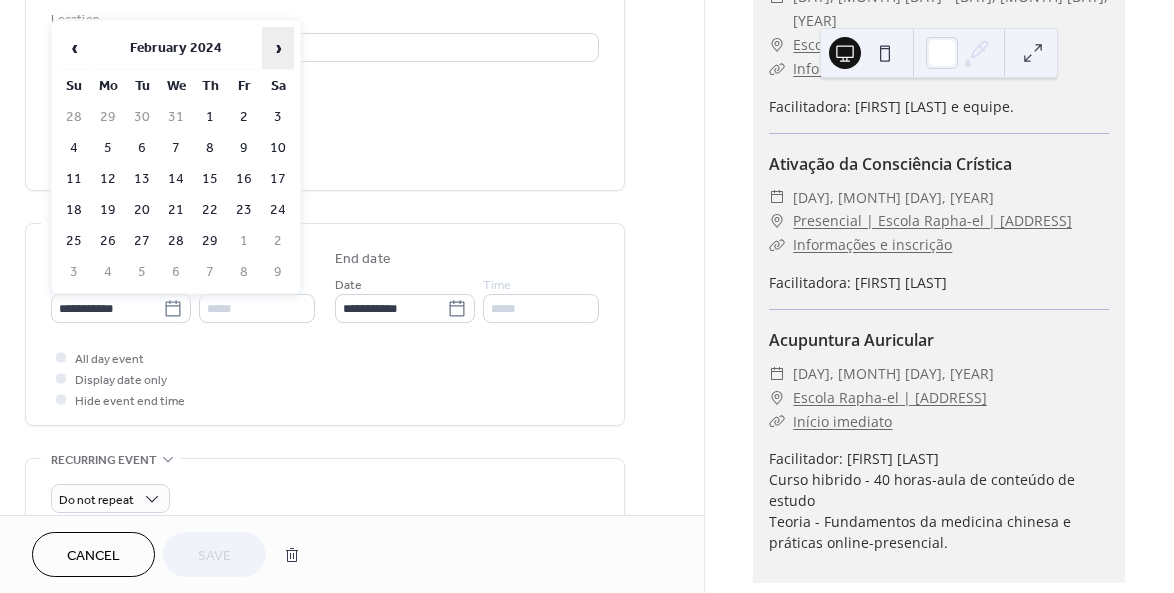 click on "›" at bounding box center [278, 48] 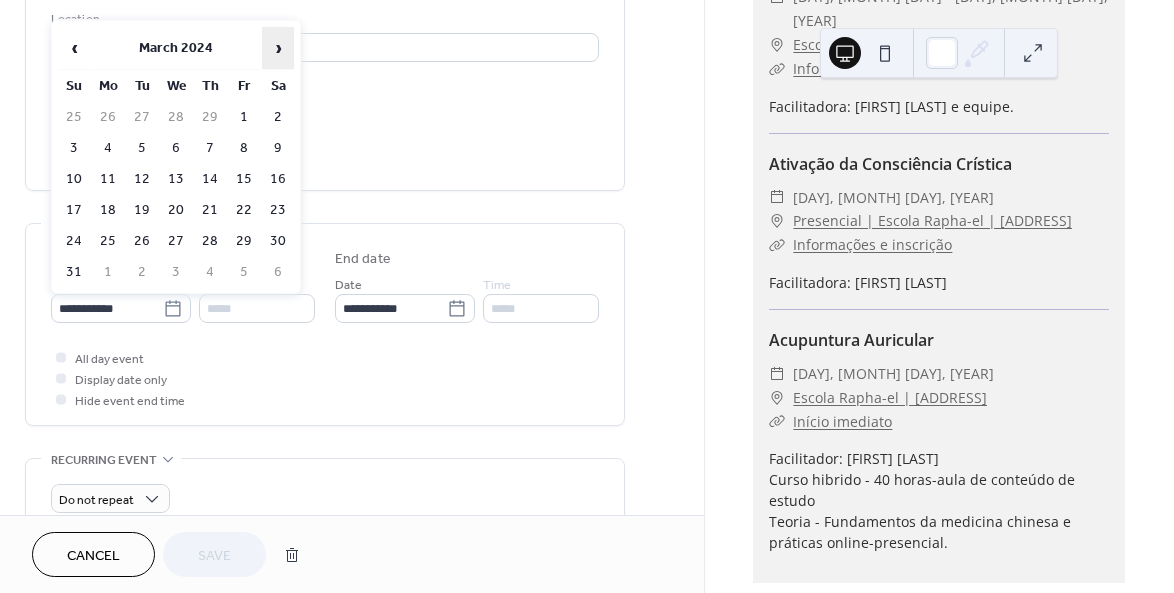 click on "›" at bounding box center (278, 48) 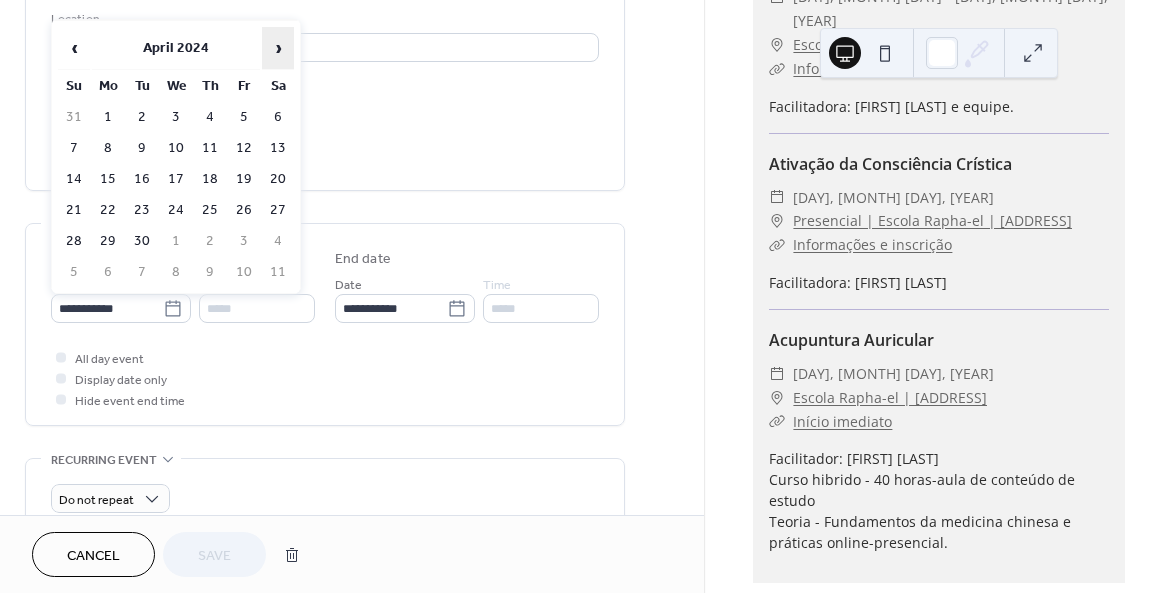 click on "›" at bounding box center (278, 48) 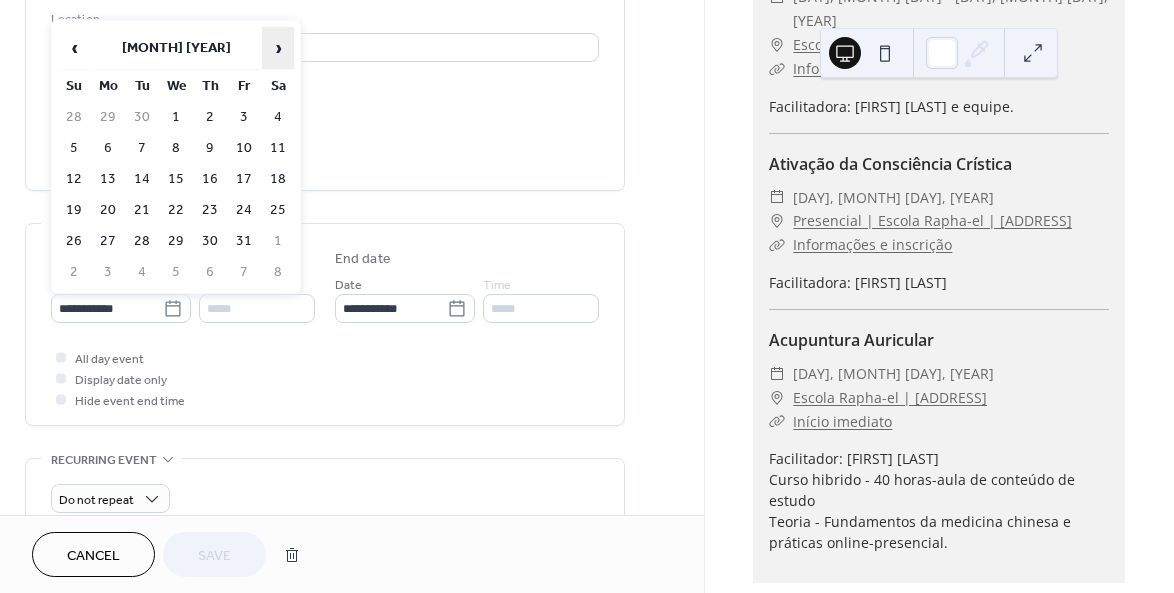 click on "›" at bounding box center (278, 48) 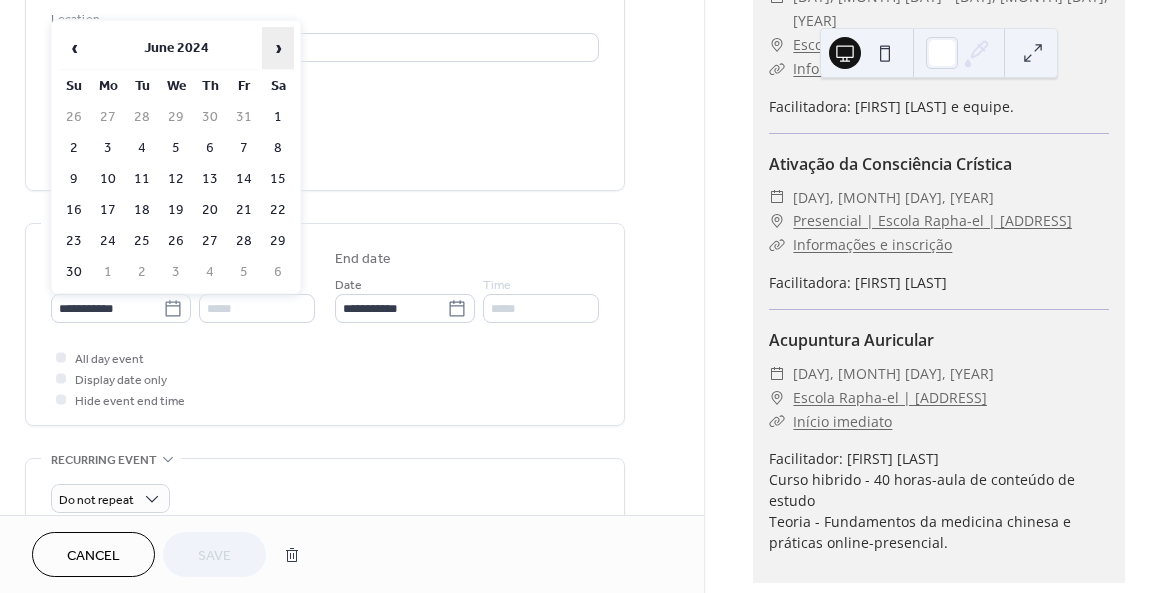 click on "›" at bounding box center [278, 48] 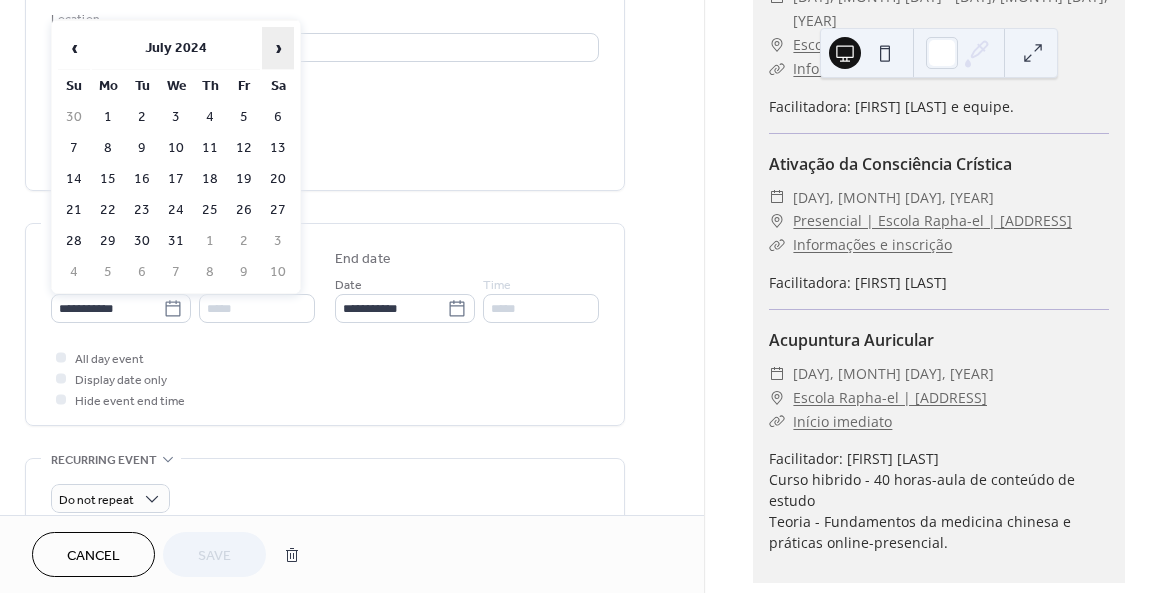 click on "›" at bounding box center [278, 48] 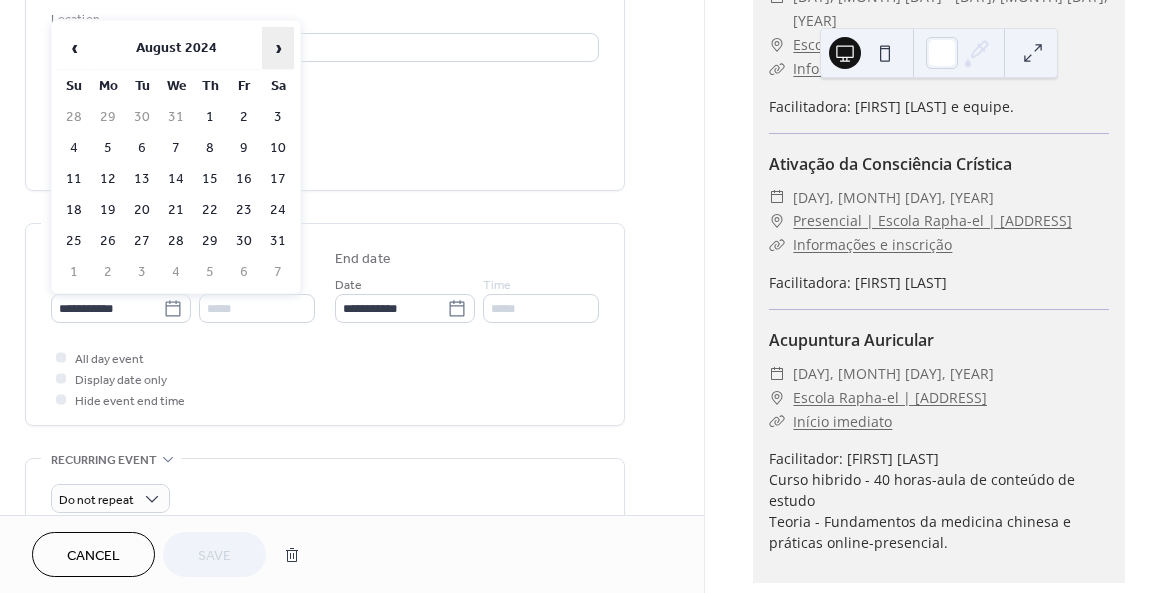 click on "›" at bounding box center (278, 48) 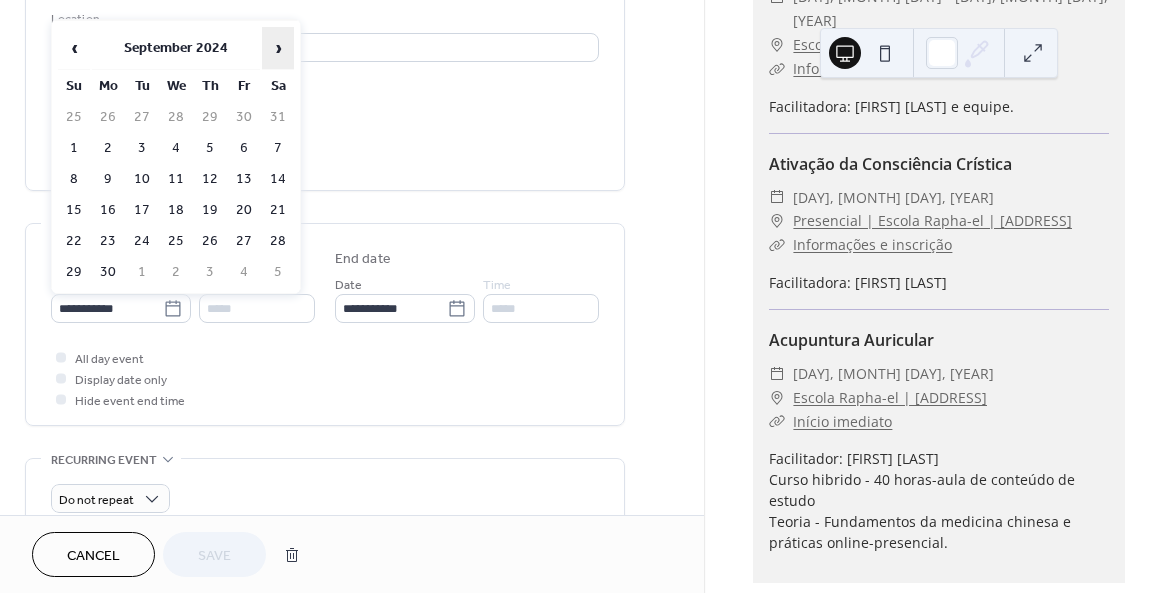 click on "›" at bounding box center (278, 48) 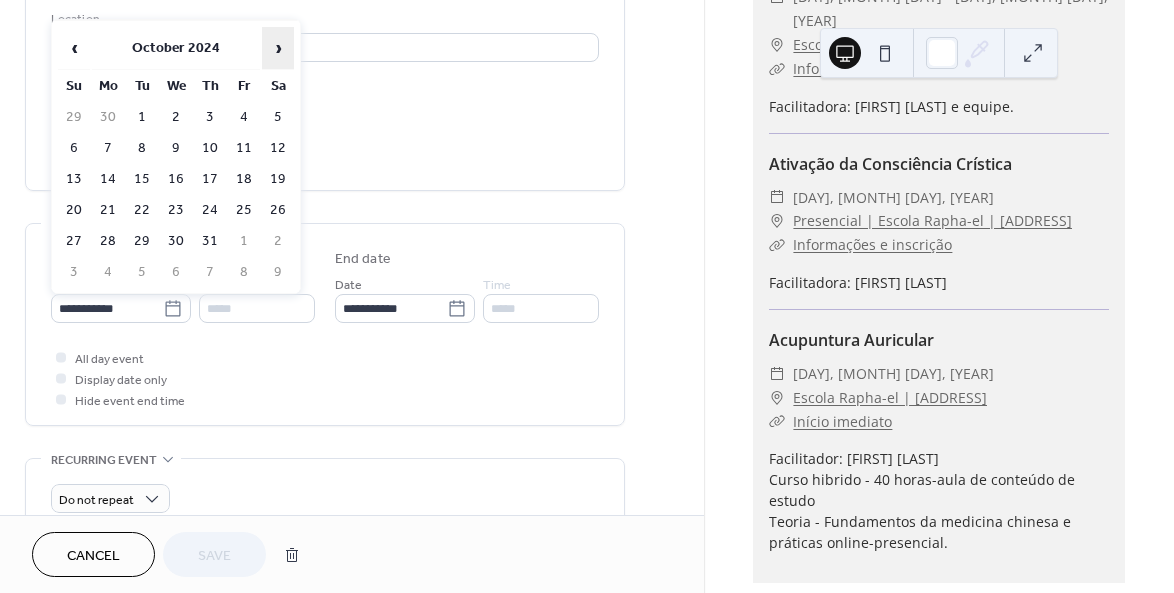 click on "›" at bounding box center (278, 48) 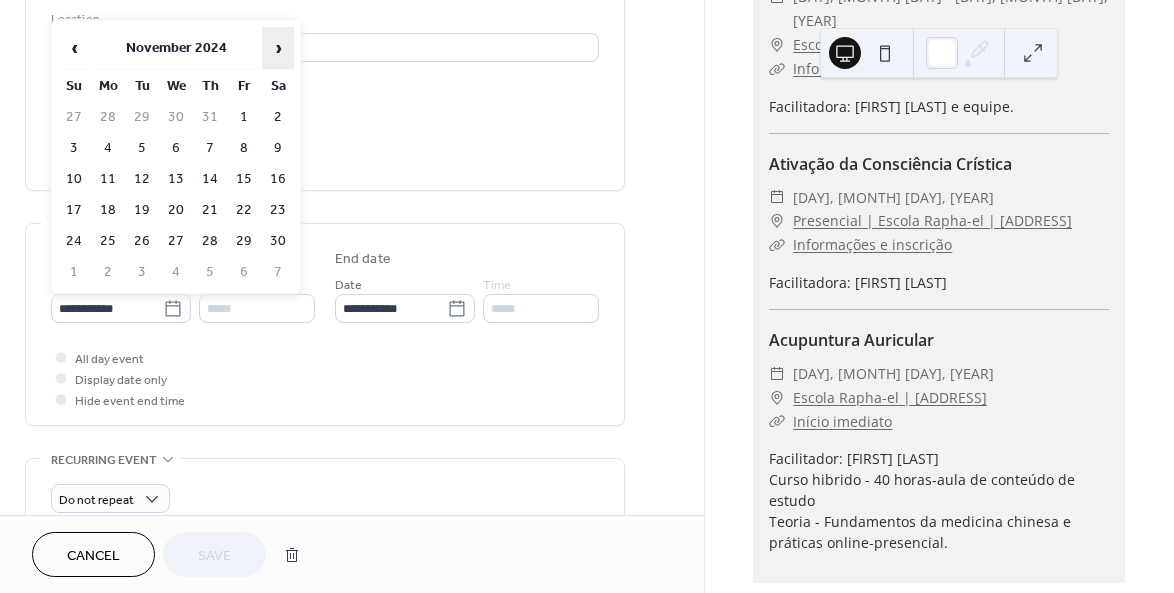 click on "›" at bounding box center [278, 48] 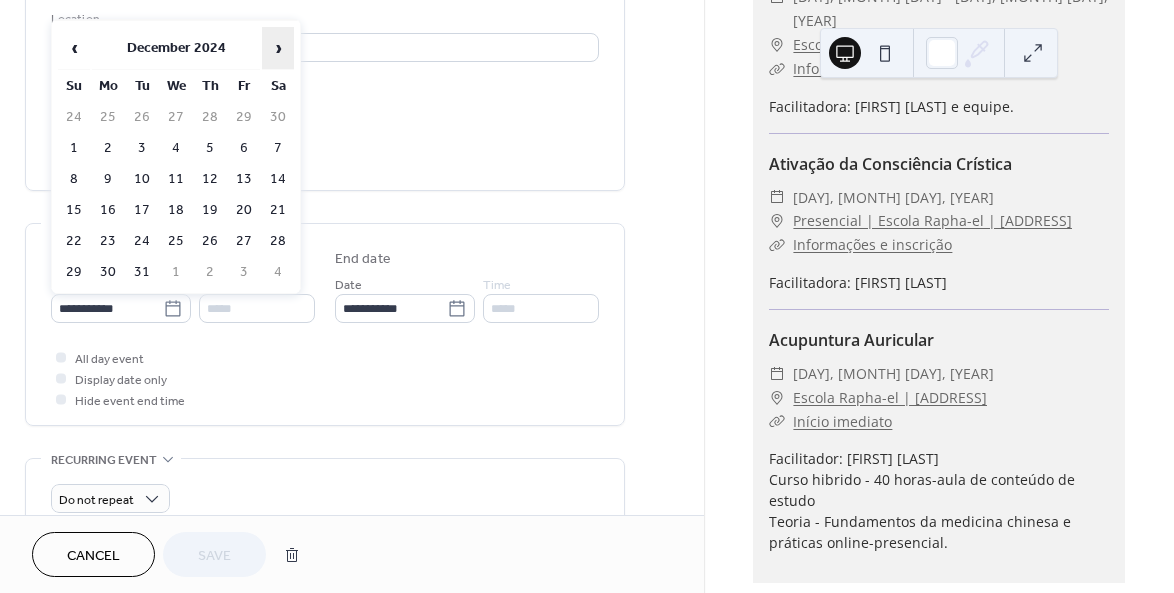 click on "›" at bounding box center (278, 48) 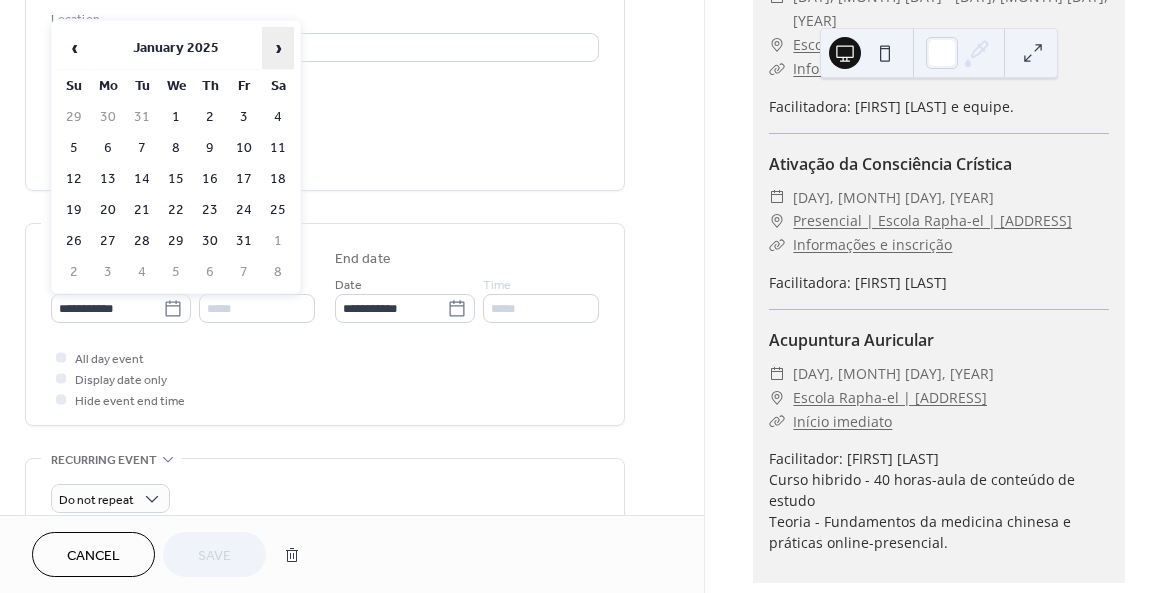 click on "›" at bounding box center (278, 48) 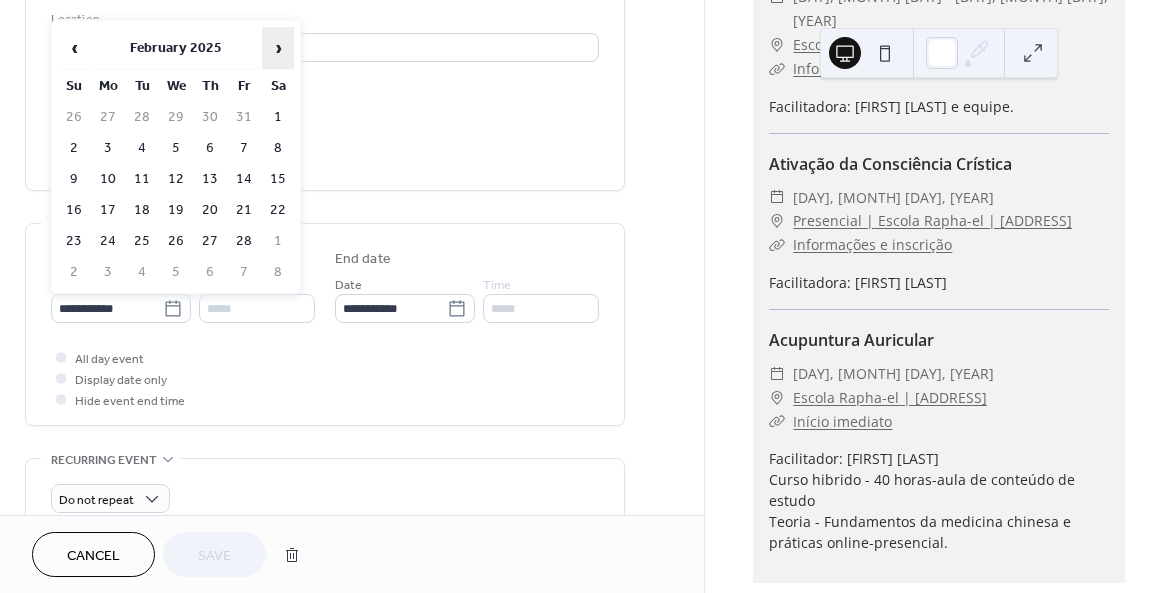 click on "›" at bounding box center (278, 48) 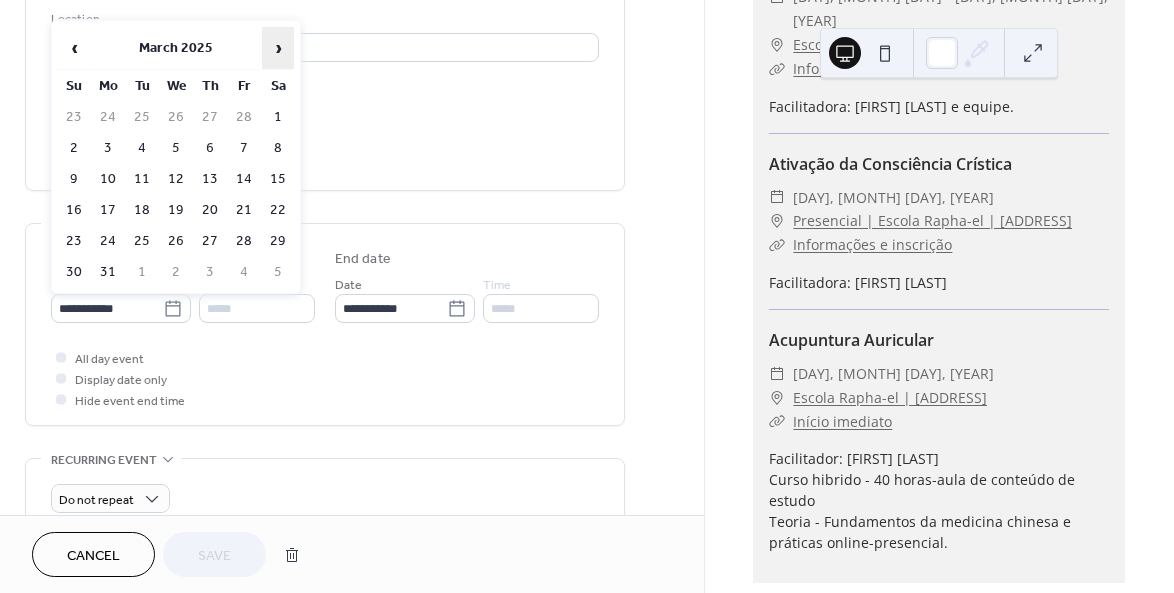 click on "›" at bounding box center (278, 48) 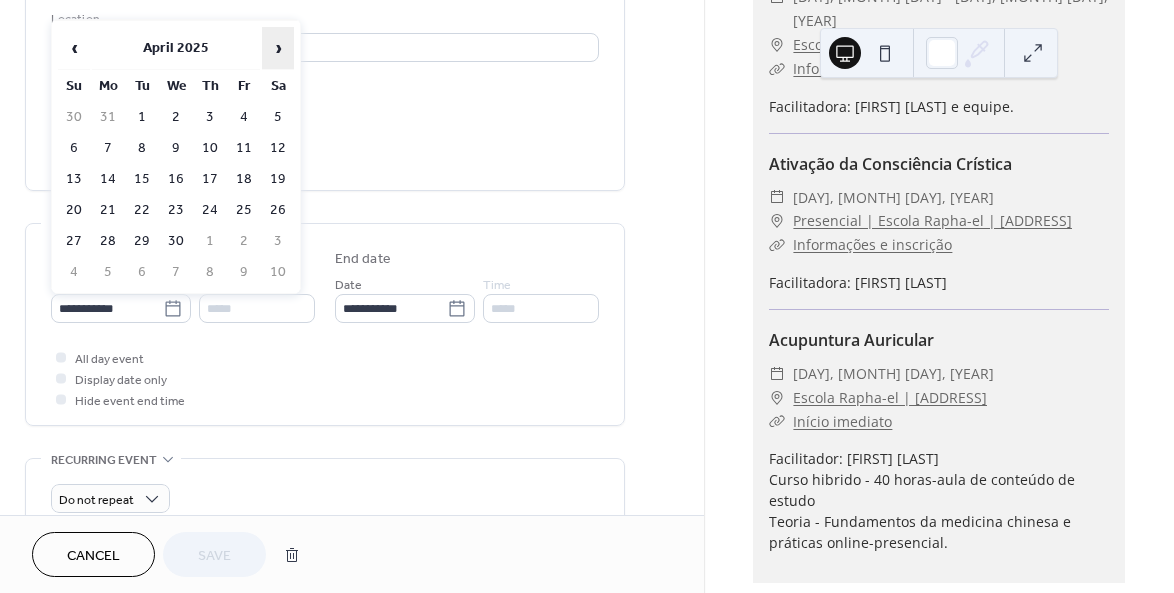 click on "›" at bounding box center [278, 48] 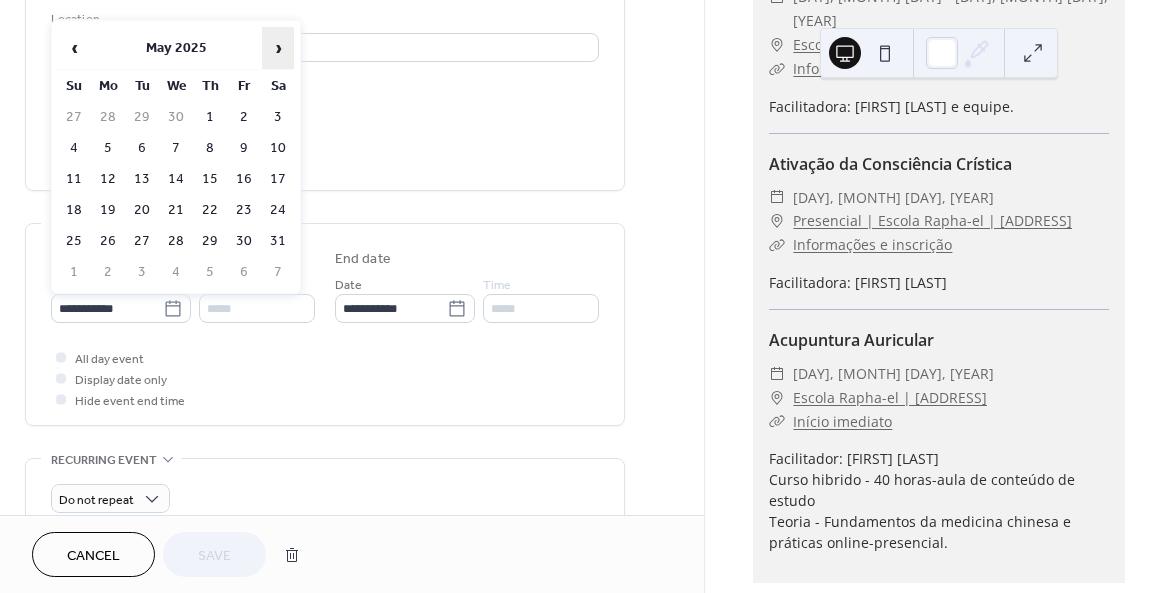 click on "›" at bounding box center [278, 48] 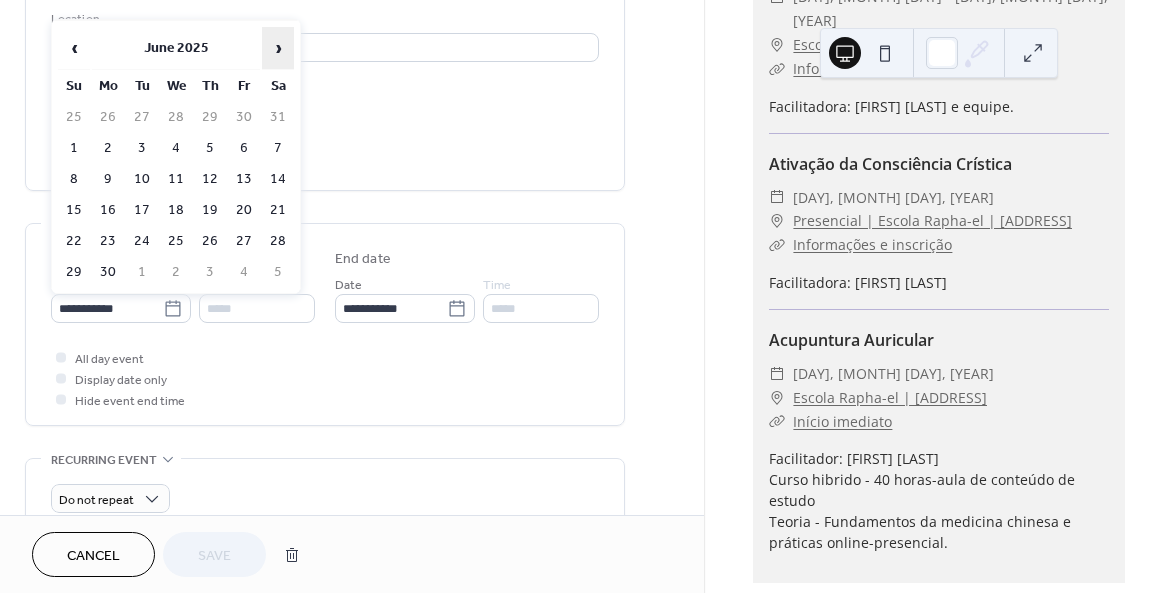 click on "›" at bounding box center [278, 48] 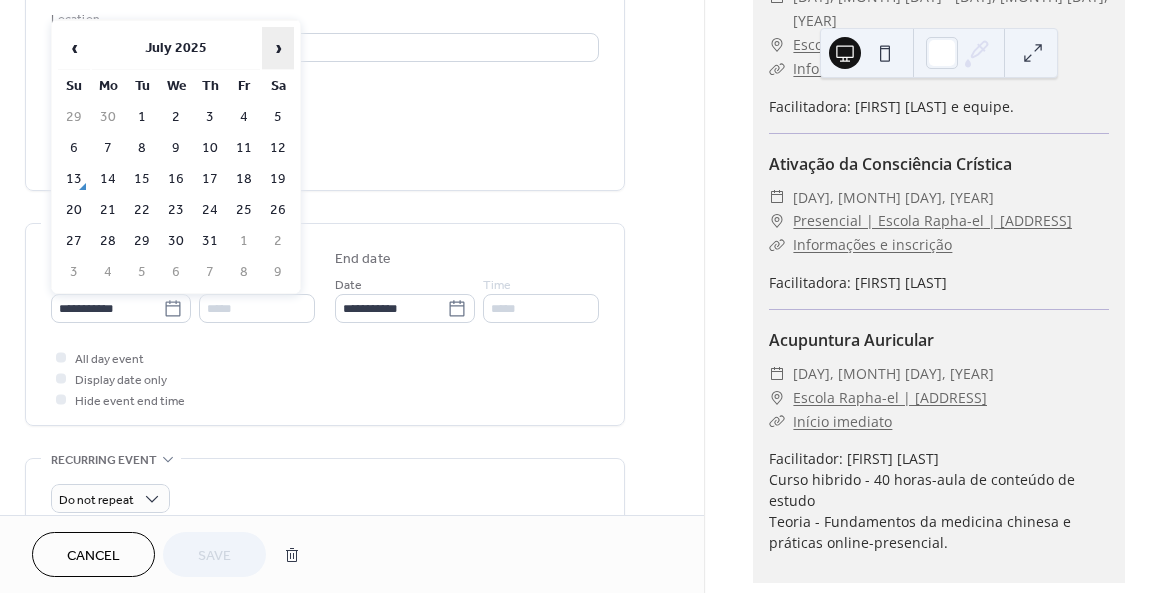 click on "›" at bounding box center (278, 48) 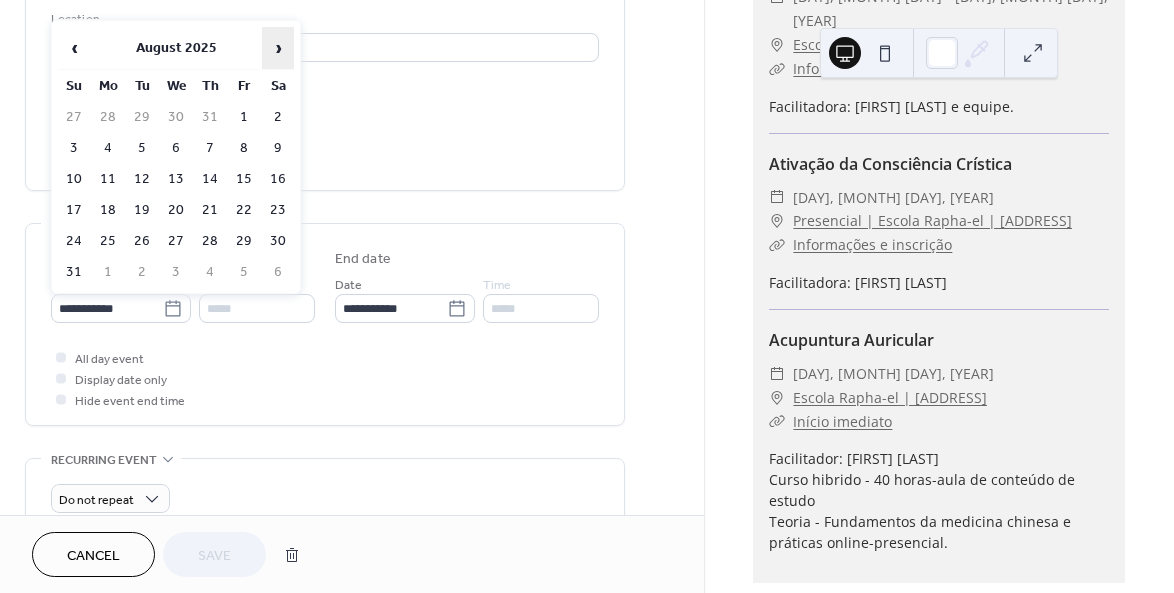 click on "›" at bounding box center [278, 48] 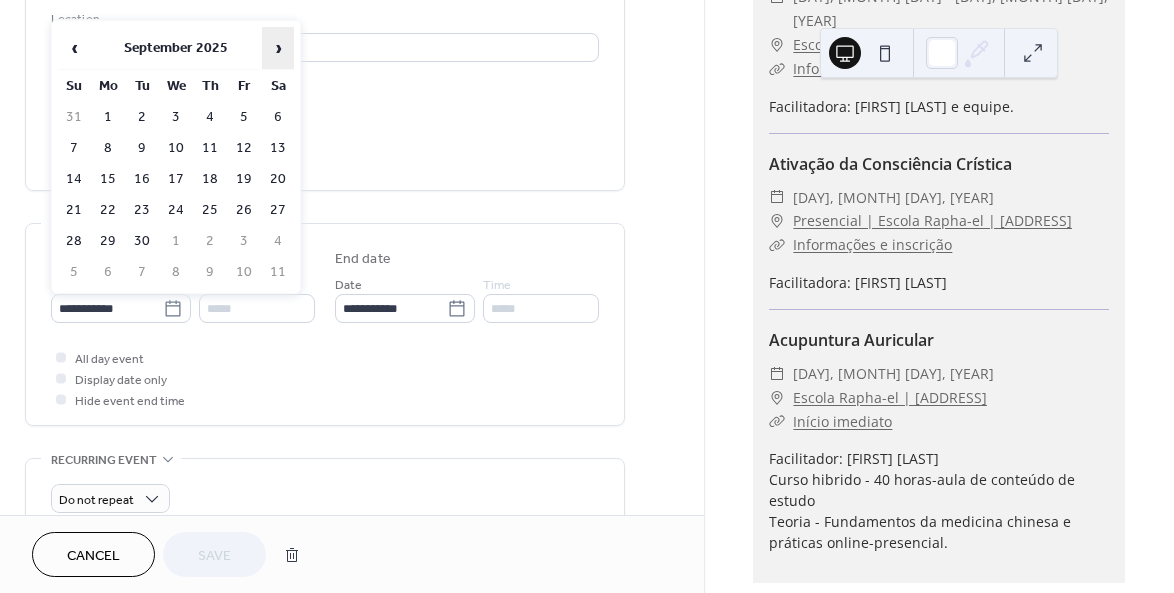 click on "›" at bounding box center [278, 48] 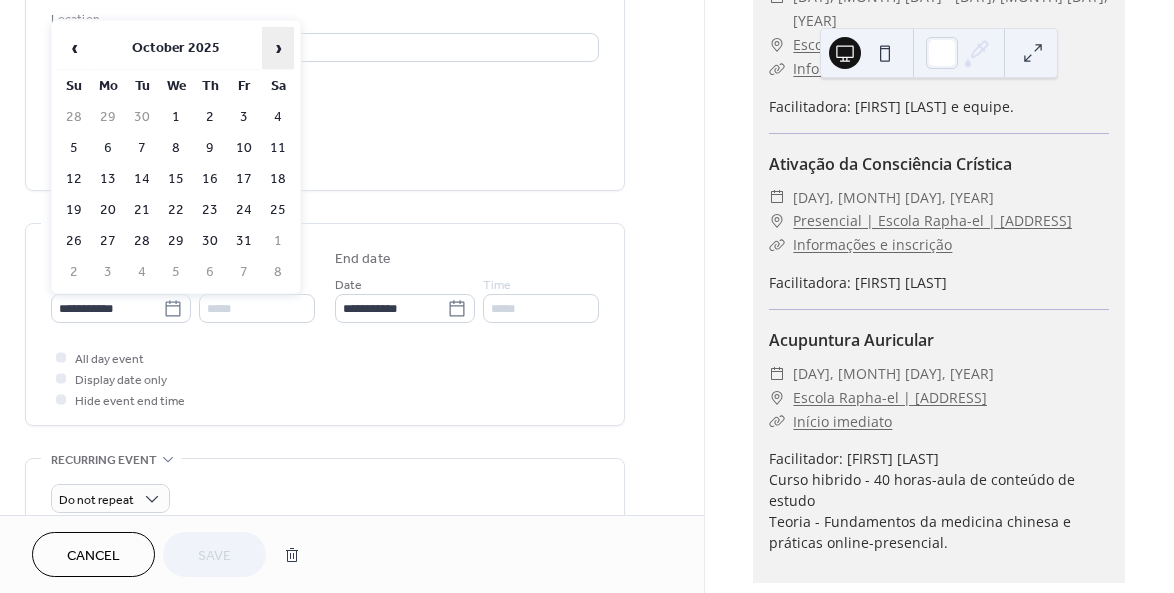 click on "›" at bounding box center (278, 48) 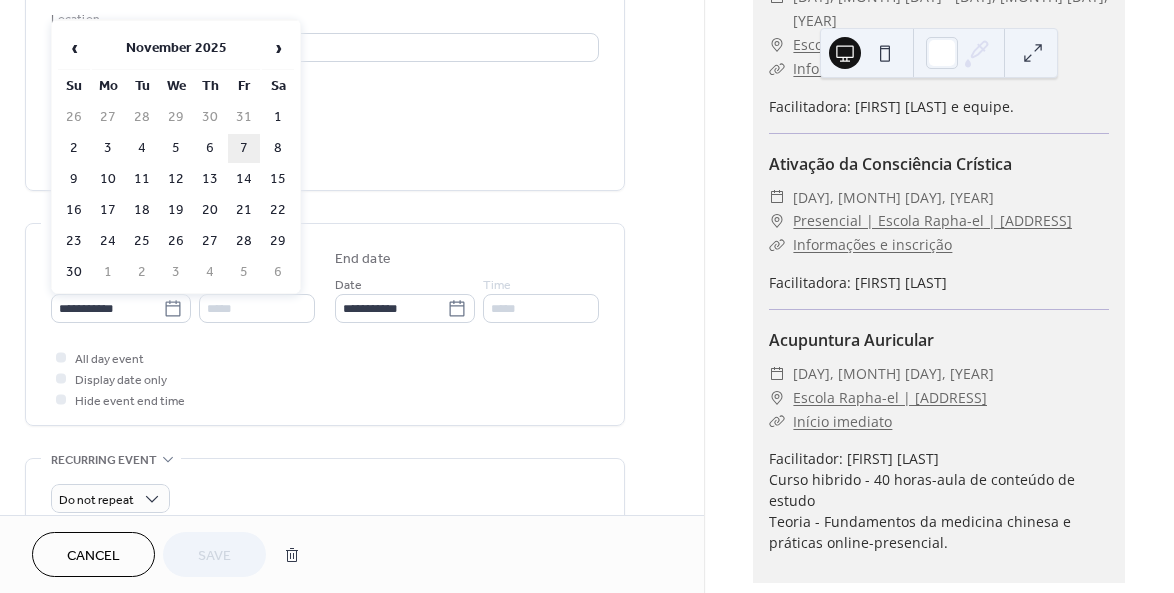 click on "7" at bounding box center (244, 148) 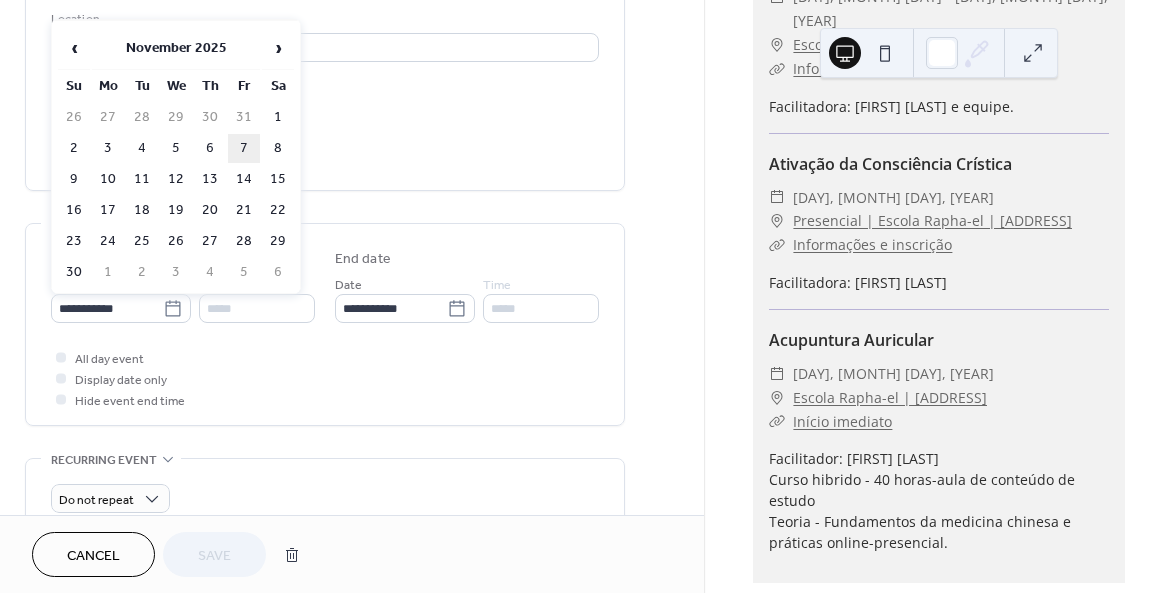 type on "**********" 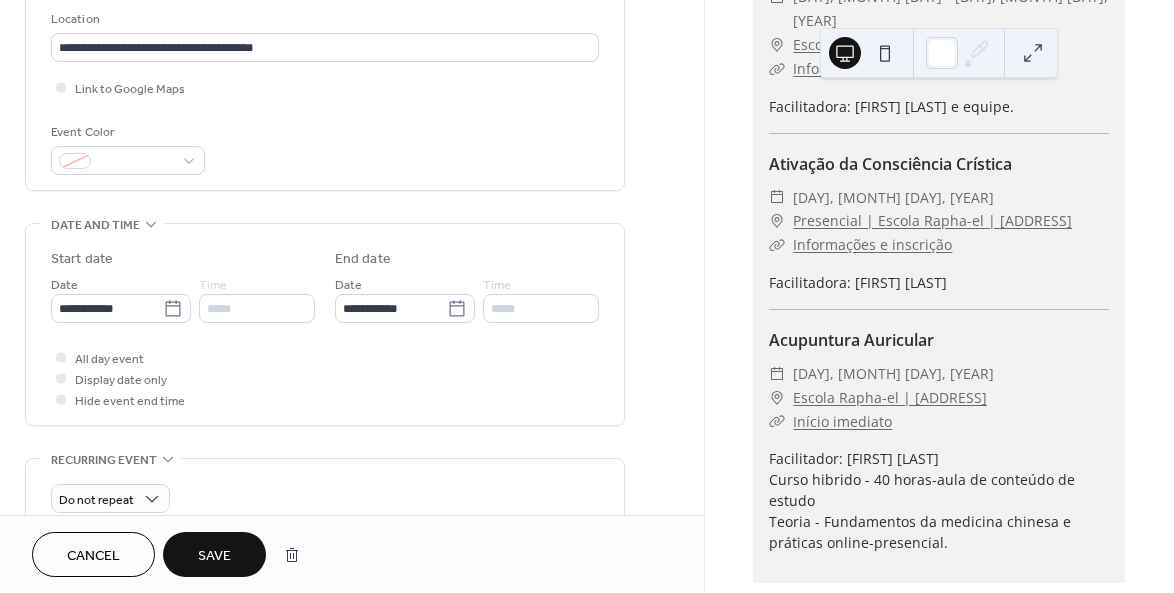 click on "Save" at bounding box center [214, 556] 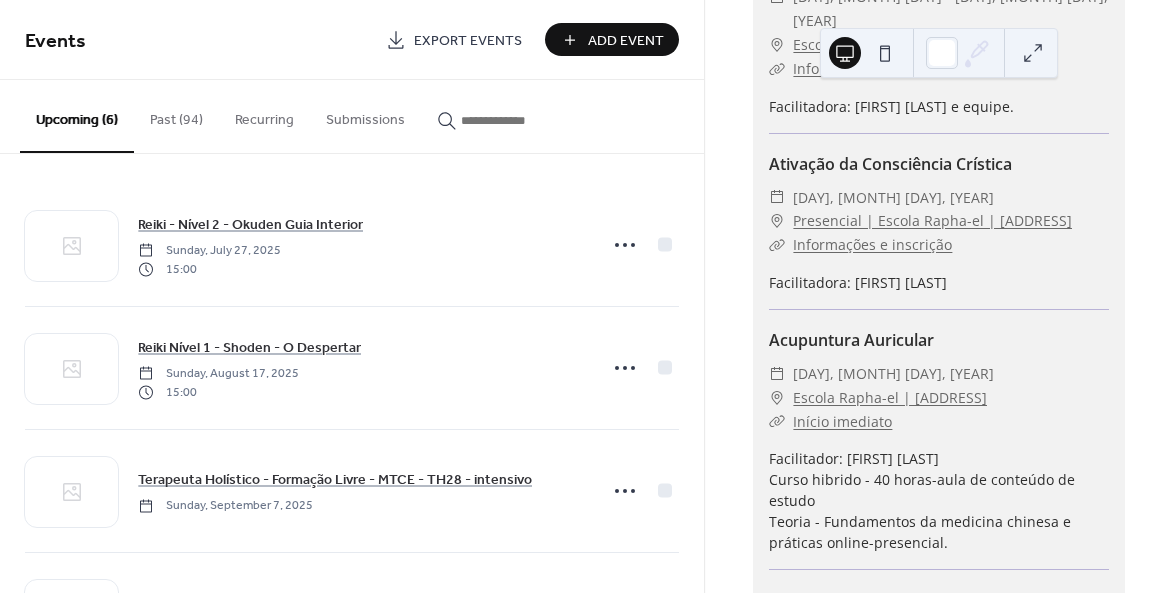 click on "Past  (94)" at bounding box center (176, 115) 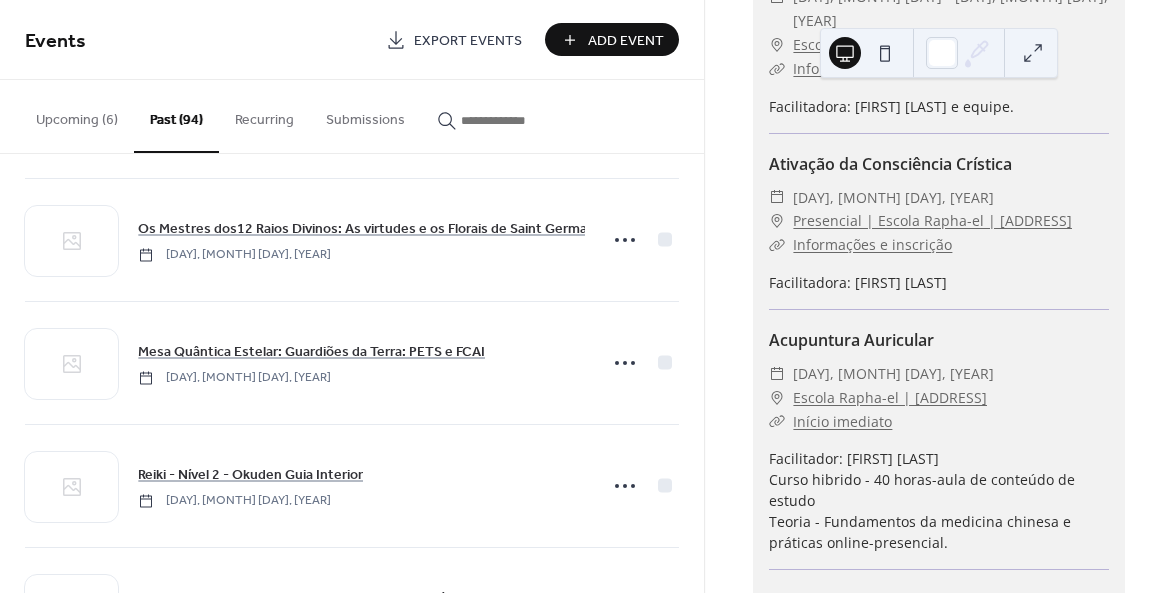 scroll, scrollTop: 5402, scrollLeft: 0, axis: vertical 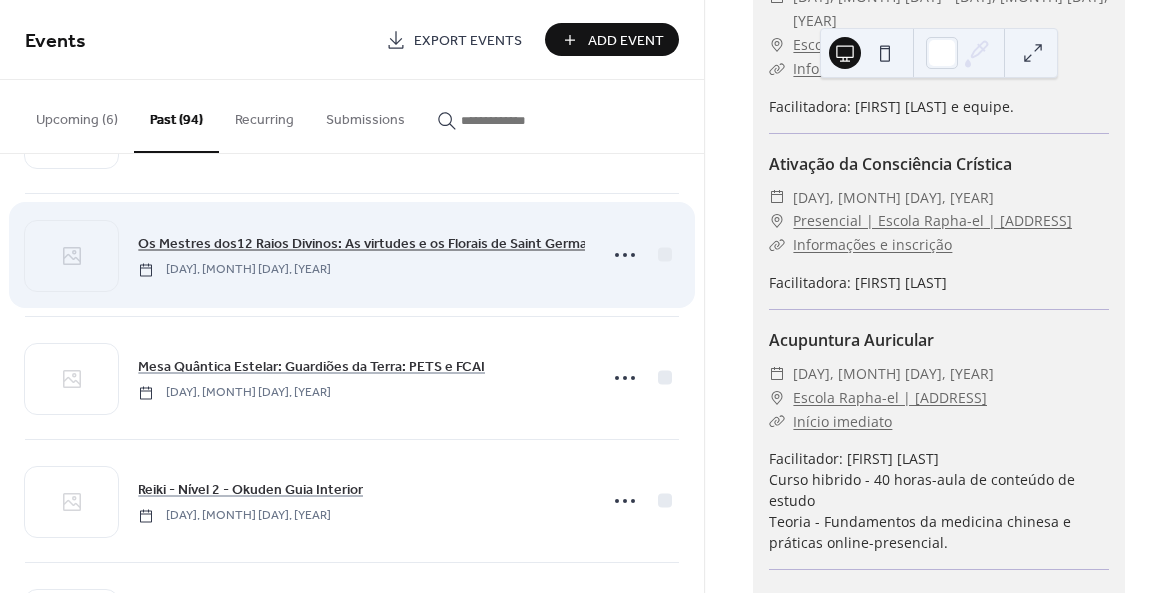 click on "Os Mestres dos12 Raios Divinos: As virtudes e os Florais de Saint Germain - WORKSHOP" at bounding box center [412, 244] 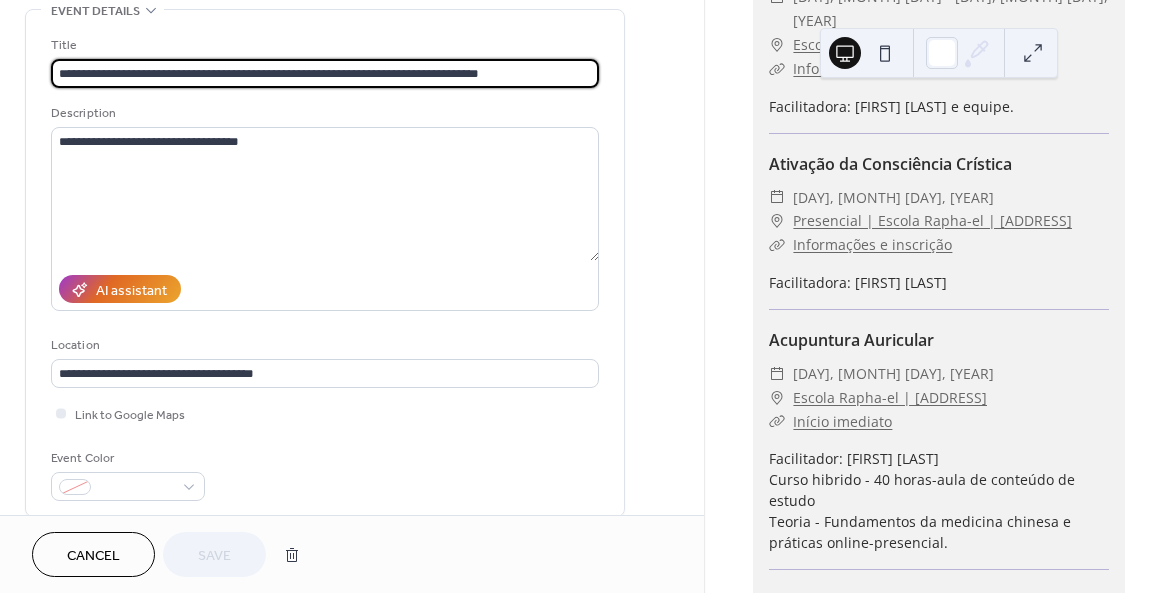 scroll, scrollTop: 92, scrollLeft: 0, axis: vertical 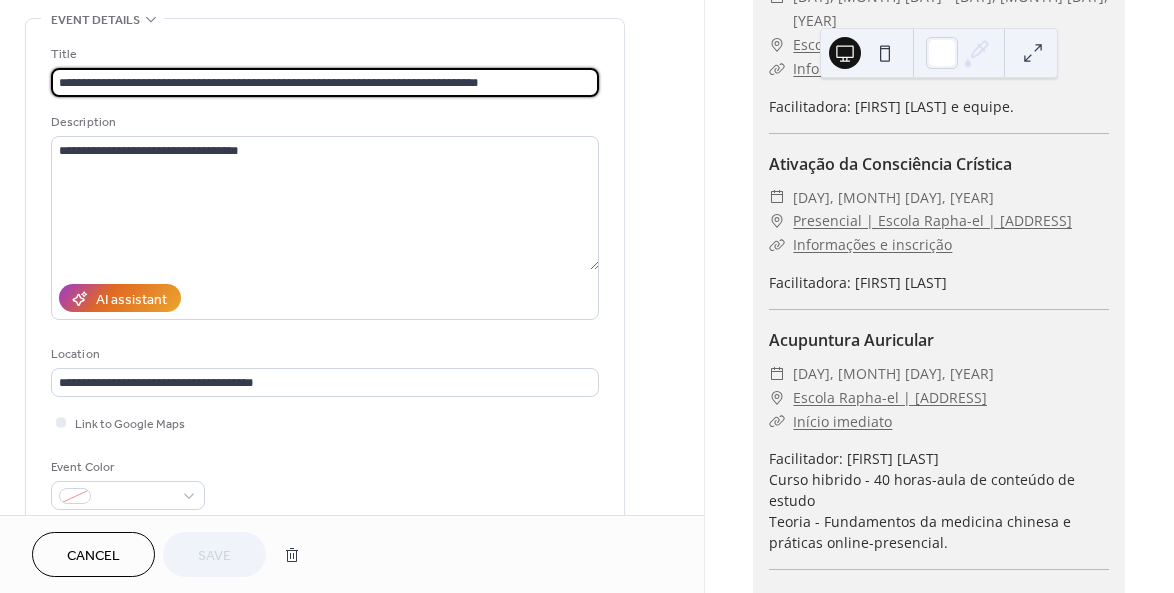 drag, startPoint x: 446, startPoint y: 77, endPoint x: 541, endPoint y: 72, distance: 95.131485 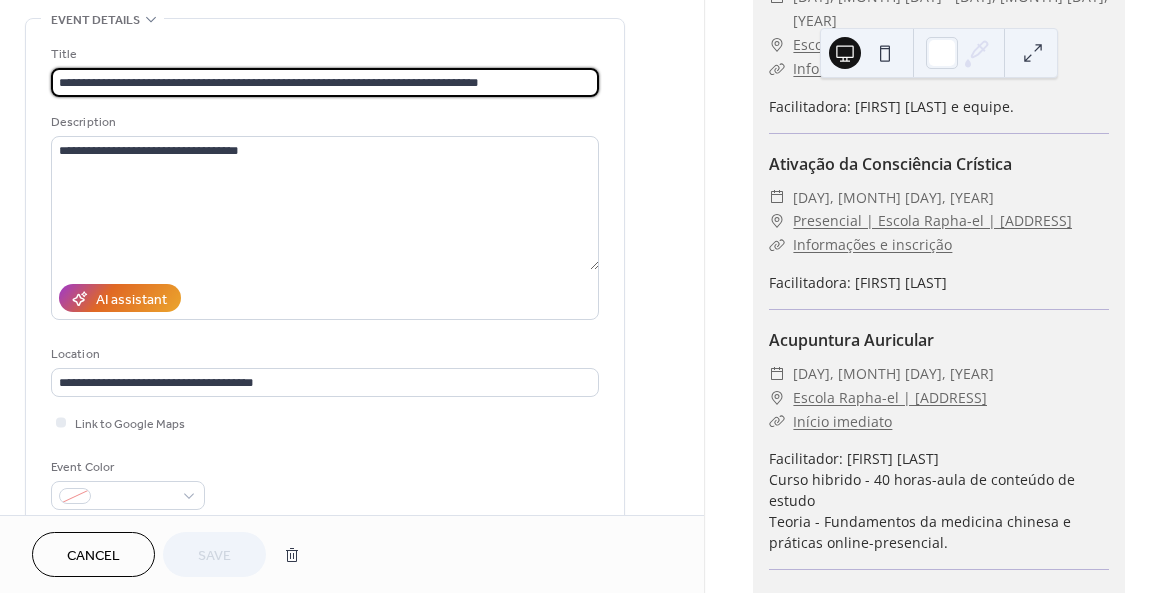 click on "**********" at bounding box center [325, 82] 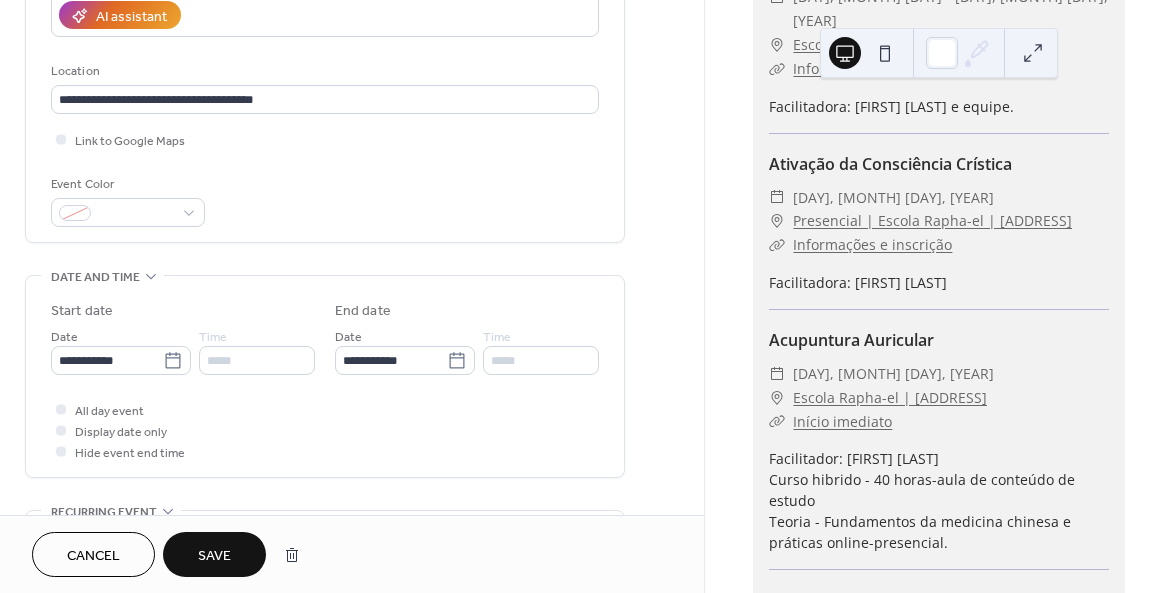 scroll, scrollTop: 381, scrollLeft: 0, axis: vertical 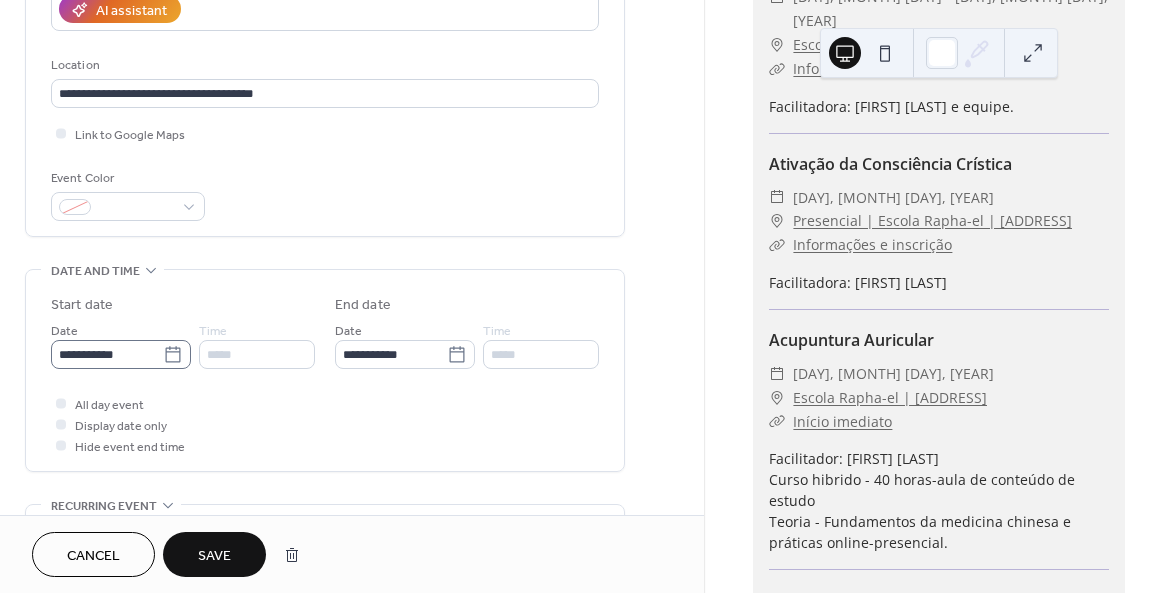 type on "**********" 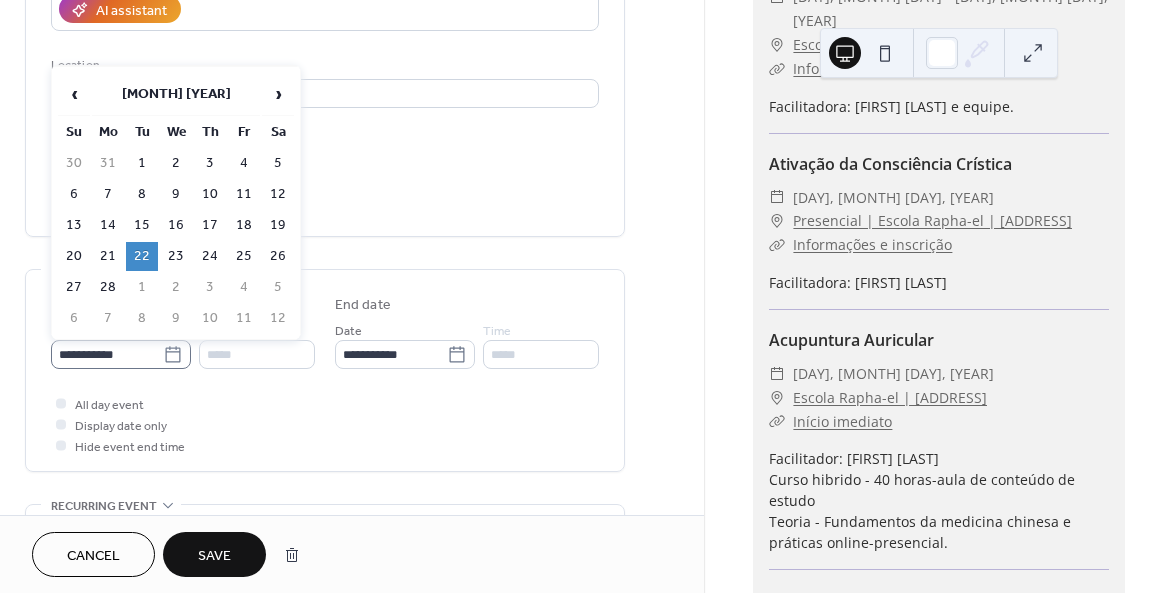 click 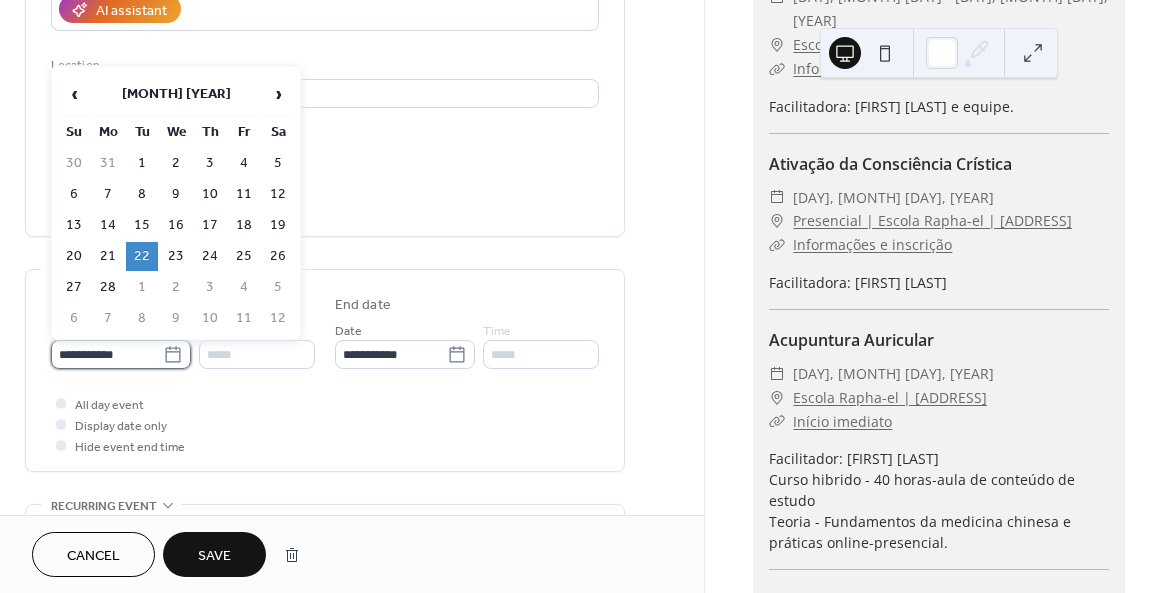 click on "**********" at bounding box center (107, 354) 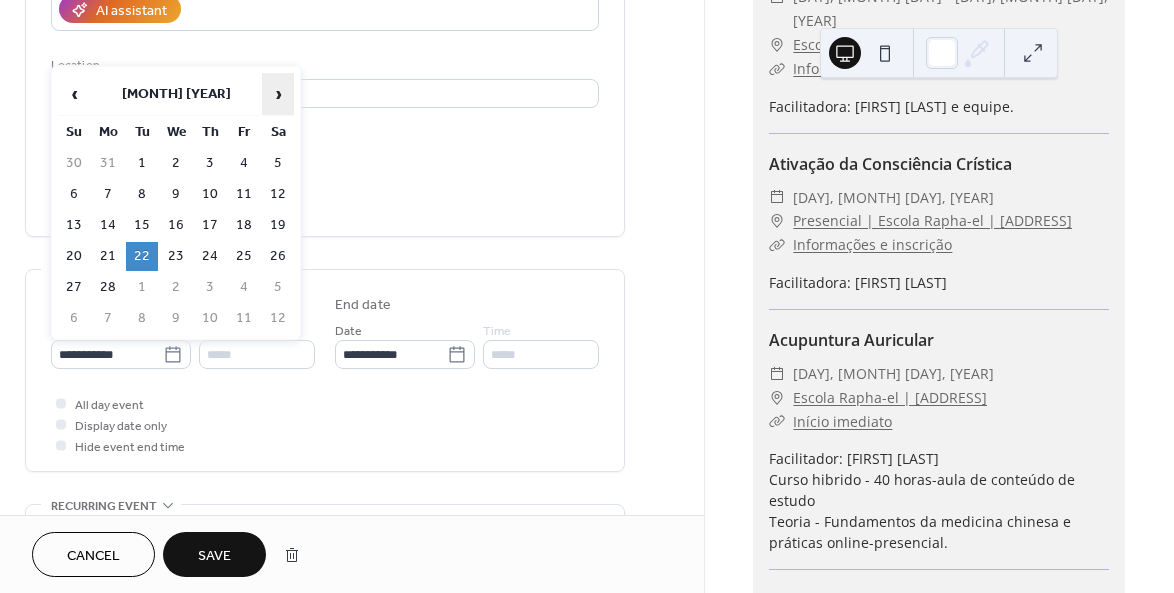 click on "›" at bounding box center [278, 94] 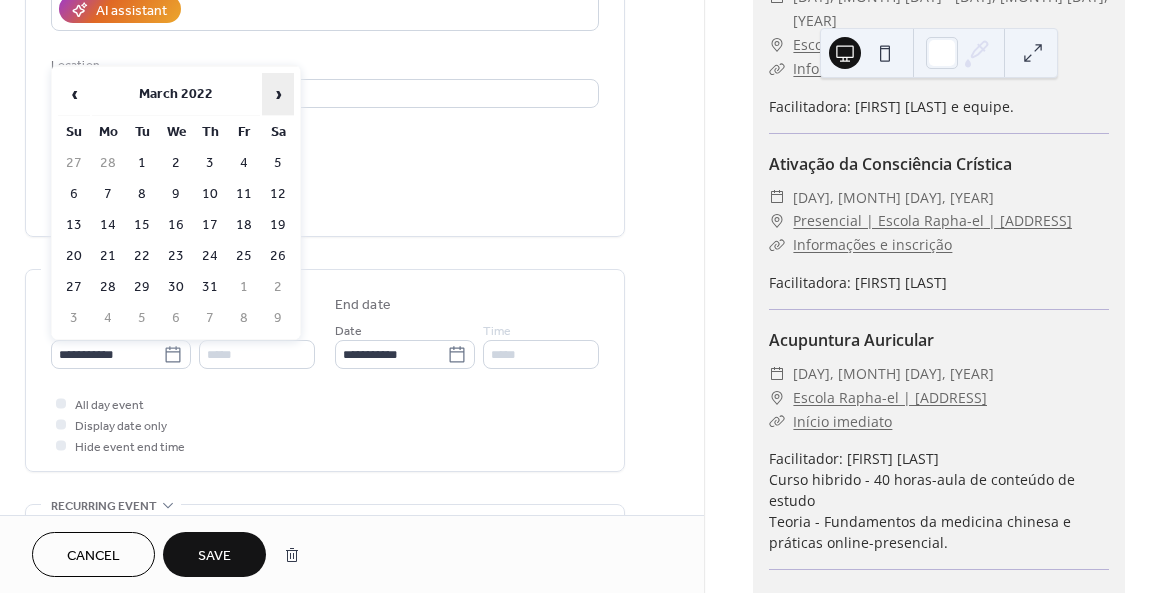 click on "›" at bounding box center (278, 94) 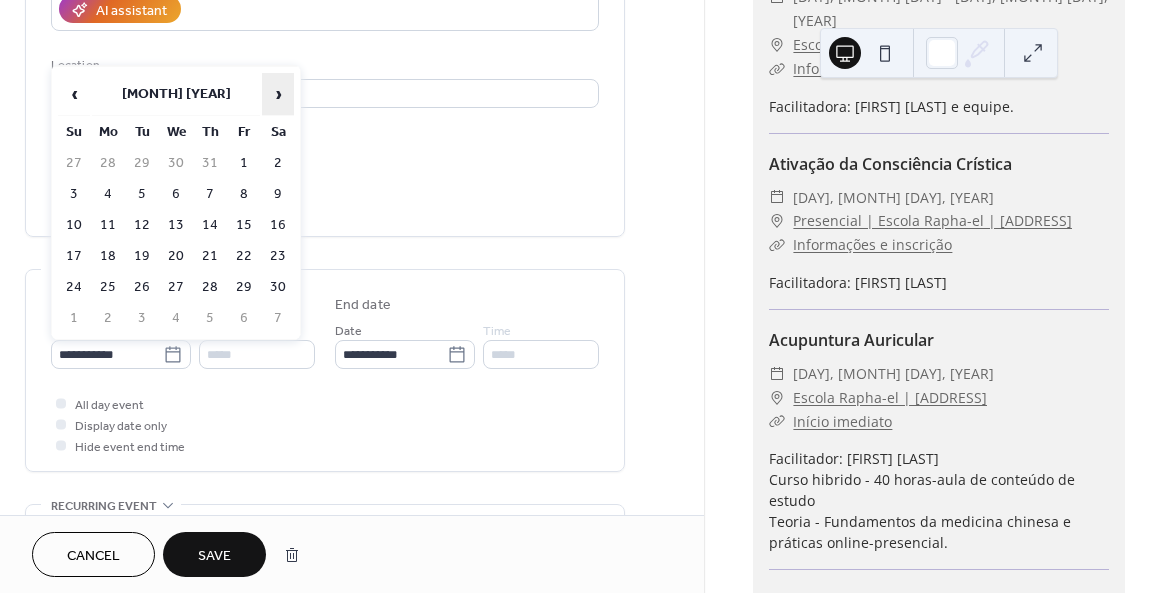 click on "›" at bounding box center (278, 94) 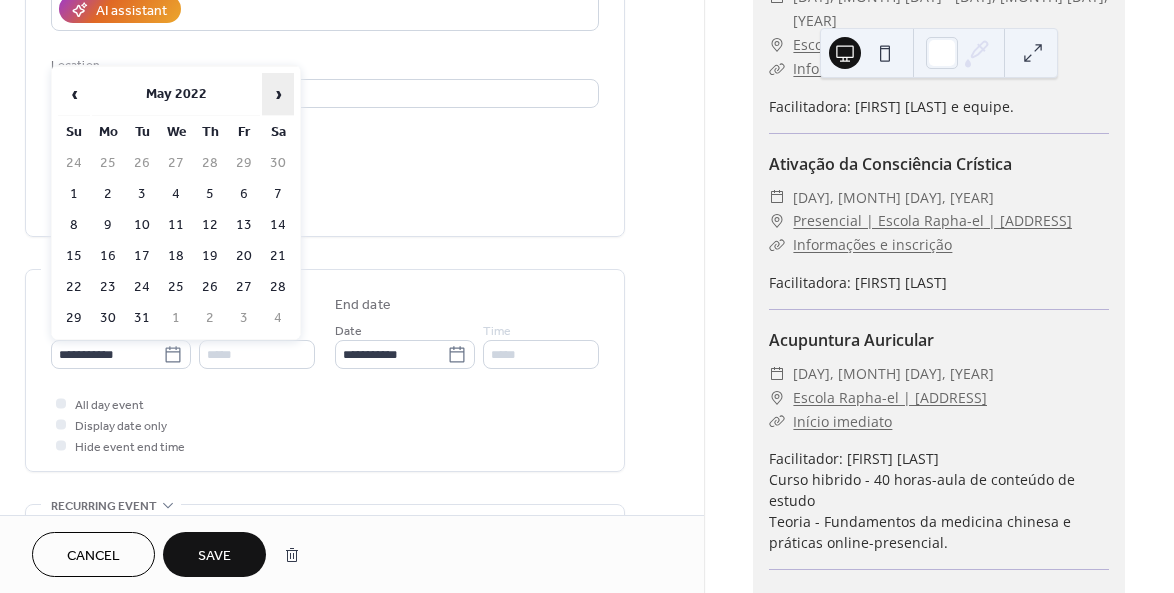 click on "›" at bounding box center [278, 94] 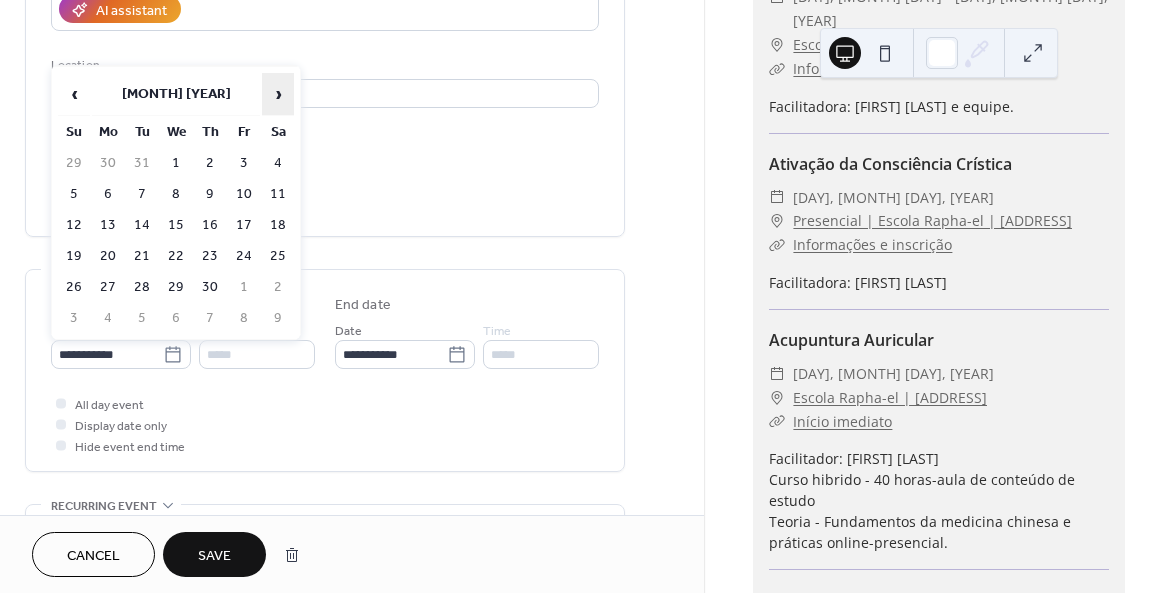click on "›" at bounding box center [278, 94] 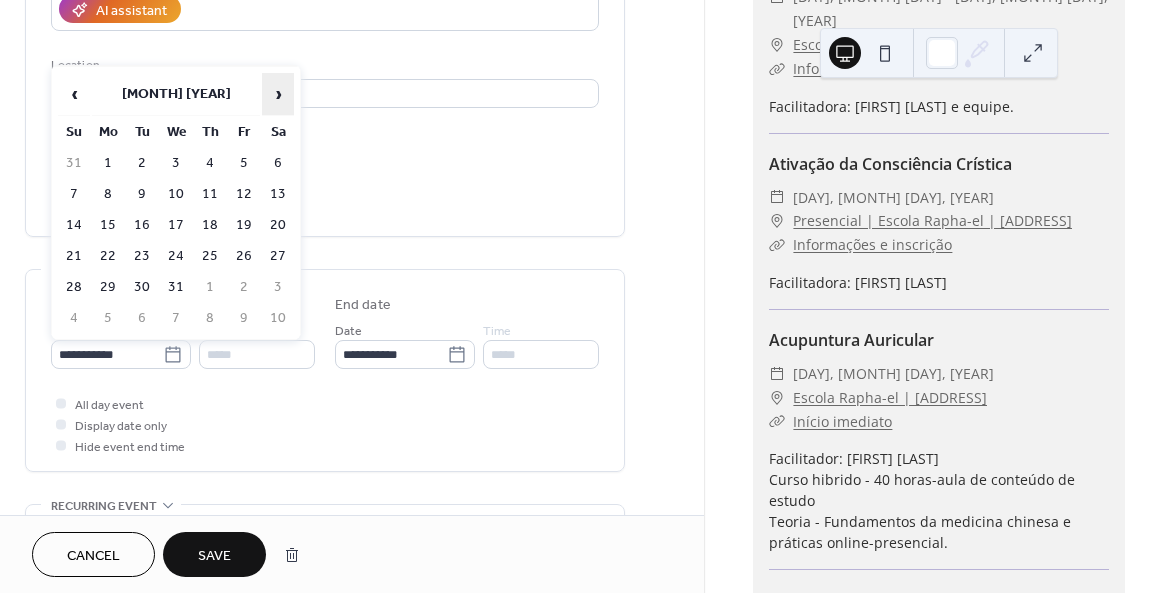 click on "›" at bounding box center [278, 94] 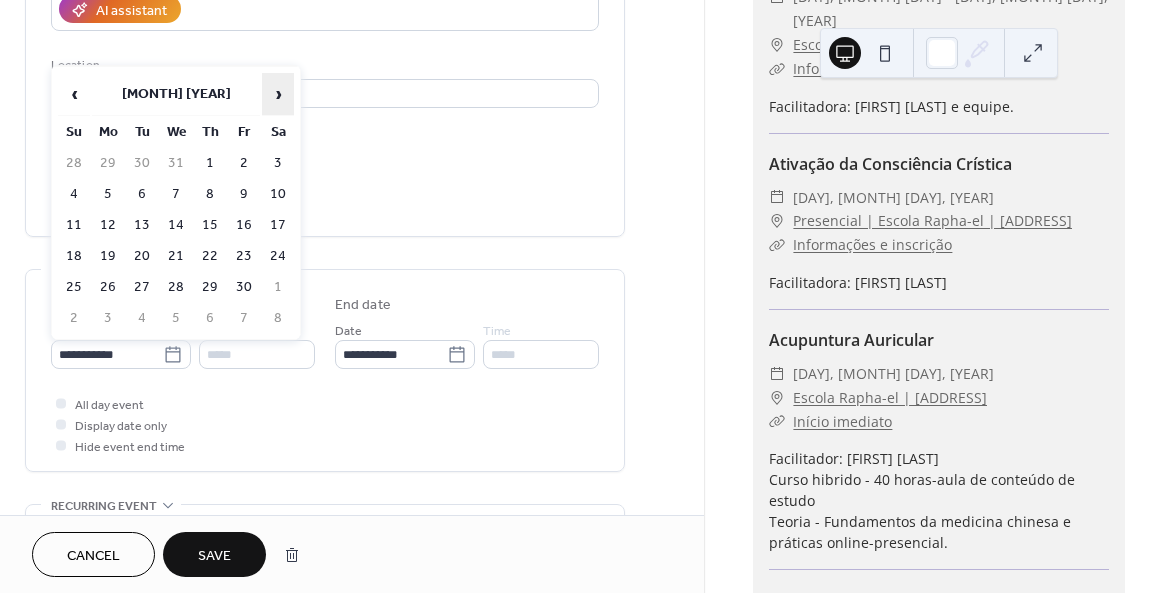 click on "›" at bounding box center (278, 94) 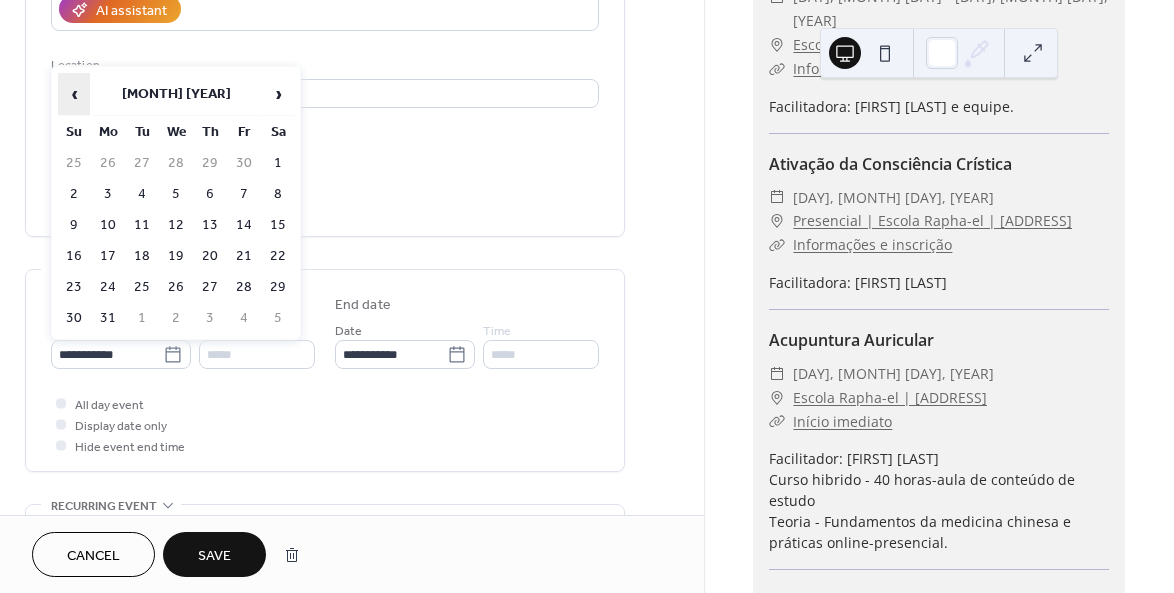click on "‹" at bounding box center (74, 94) 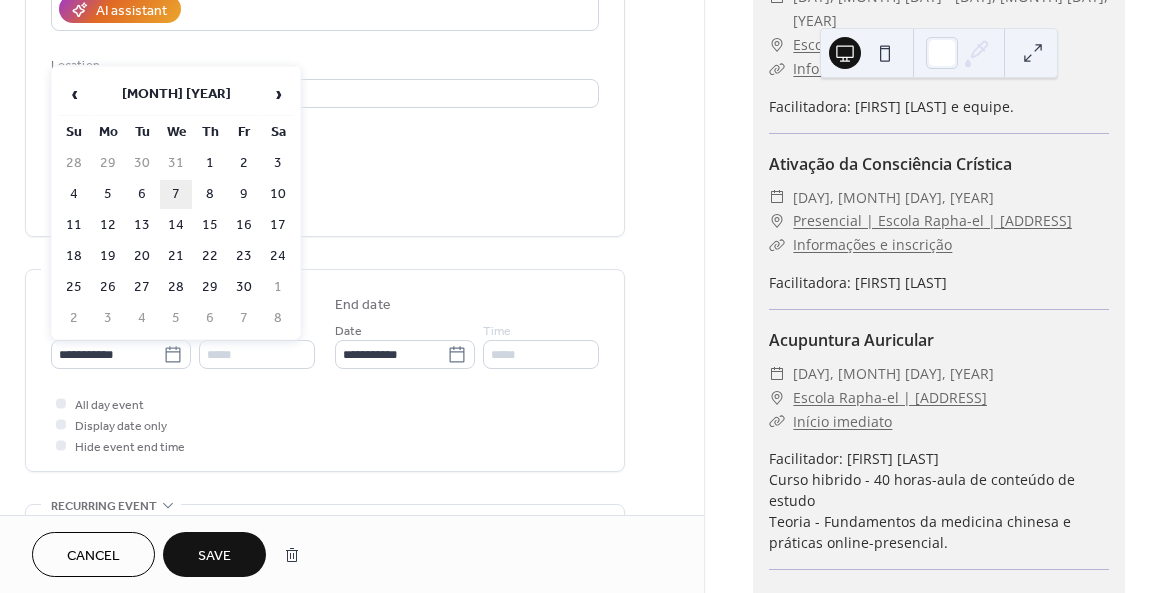 click on "7" at bounding box center [176, 194] 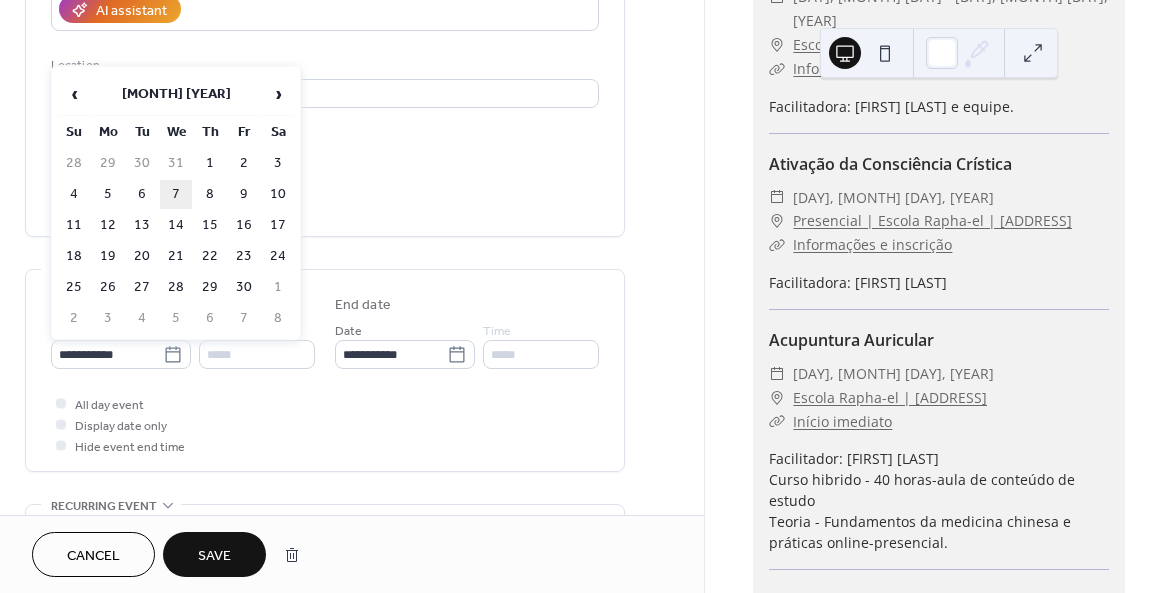 type on "**********" 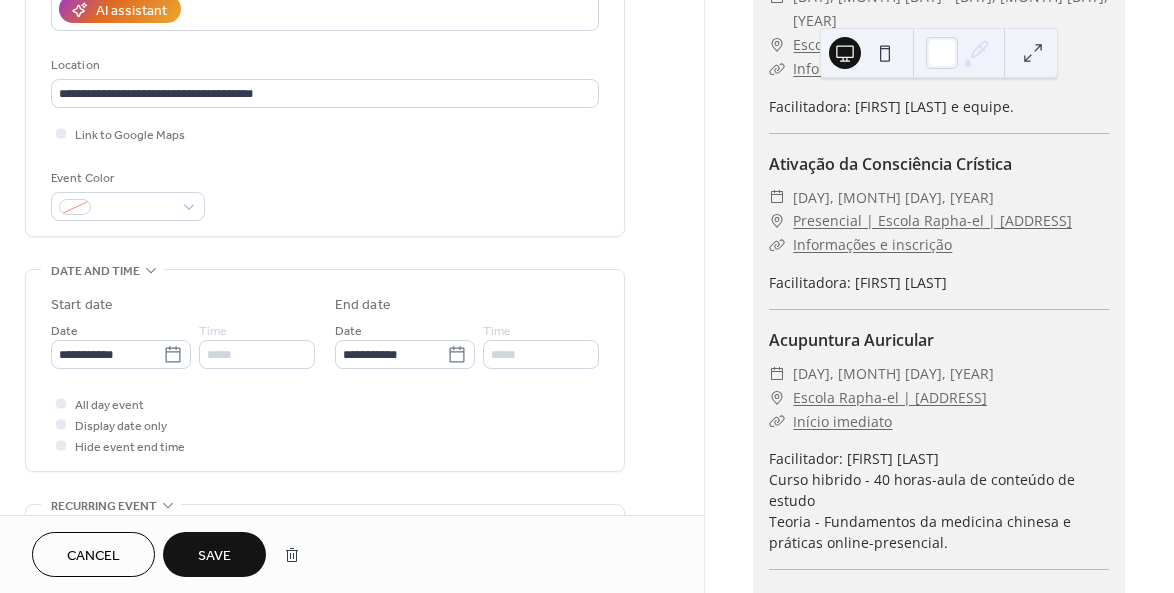 click on "Save" at bounding box center (214, 556) 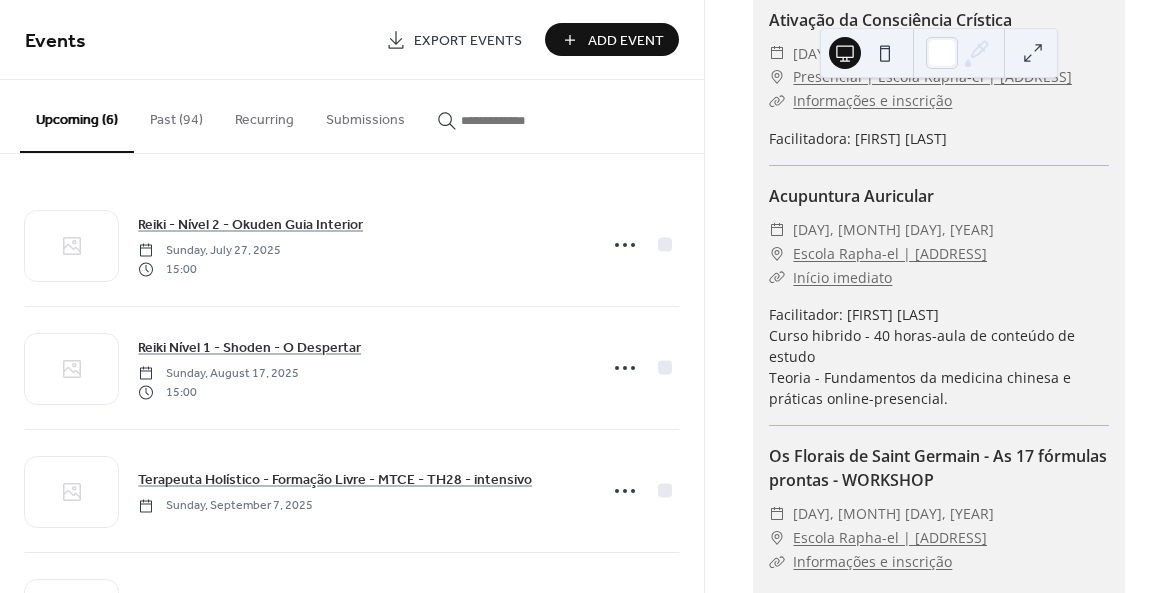scroll, scrollTop: 792, scrollLeft: 0, axis: vertical 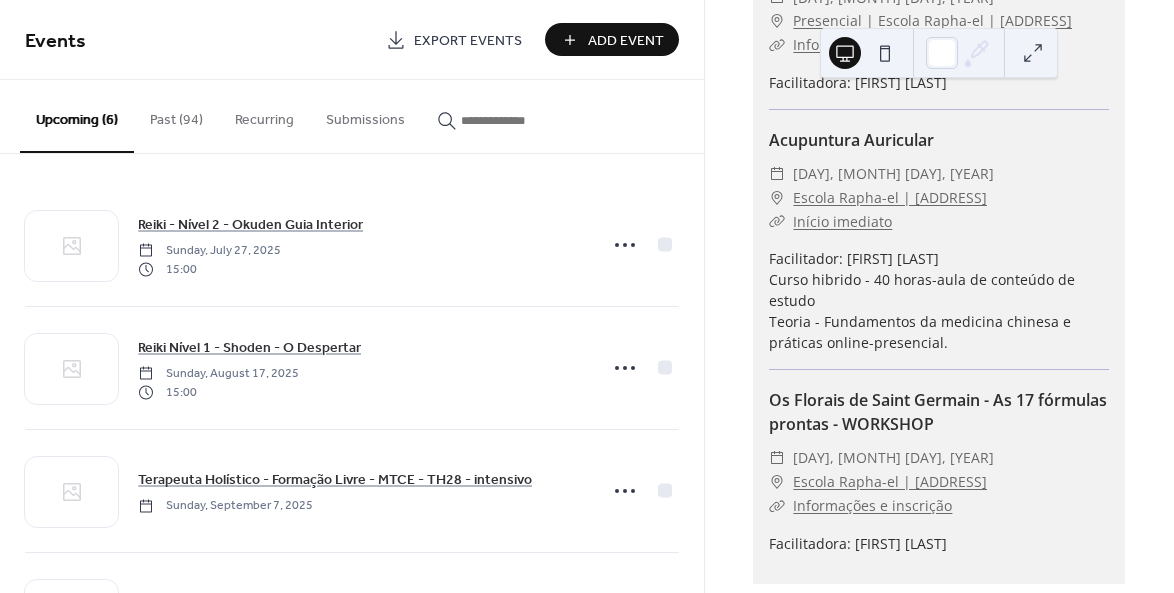 click on "Past  (94)" at bounding box center (176, 115) 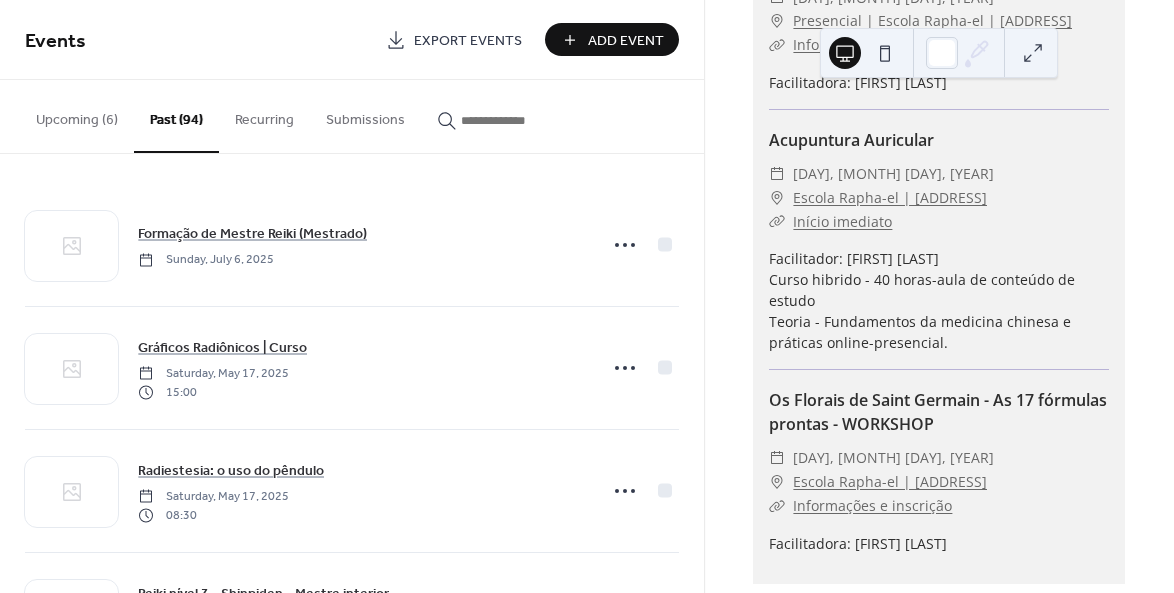scroll, scrollTop: 17, scrollLeft: 0, axis: vertical 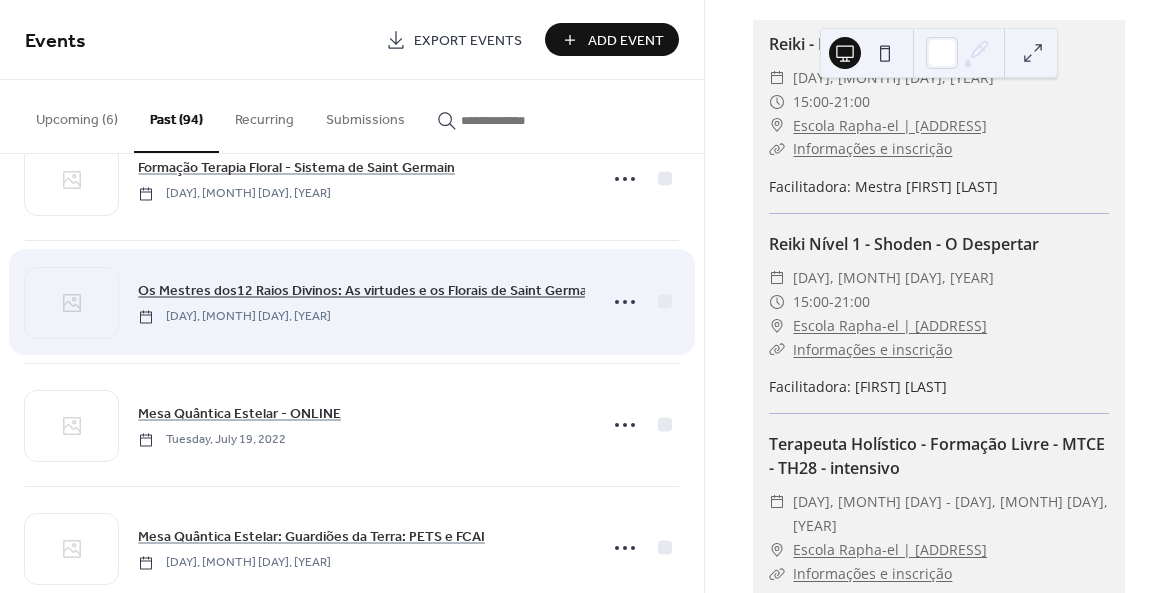 click on "Os Mestres dos12 Raios Divinos: As virtudes e os Florais de Saint Germain" at bounding box center [368, 291] 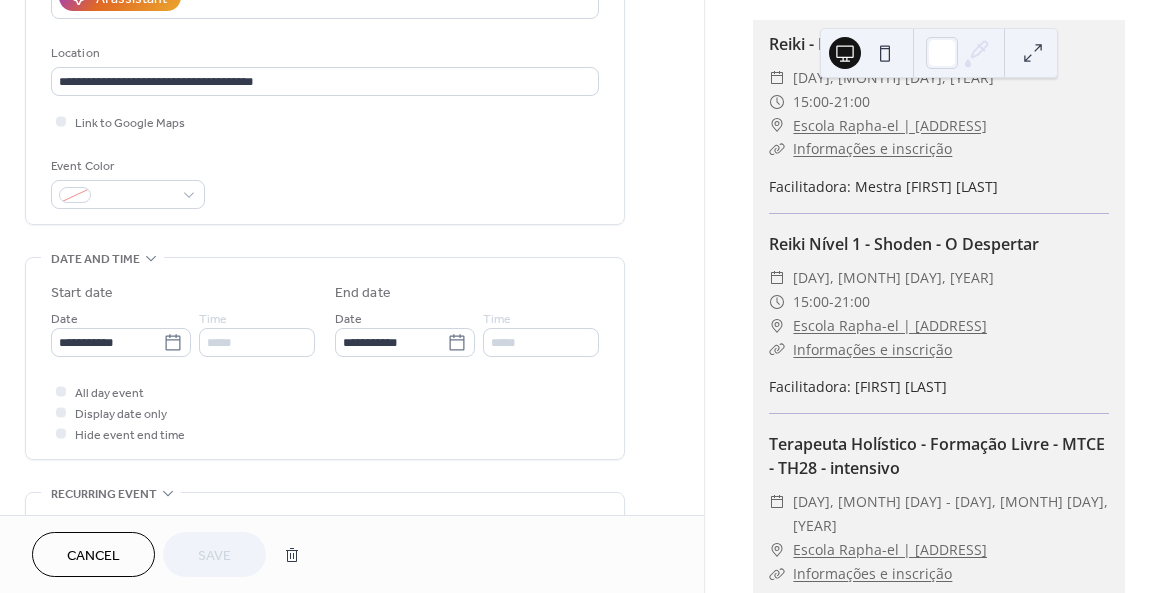 scroll, scrollTop: 398, scrollLeft: 0, axis: vertical 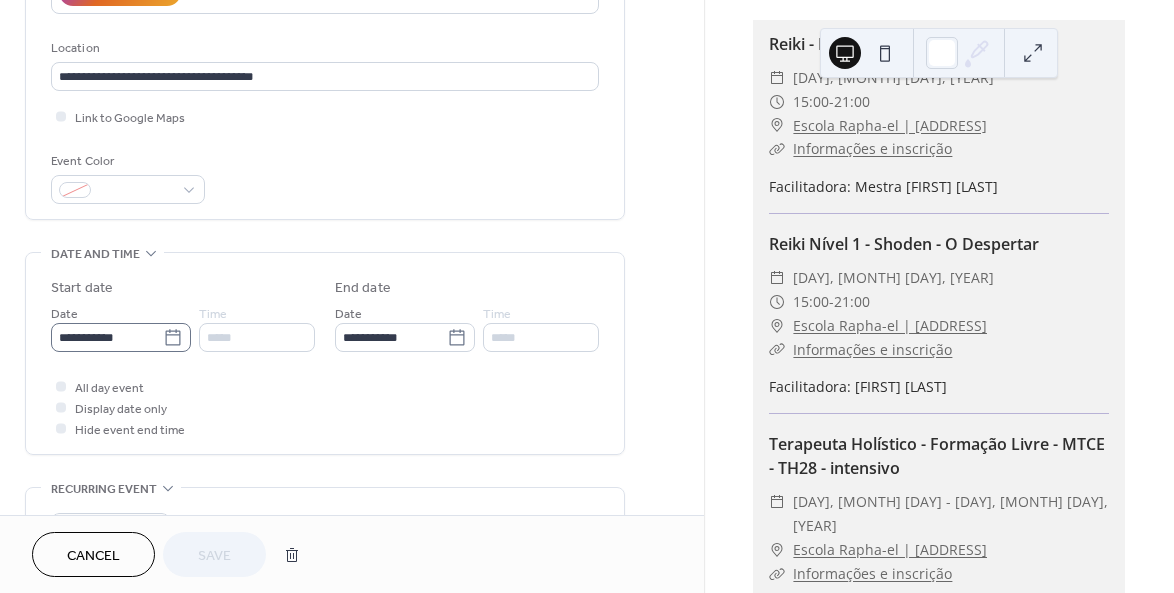 click 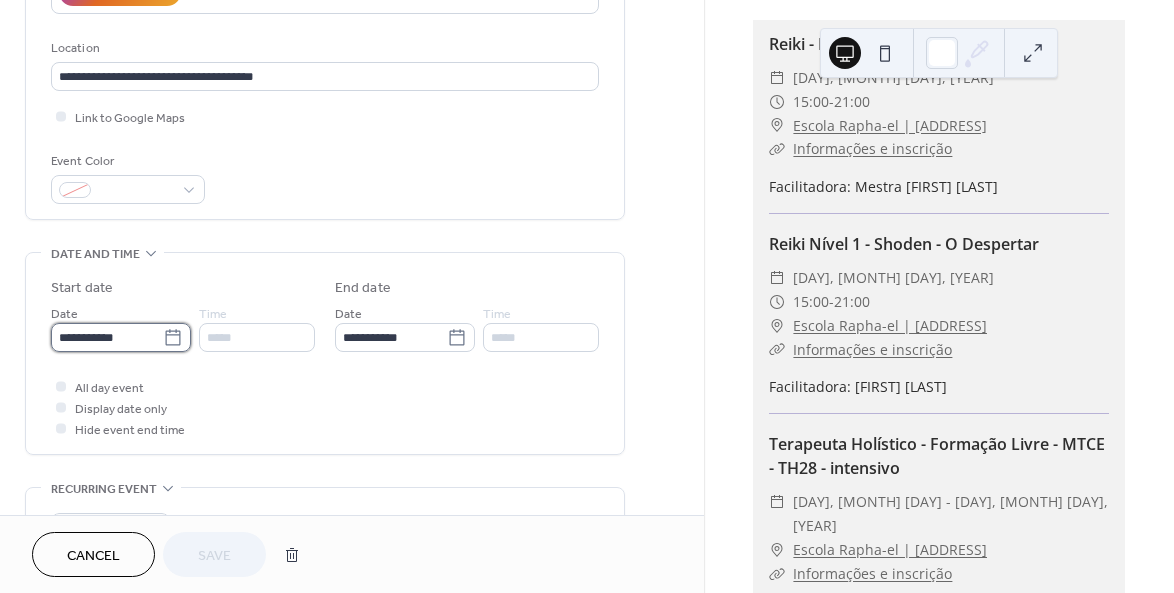 click on "**********" at bounding box center (107, 337) 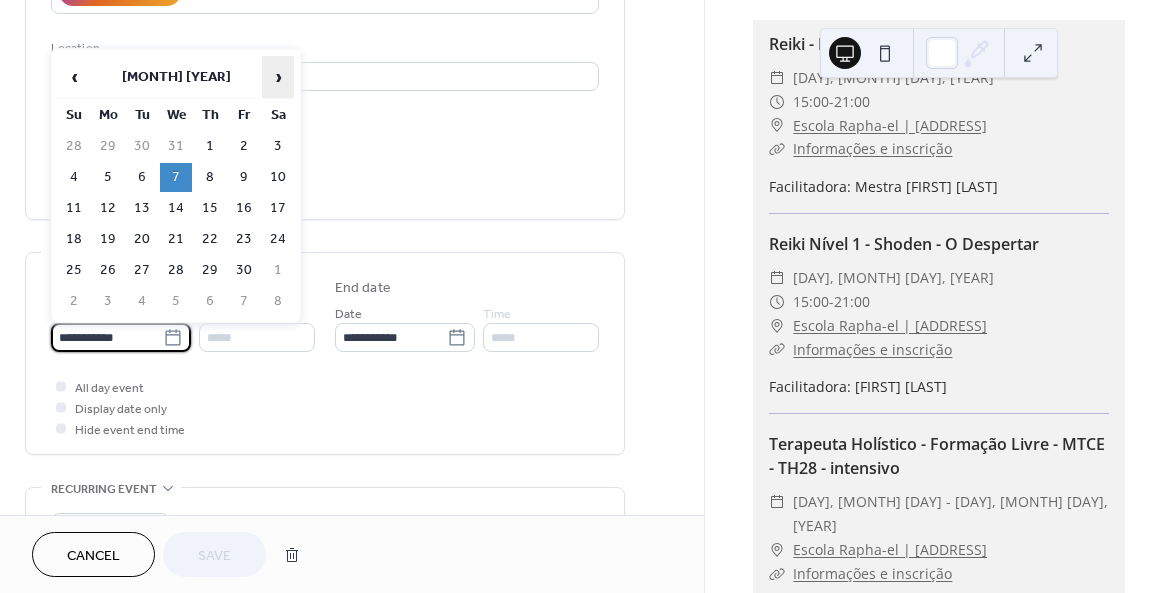 click on "›" at bounding box center [278, 77] 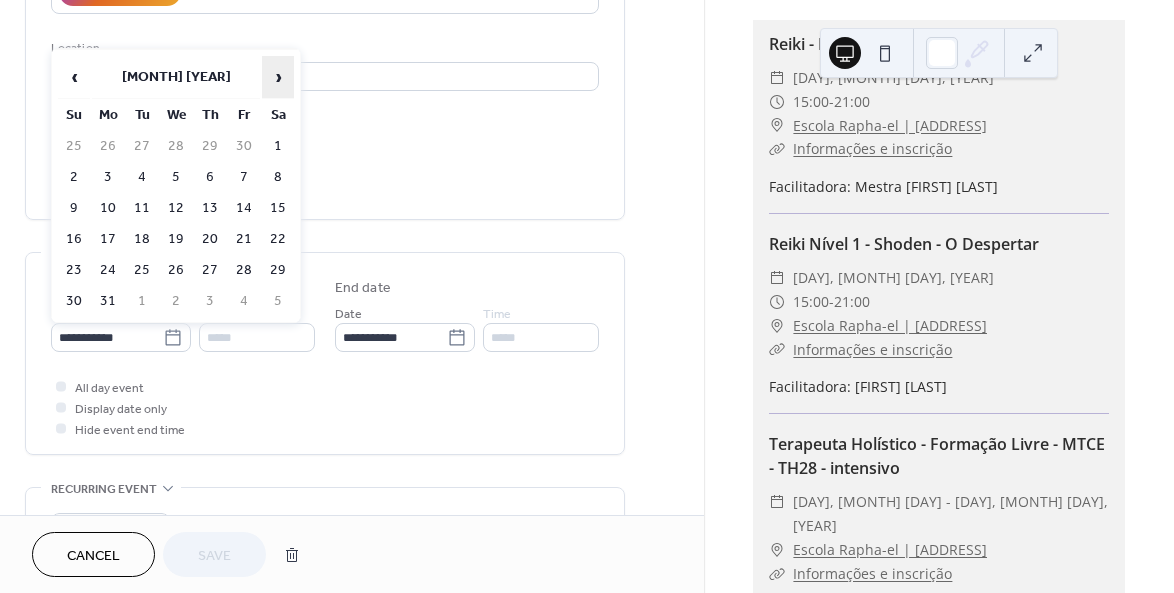 click on "›" at bounding box center [278, 77] 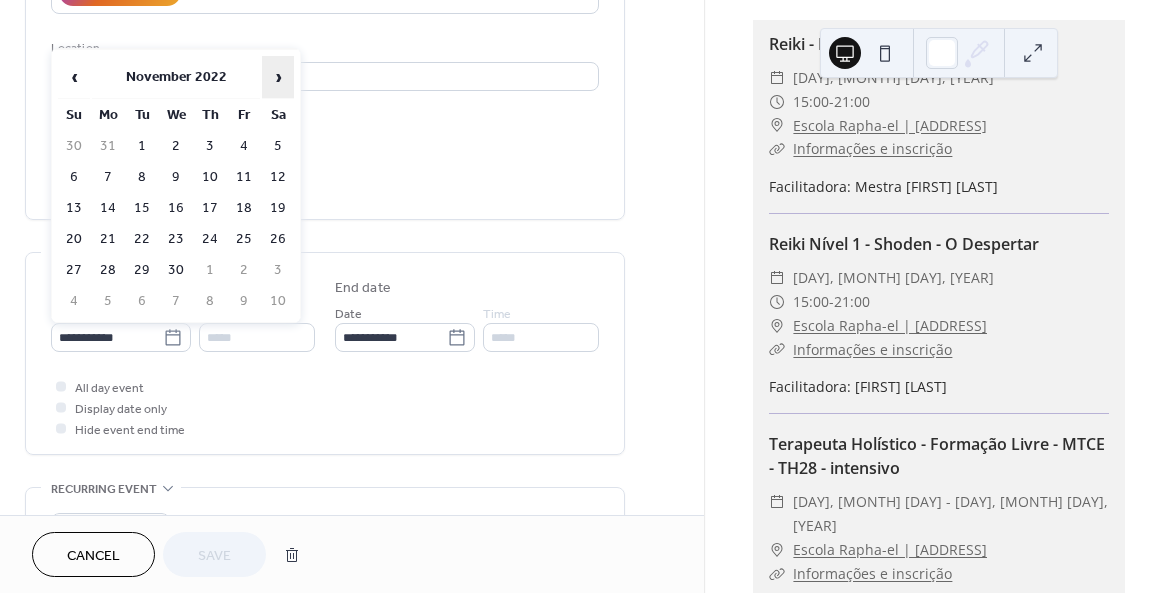 click on "›" at bounding box center [278, 77] 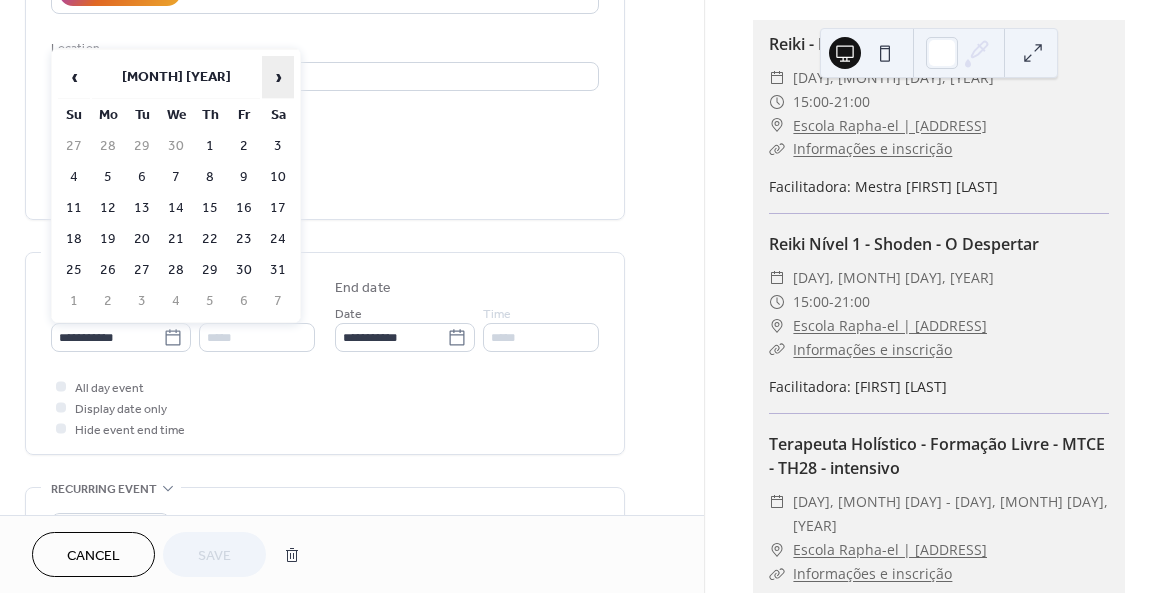 click on "›" at bounding box center (278, 77) 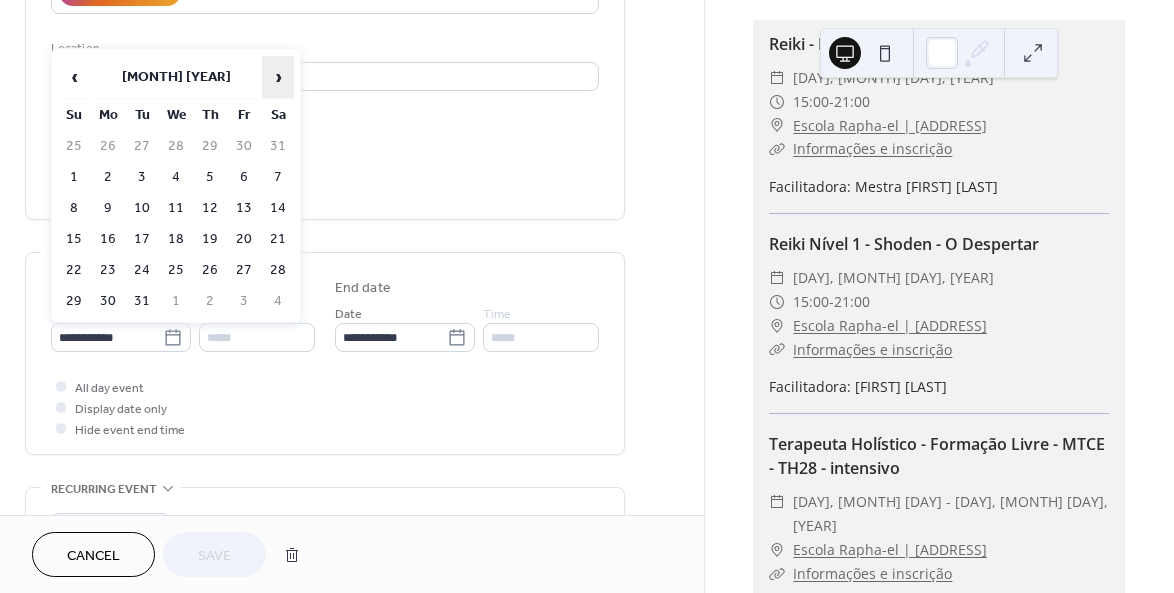 click on "›" at bounding box center (278, 77) 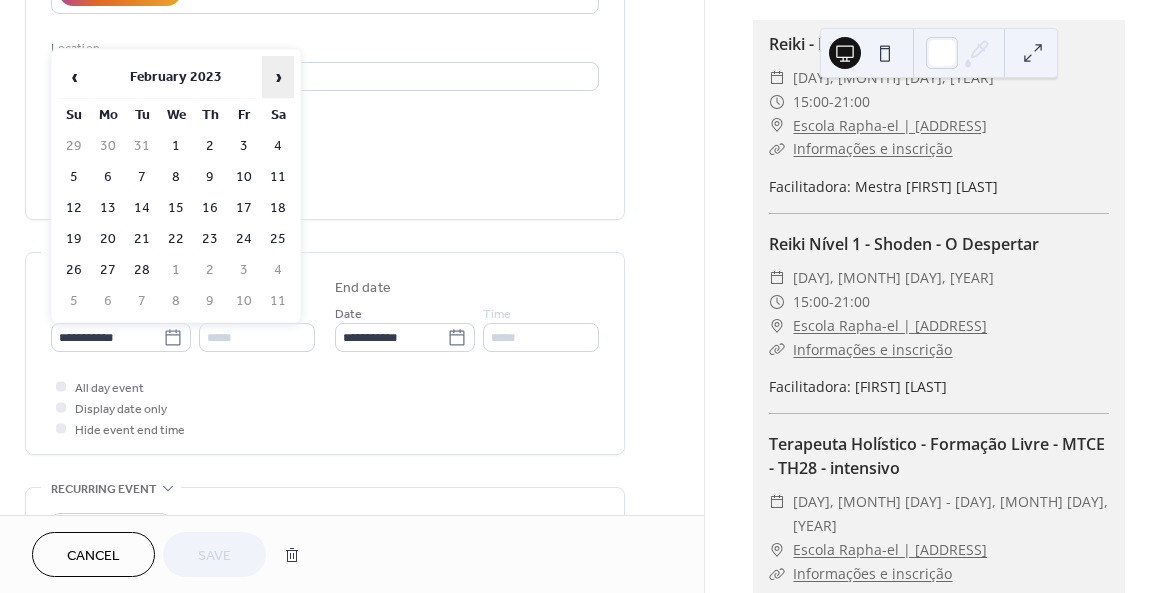 click on "›" at bounding box center [278, 77] 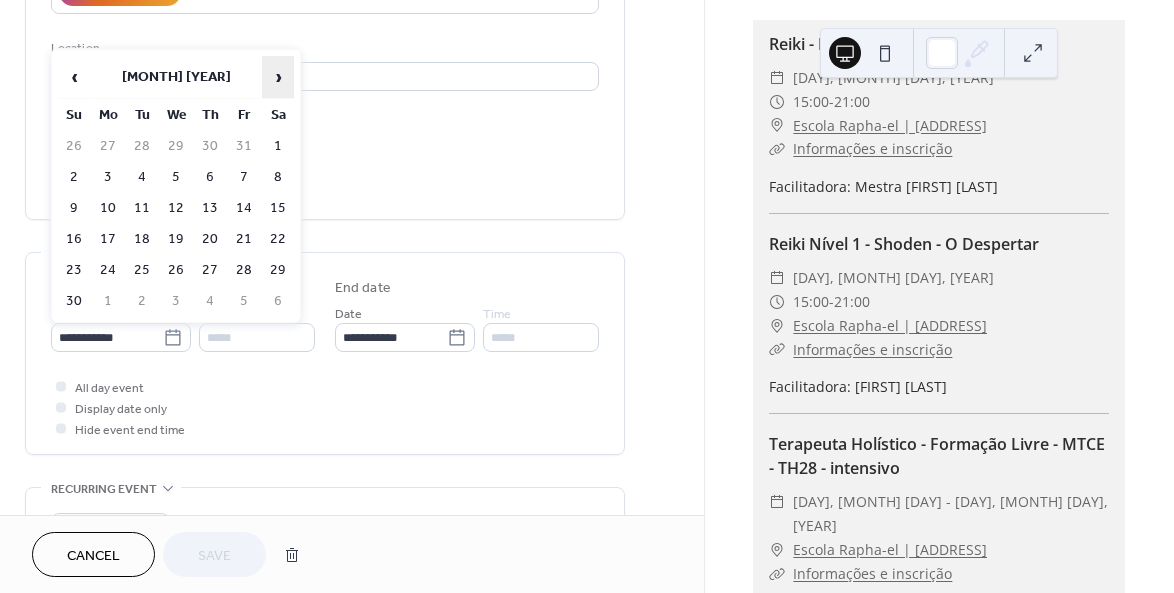 click on "›" at bounding box center (278, 77) 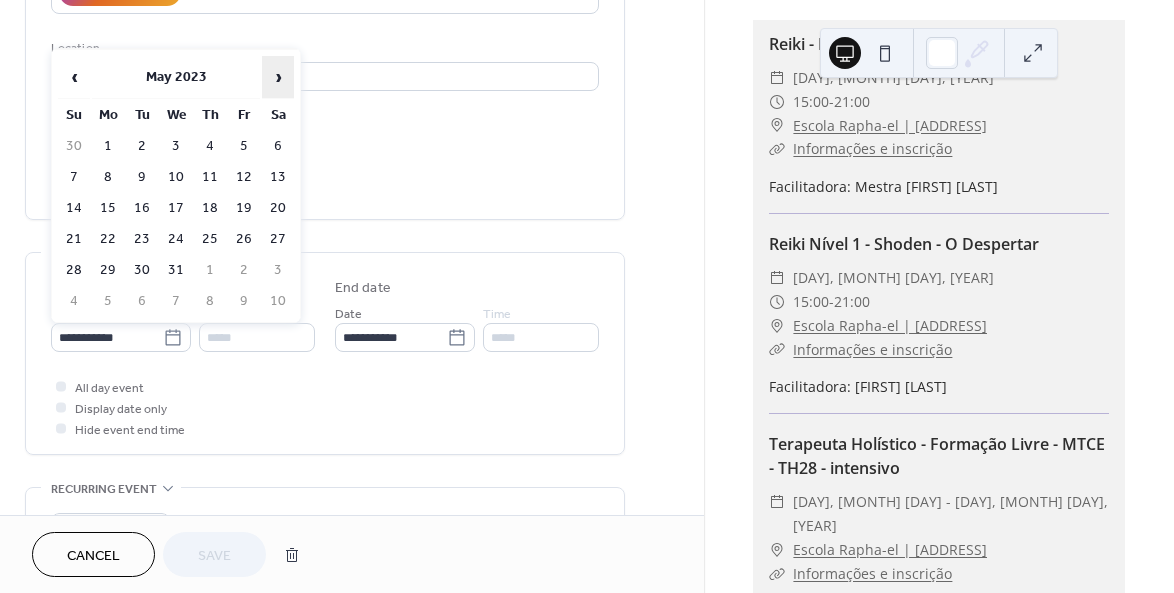click on "›" at bounding box center (278, 77) 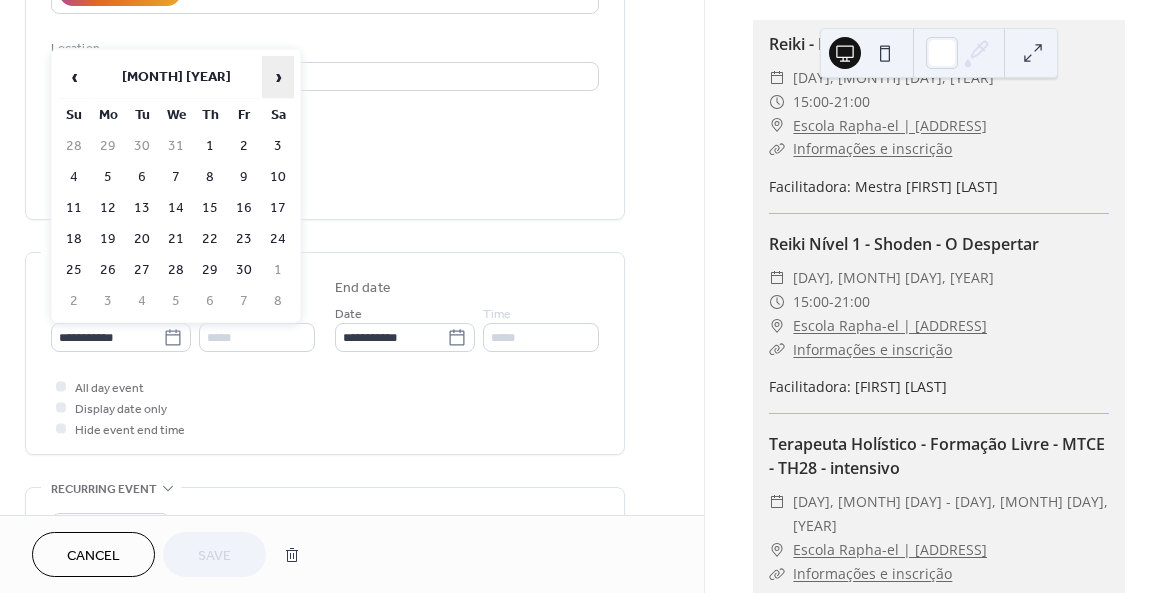 click on "›" at bounding box center (278, 77) 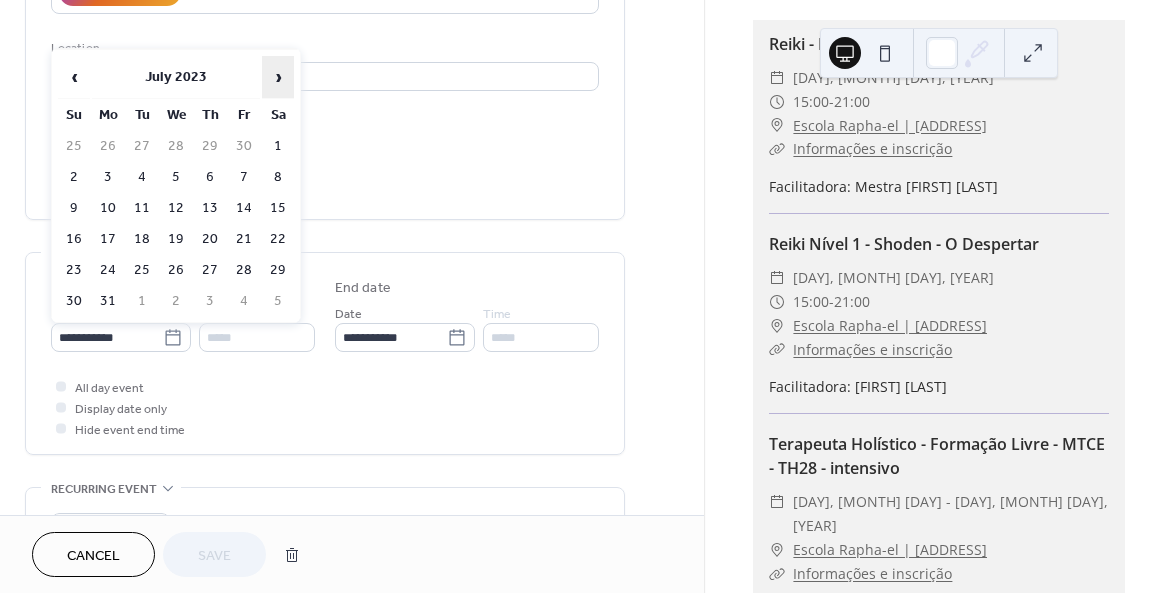 click on "›" at bounding box center (278, 77) 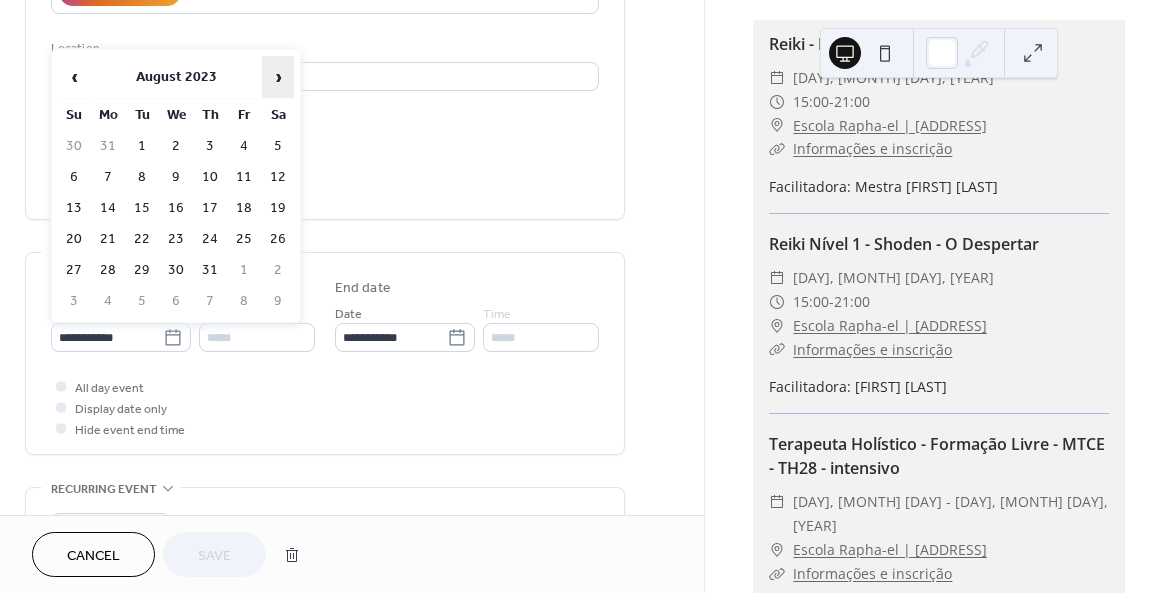 click on "›" at bounding box center (278, 77) 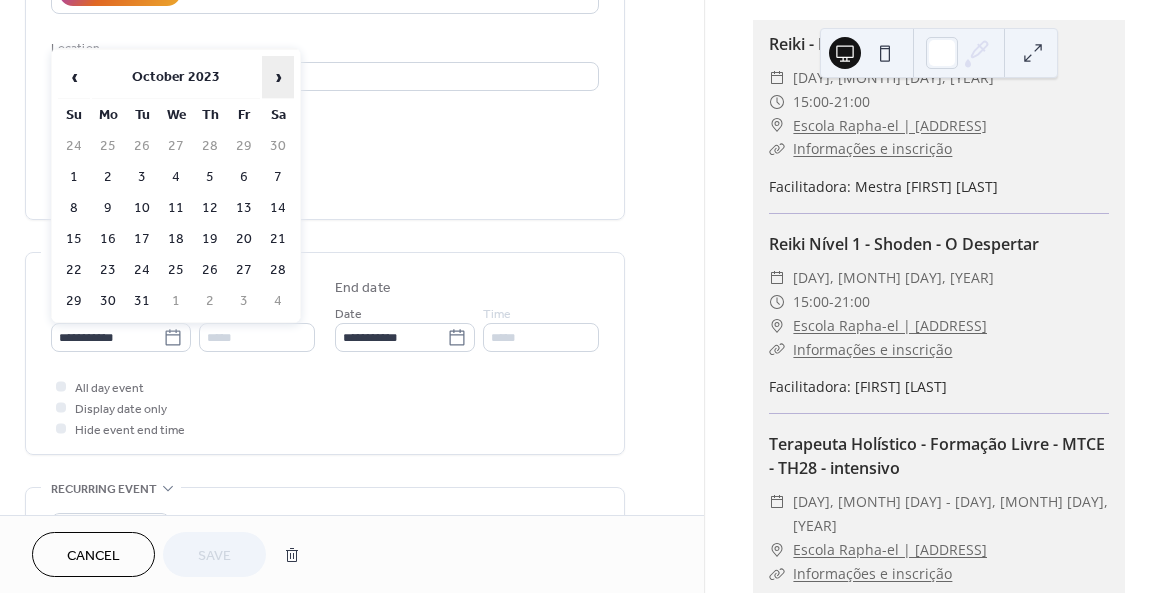 click on "›" at bounding box center [278, 77] 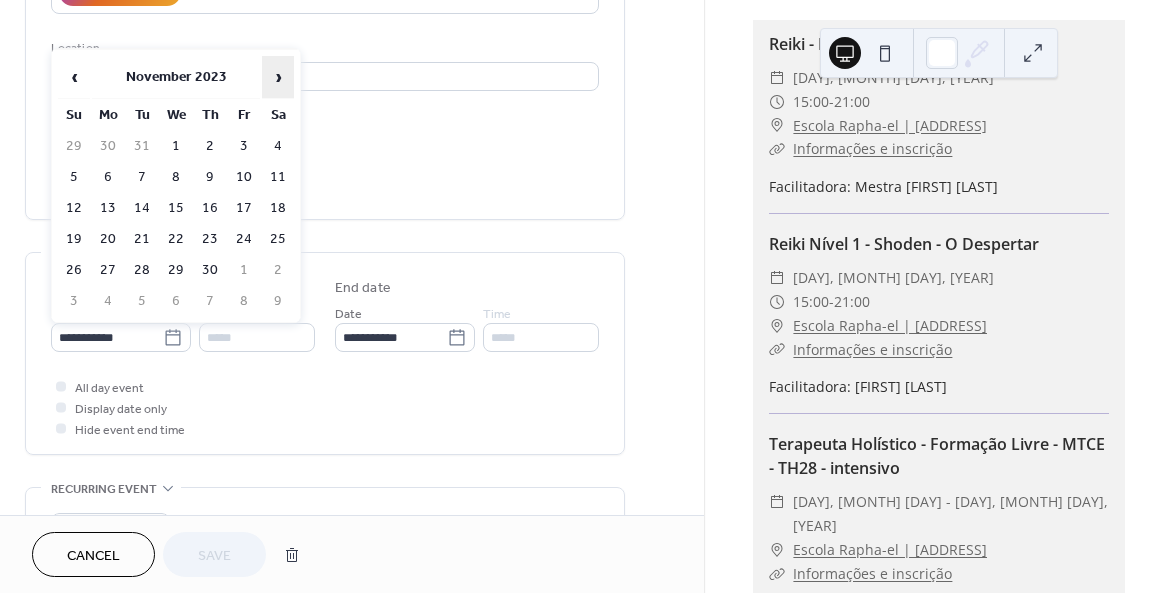 click on "›" at bounding box center [278, 77] 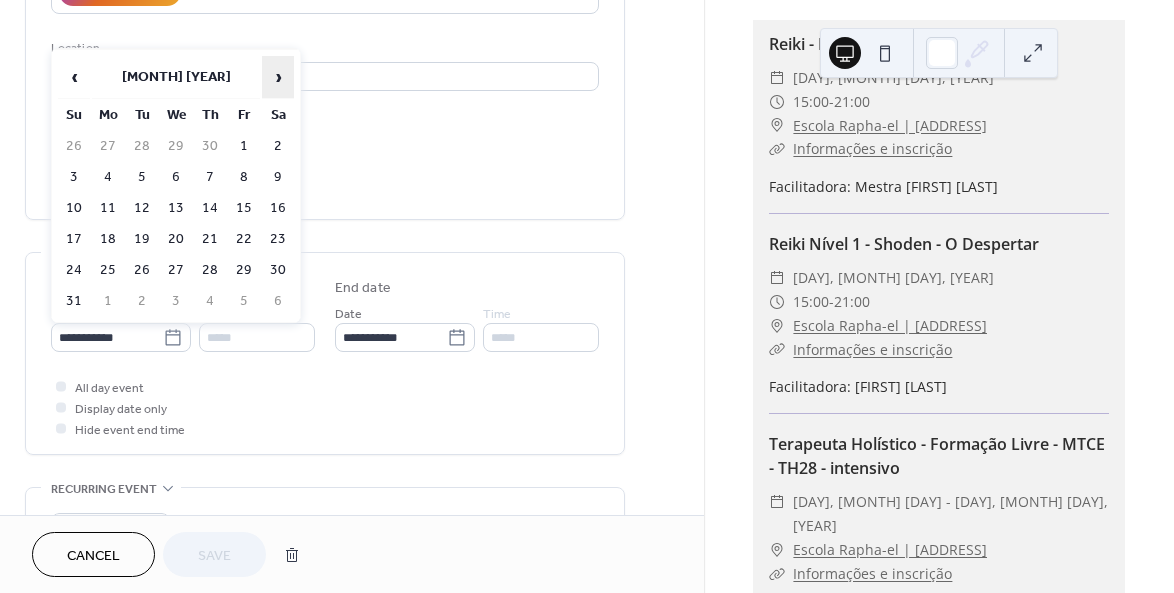 click on "›" at bounding box center [278, 77] 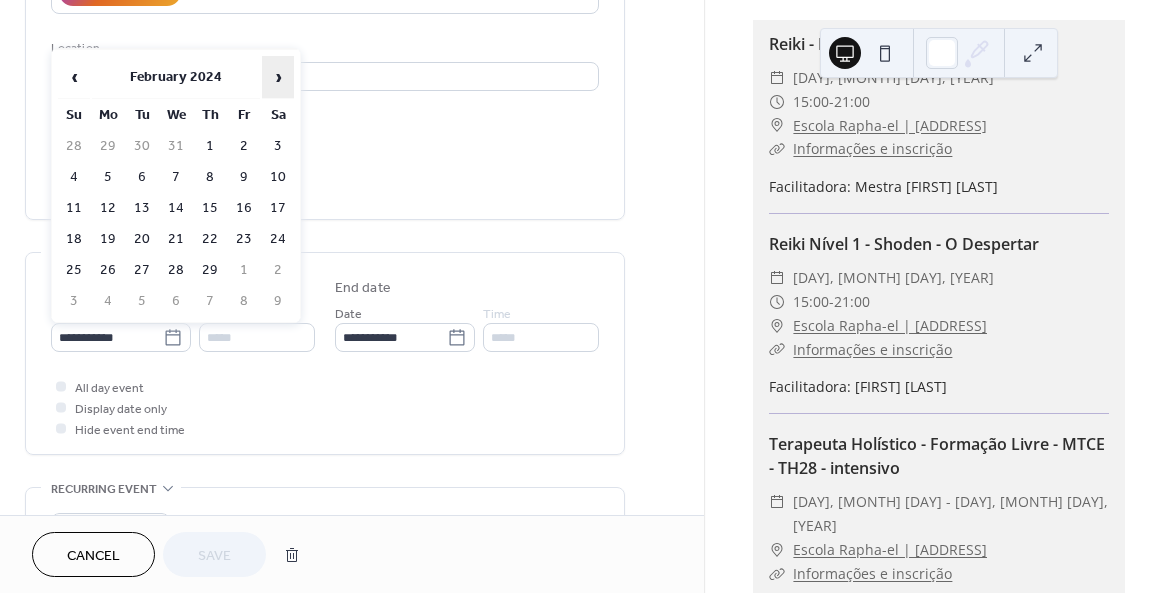 click on "›" at bounding box center (278, 77) 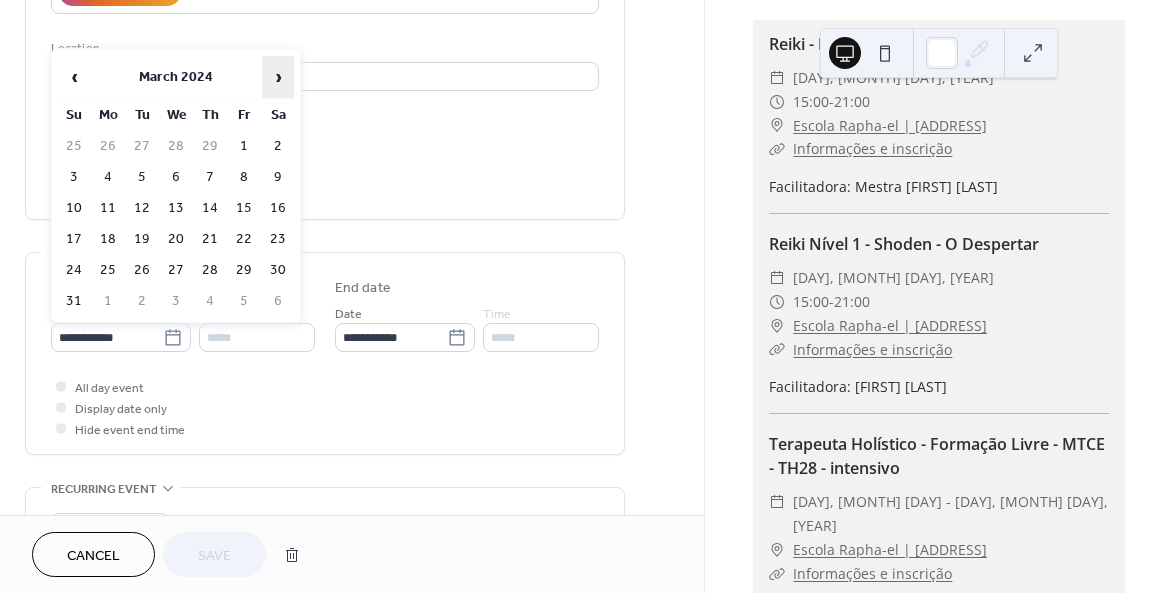 click on "›" at bounding box center [278, 77] 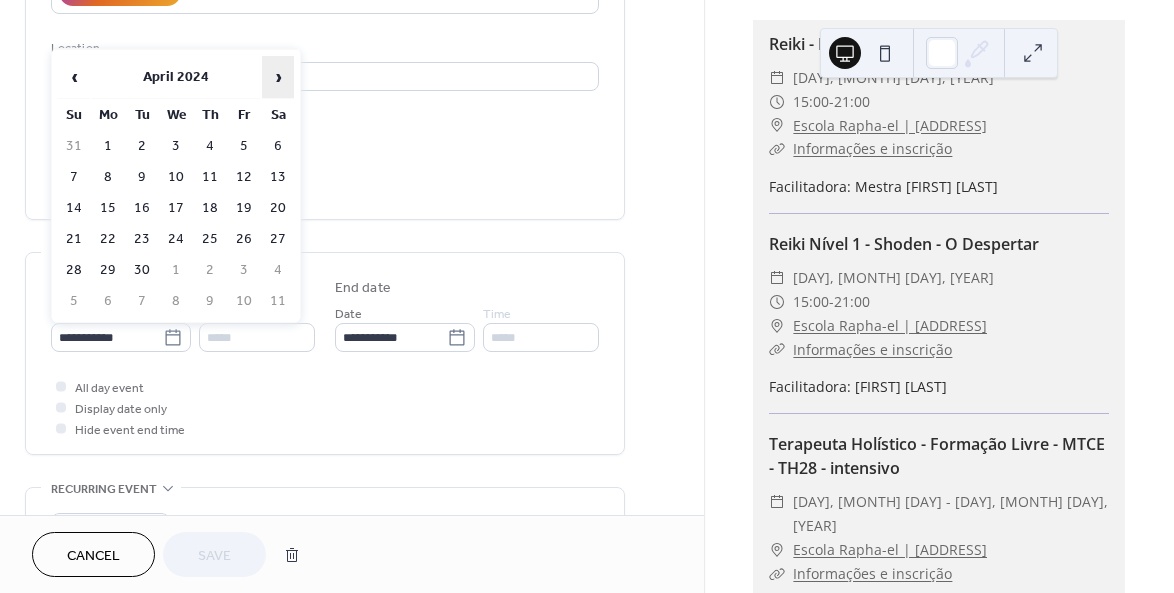 click on "›" at bounding box center [278, 77] 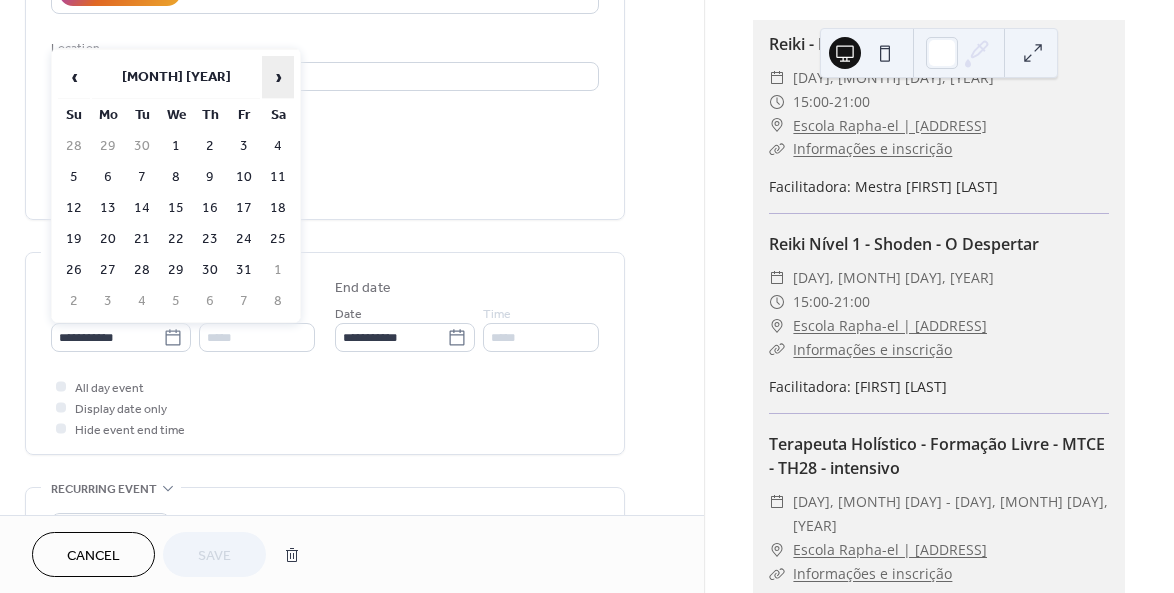 click on "›" at bounding box center [278, 77] 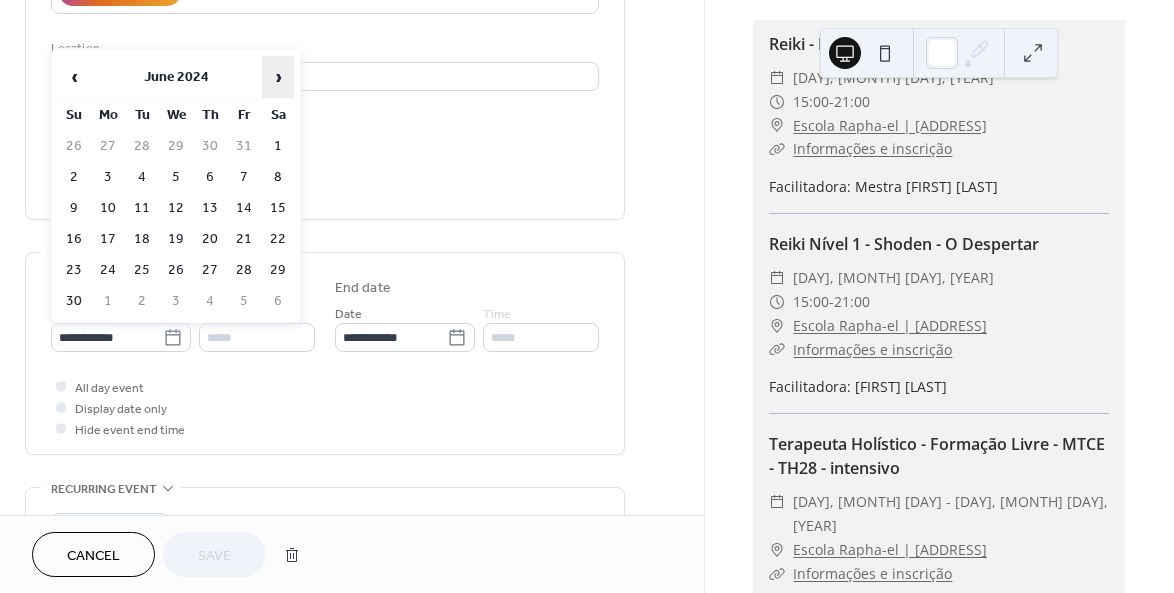 click on "›" at bounding box center [278, 77] 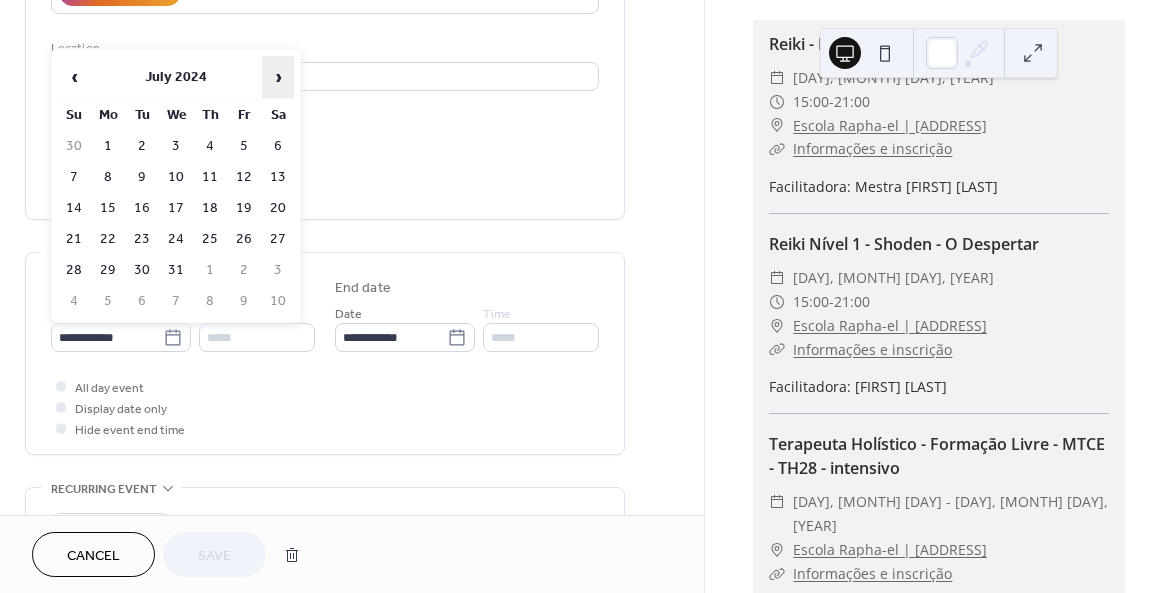 click on "›" at bounding box center (278, 77) 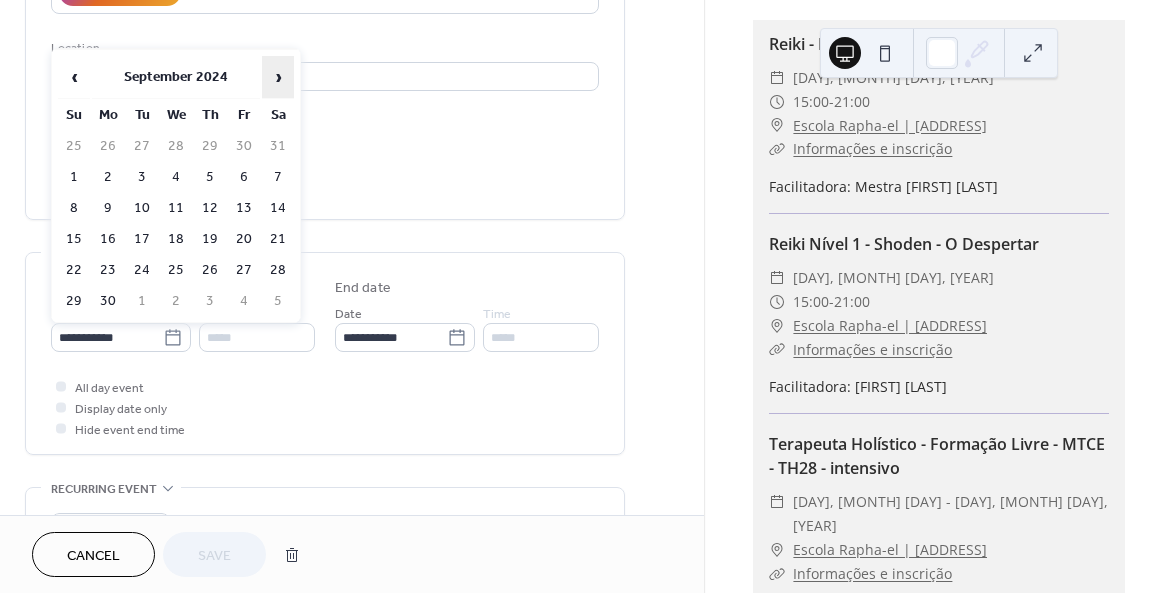 click on "›" at bounding box center (278, 77) 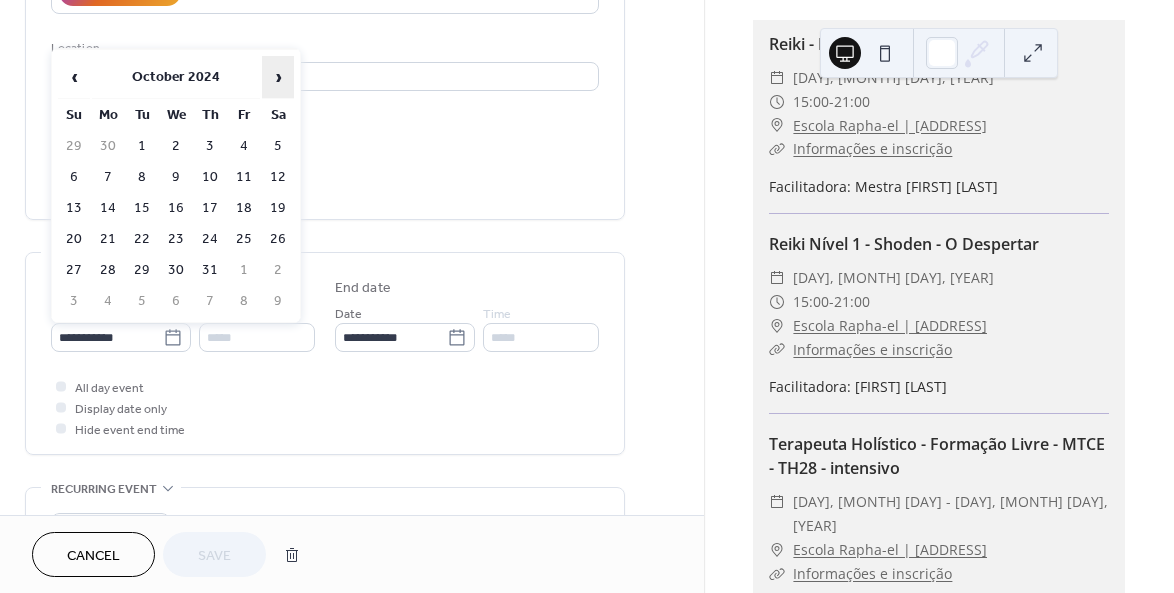 click on "›" at bounding box center [278, 77] 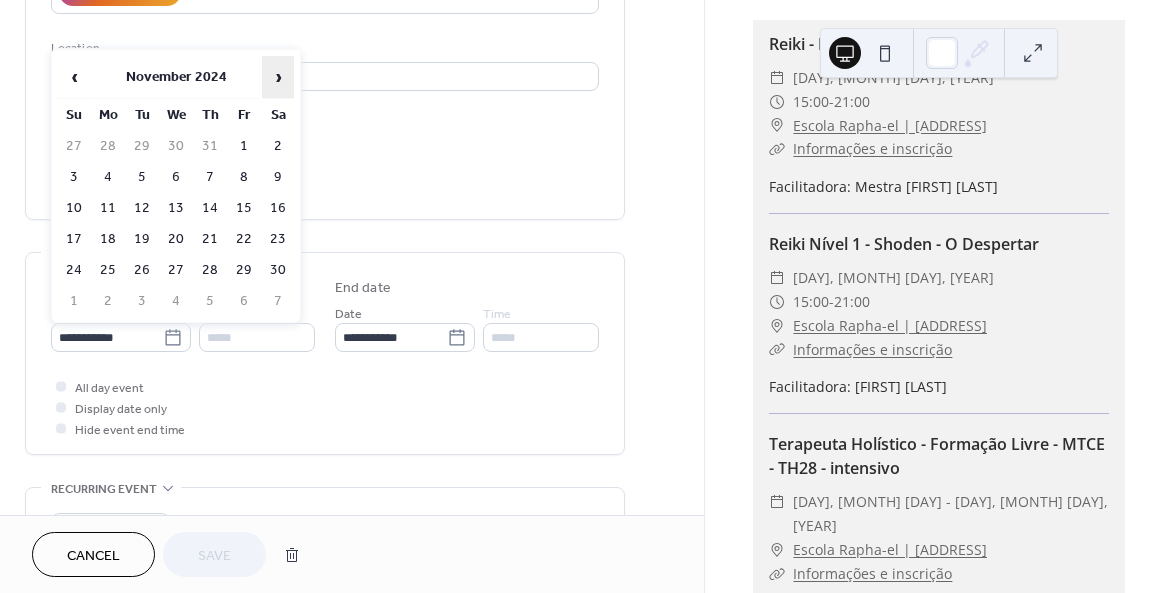 click on "›" at bounding box center (278, 77) 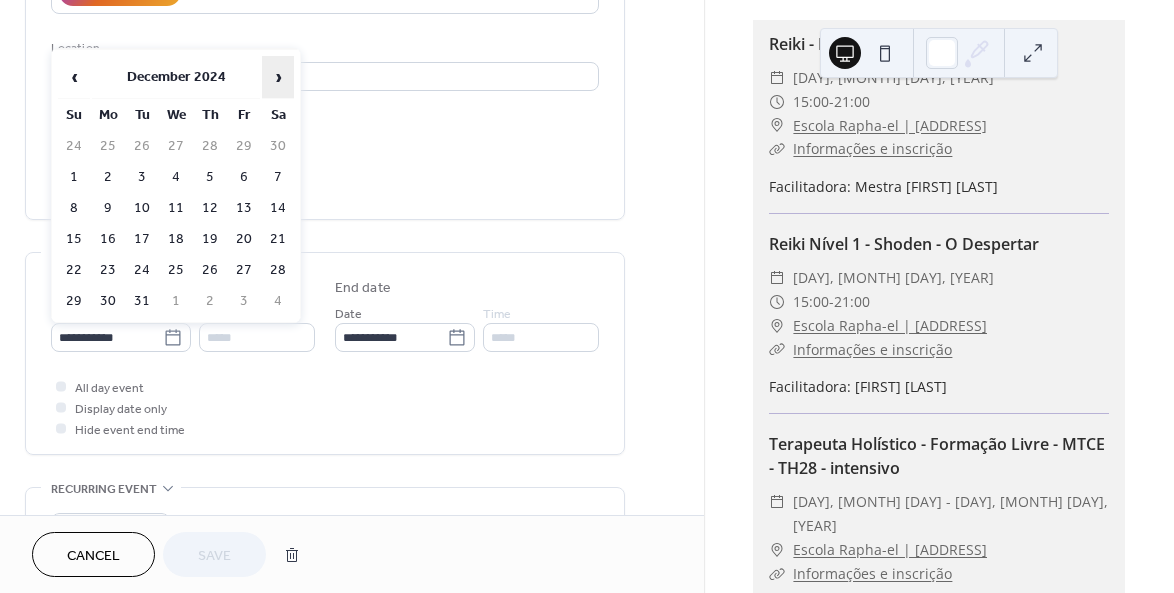 click on "›" at bounding box center [278, 77] 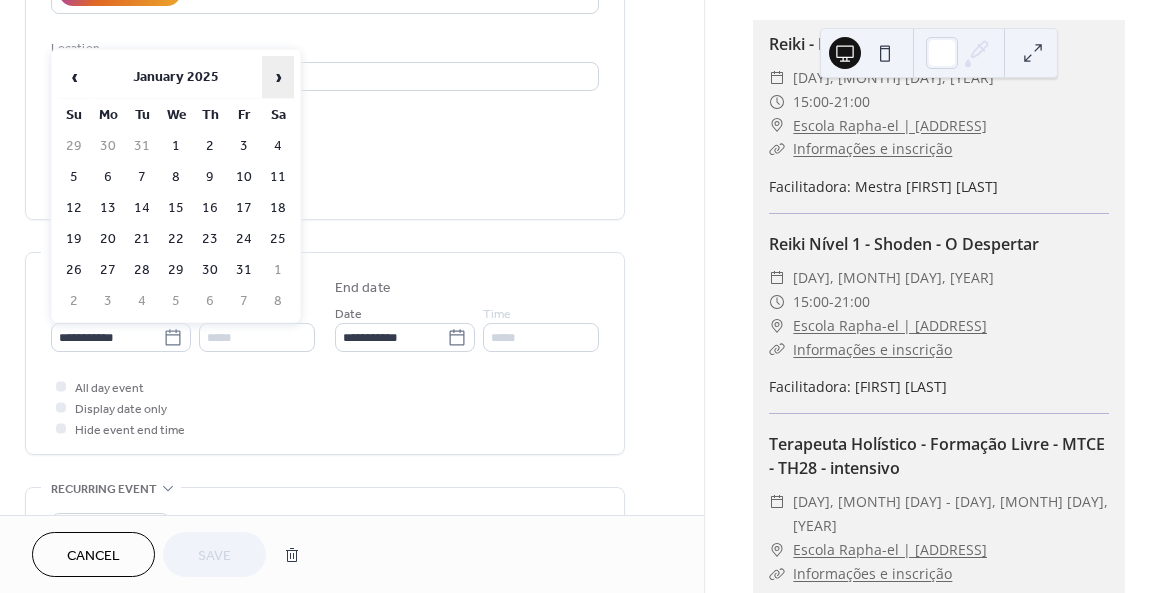 click on "›" at bounding box center [278, 77] 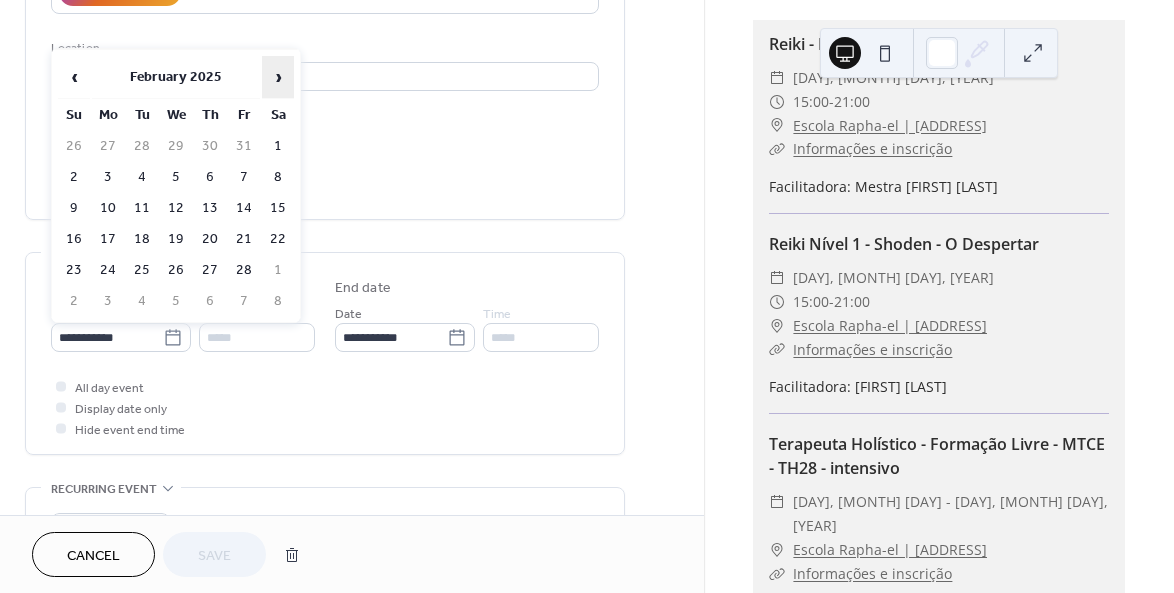 click on "›" at bounding box center (278, 77) 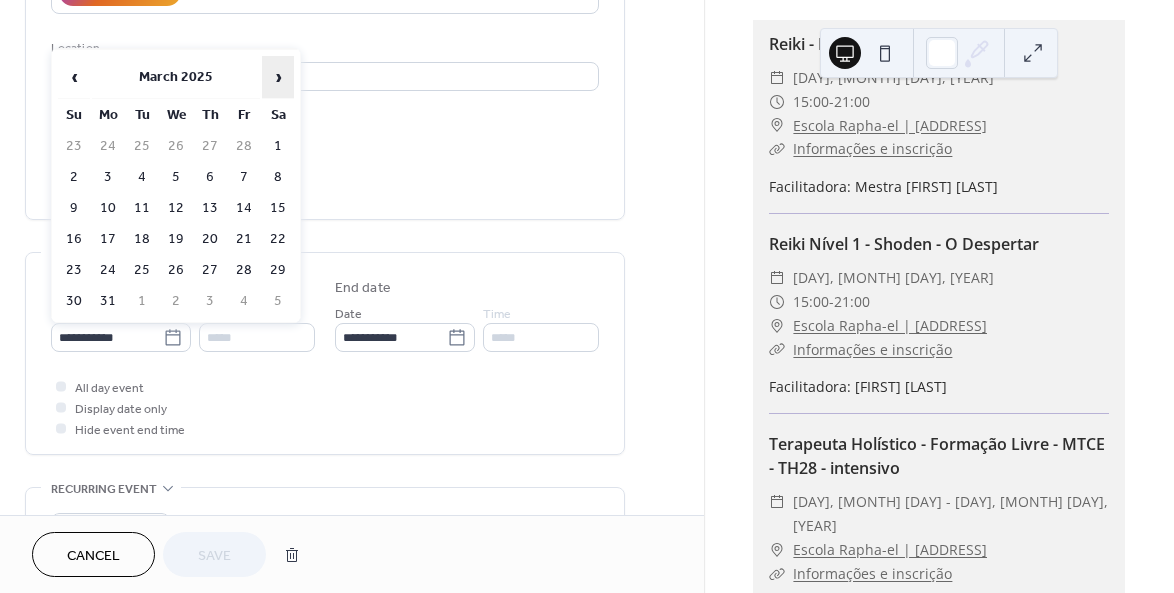 click on "›" at bounding box center [278, 77] 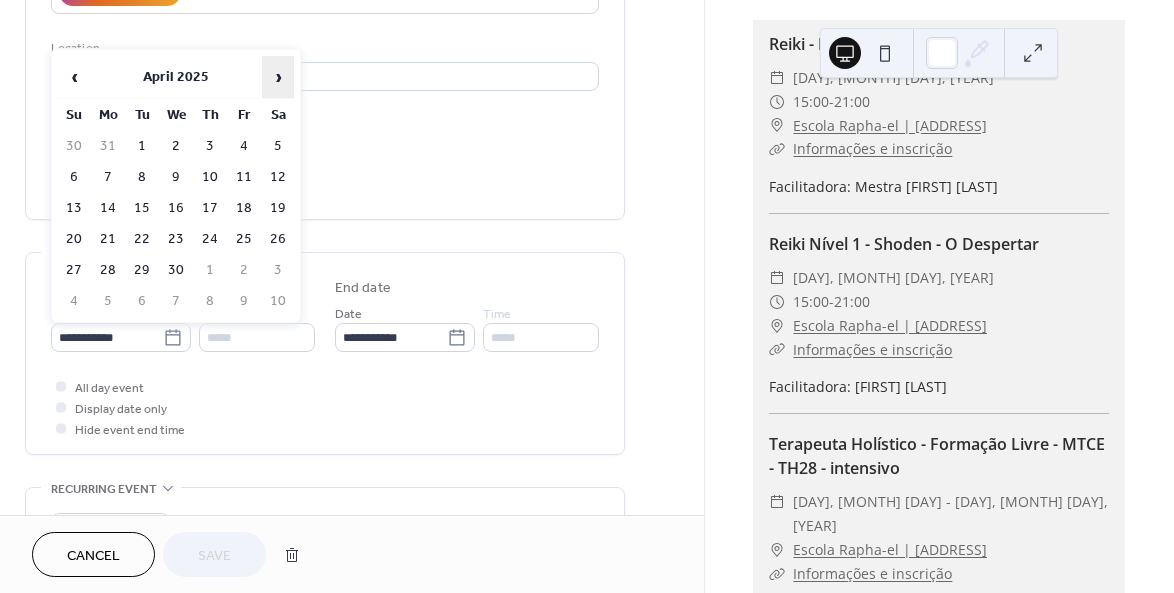 click on "›" at bounding box center (278, 77) 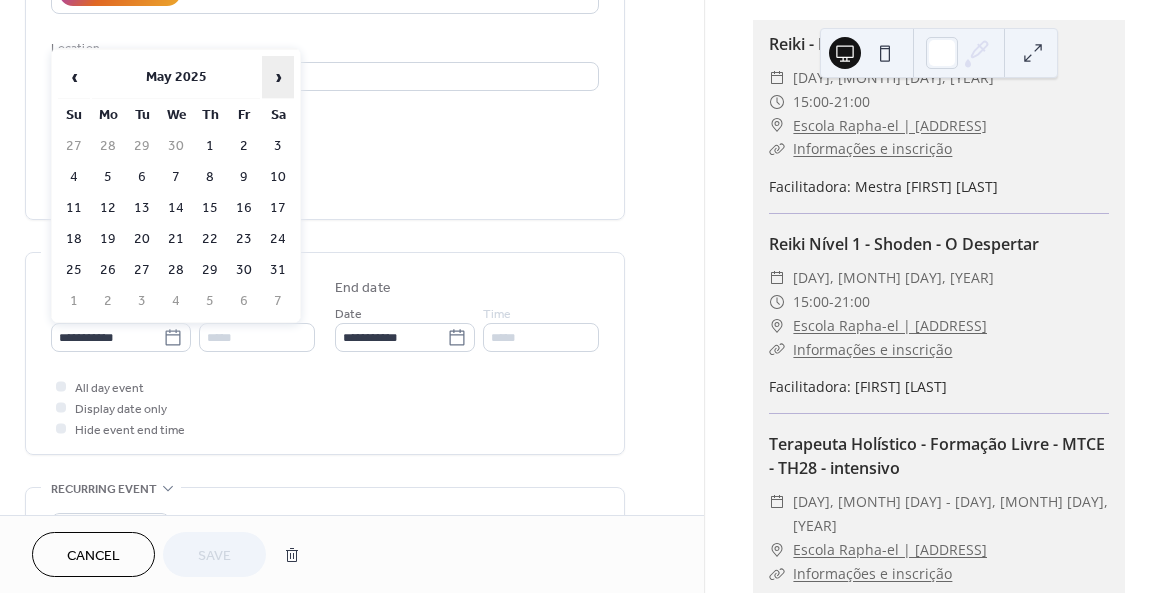 click on "›" at bounding box center [278, 77] 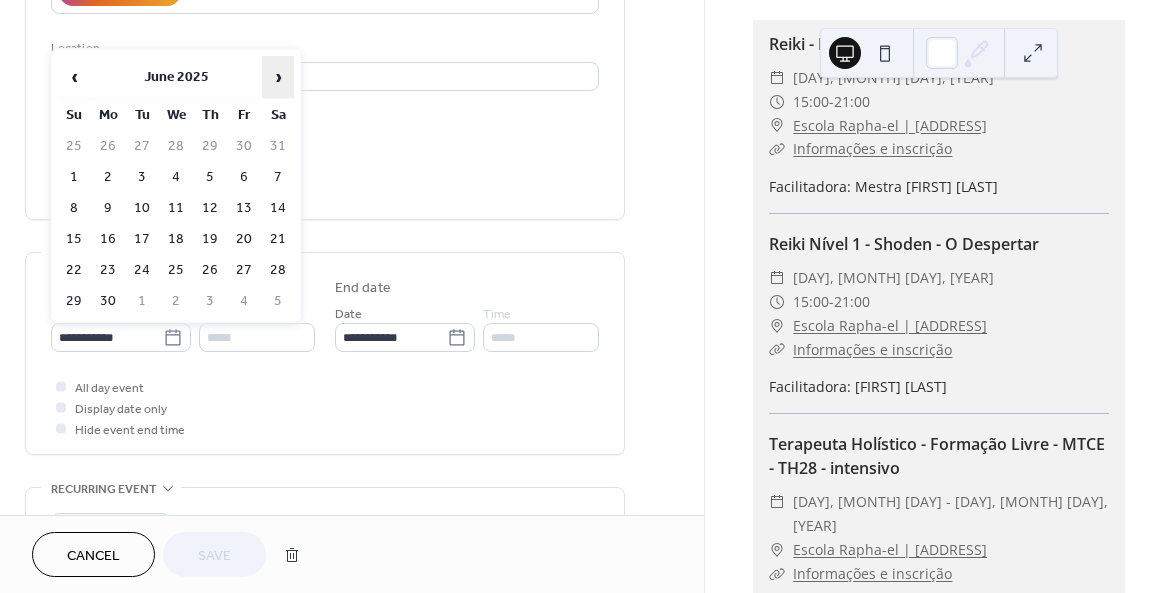 click on "›" at bounding box center (278, 77) 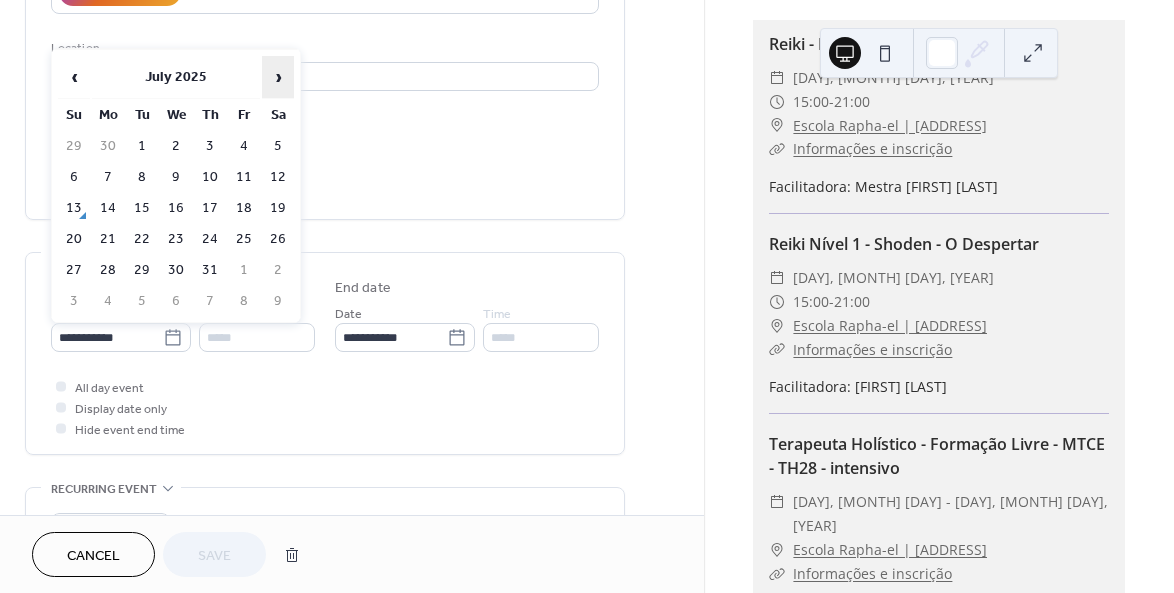 click on "›" at bounding box center (278, 77) 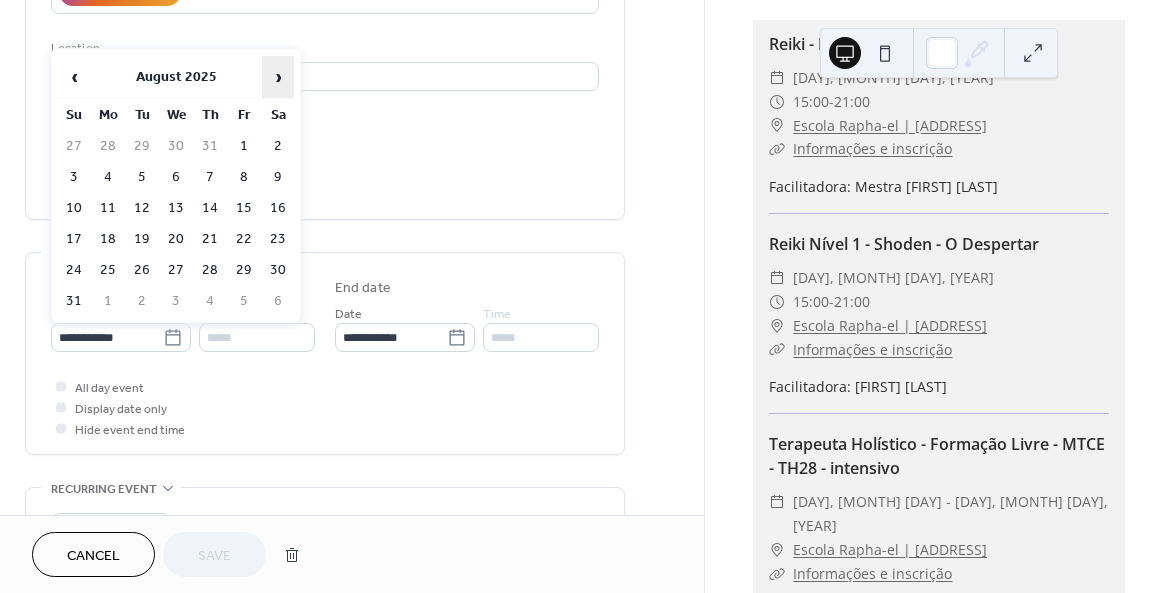 click on "›" at bounding box center [278, 77] 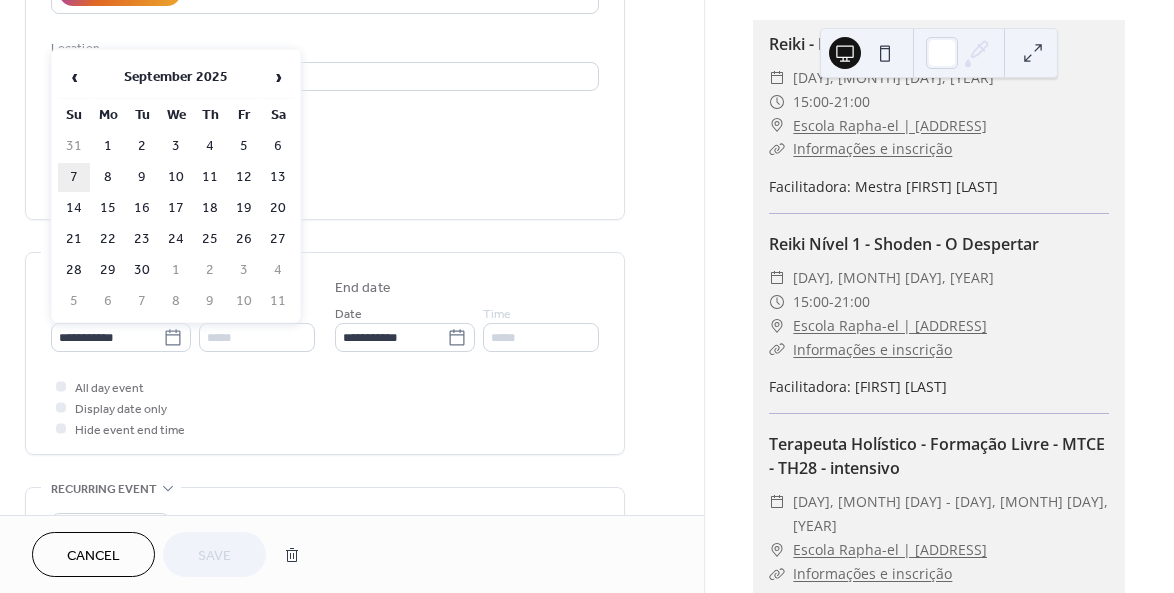click on "7" at bounding box center [74, 177] 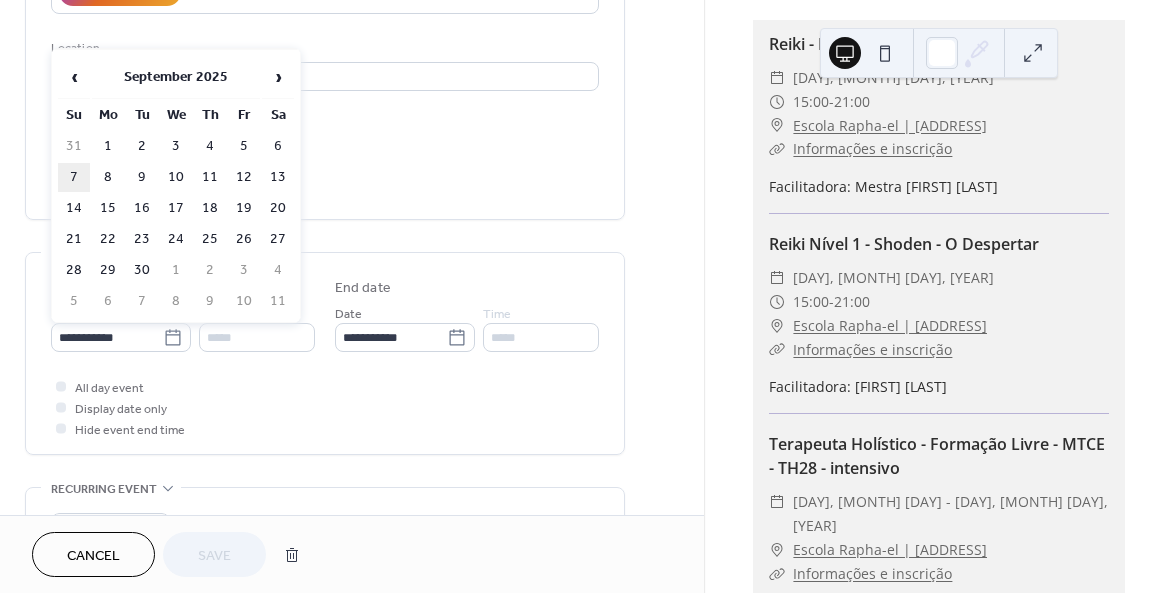 type on "**********" 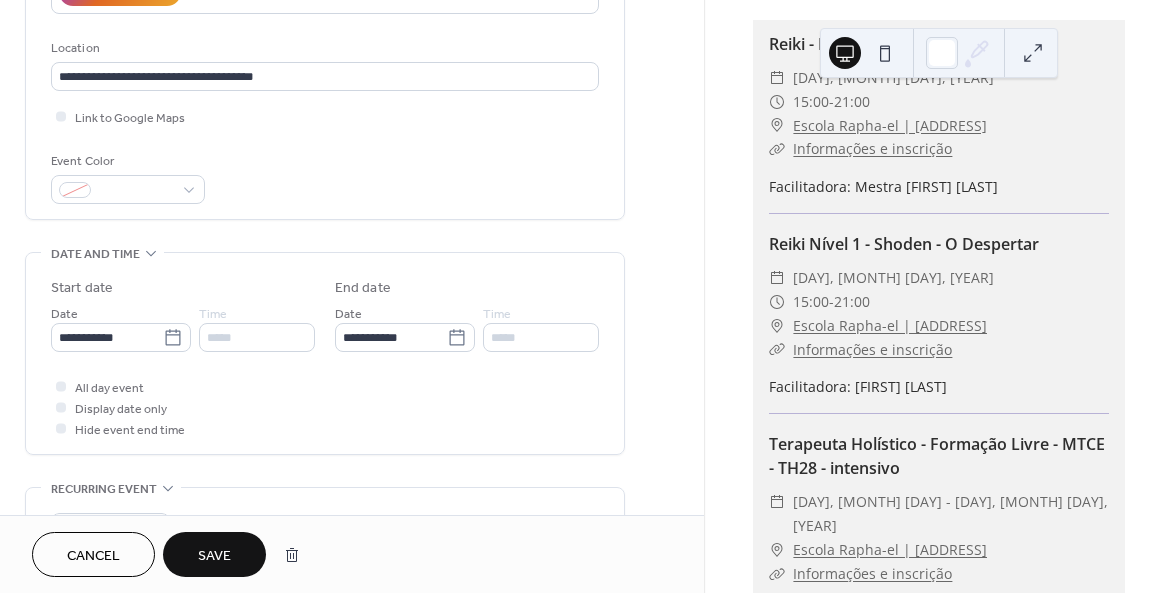 click on "Save" at bounding box center [214, 556] 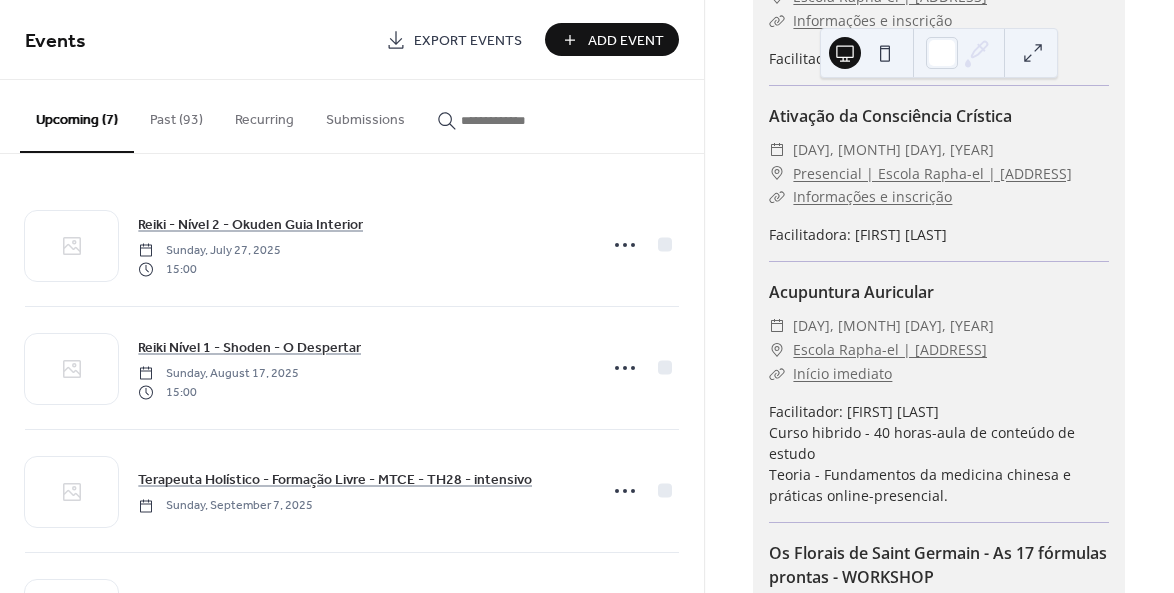 scroll, scrollTop: 992, scrollLeft: 0, axis: vertical 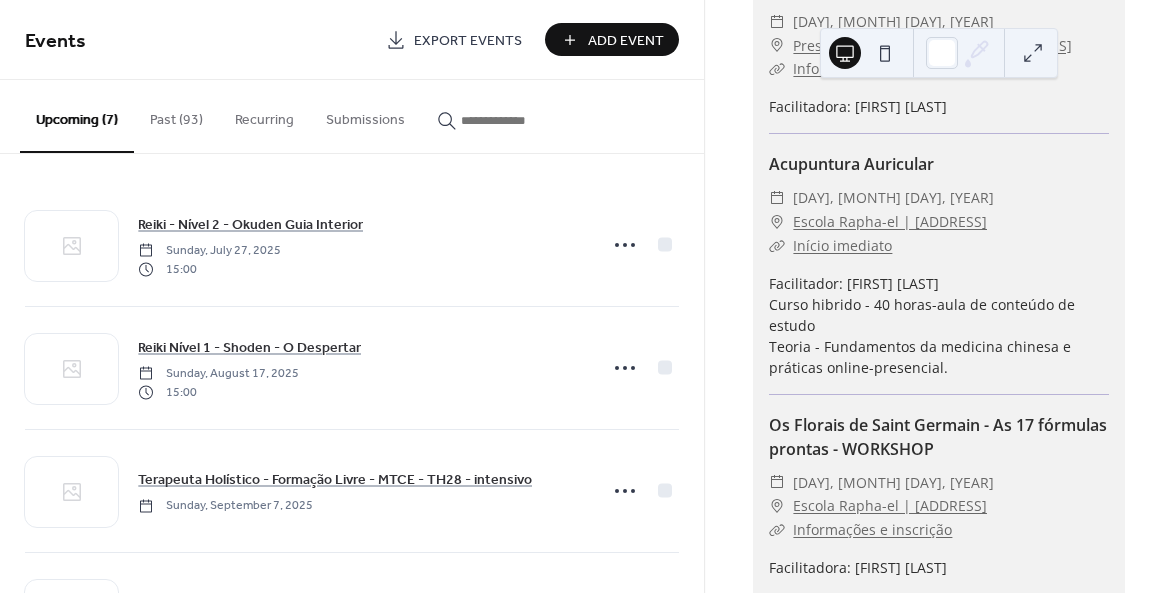 click on "Past  (93)" at bounding box center [176, 115] 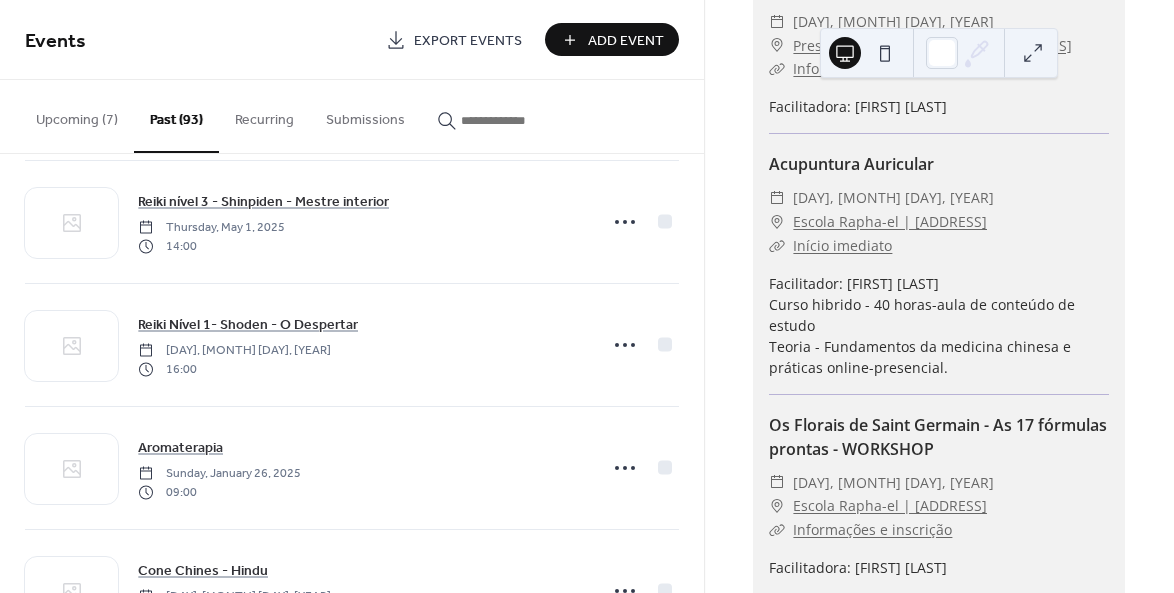 scroll, scrollTop: 393, scrollLeft: 0, axis: vertical 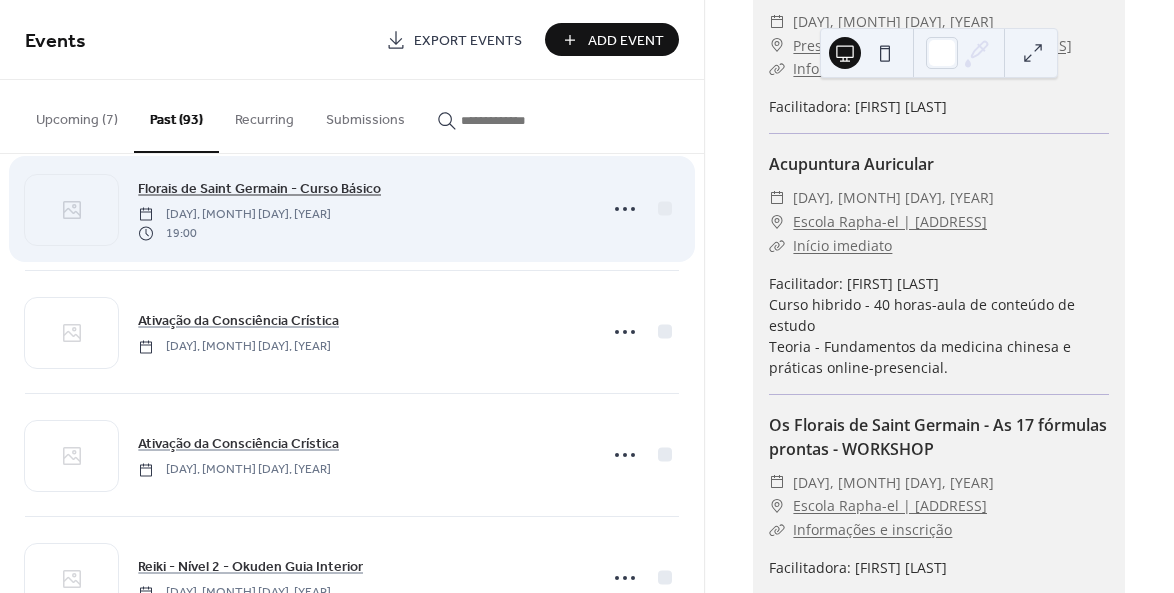 click on "Florais de Saint Germain - Curso Básico" at bounding box center [259, 189] 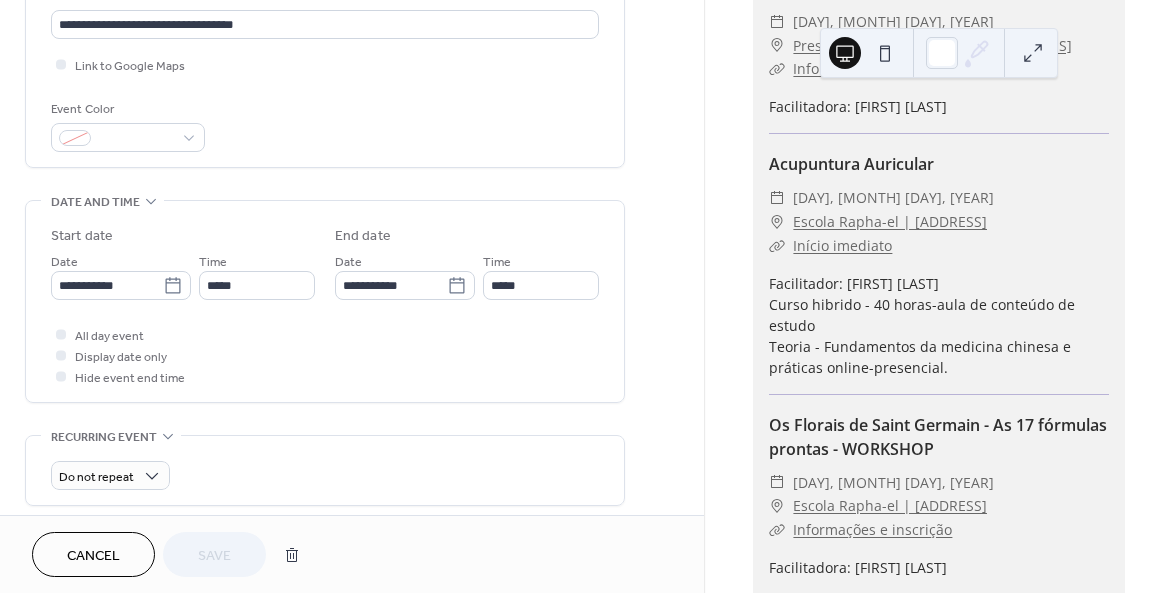 scroll, scrollTop: 456, scrollLeft: 0, axis: vertical 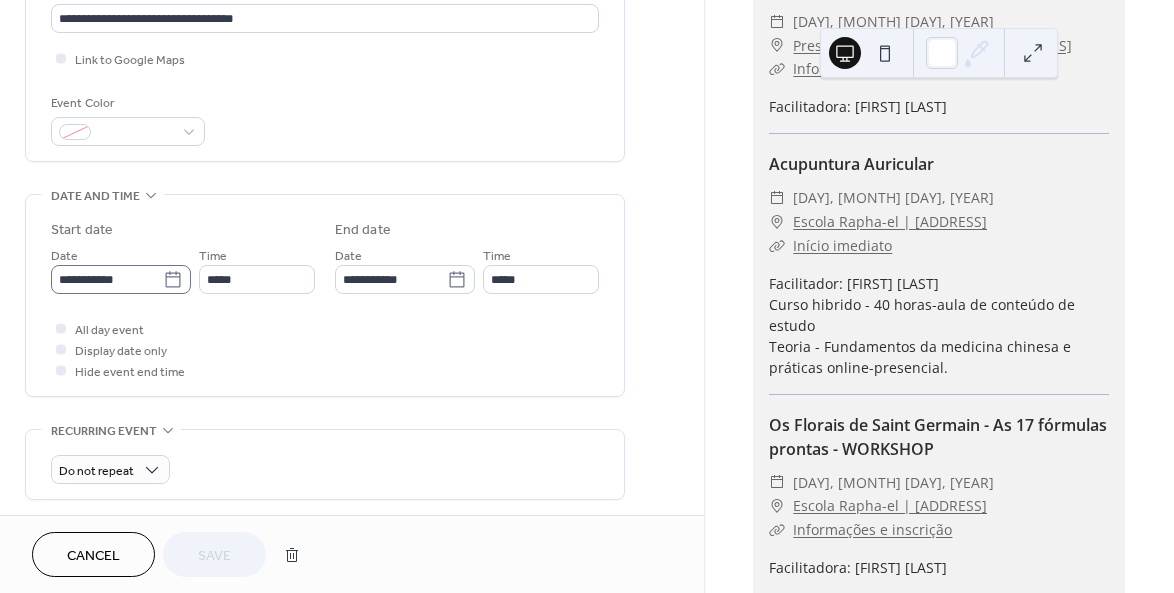 click 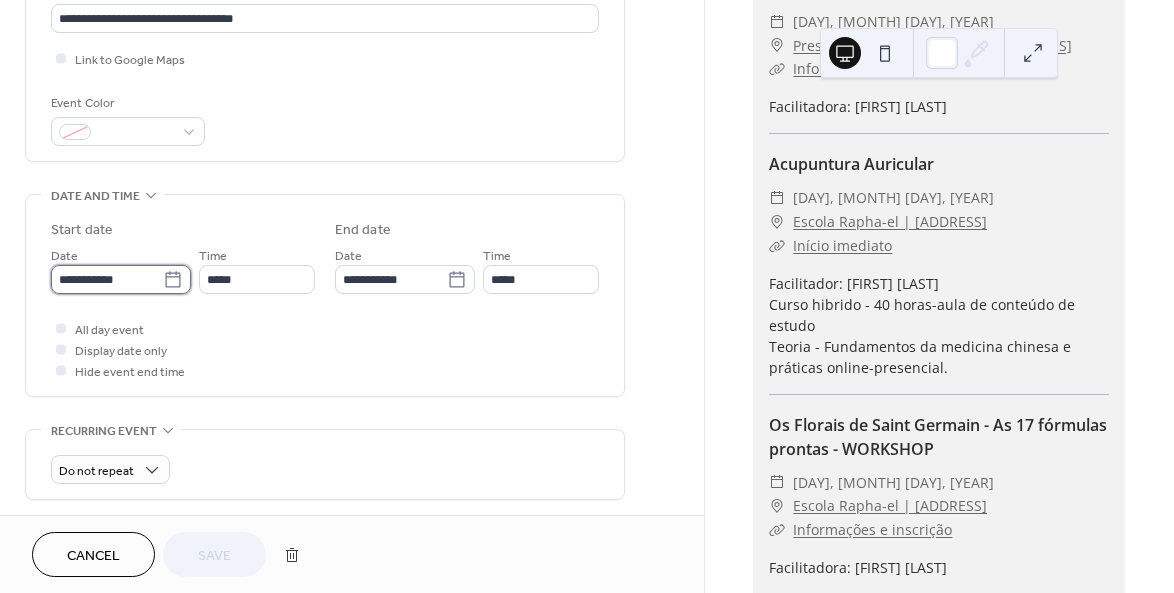 click on "**********" at bounding box center (107, 279) 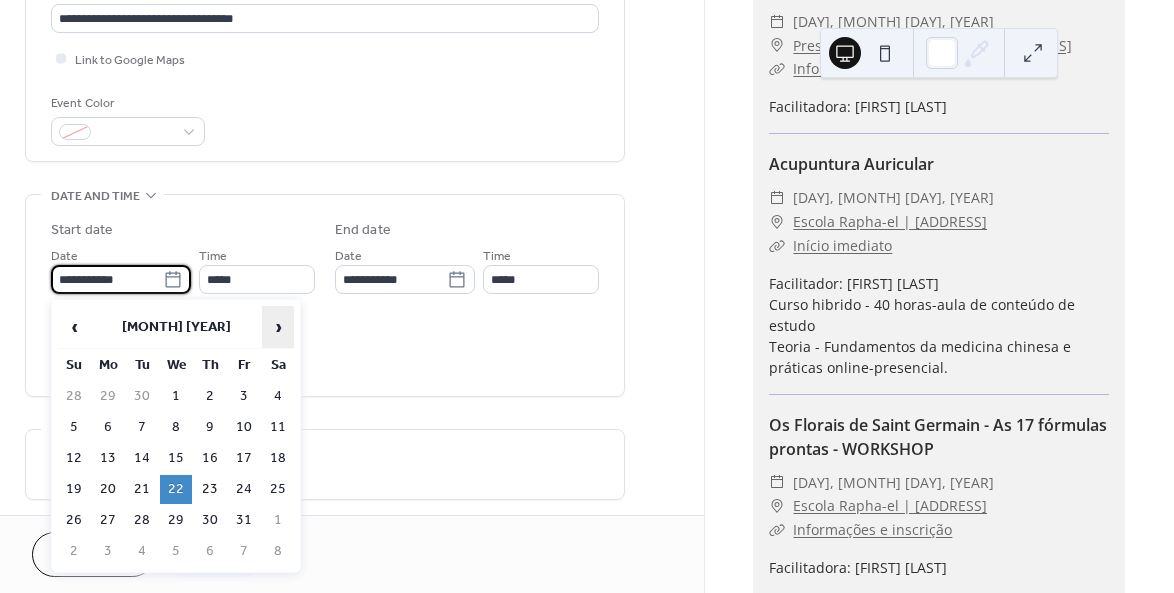 click on "›" at bounding box center [278, 327] 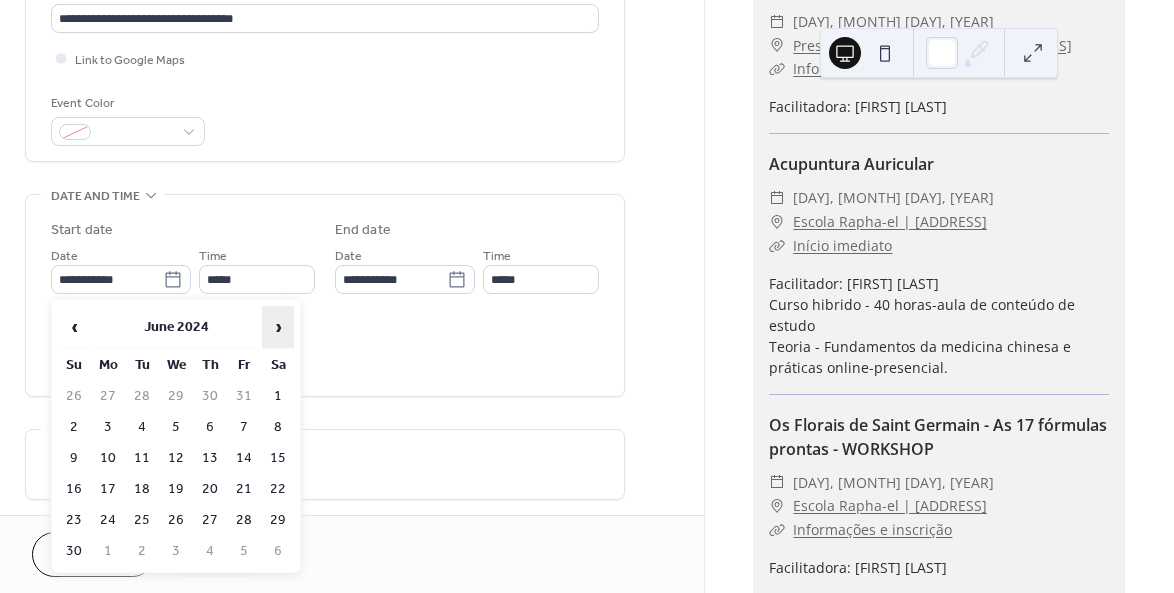 click on "›" at bounding box center [278, 327] 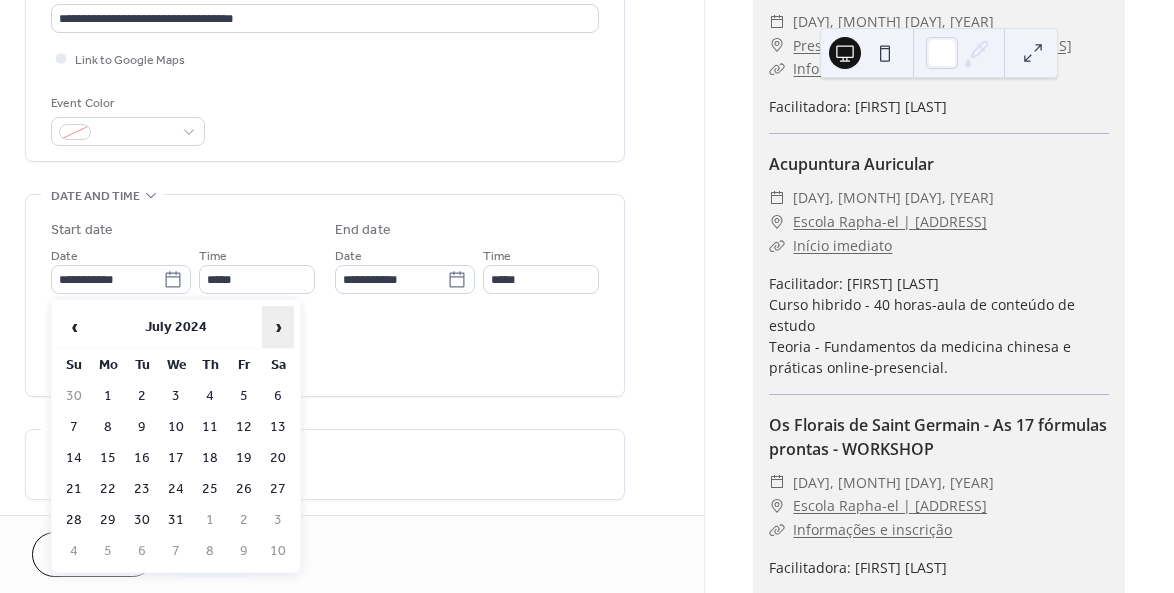 click on "›" at bounding box center (278, 327) 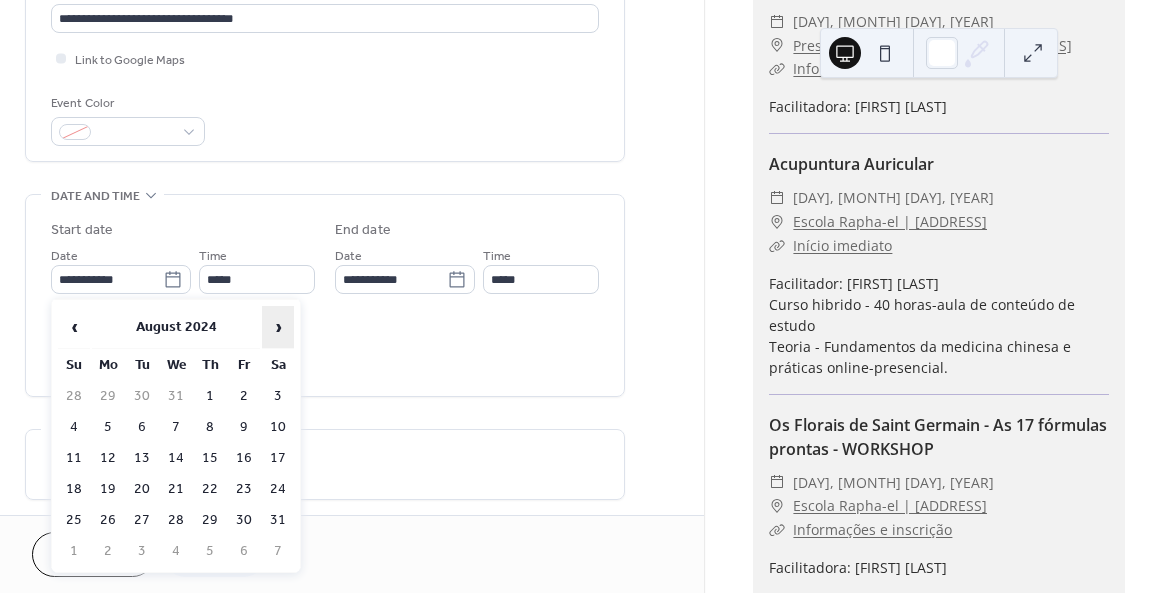 click on "›" at bounding box center [278, 327] 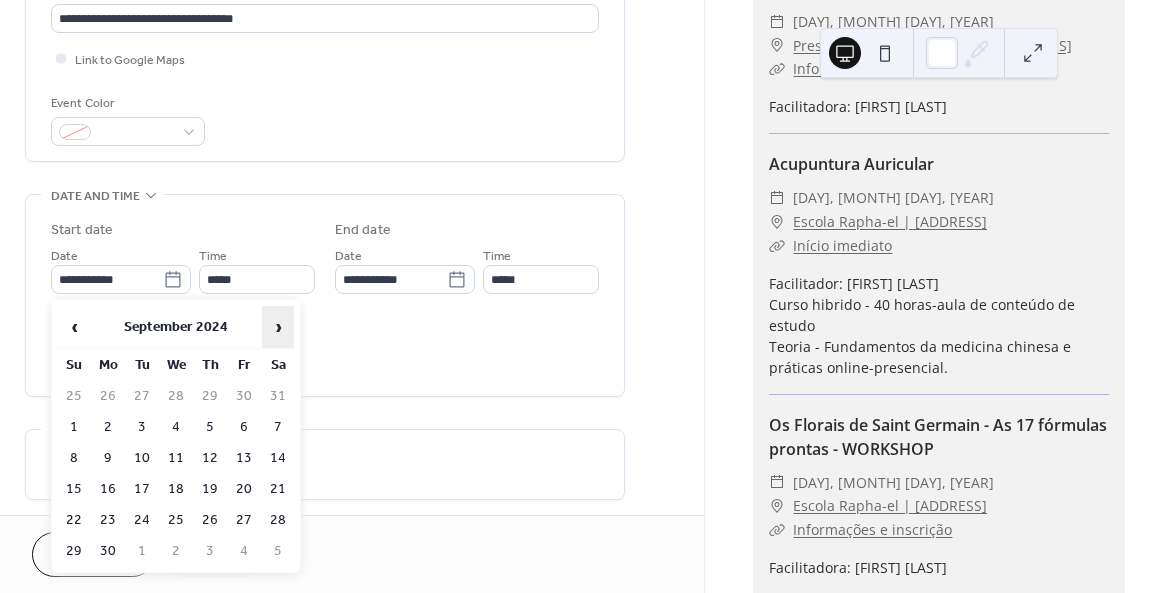 click on "›" at bounding box center [278, 327] 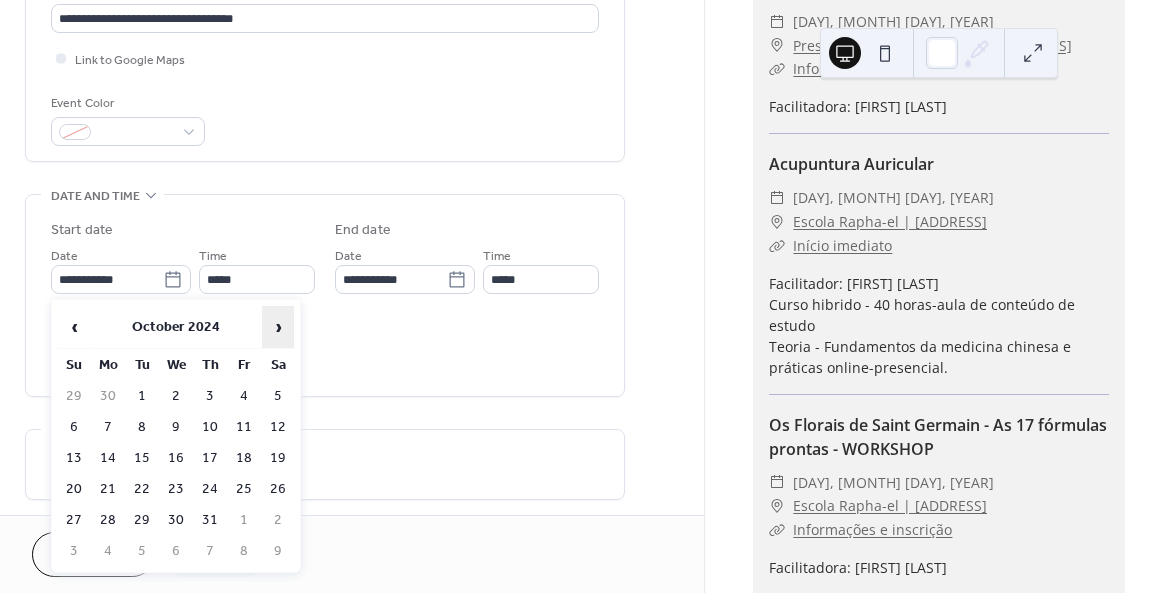 click on "›" at bounding box center [278, 327] 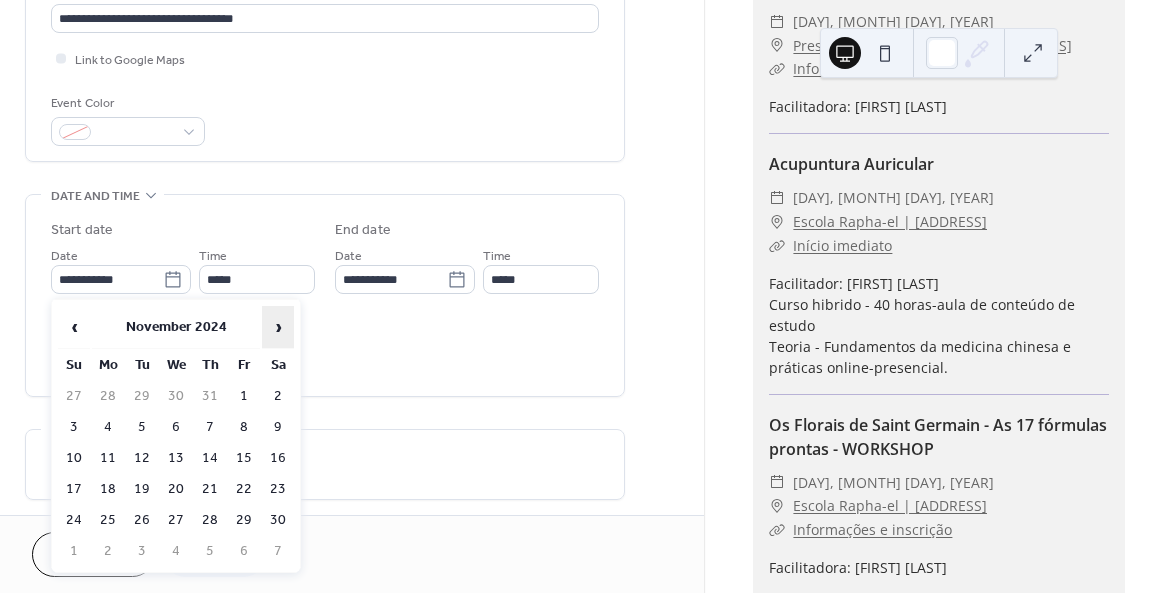 click on "›" at bounding box center (278, 327) 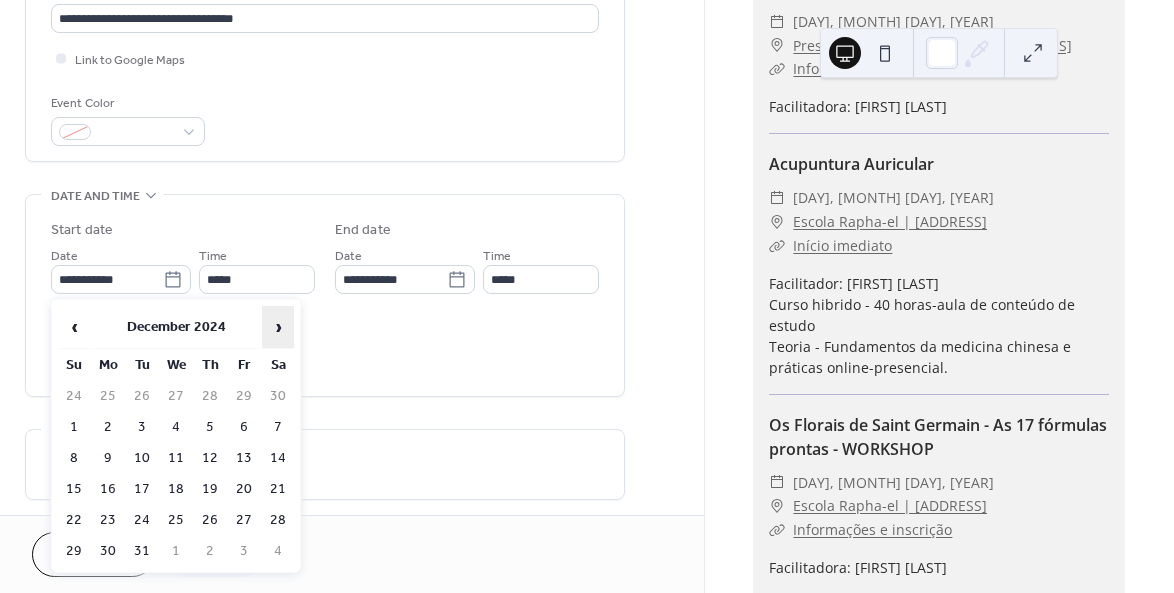 click on "›" at bounding box center [278, 327] 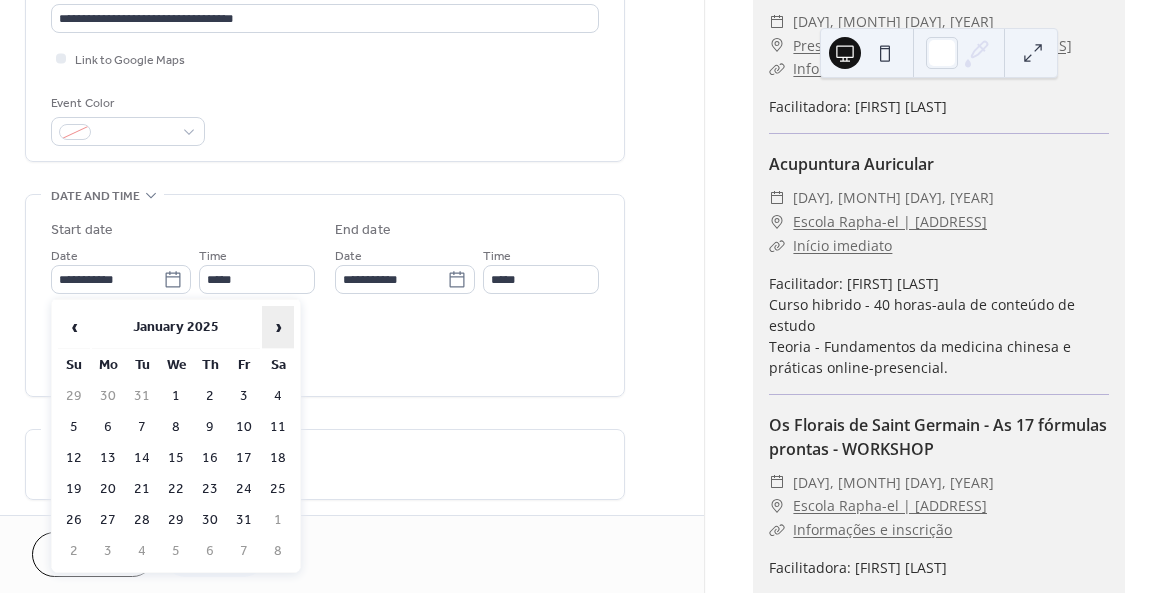 click on "›" at bounding box center [278, 327] 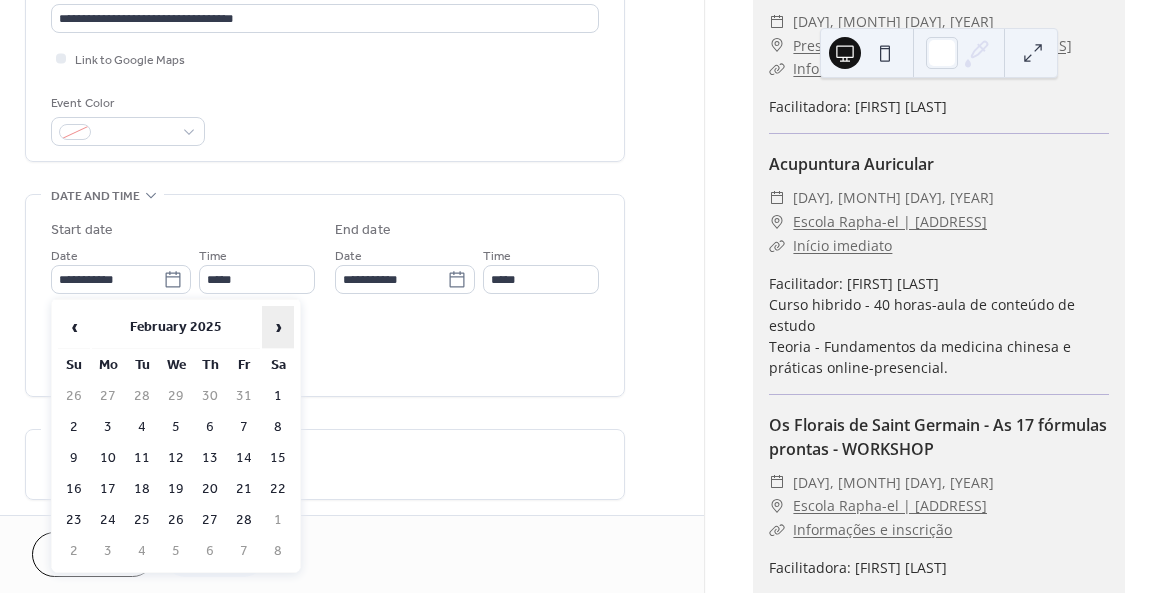 click on "›" at bounding box center (278, 327) 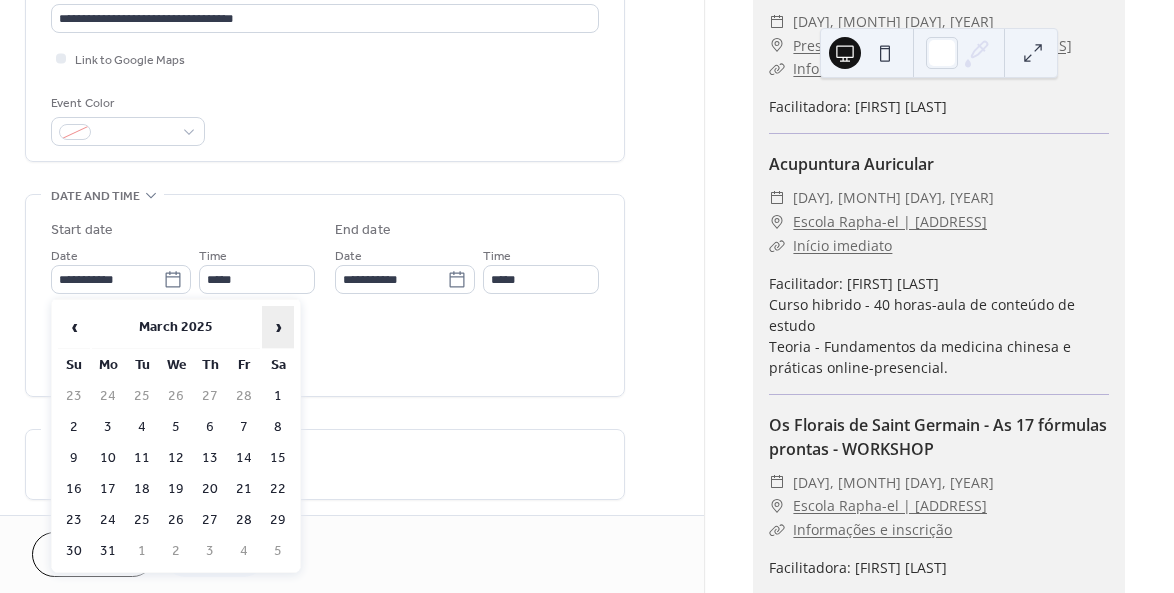 click on "›" at bounding box center (278, 327) 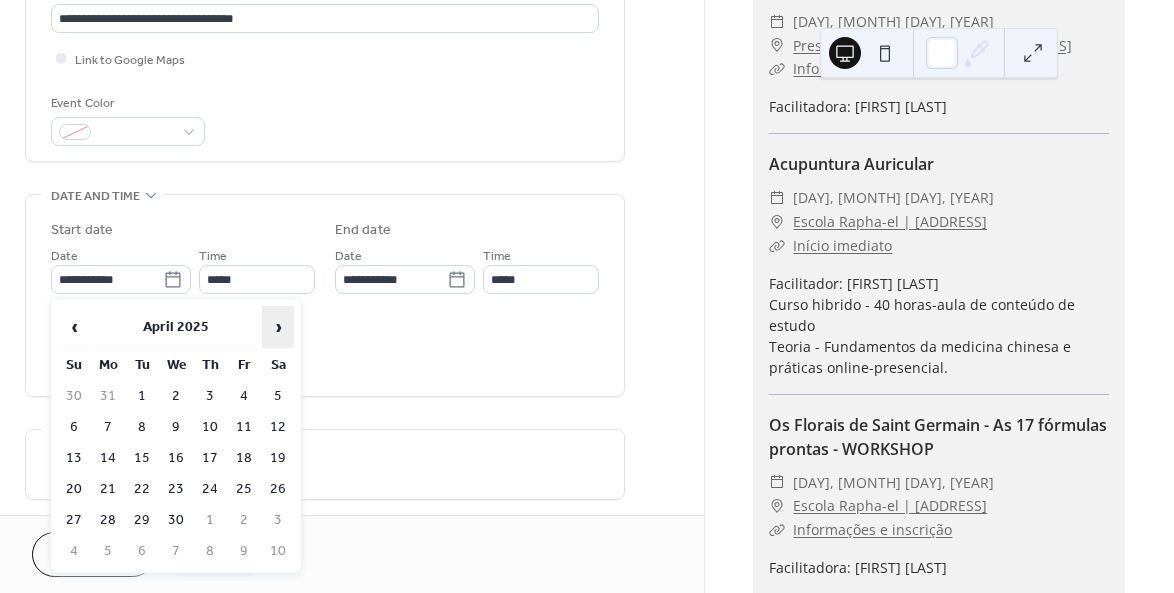 click on "›" at bounding box center (278, 327) 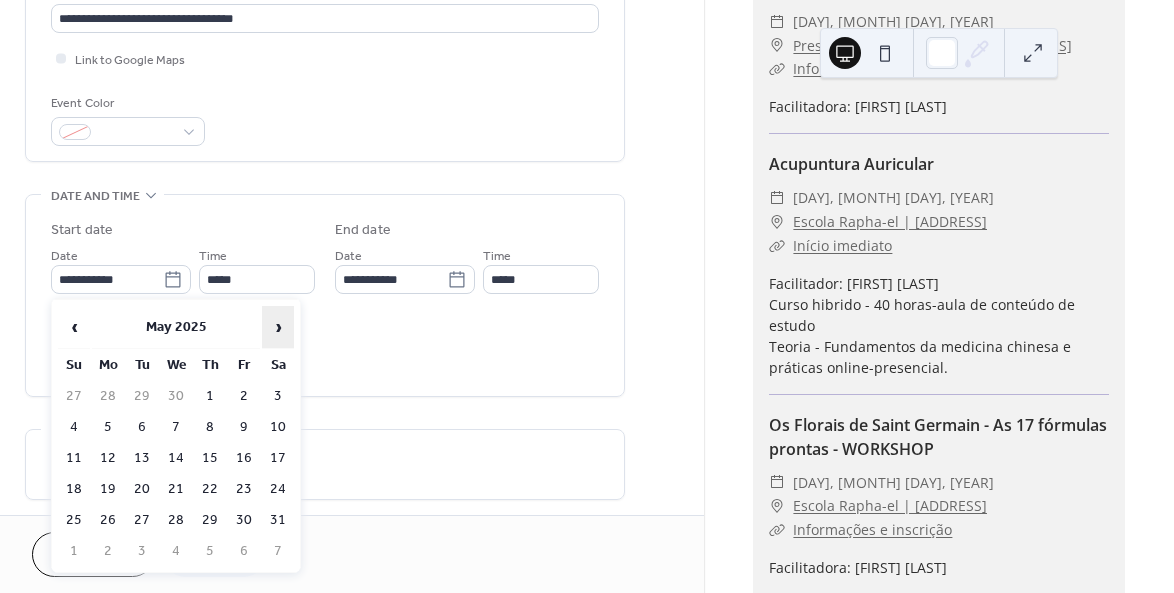 click on "›" at bounding box center (278, 327) 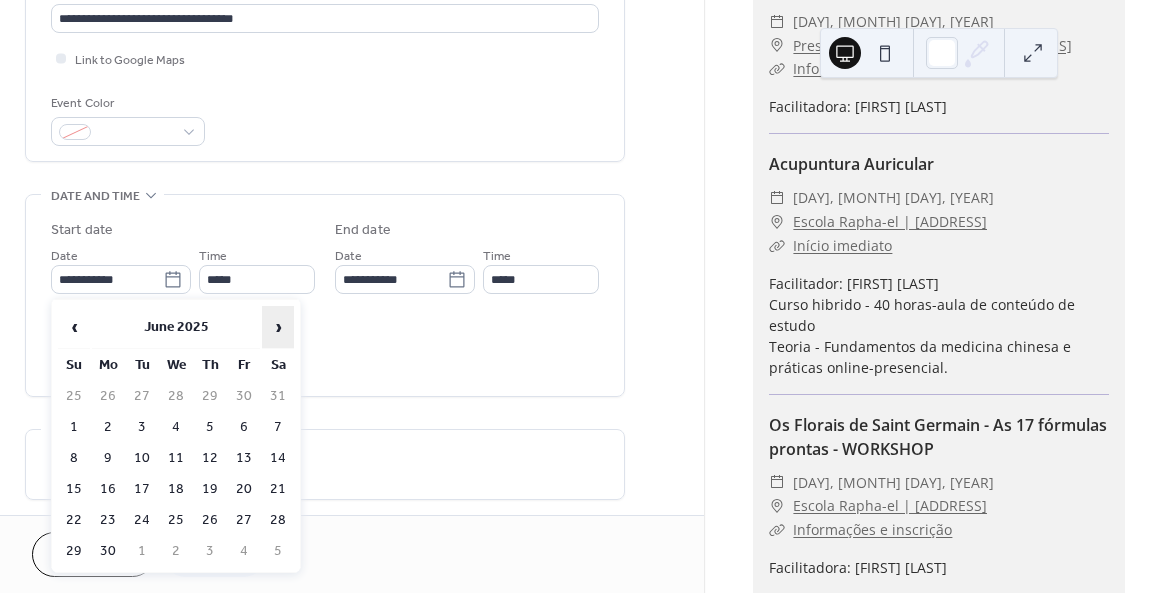 click on "›" at bounding box center [278, 327] 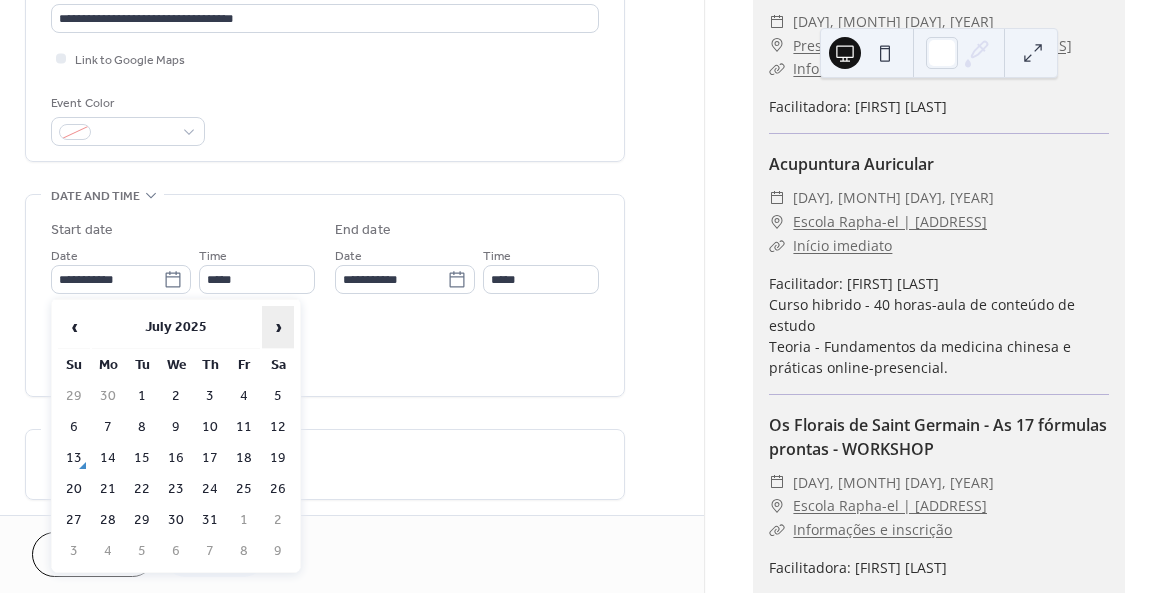 click on "›" at bounding box center [278, 327] 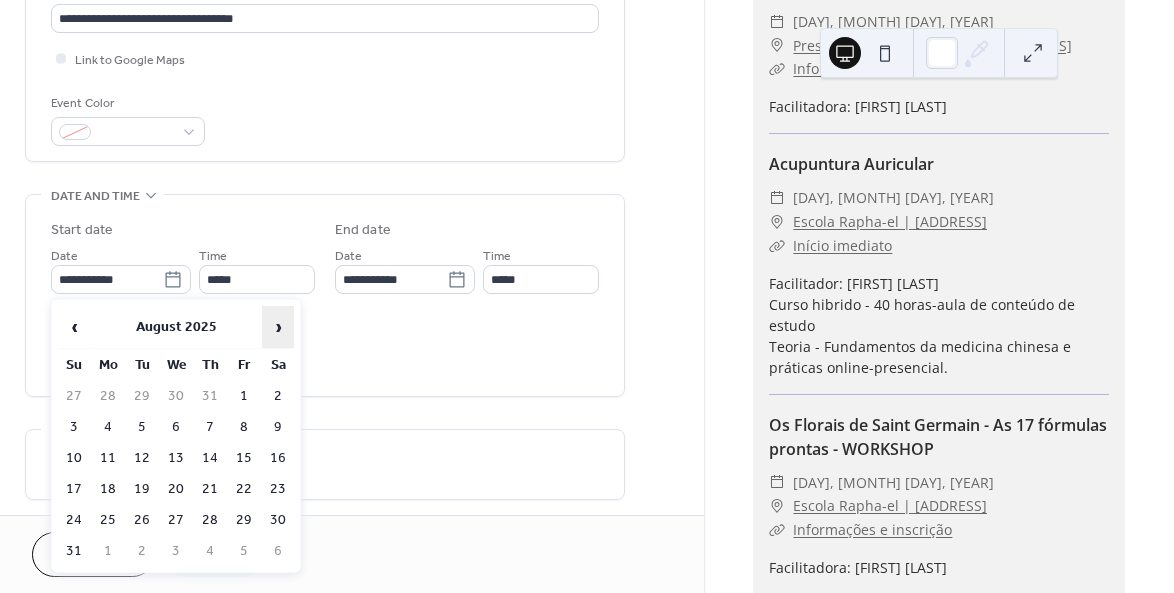 click on "›" at bounding box center [278, 327] 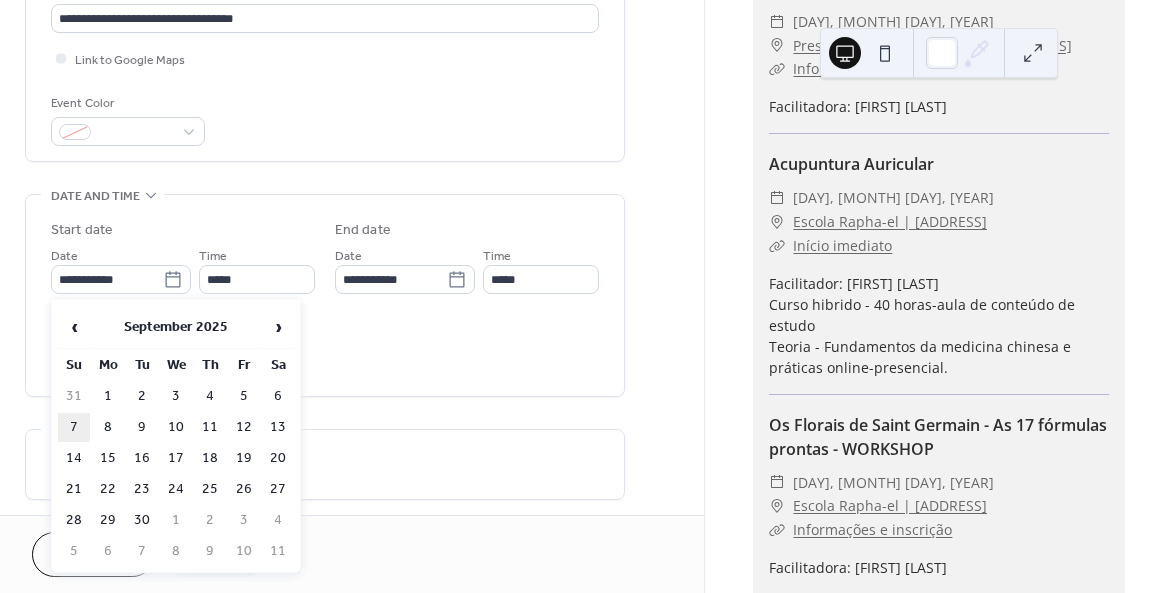 click on "7" at bounding box center [74, 427] 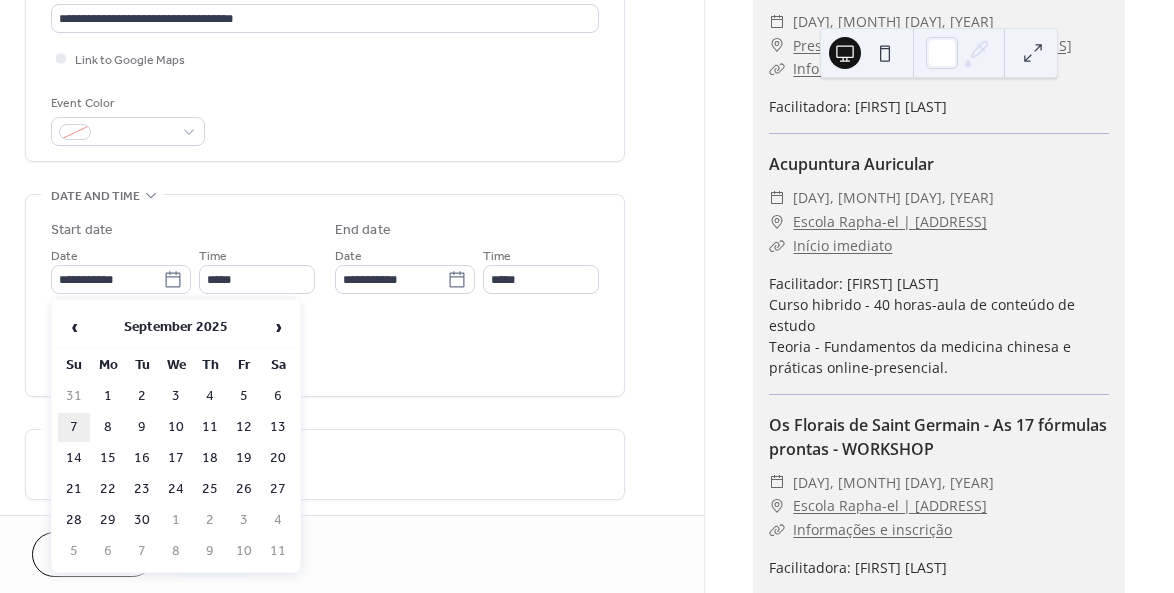 type on "**********" 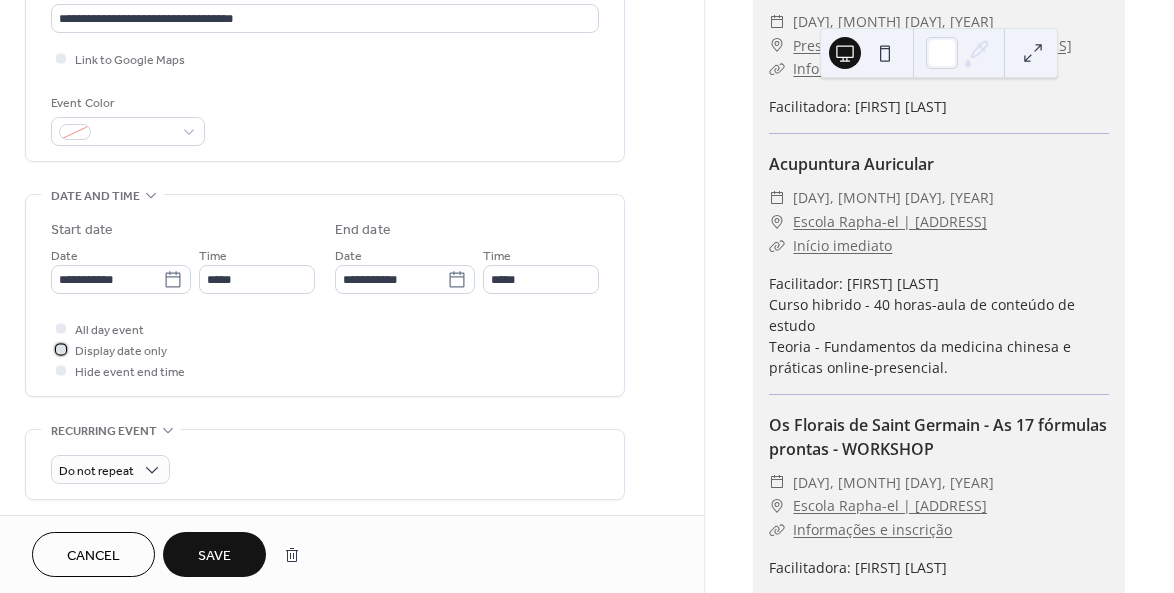 click at bounding box center [61, 349] 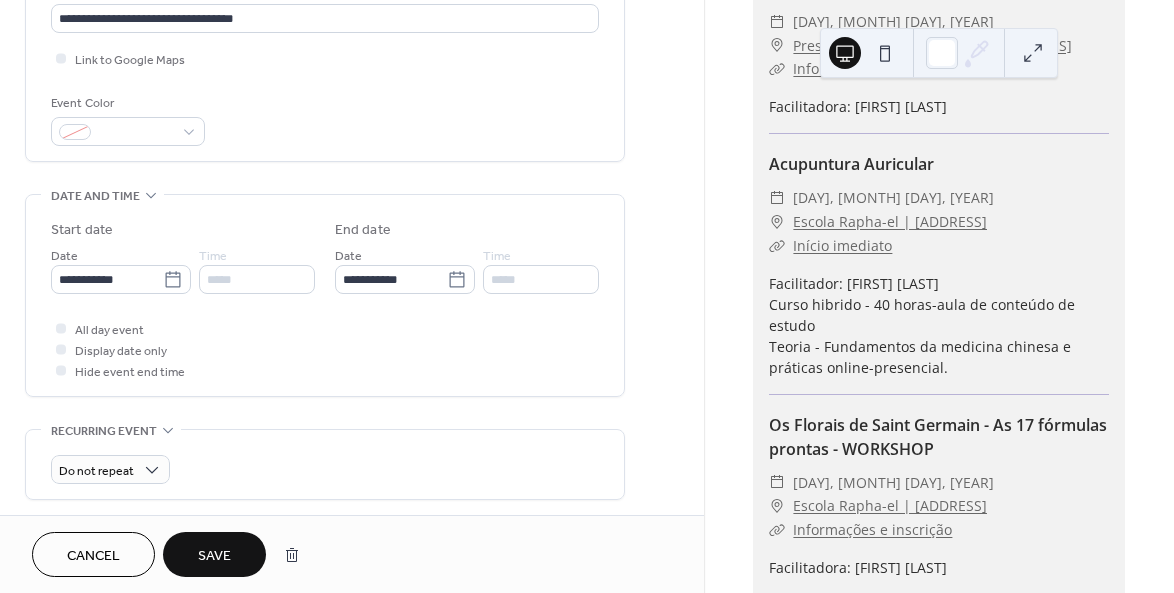 click on "Save" at bounding box center [214, 556] 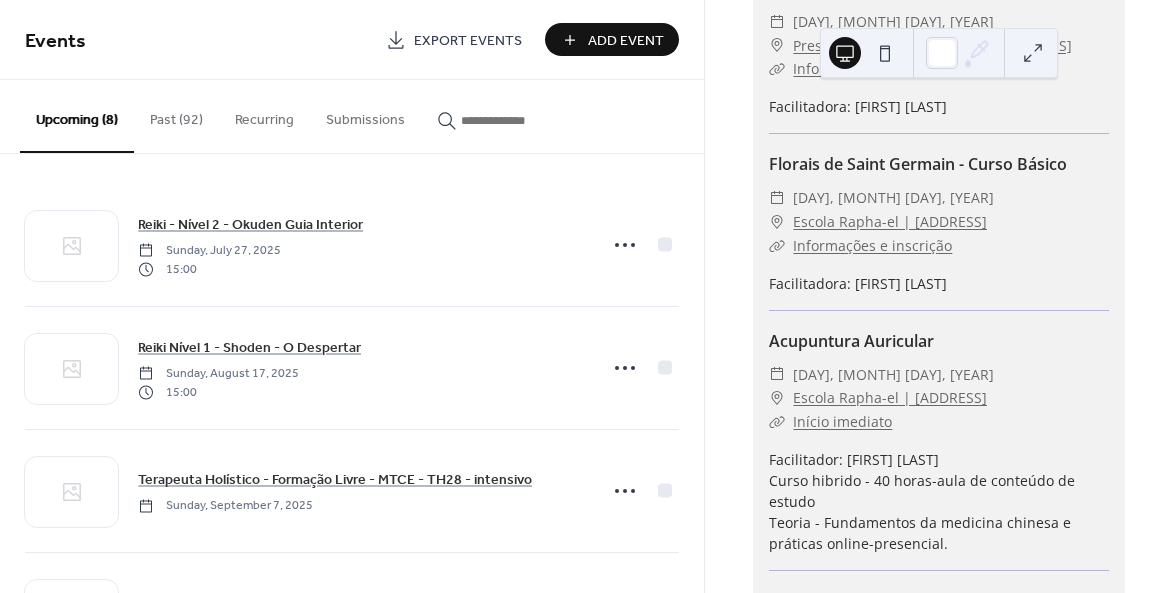 click on "Past  (92)" at bounding box center (176, 115) 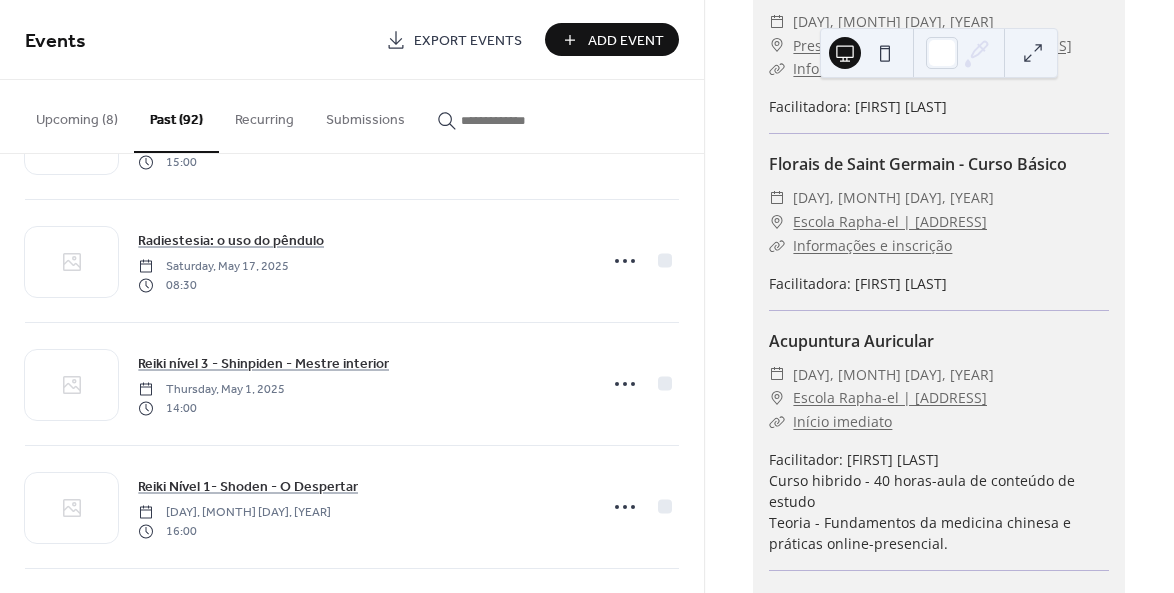 scroll, scrollTop: 273, scrollLeft: 0, axis: vertical 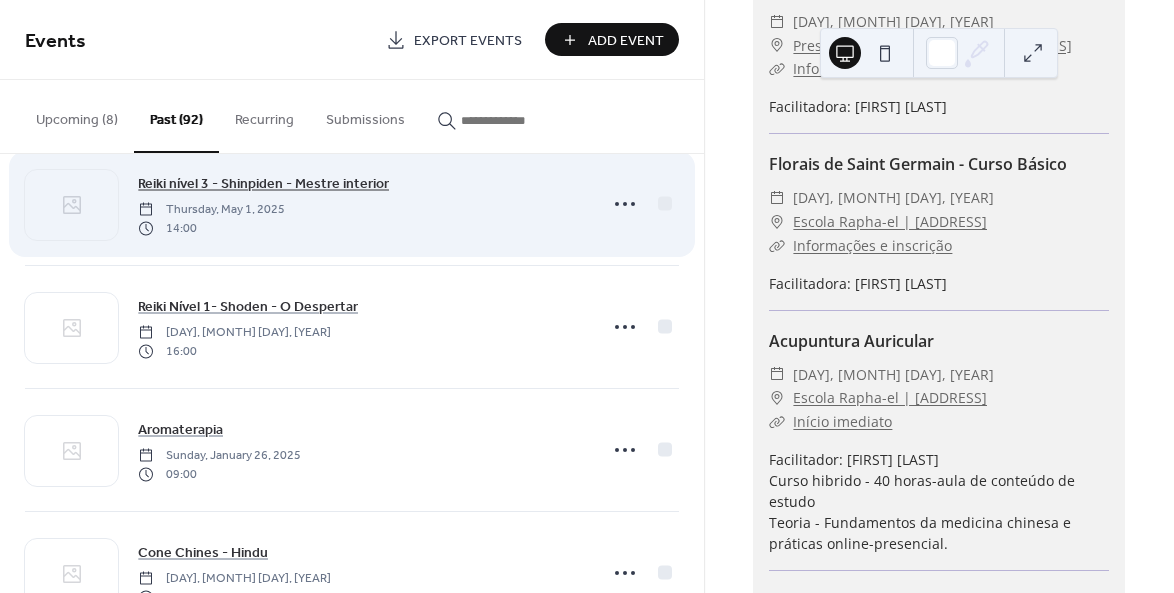 click on "Reiki nível 3 - Shinpiden - Mestre interior" at bounding box center (263, 184) 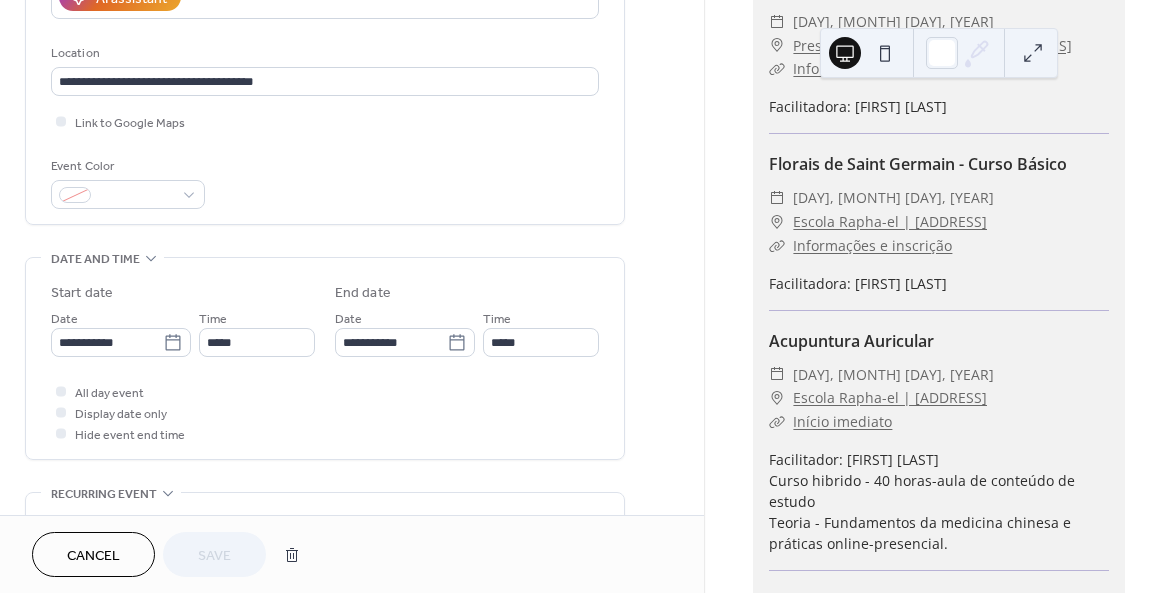 scroll, scrollTop: 395, scrollLeft: 0, axis: vertical 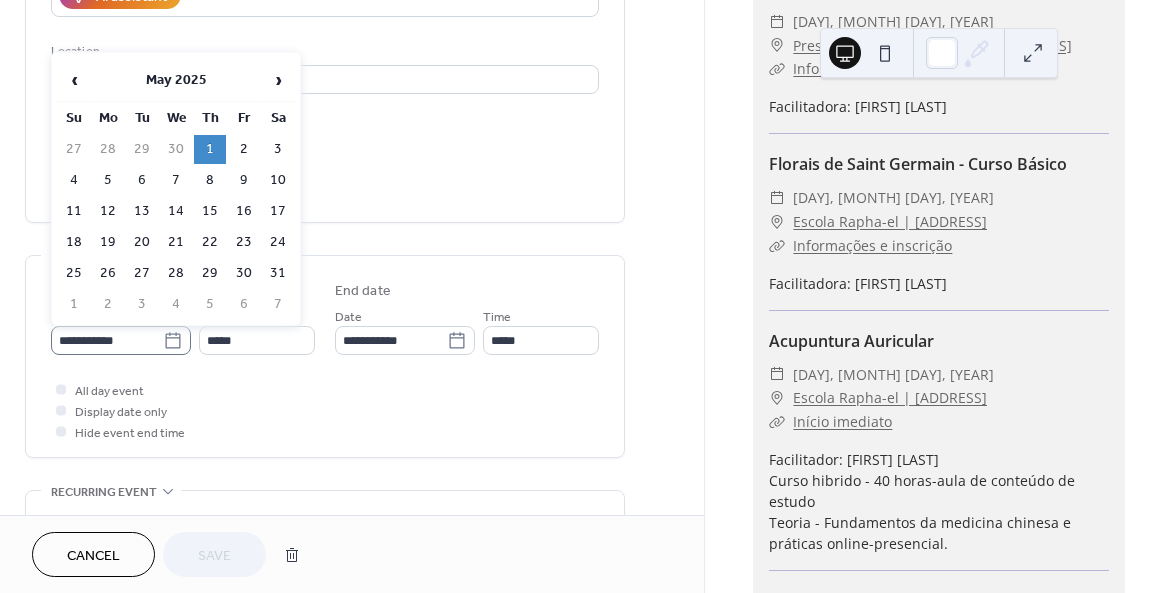 click 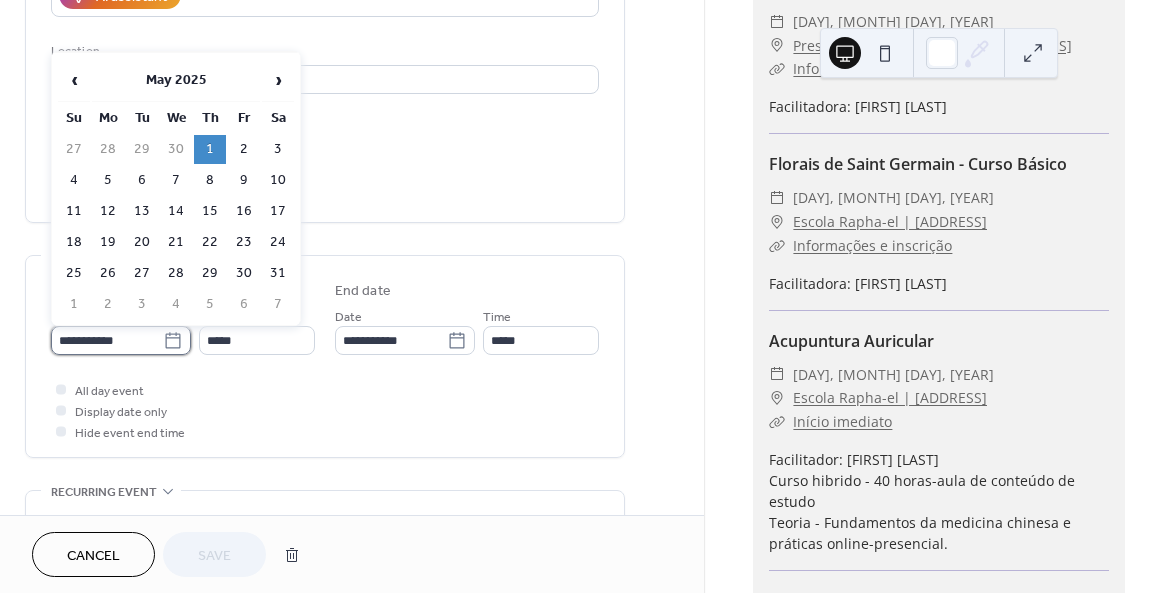 click on "**********" at bounding box center [107, 340] 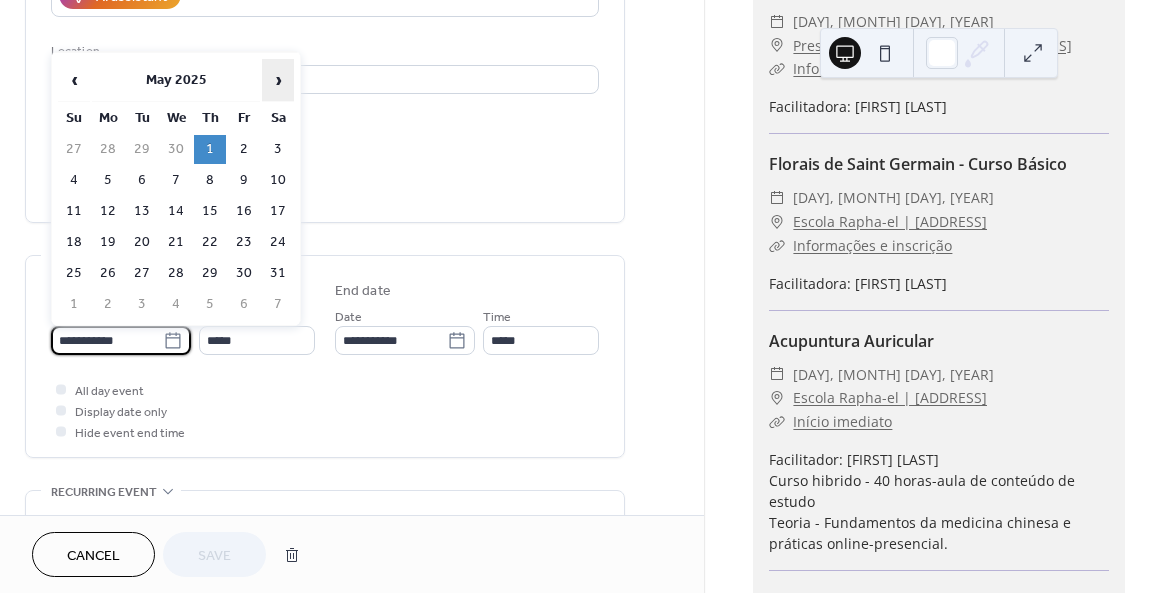 click on "›" at bounding box center (278, 80) 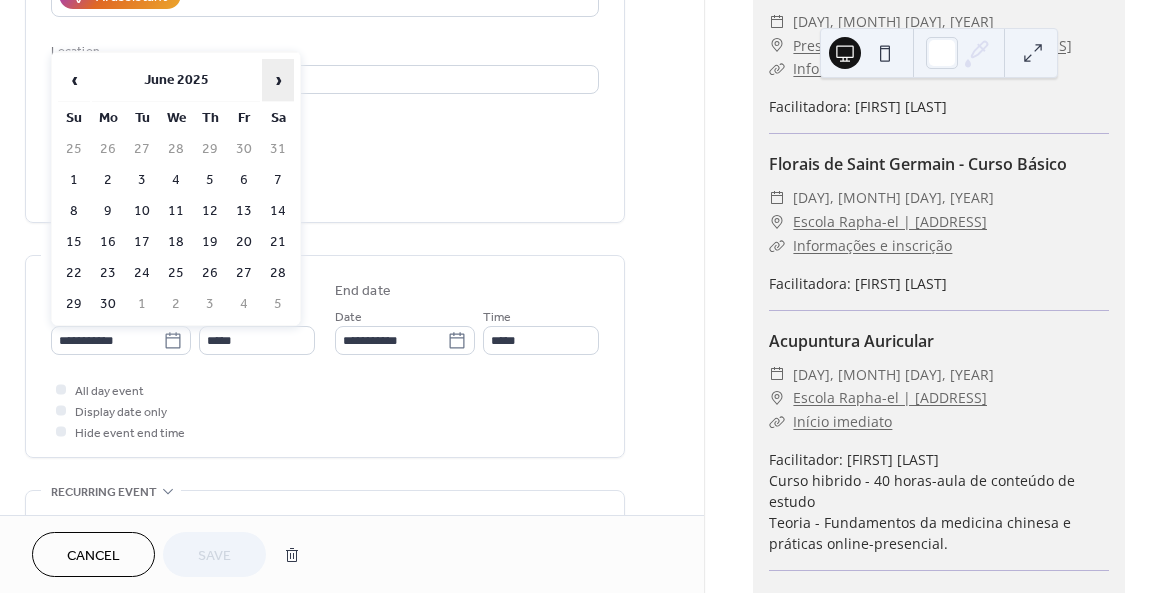 click on "›" at bounding box center [278, 80] 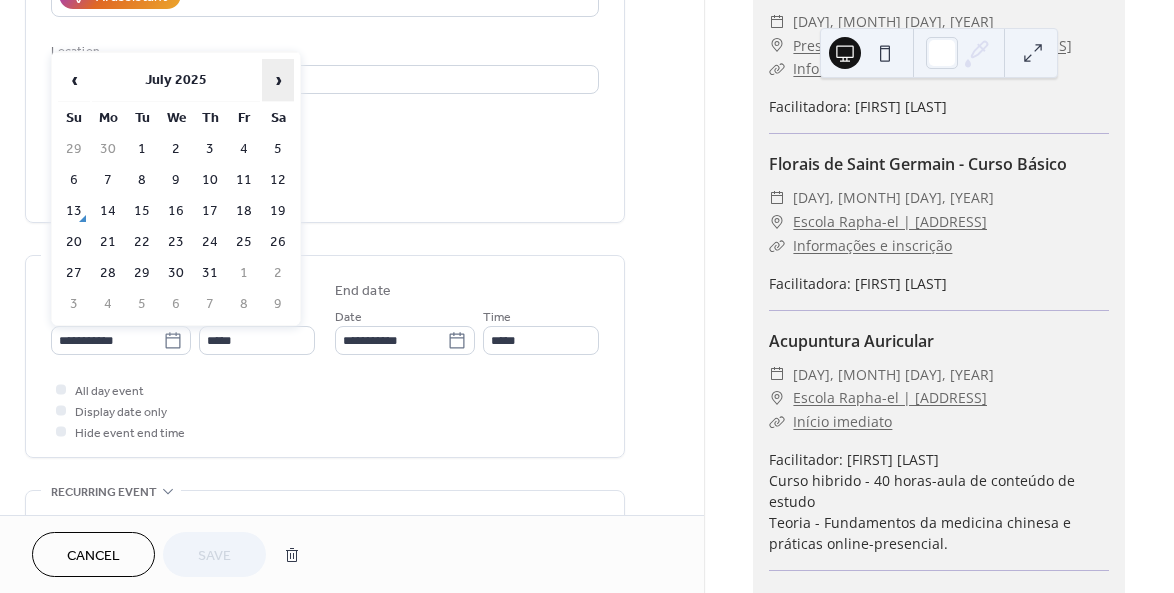 click on "›" at bounding box center (278, 80) 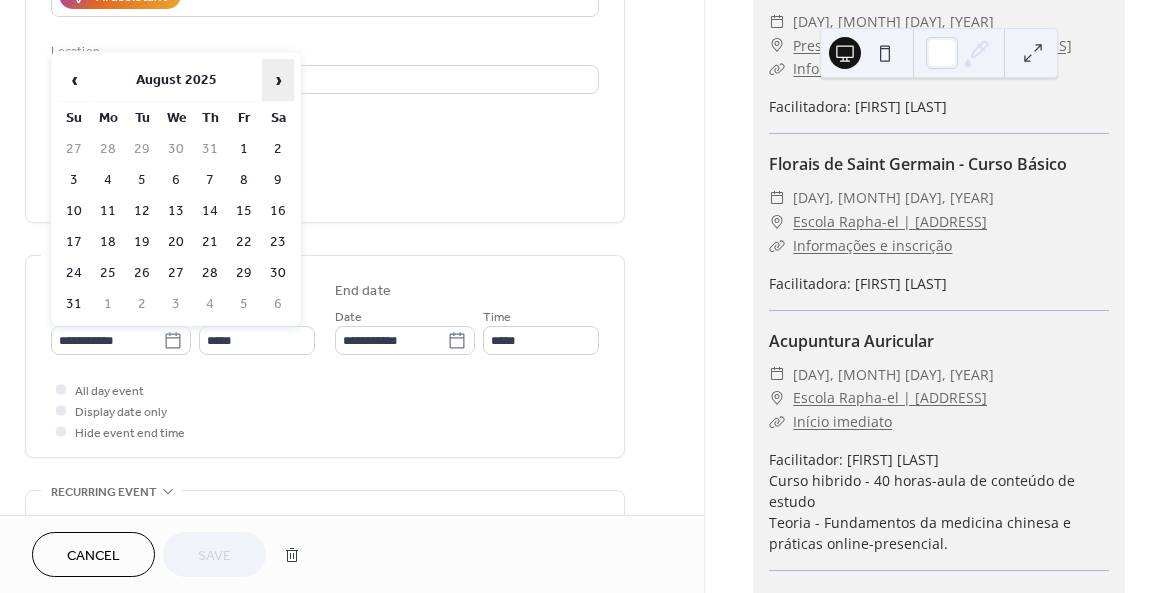 click on "›" at bounding box center (278, 80) 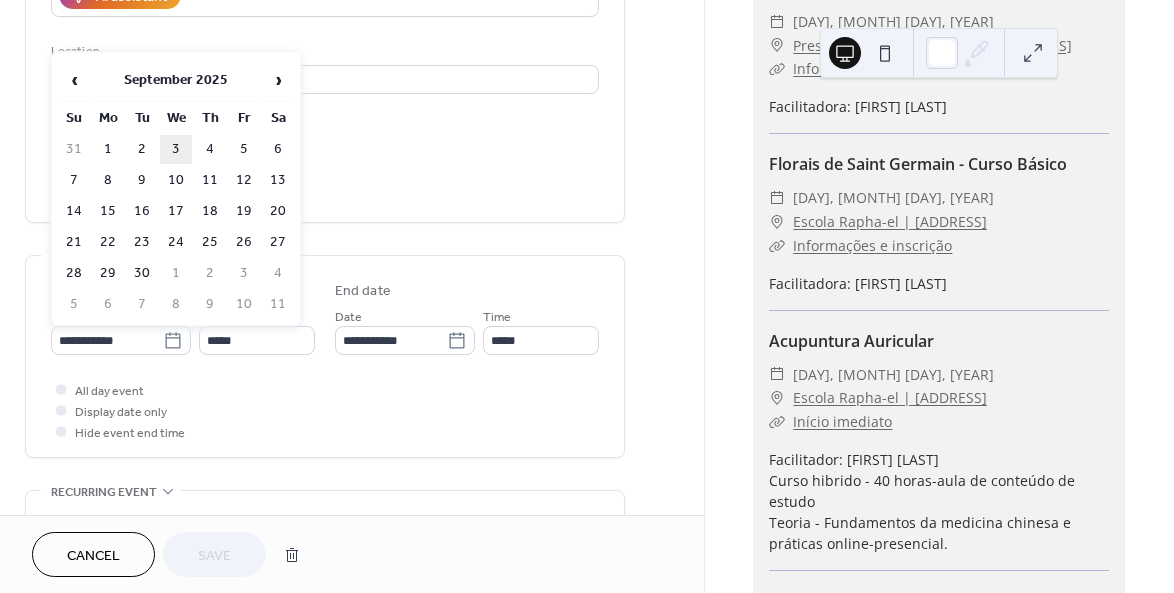 click on "3" at bounding box center (176, 149) 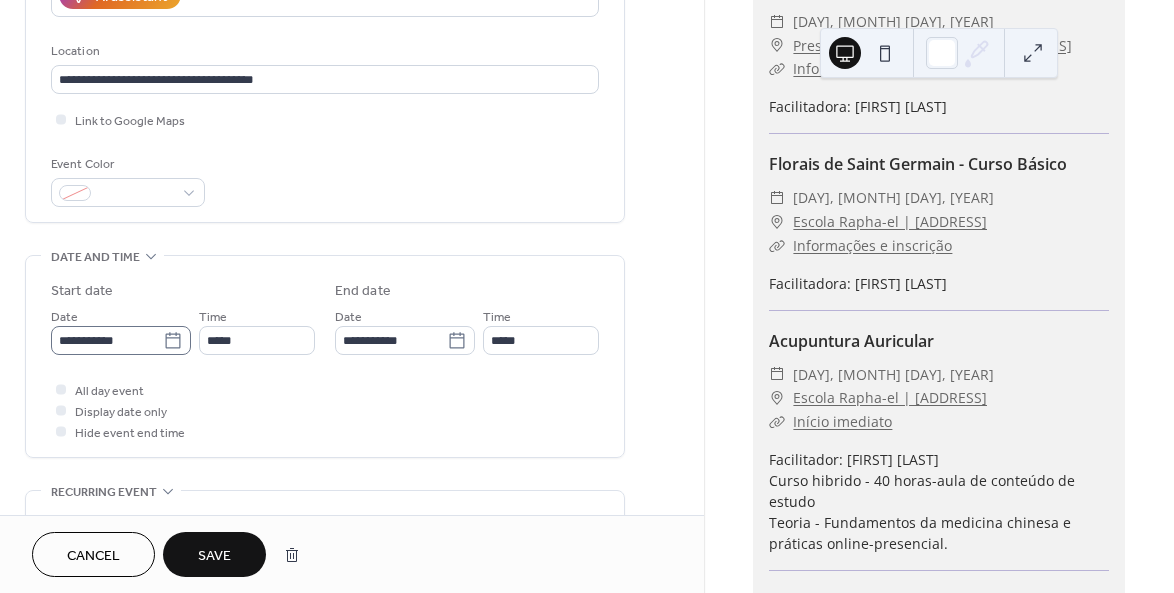 click 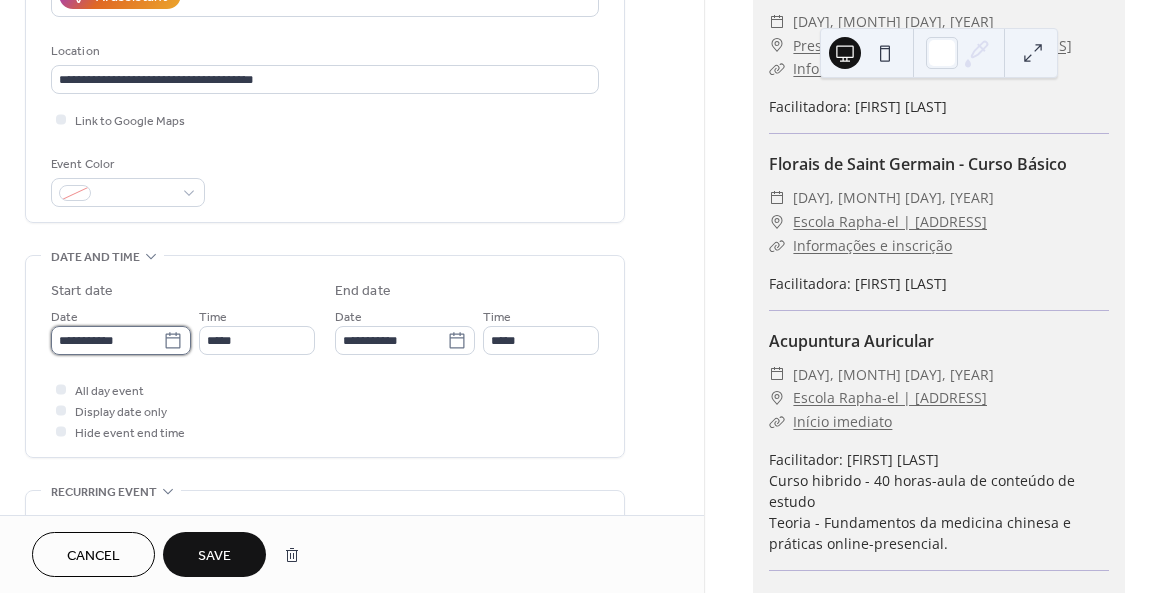 click on "**********" at bounding box center (107, 340) 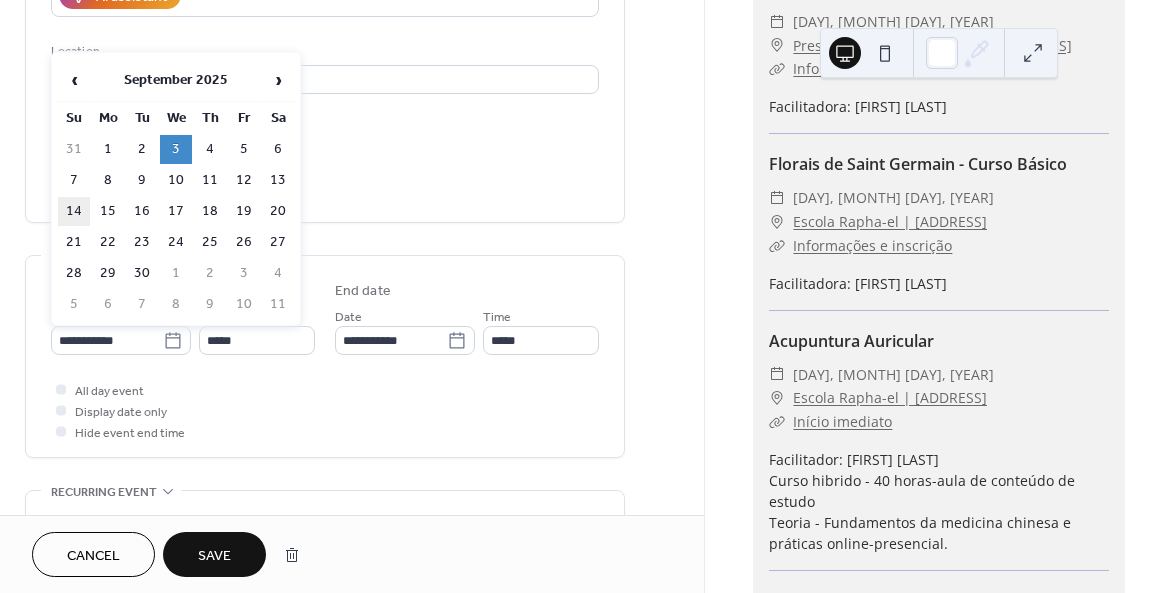 click on "14" at bounding box center (74, 211) 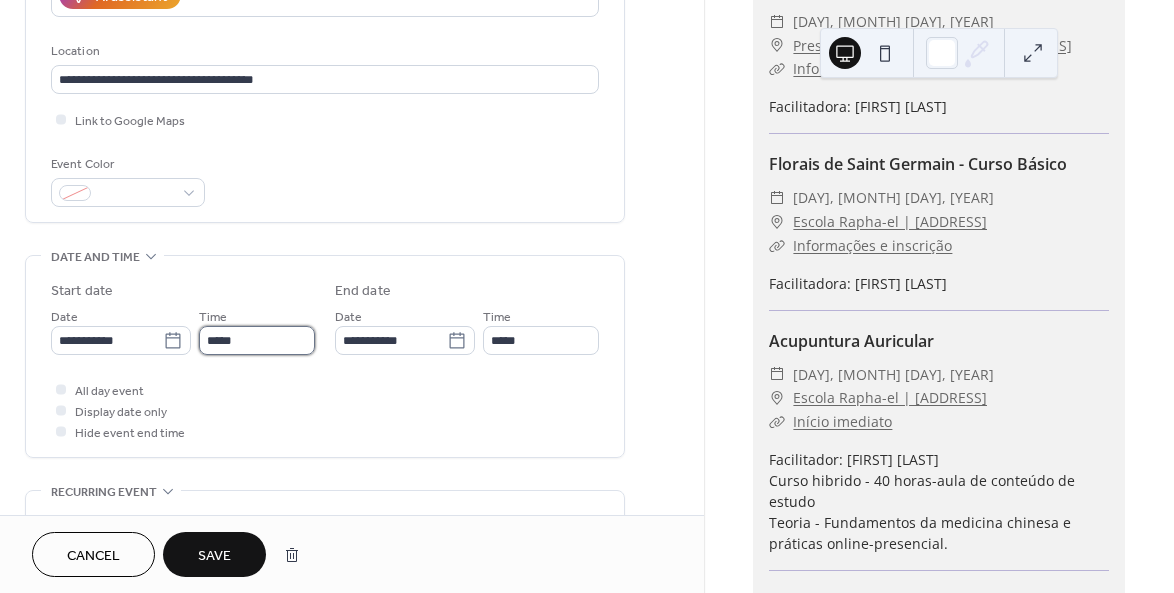 click on "*****" at bounding box center (257, 340) 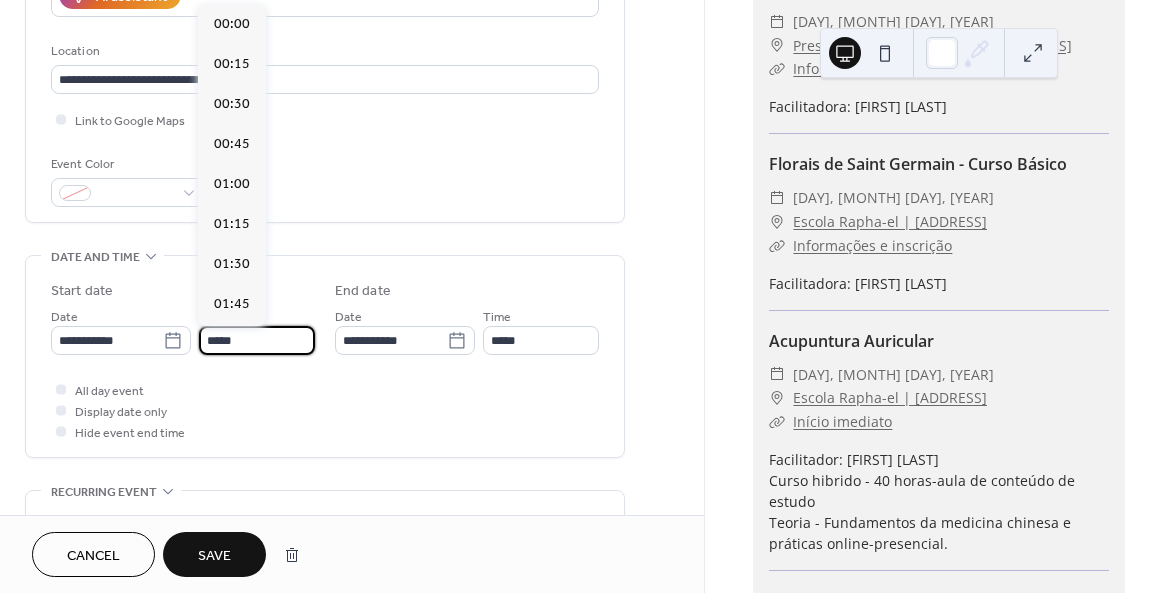scroll, scrollTop: 2296, scrollLeft: 0, axis: vertical 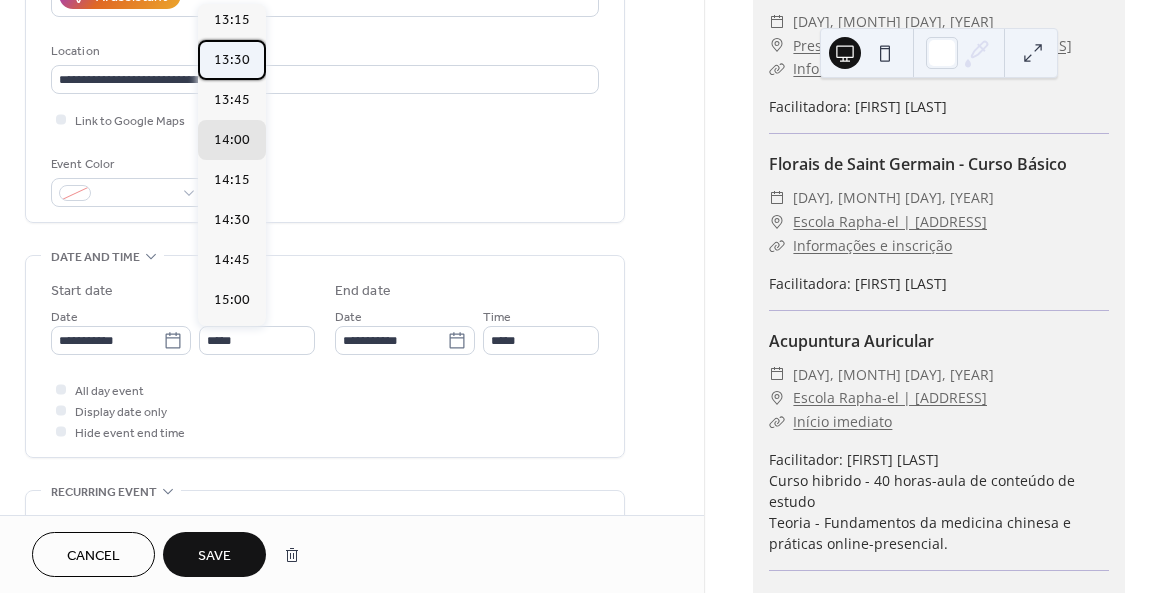 click on "13:30" at bounding box center (232, 60) 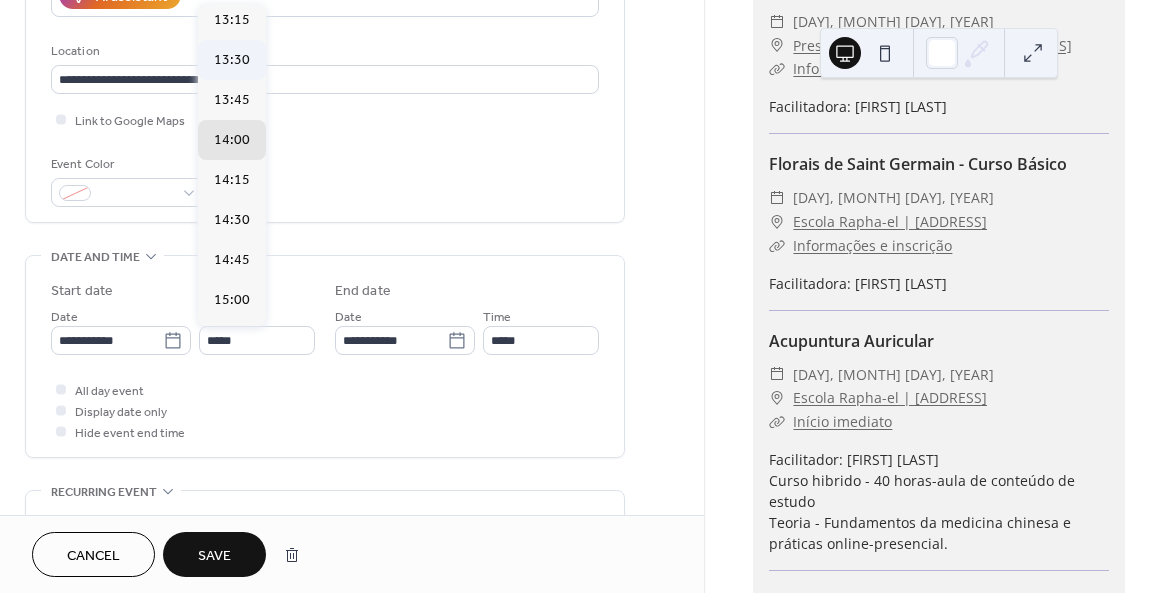 type on "*****" 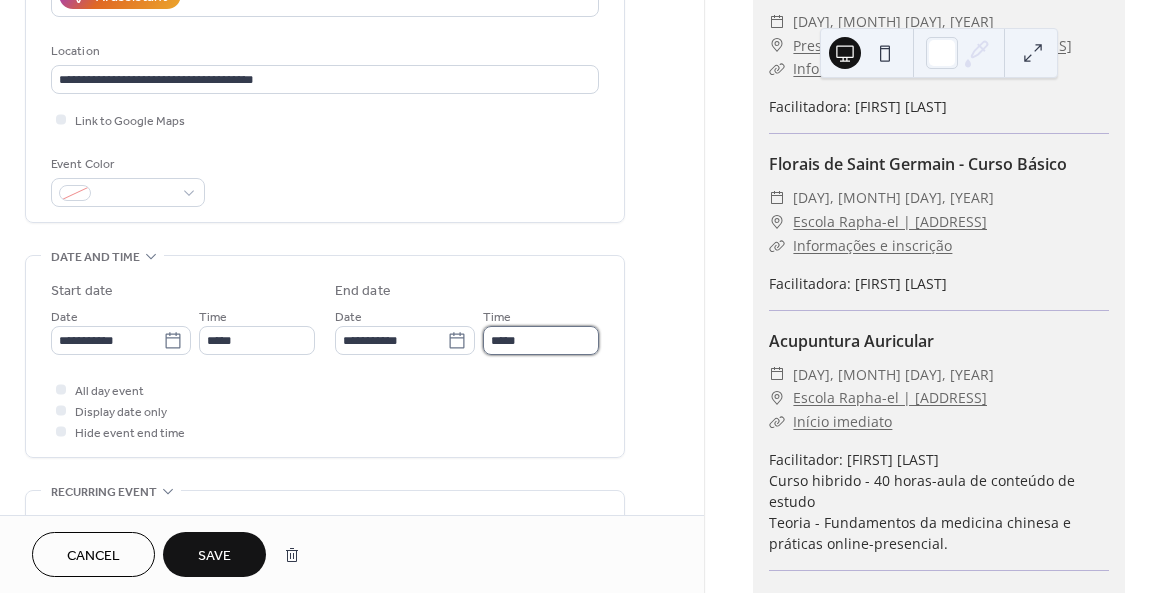 click on "*****" at bounding box center (541, 340) 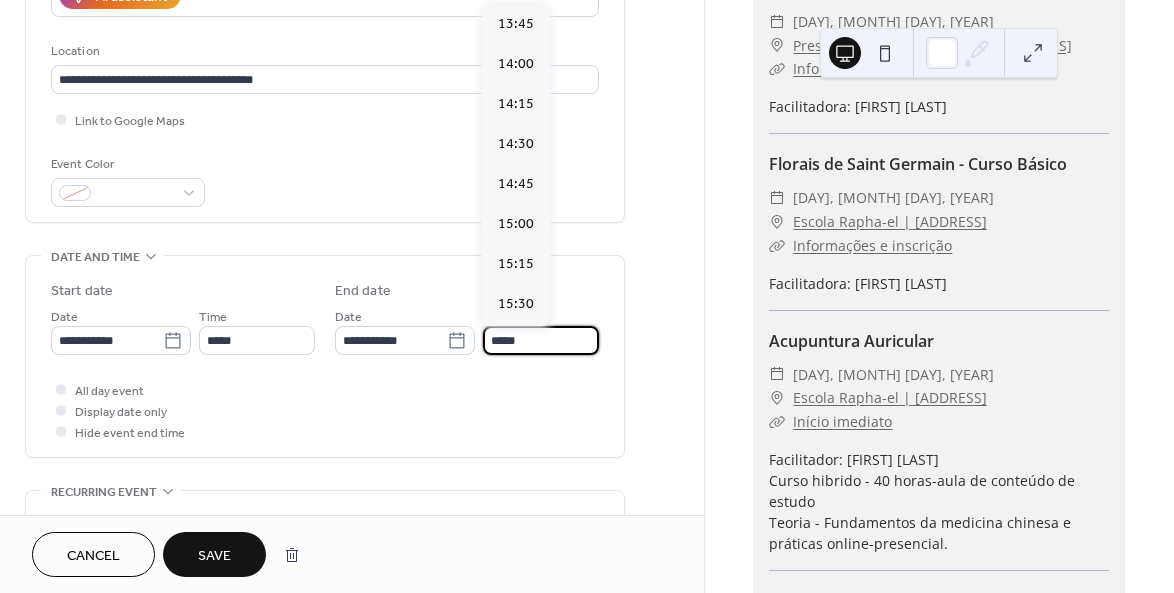 scroll, scrollTop: 779, scrollLeft: 0, axis: vertical 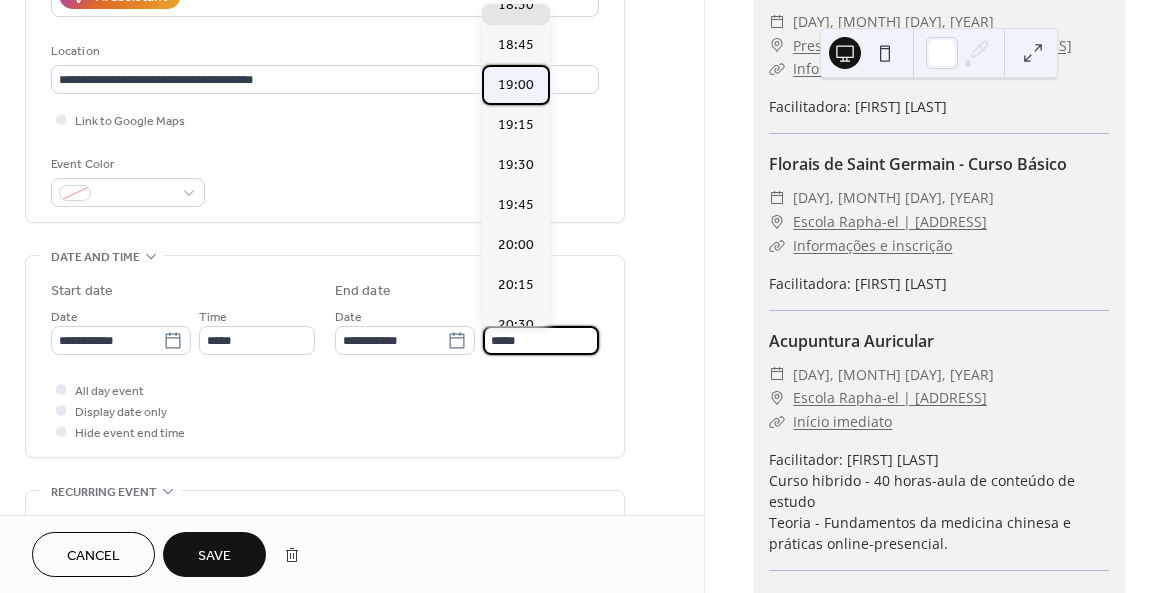 click on "19:00" at bounding box center (516, 85) 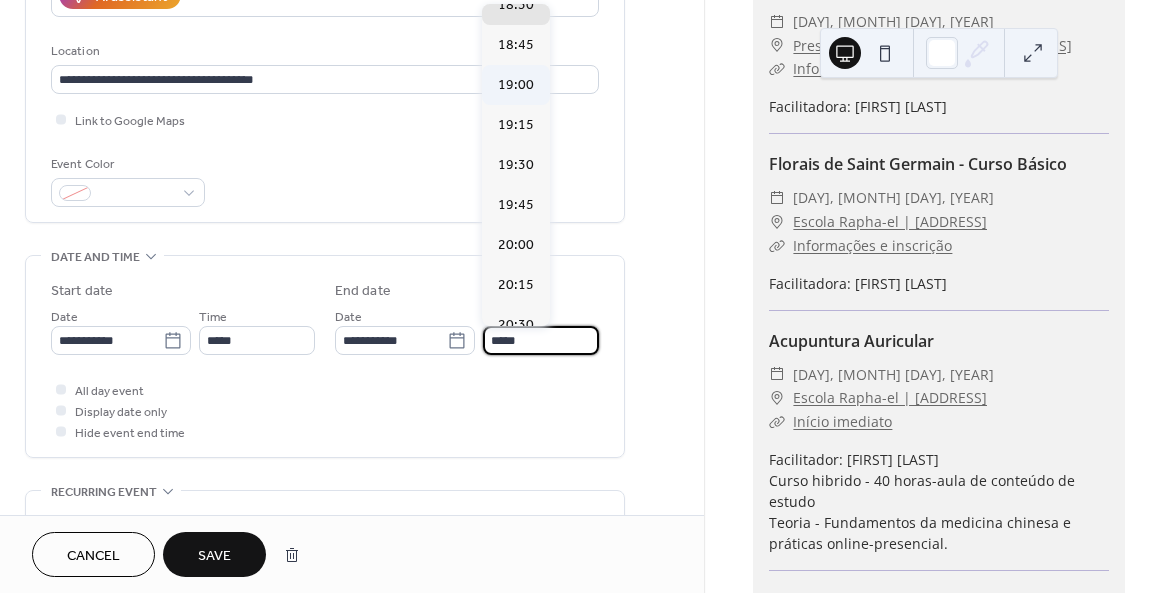 type on "*****" 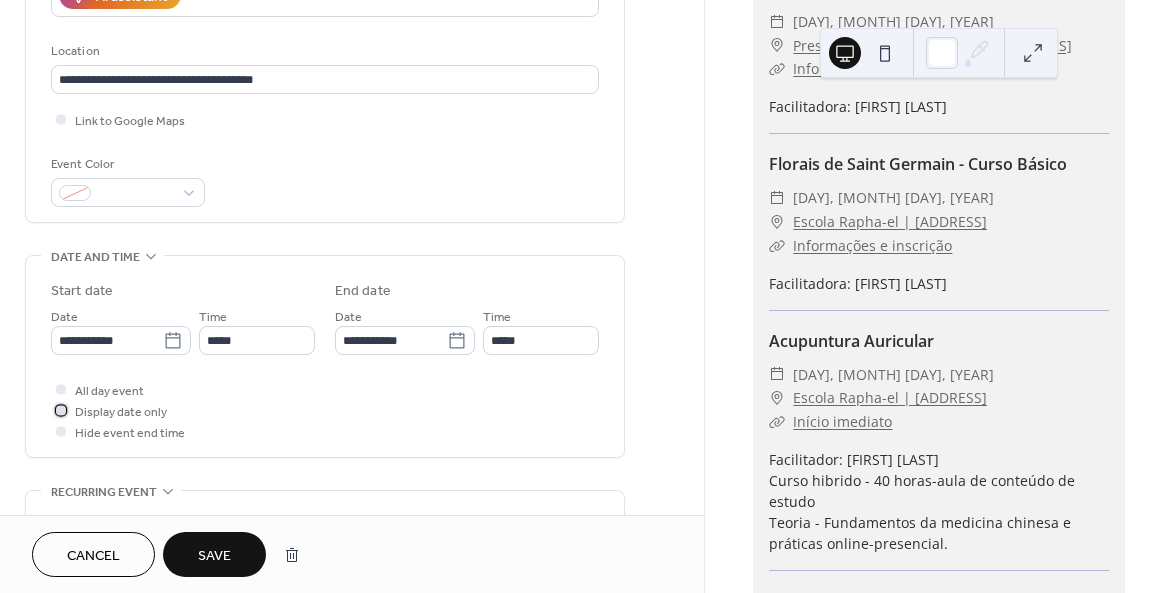 click at bounding box center [61, 410] 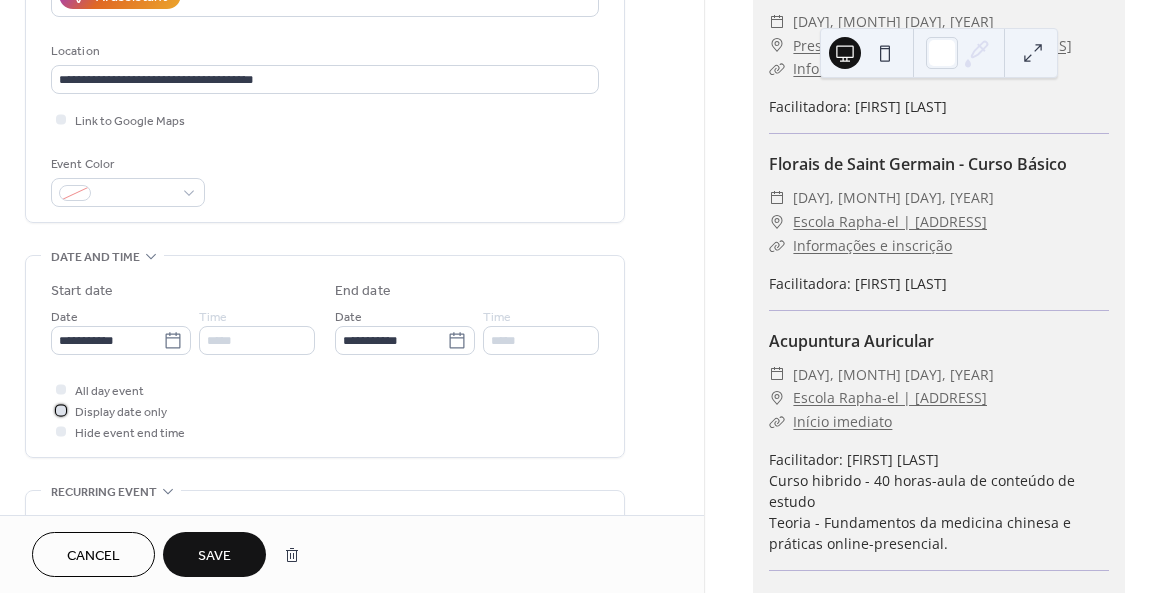 click 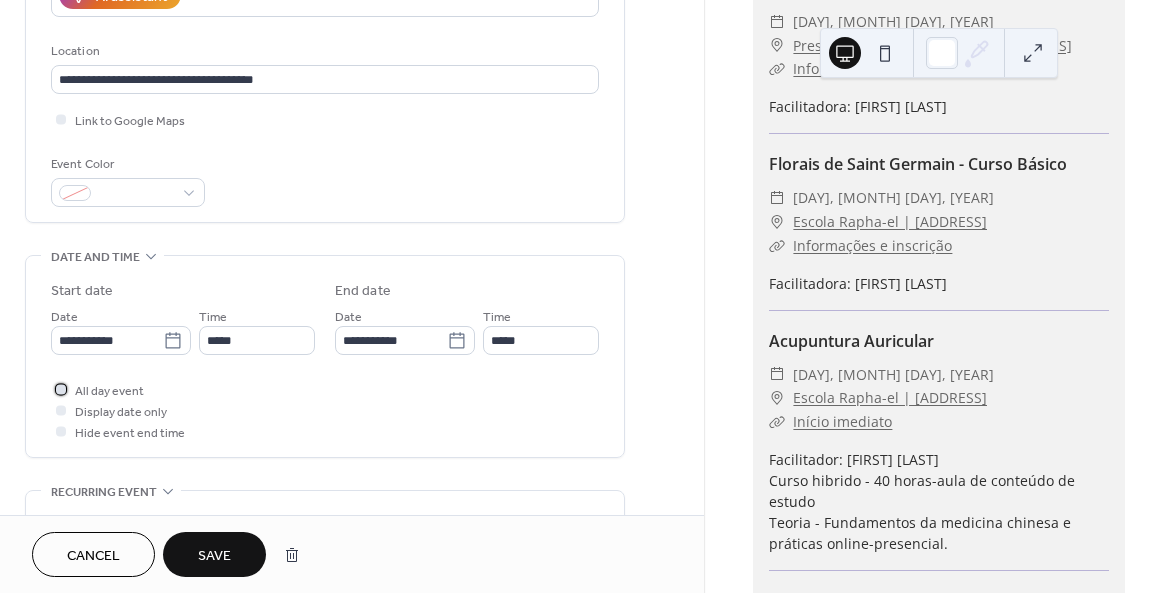 click at bounding box center [61, 389] 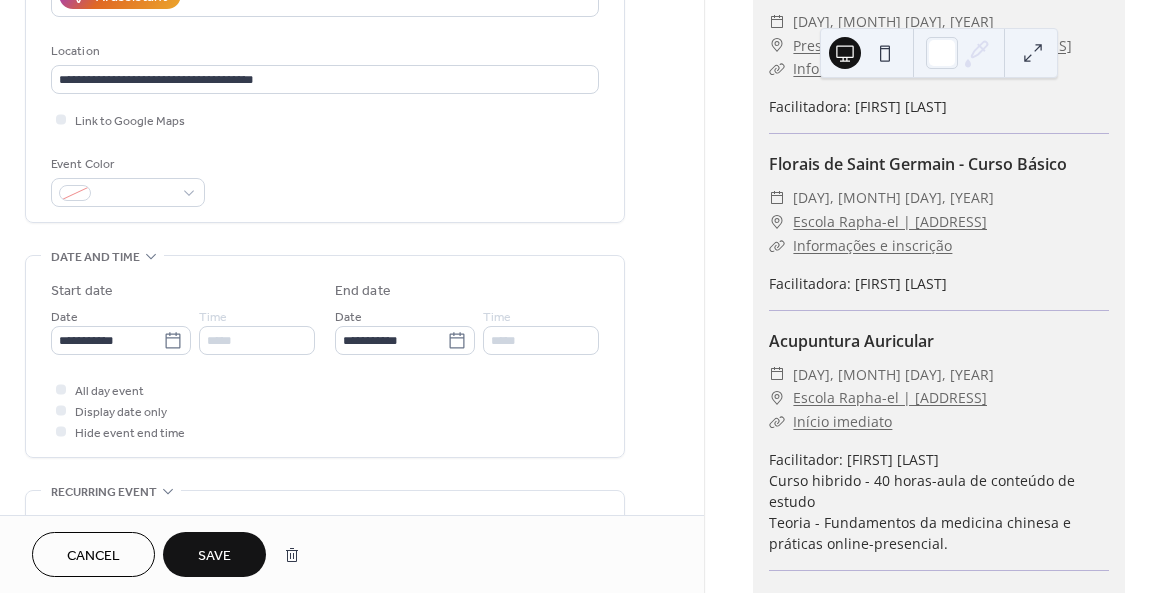 click on "Save" at bounding box center (214, 556) 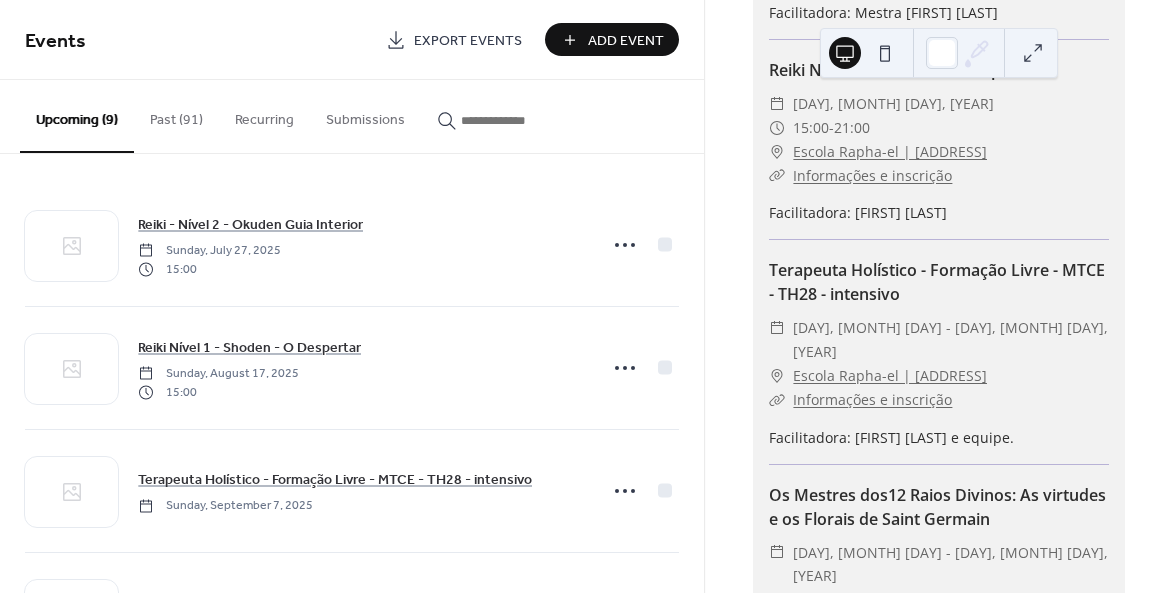 scroll, scrollTop: 0, scrollLeft: 0, axis: both 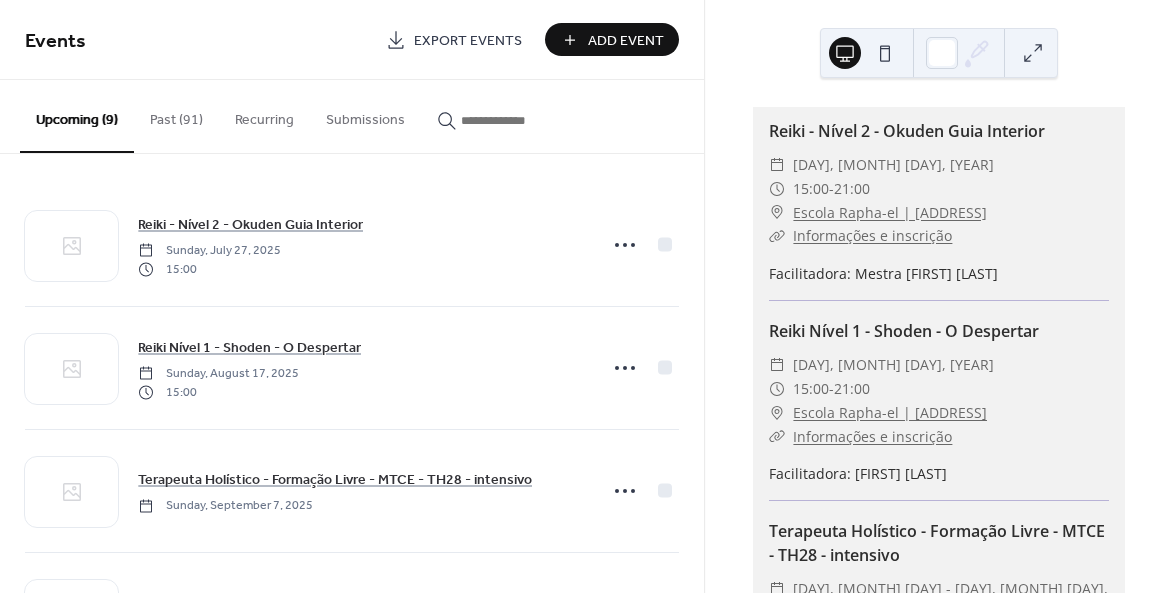 click on "Past  (91)" at bounding box center [176, 115] 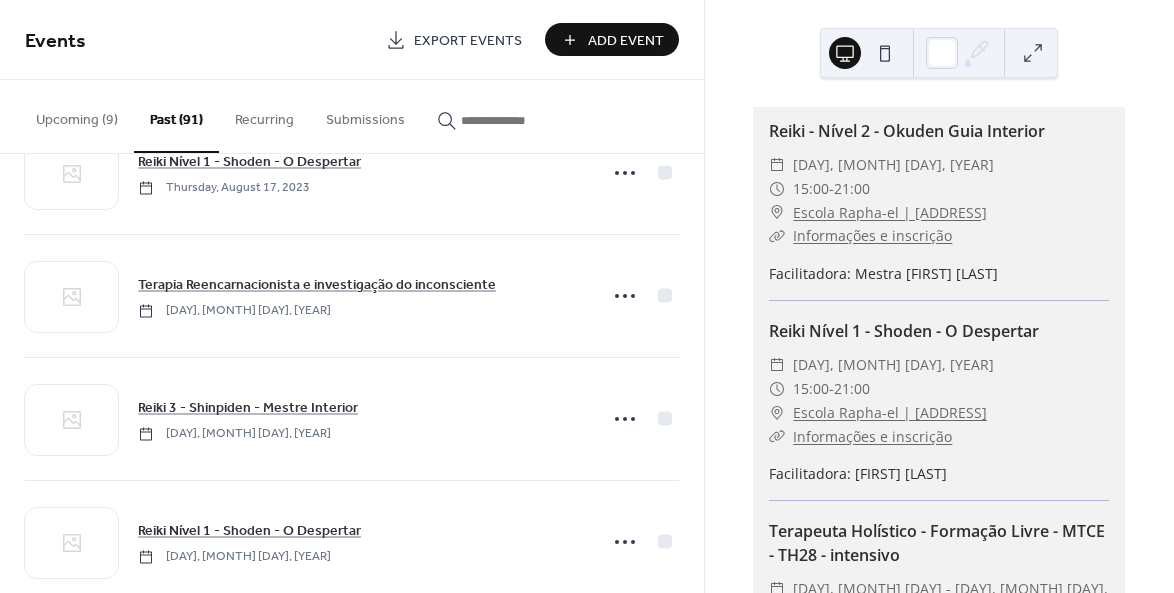 scroll, scrollTop: 1484, scrollLeft: 0, axis: vertical 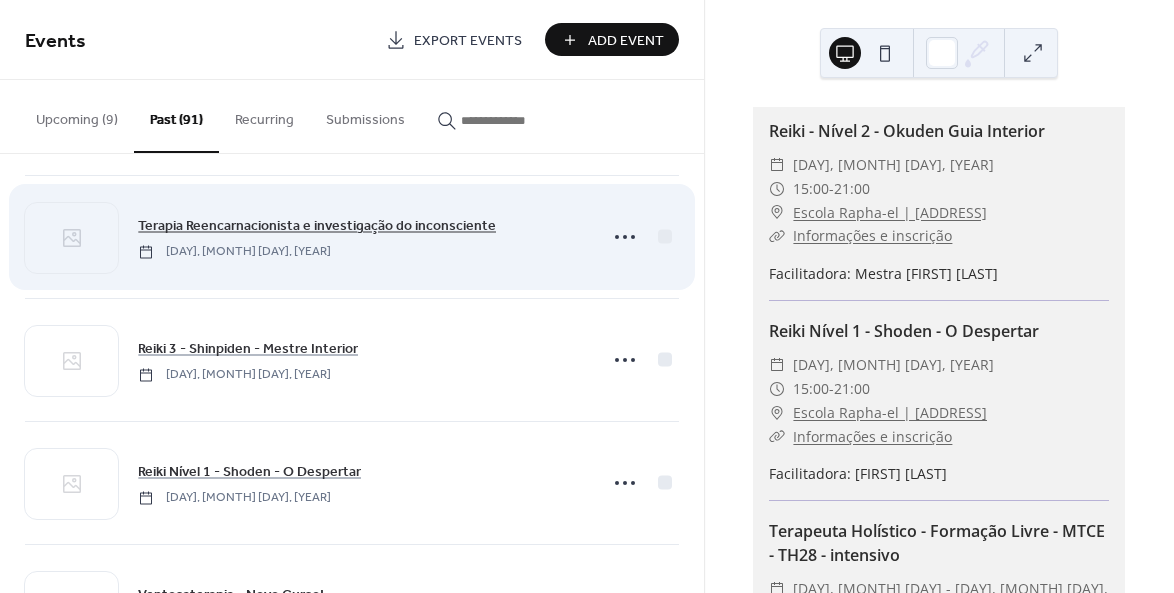 click on "Terapia Reencarnacionista e investigação do inconsciente" at bounding box center [317, 226] 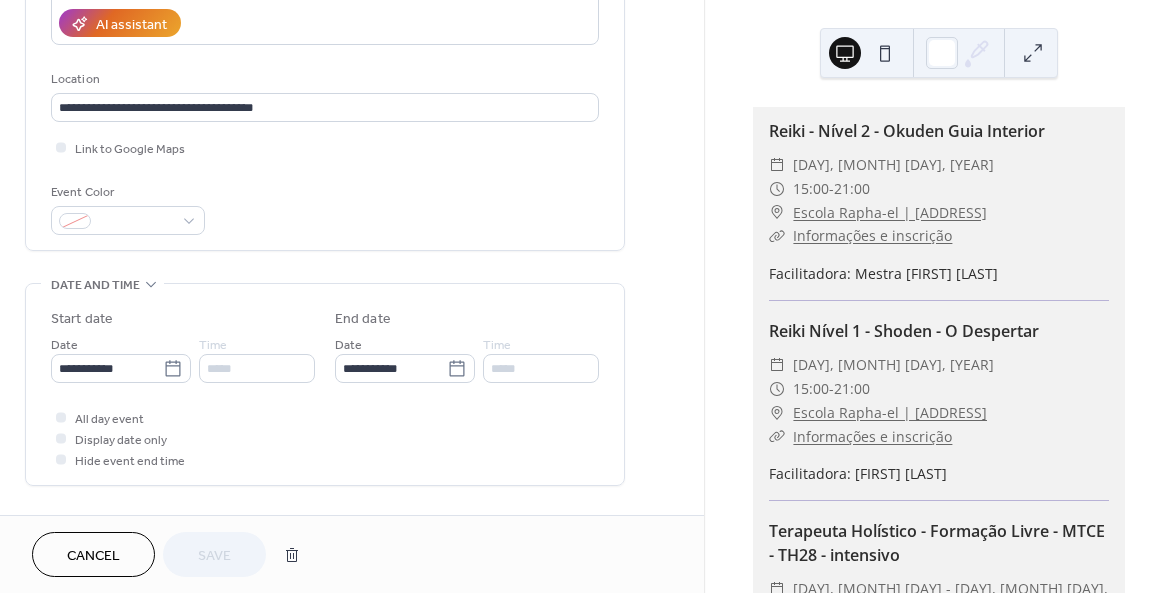 scroll, scrollTop: 372, scrollLeft: 0, axis: vertical 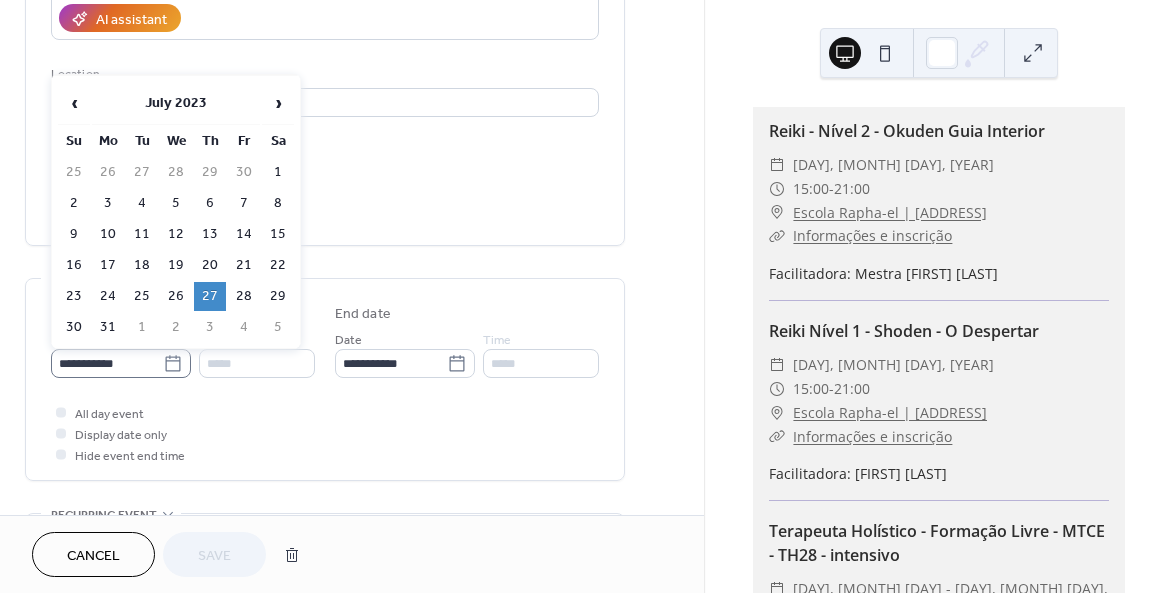 click 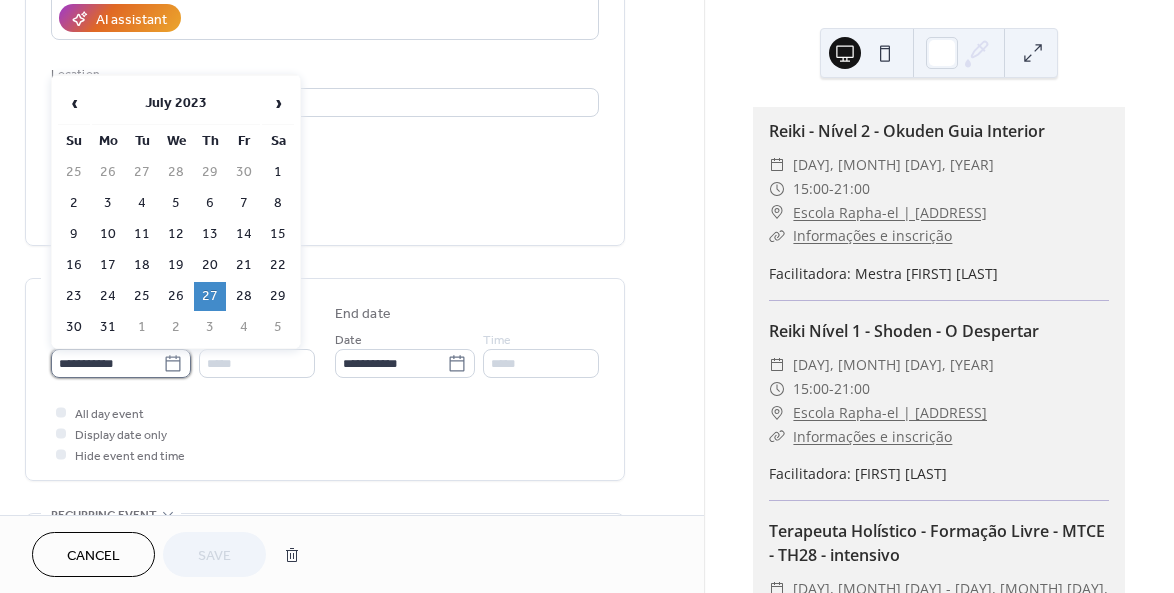 click on "**********" at bounding box center (107, 363) 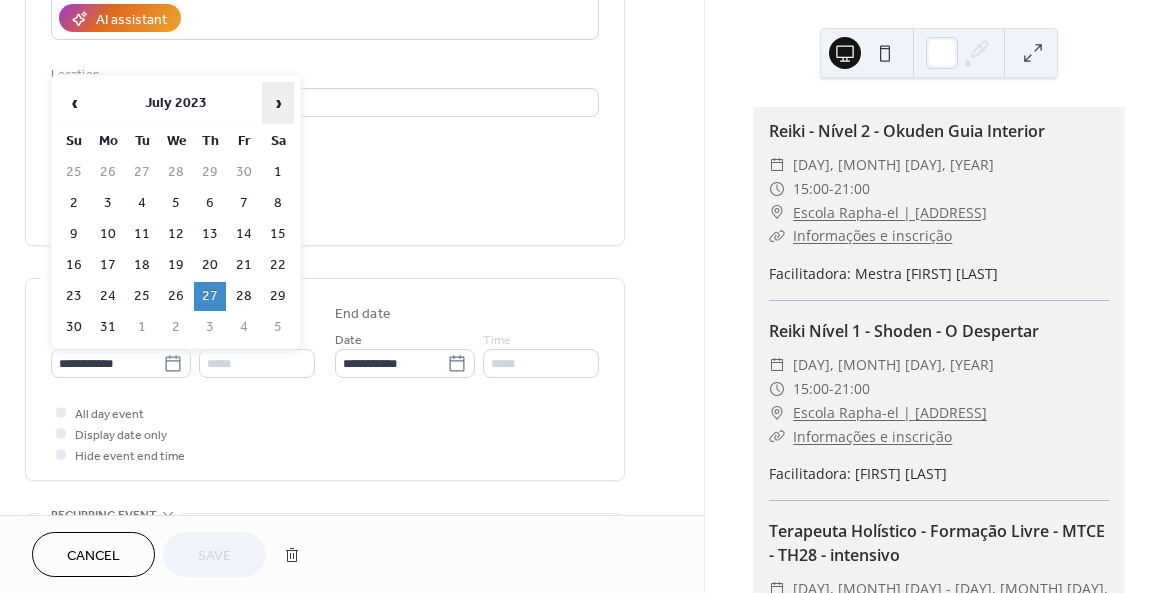 click on "›" at bounding box center [278, 103] 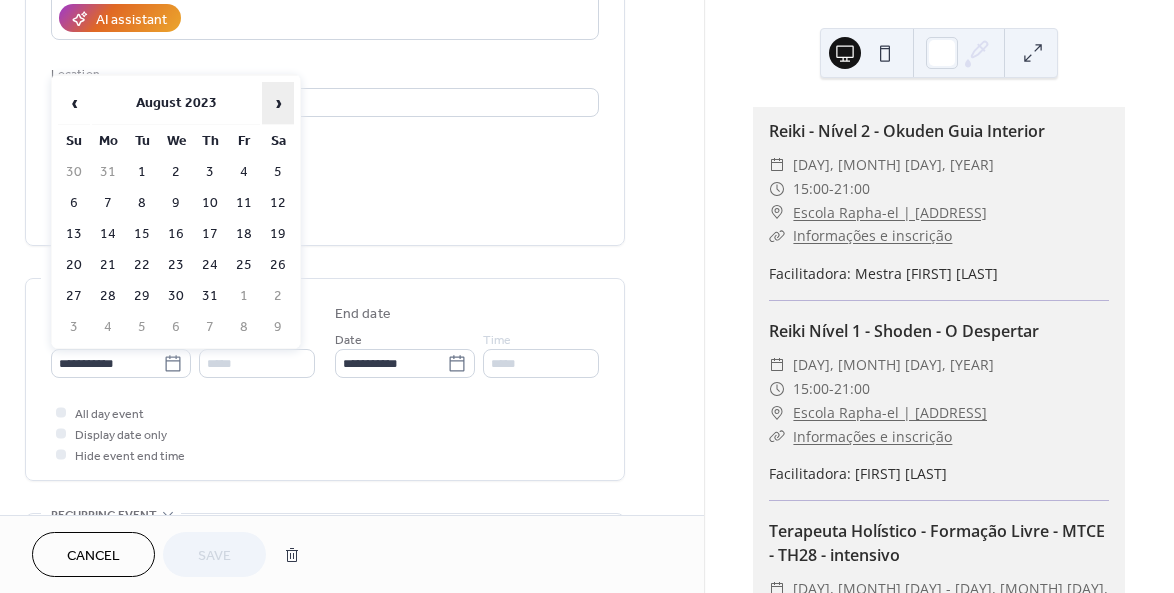 click on "›" at bounding box center [278, 103] 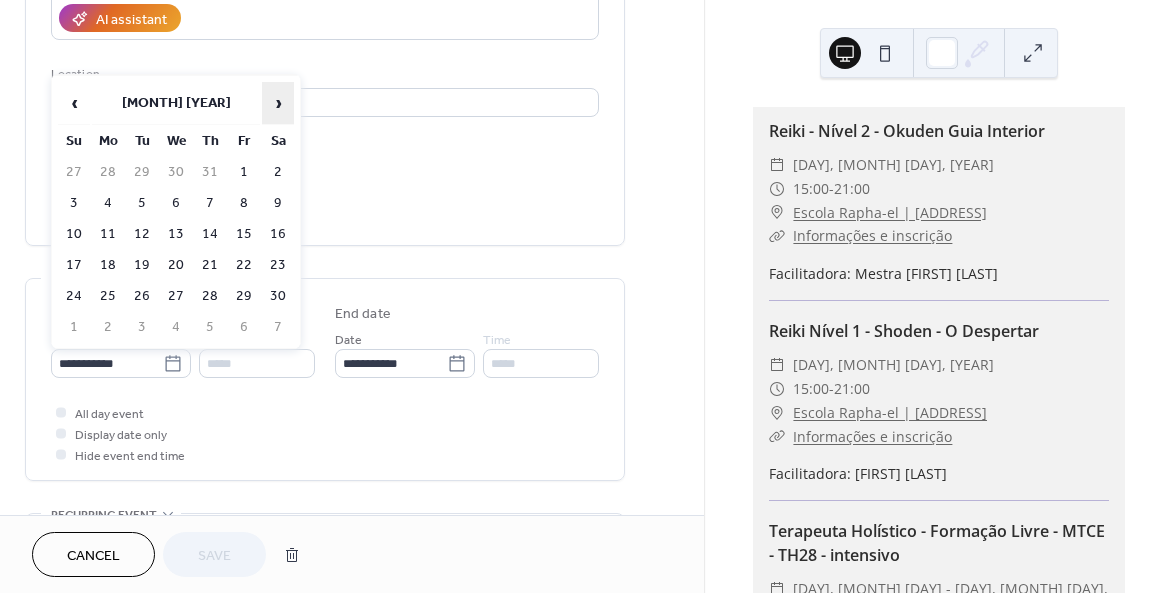 click on "›" at bounding box center (278, 103) 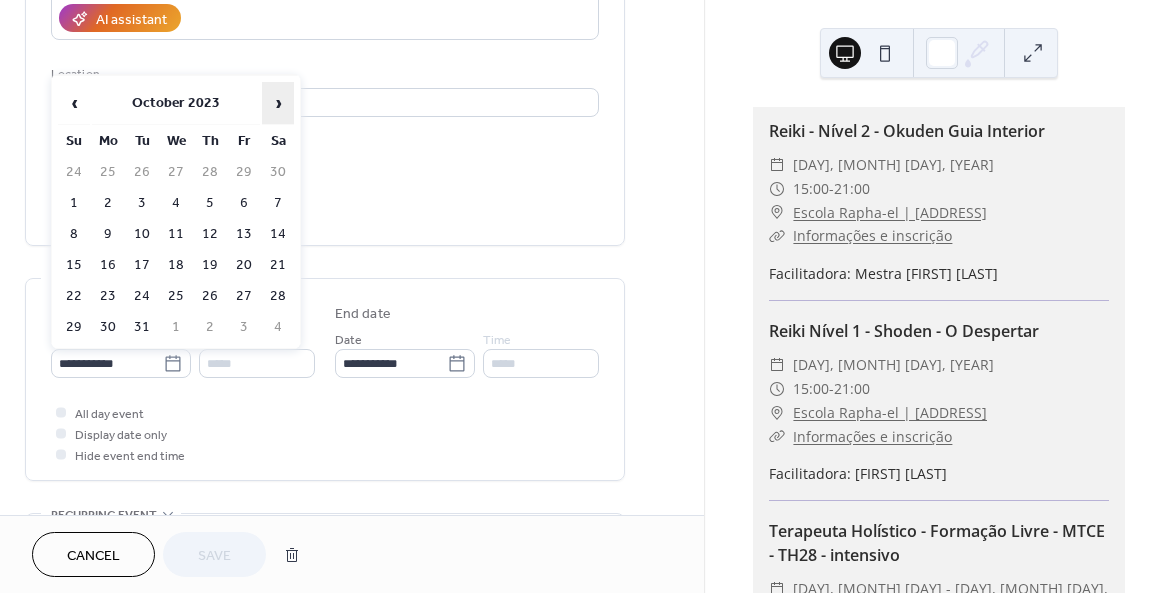 click on "›" at bounding box center (278, 103) 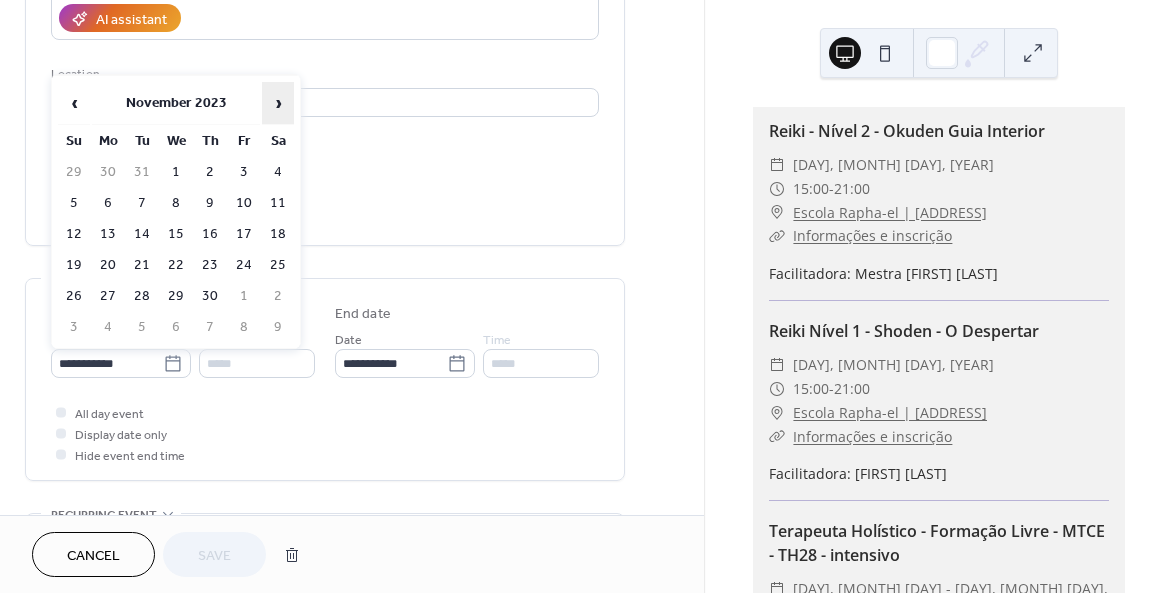 click on "›" at bounding box center [278, 103] 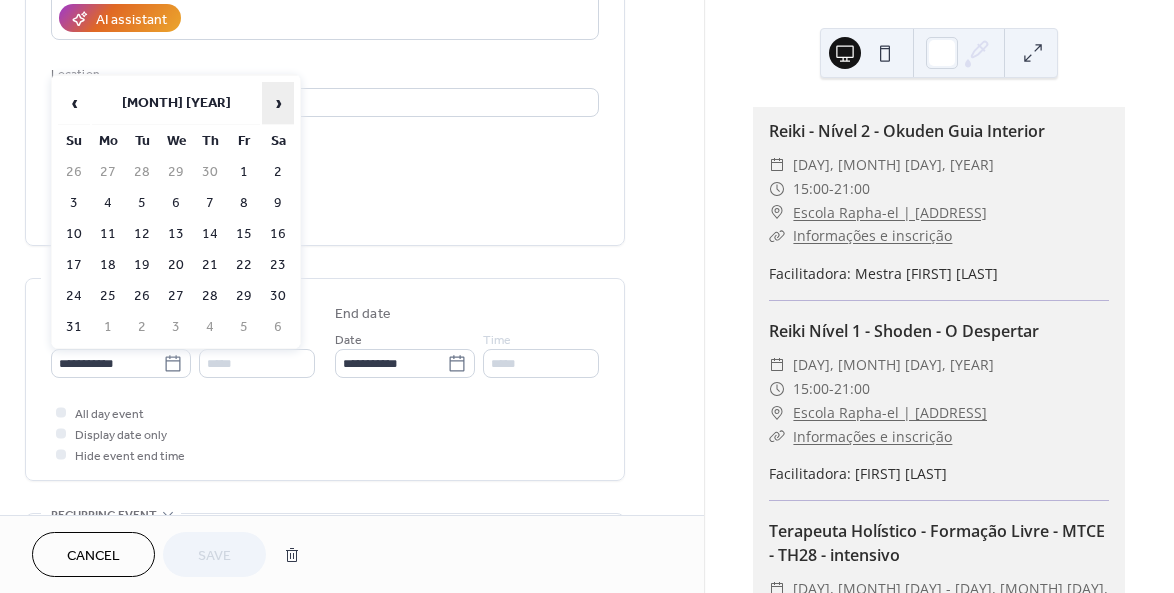 click on "›" at bounding box center (278, 103) 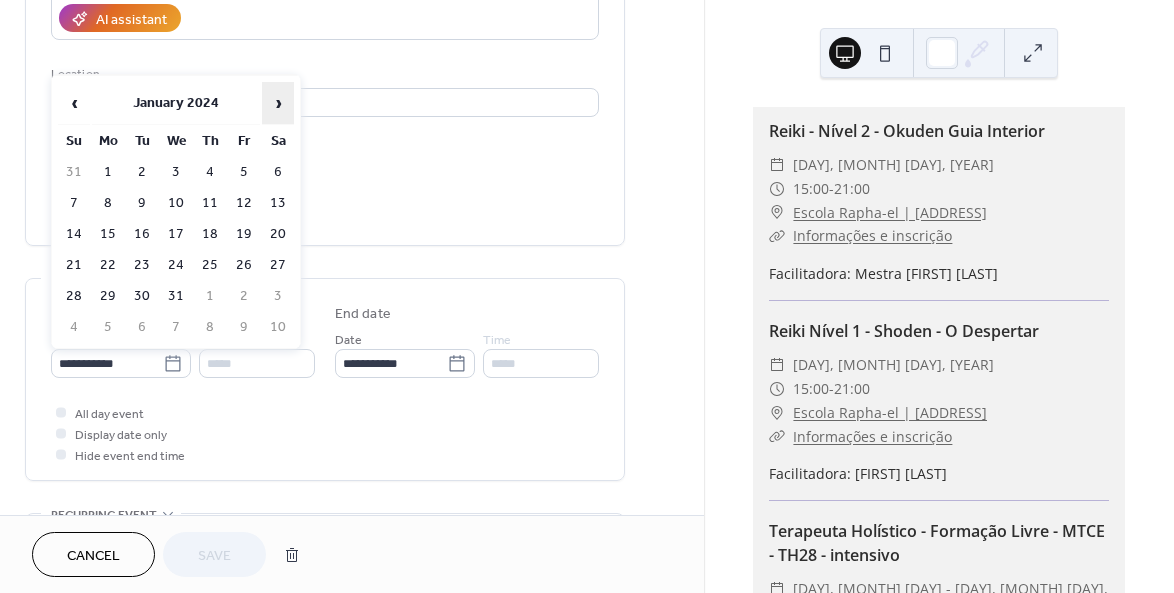 click on "›" at bounding box center (278, 103) 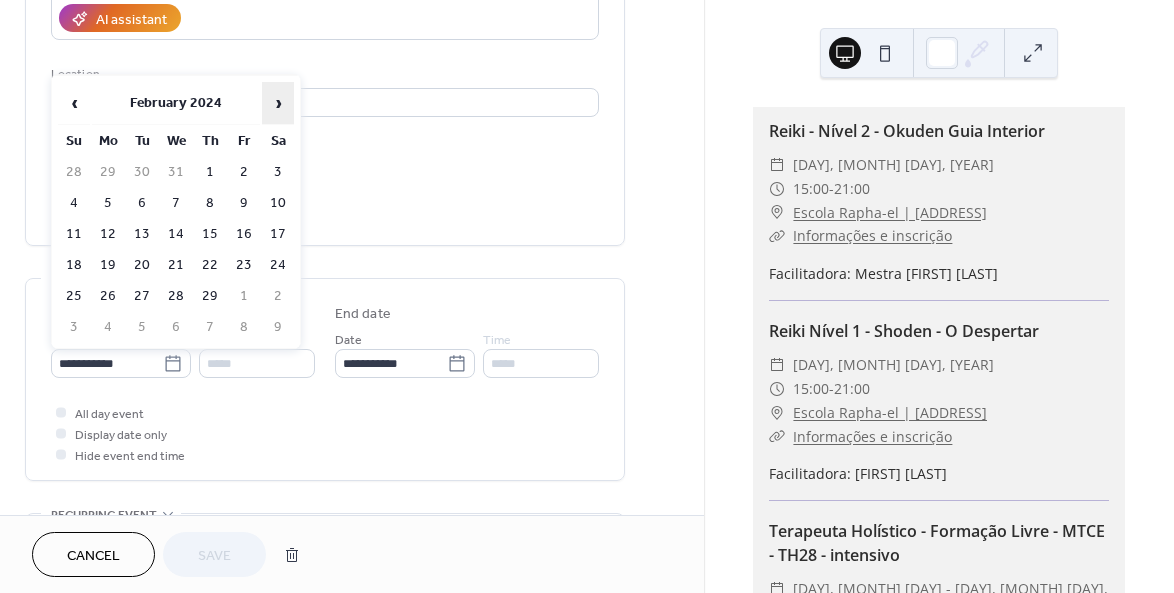 click on "›" at bounding box center (278, 103) 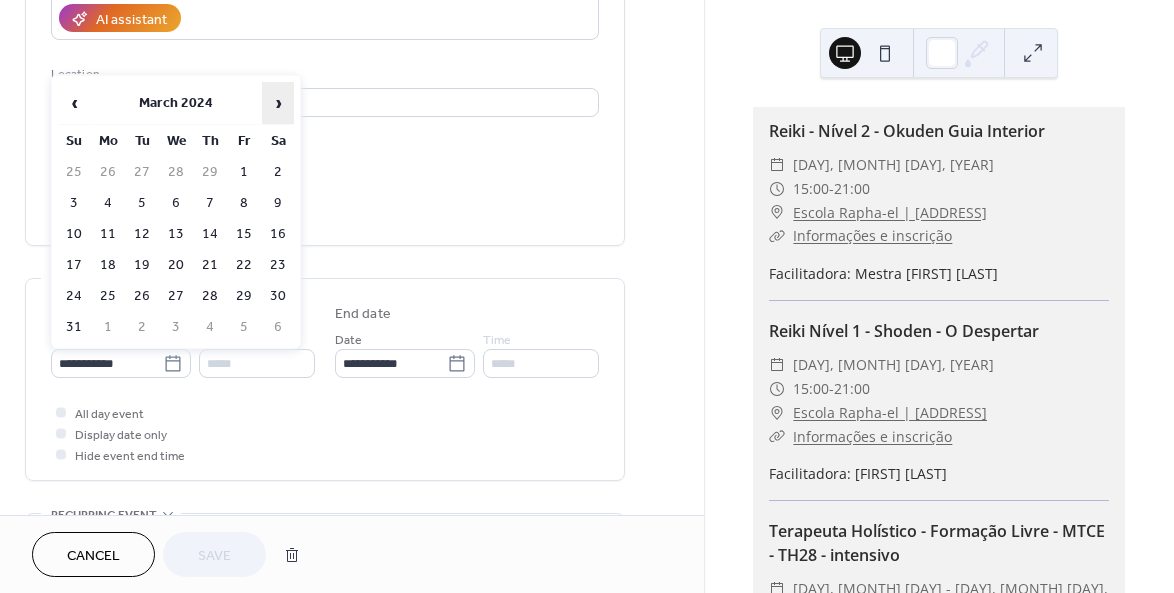 click on "›" at bounding box center (278, 103) 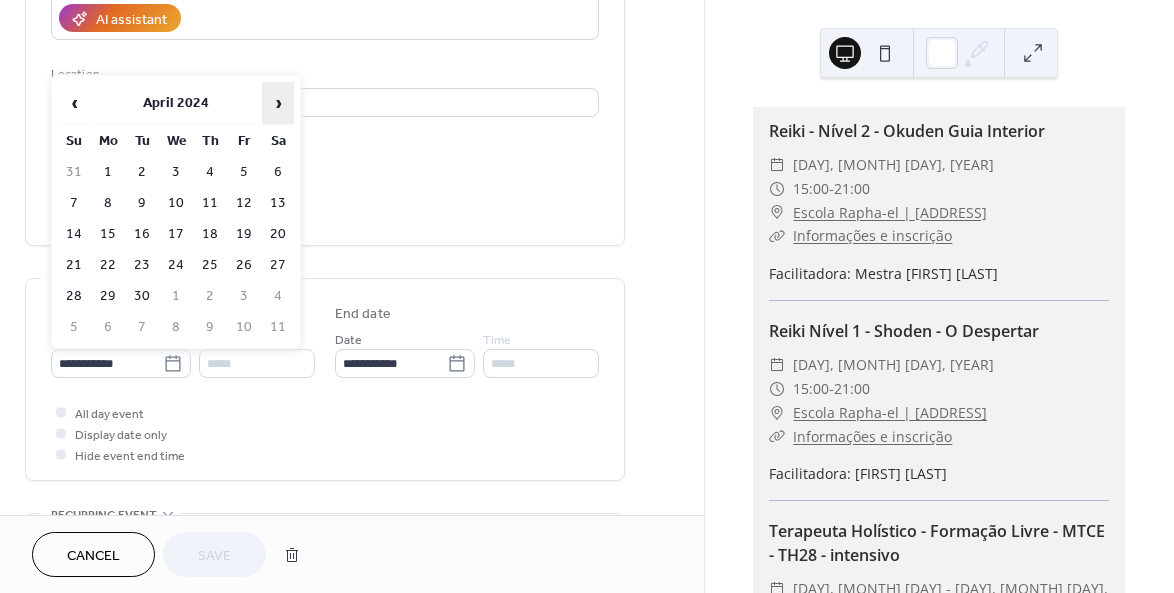 click on "›" at bounding box center (278, 103) 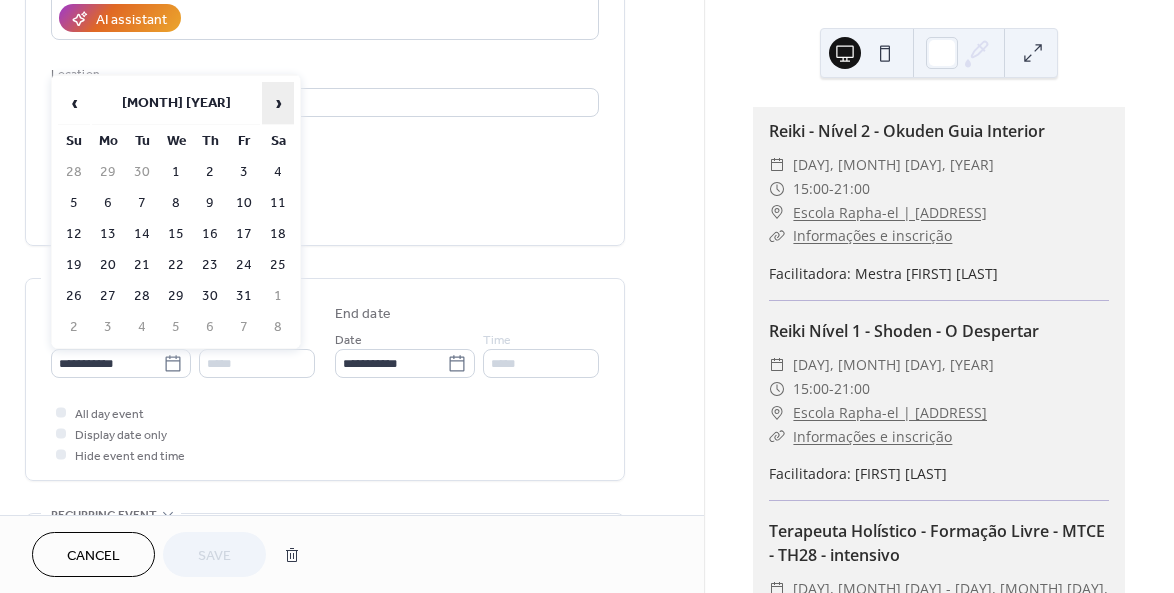 click on "›" at bounding box center [278, 103] 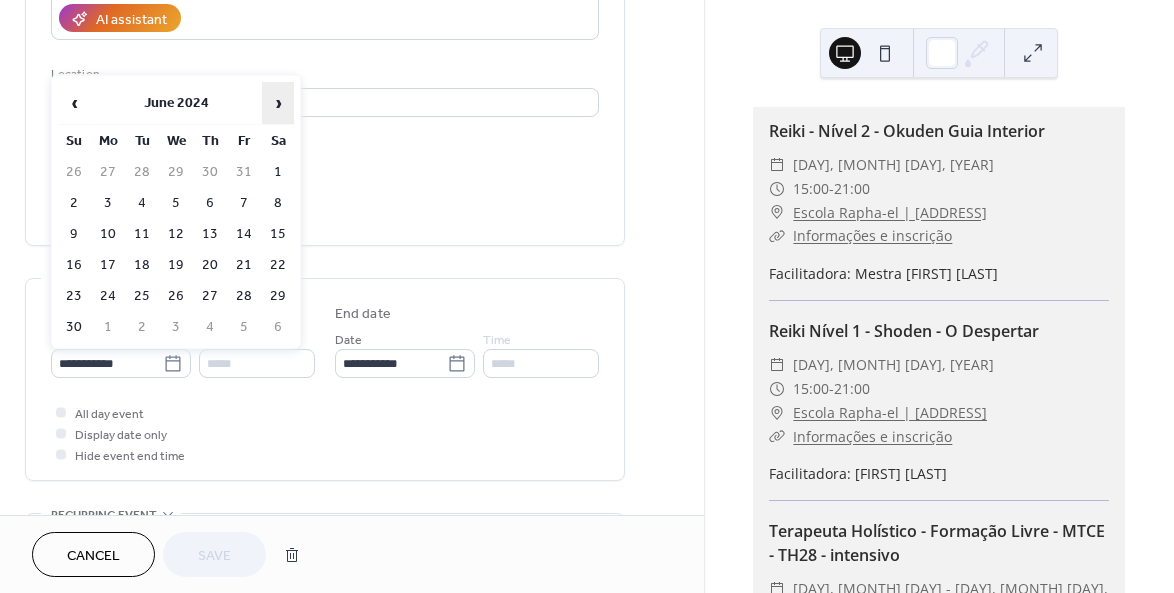 click on "›" at bounding box center (278, 103) 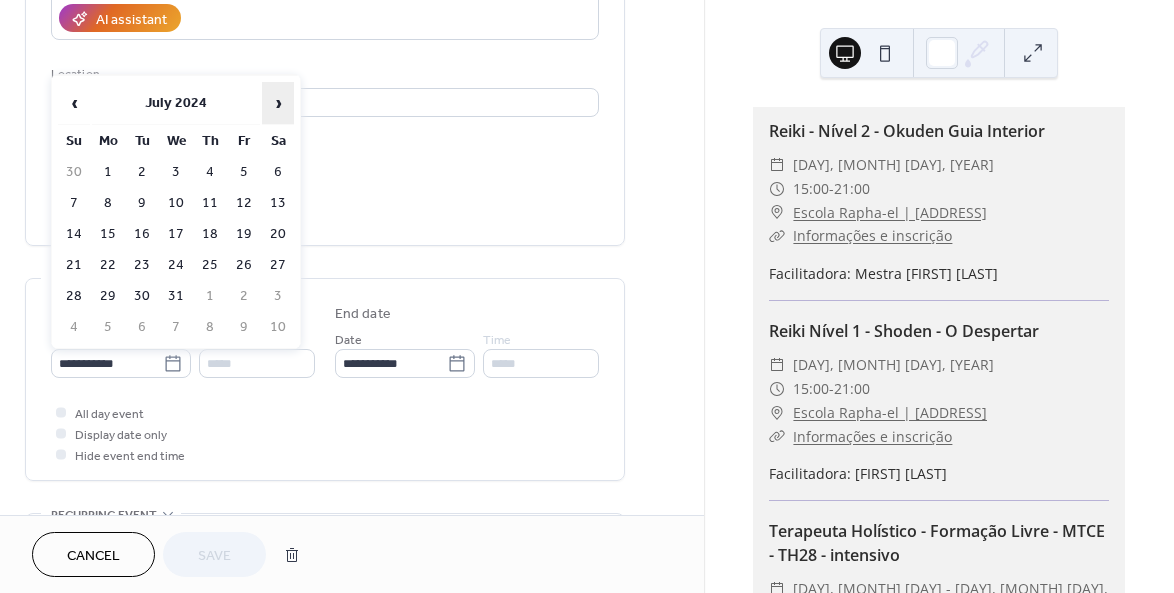 click on "›" at bounding box center (278, 103) 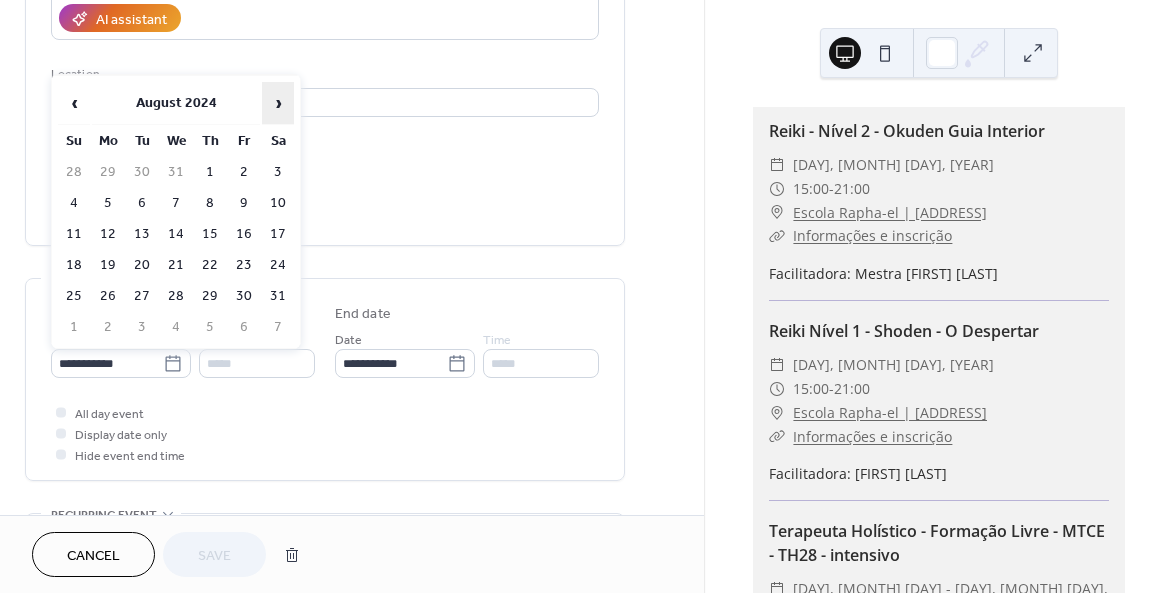 click on "›" at bounding box center [278, 103] 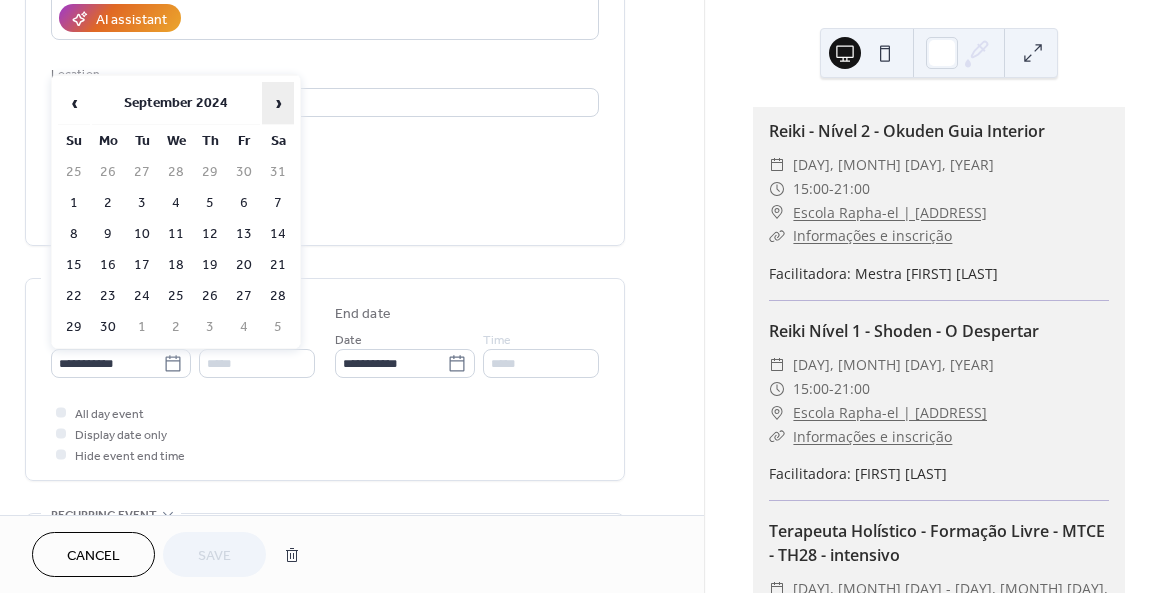 click on "›" at bounding box center (278, 103) 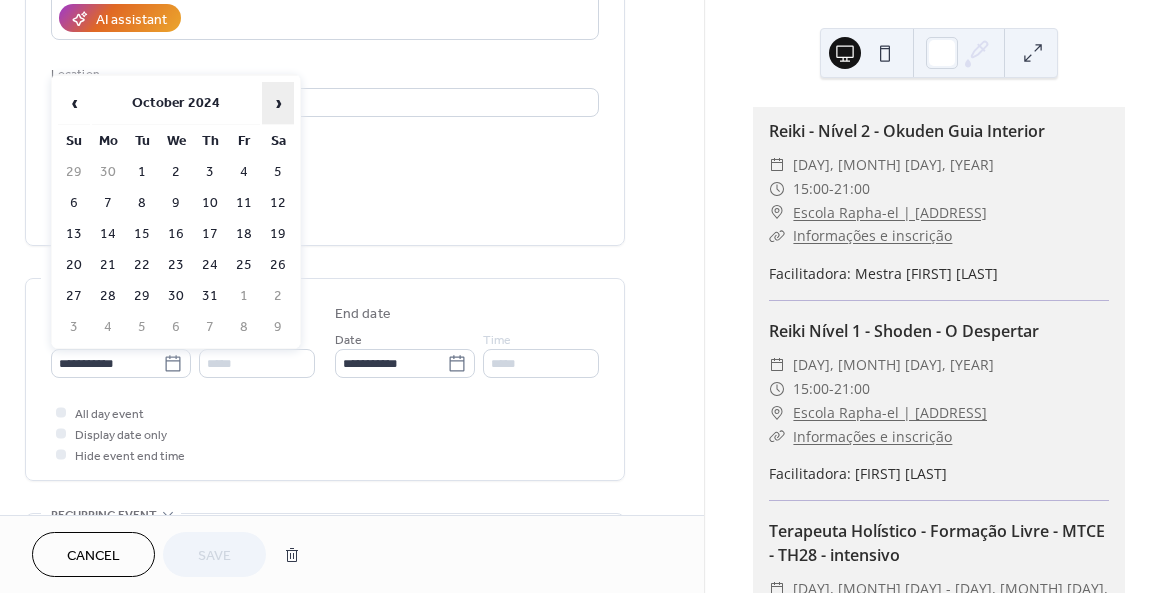 click on "›" at bounding box center (278, 103) 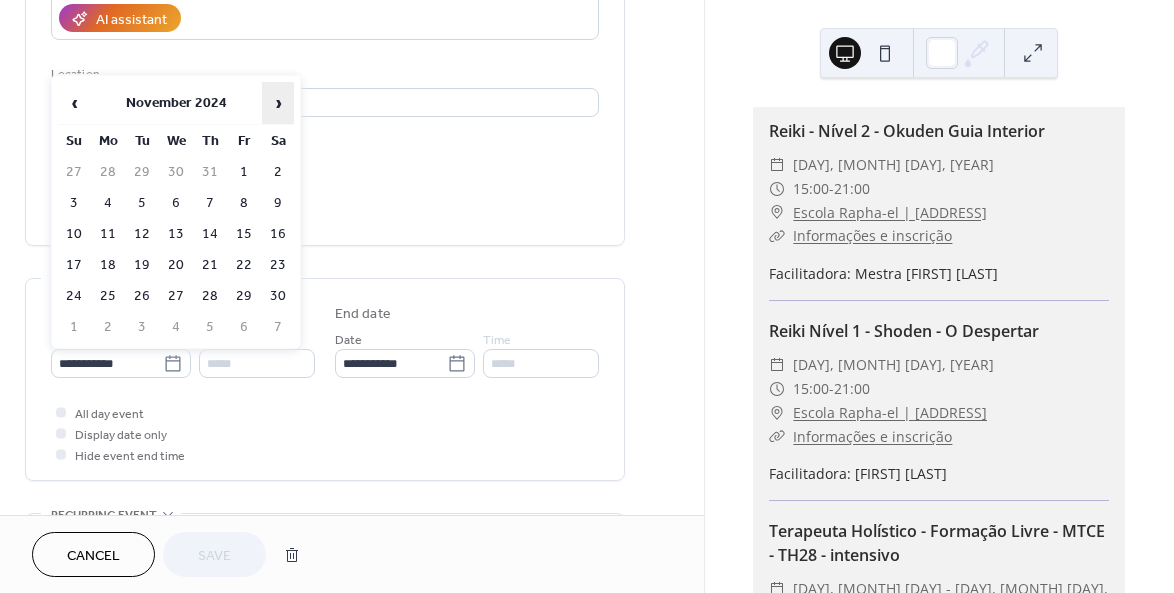 click on "›" at bounding box center [278, 103] 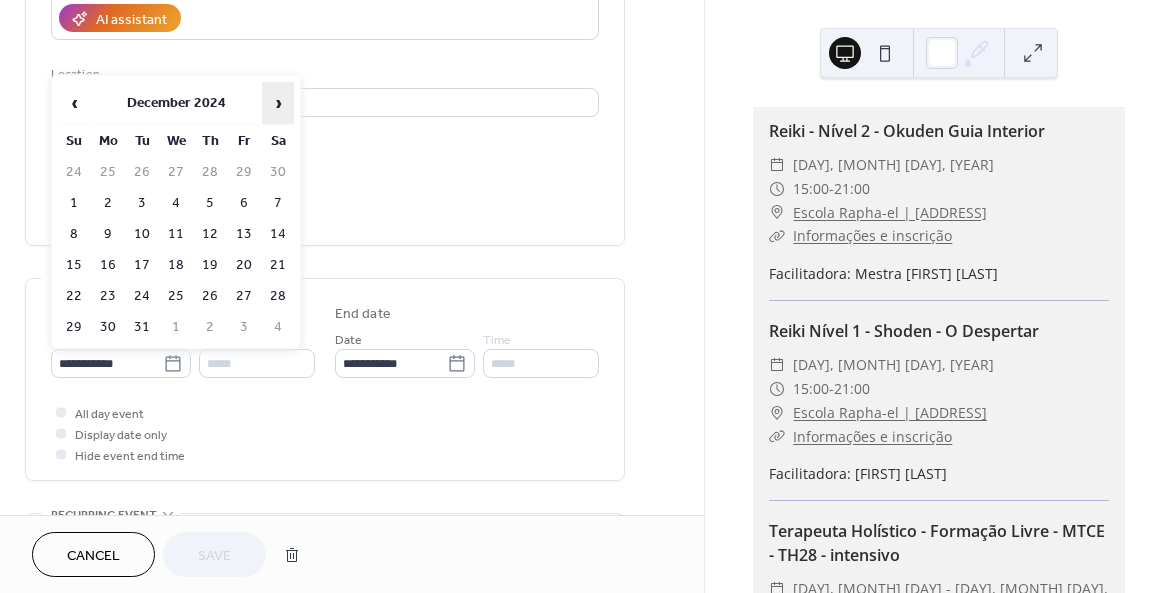 click on "›" at bounding box center (278, 103) 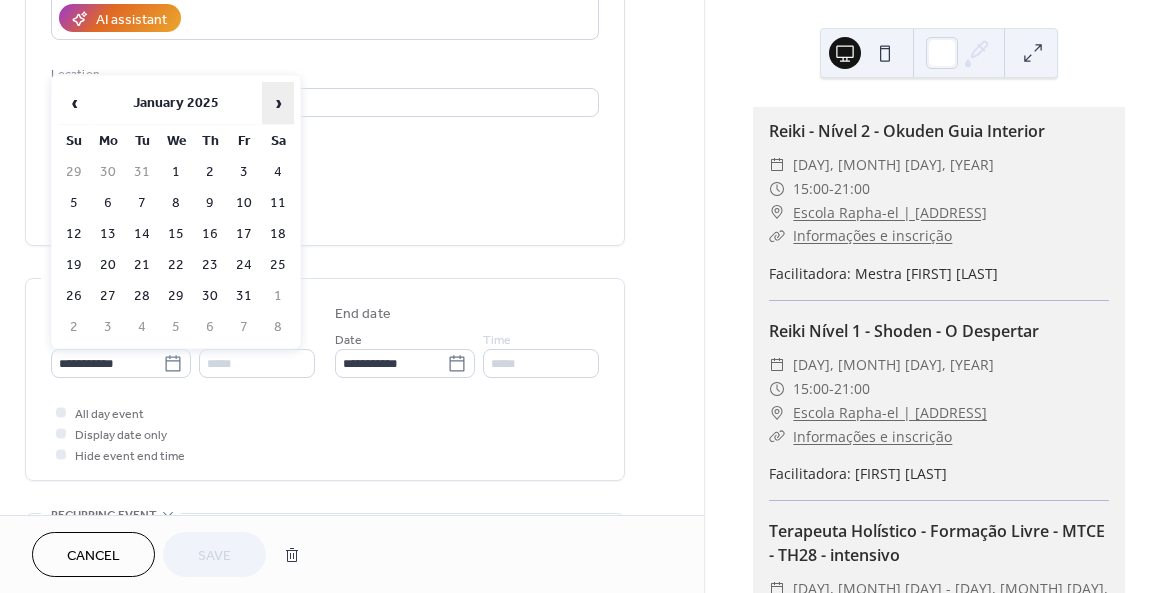 click on "›" at bounding box center [278, 103] 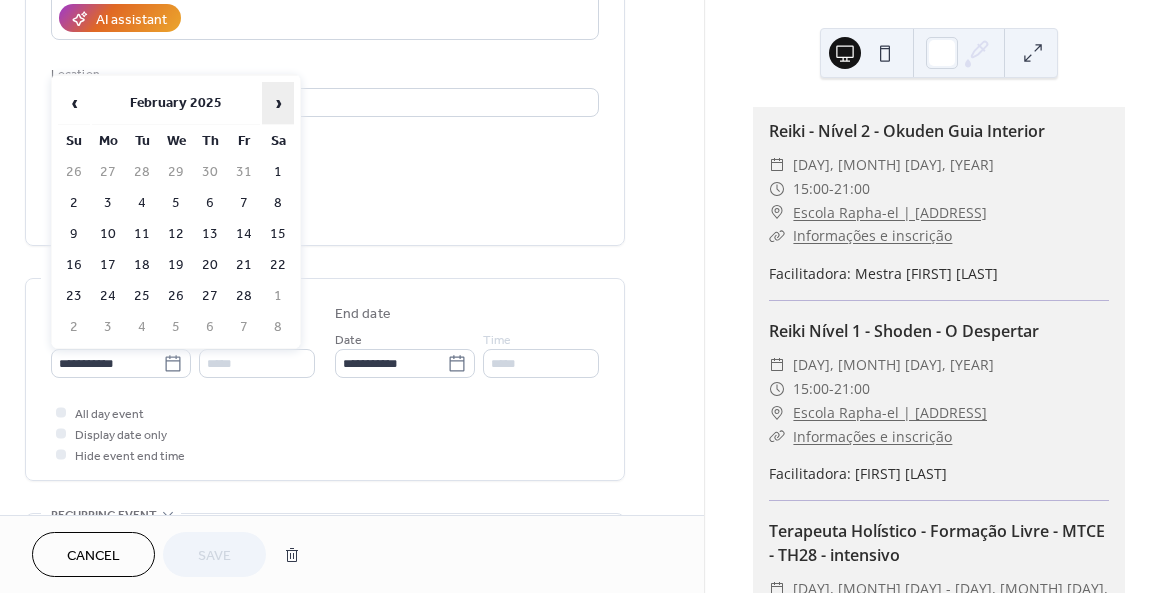 click on "›" at bounding box center (278, 103) 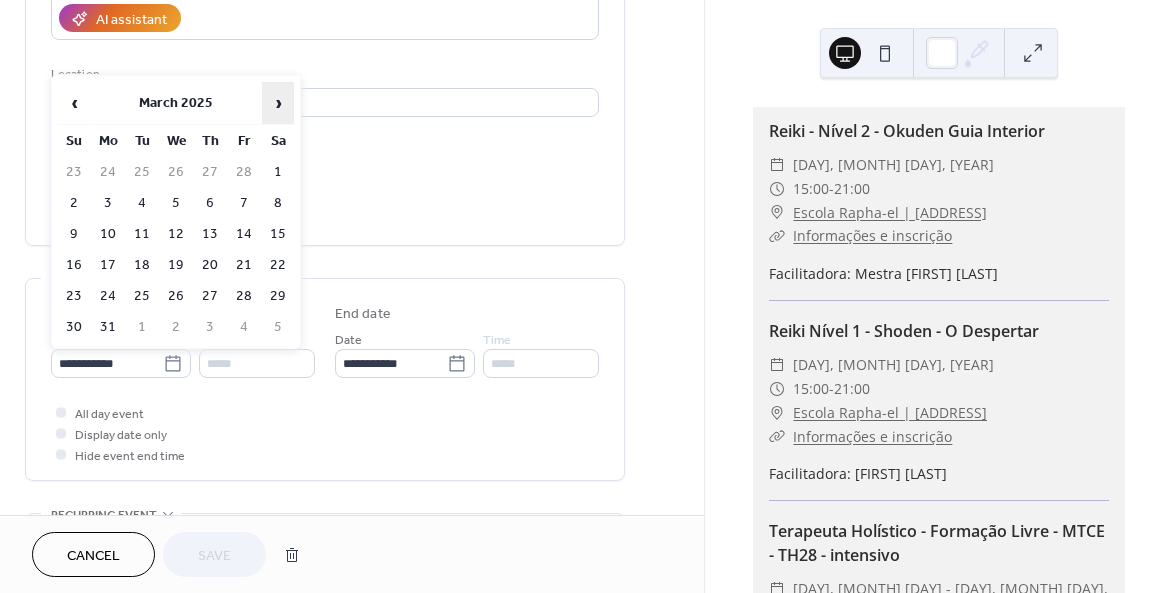 click on "›" at bounding box center [278, 103] 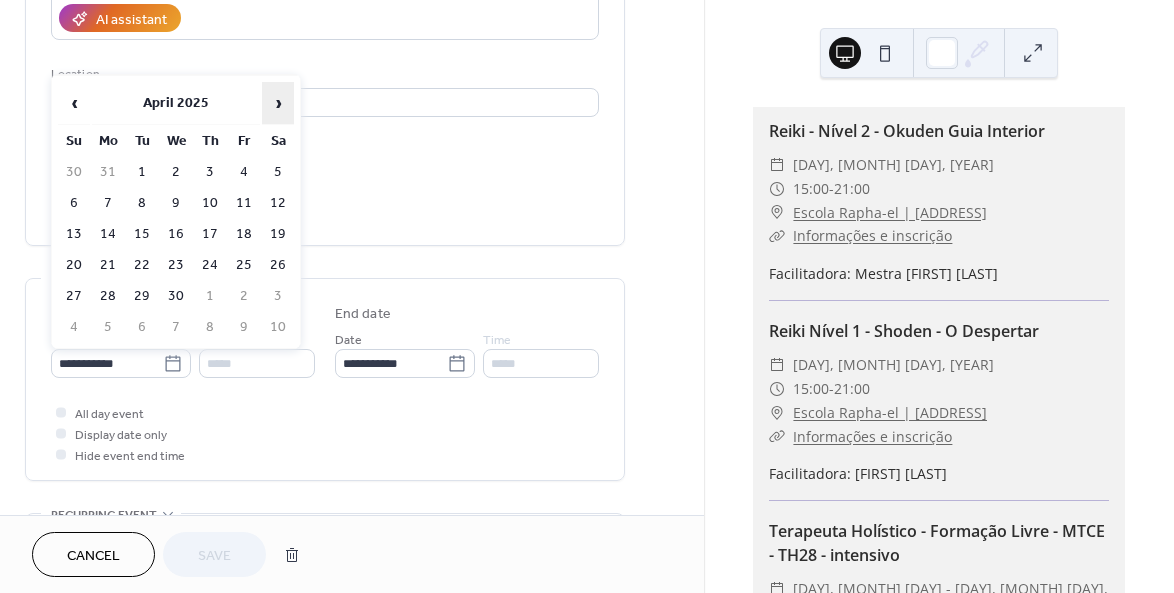 click on "›" at bounding box center (278, 103) 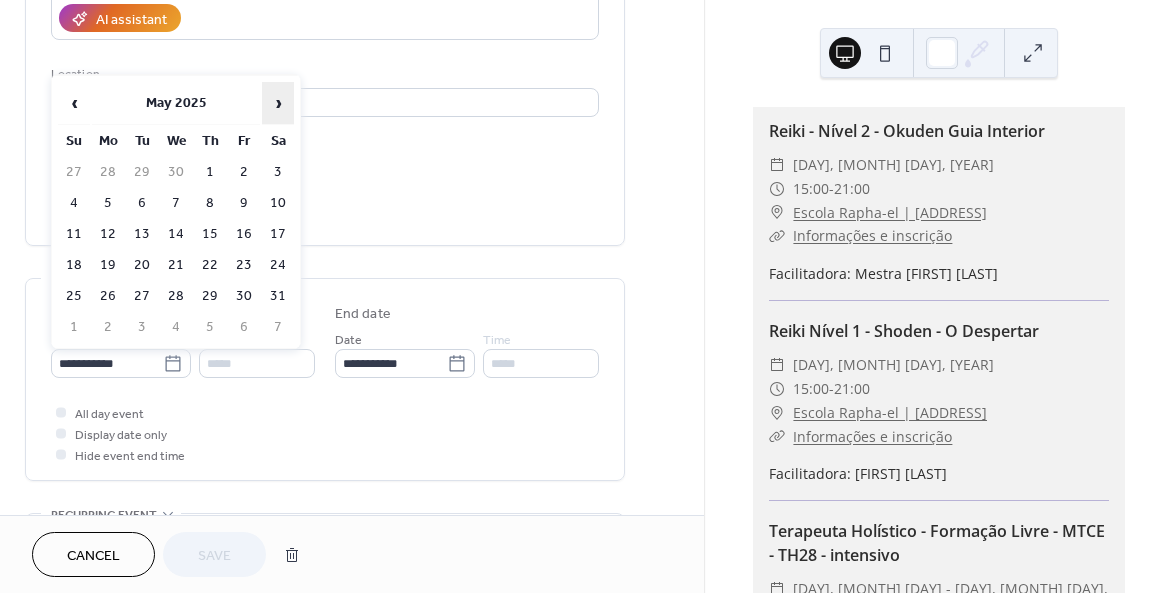 click on "›" at bounding box center [278, 103] 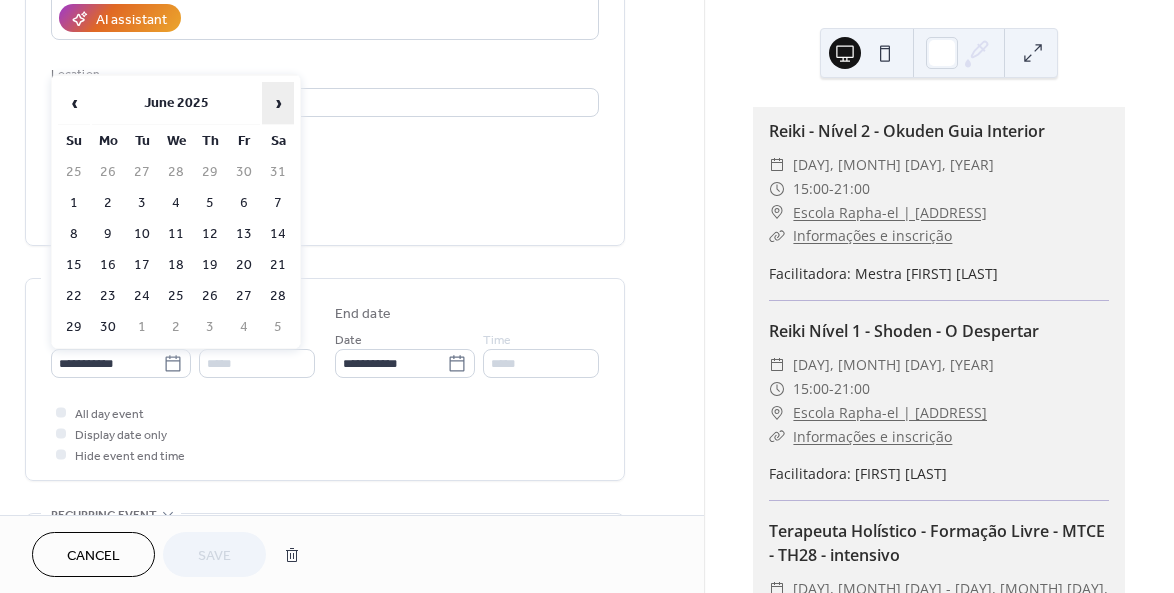 click on "›" at bounding box center (278, 103) 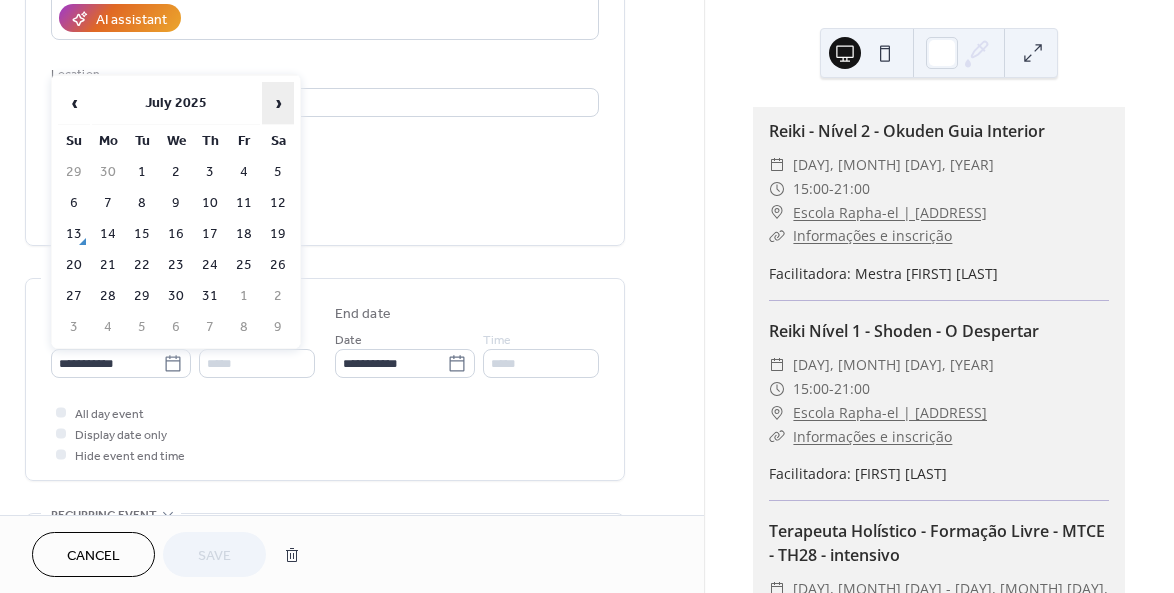 click on "›" at bounding box center [278, 103] 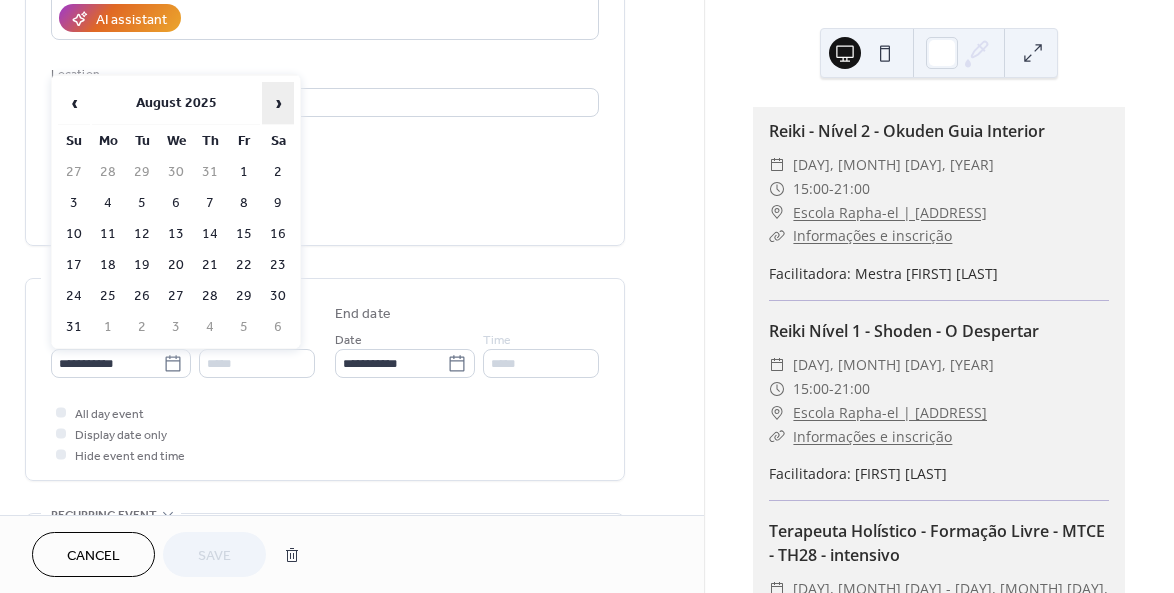 click on "›" at bounding box center [278, 103] 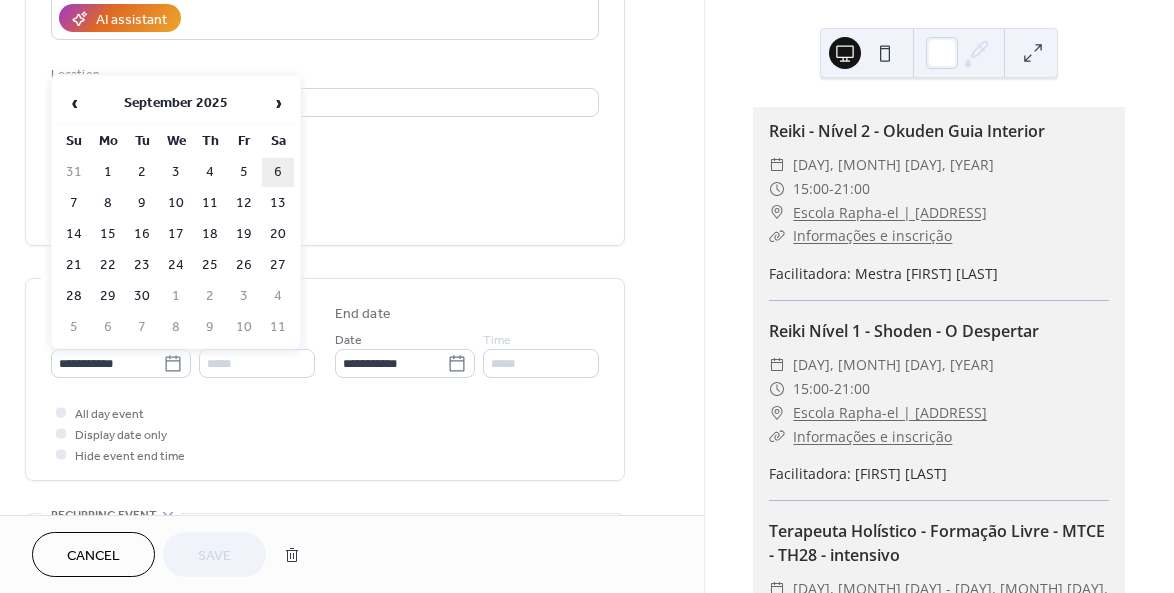 click on "6" at bounding box center [278, 172] 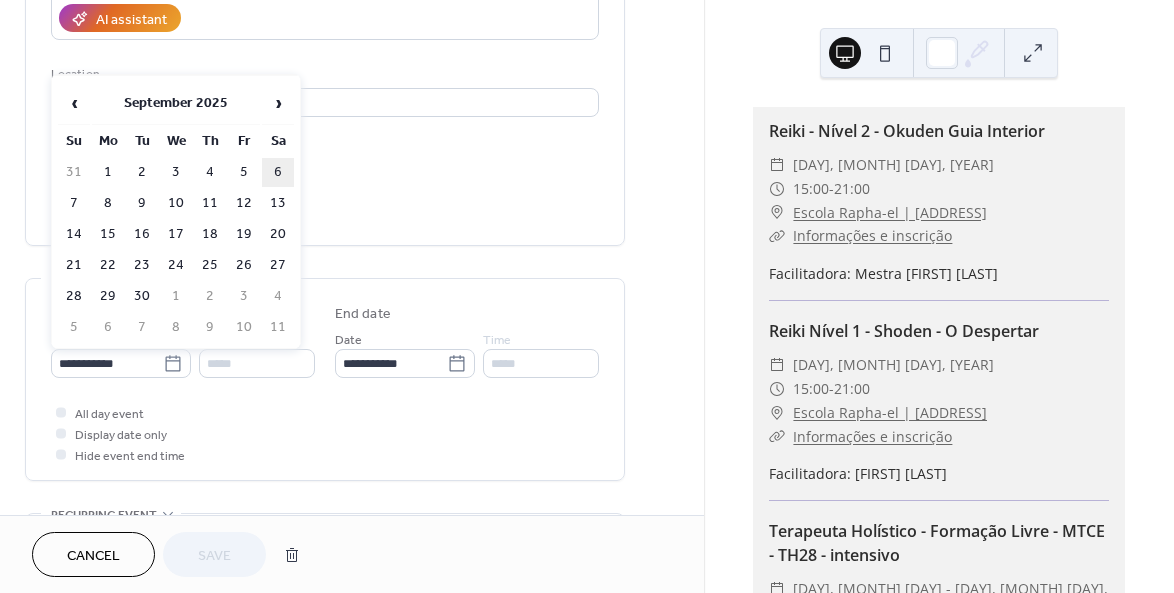 type on "**********" 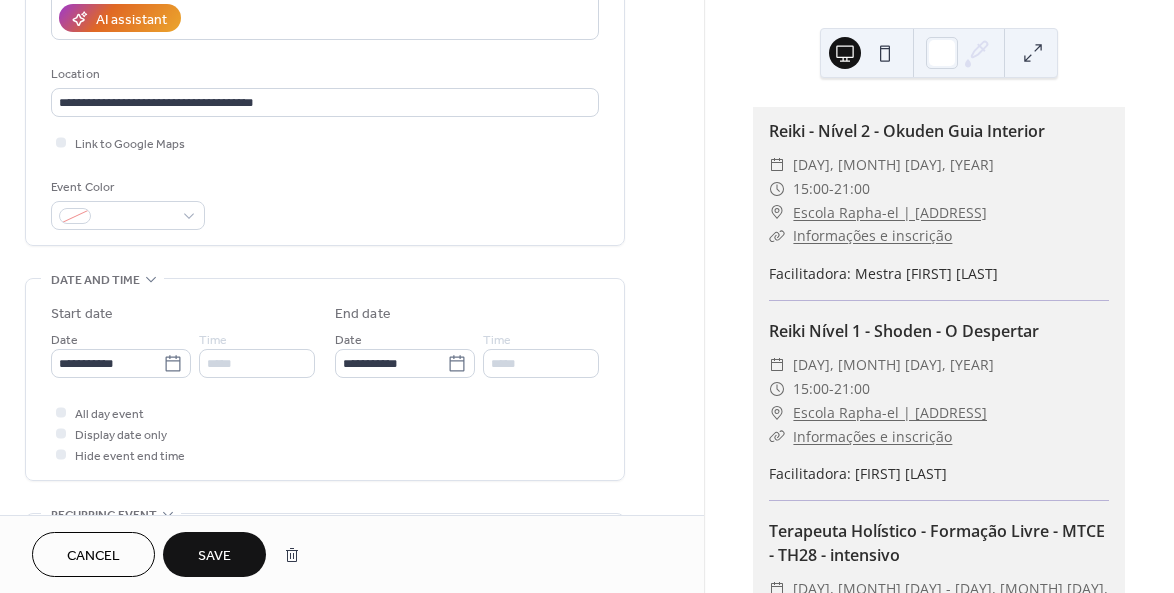 click at bounding box center (61, 433) 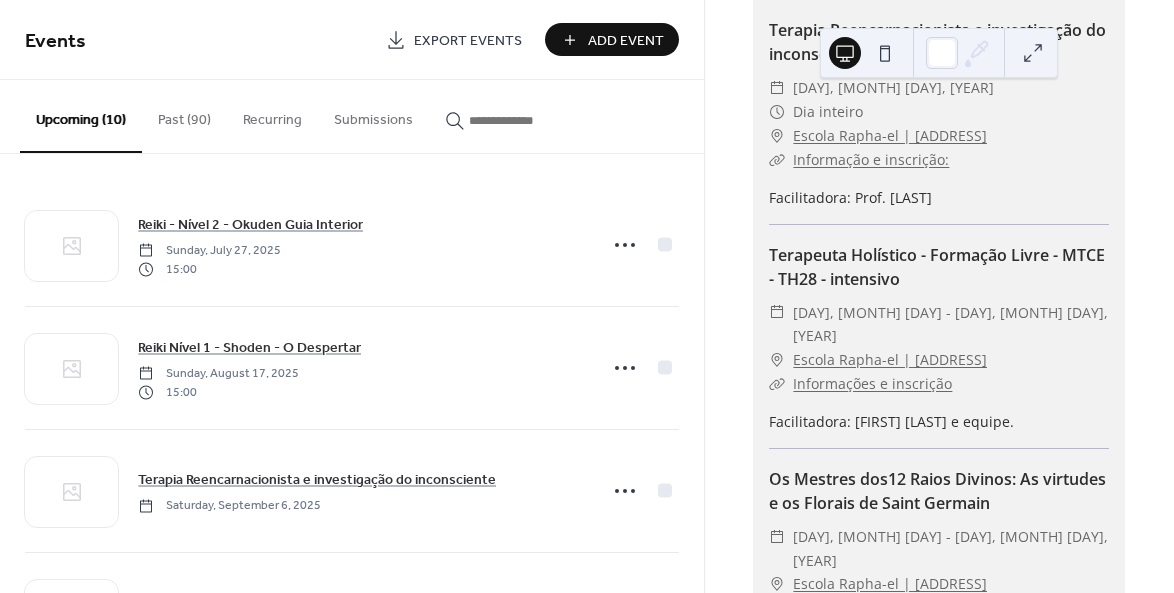 scroll, scrollTop: 502, scrollLeft: 0, axis: vertical 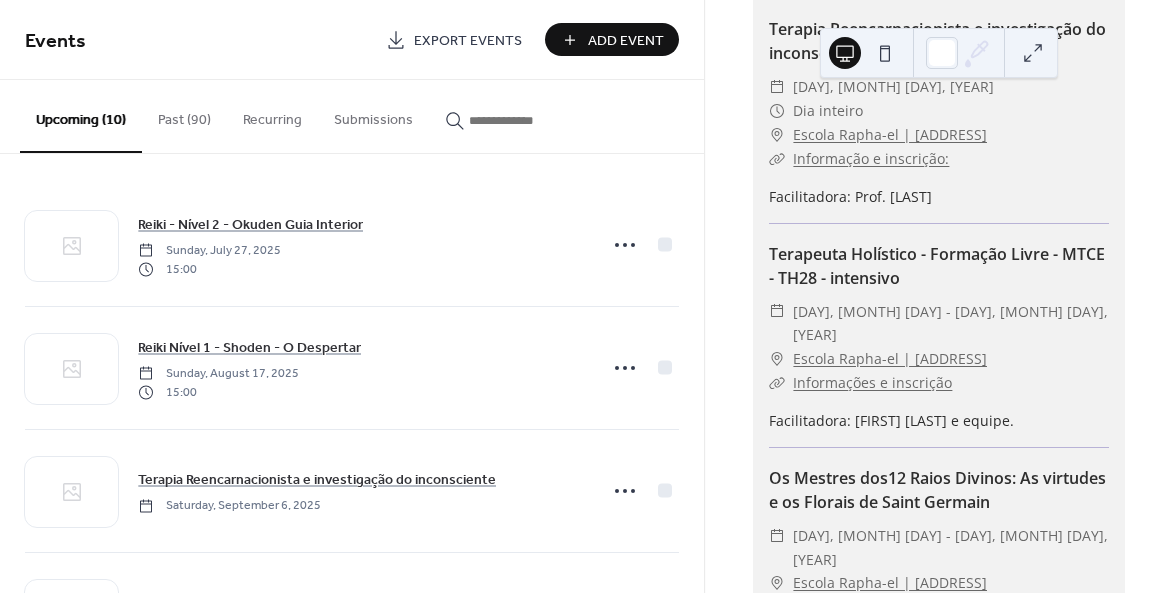 click on "Past  (90)" at bounding box center [184, 115] 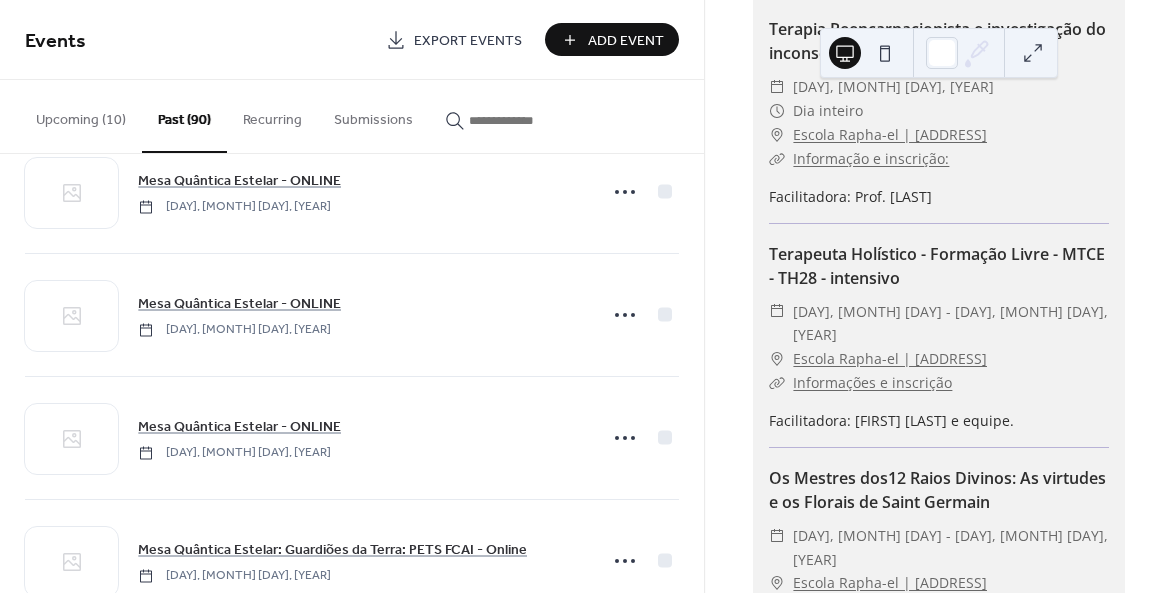 scroll, scrollTop: 3666, scrollLeft: 0, axis: vertical 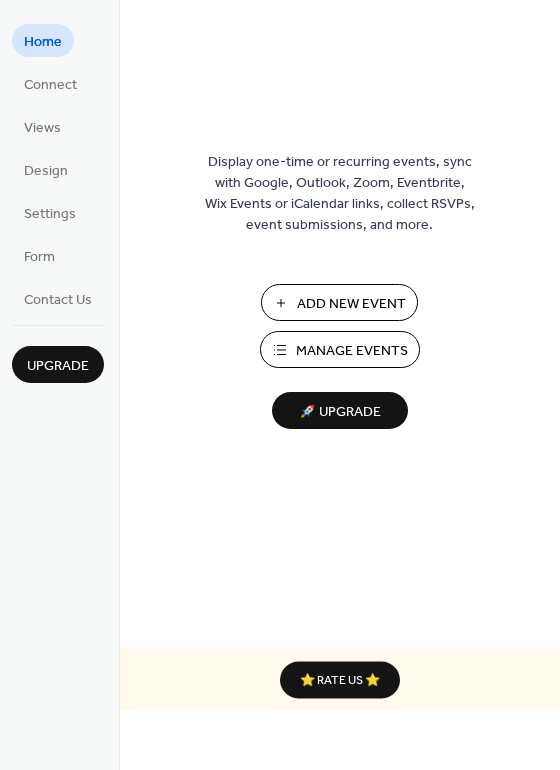 click on "Add New Event" at bounding box center [351, 304] 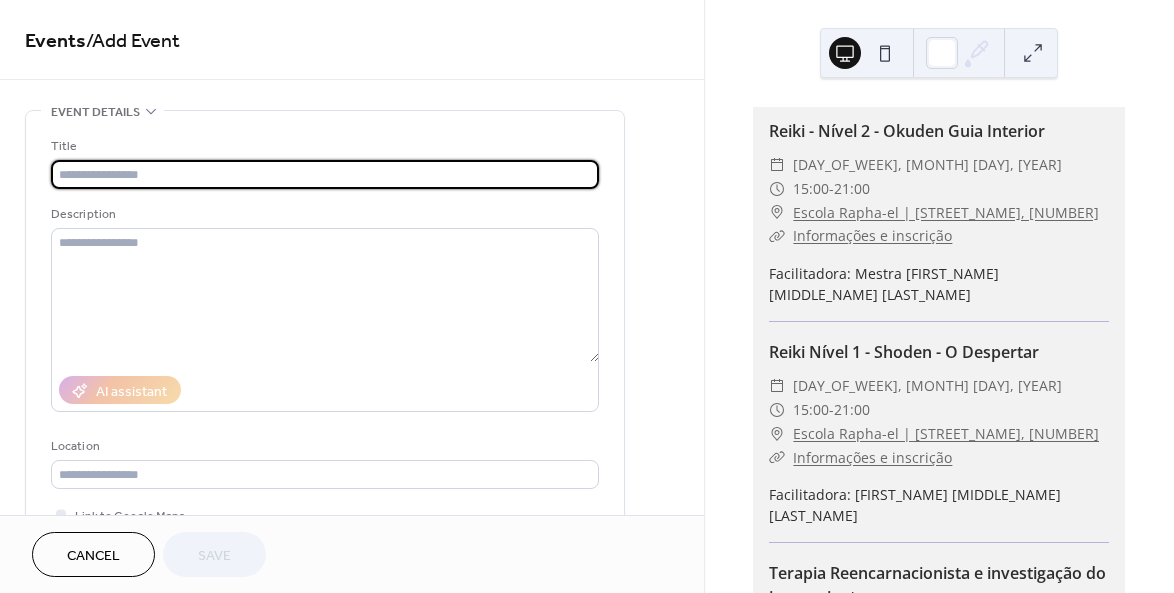 scroll, scrollTop: 0, scrollLeft: 0, axis: both 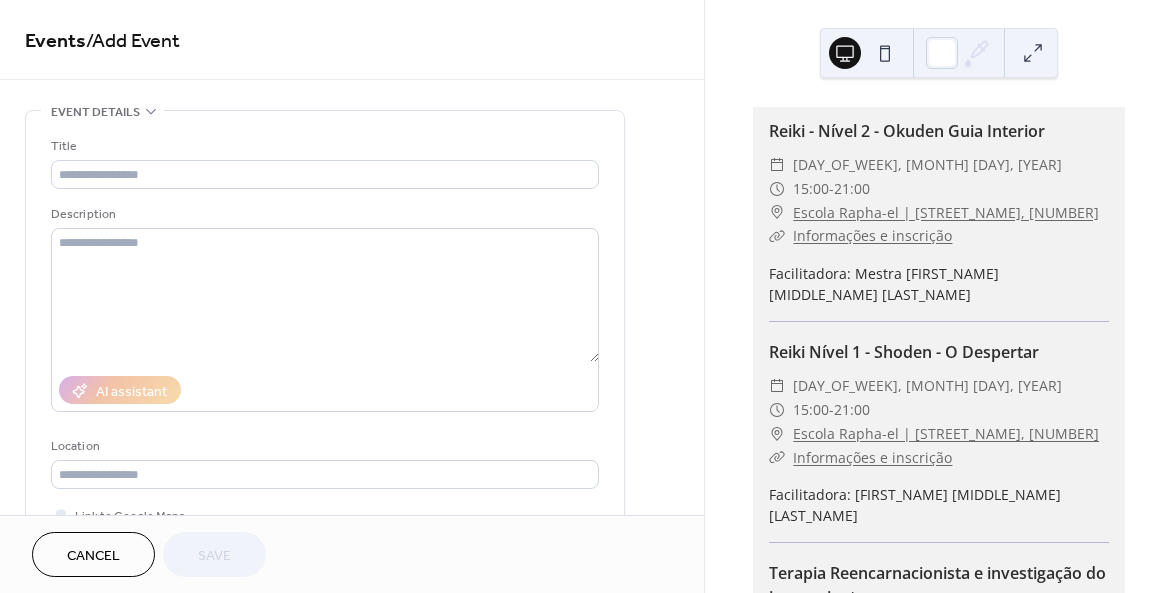 click on "Events" at bounding box center (55, 41) 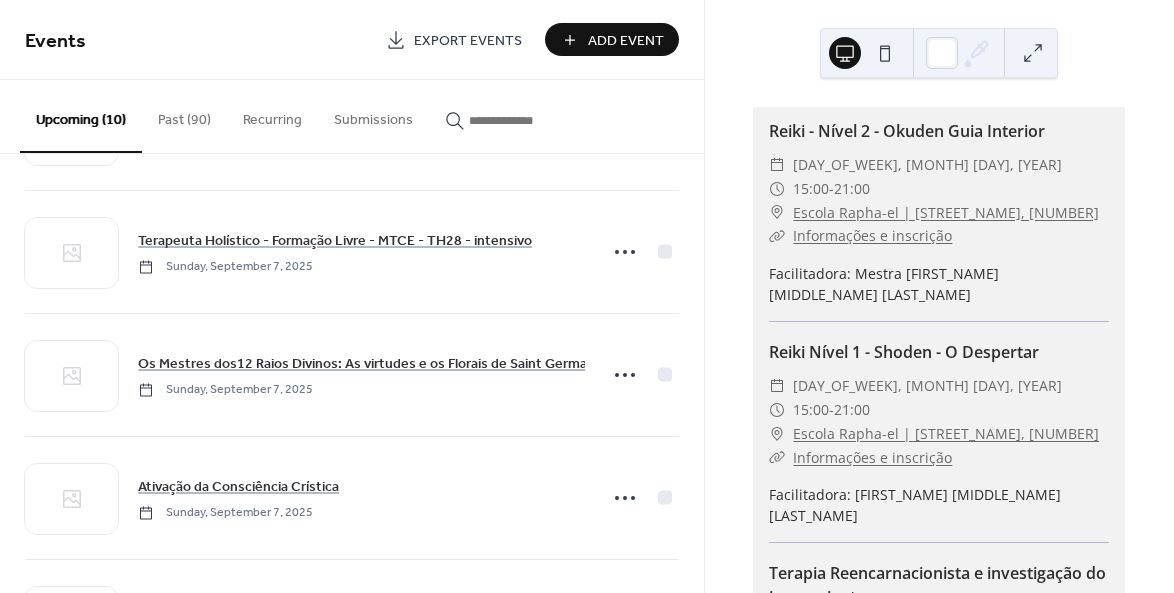 scroll, scrollTop: 368, scrollLeft: 0, axis: vertical 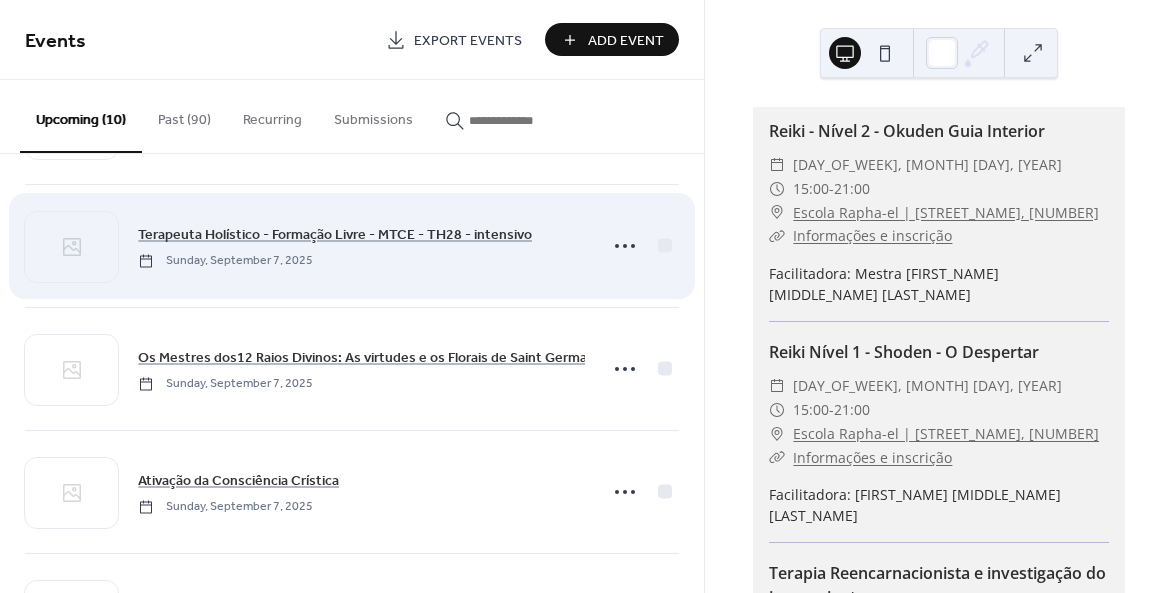 click on "Terapeuta Holístico - Formação Livre - MTCE - TH28 - intensivo [DAY_OF_WEEK], [MONTH] [DAY], [YEAR]" at bounding box center (352, 246) 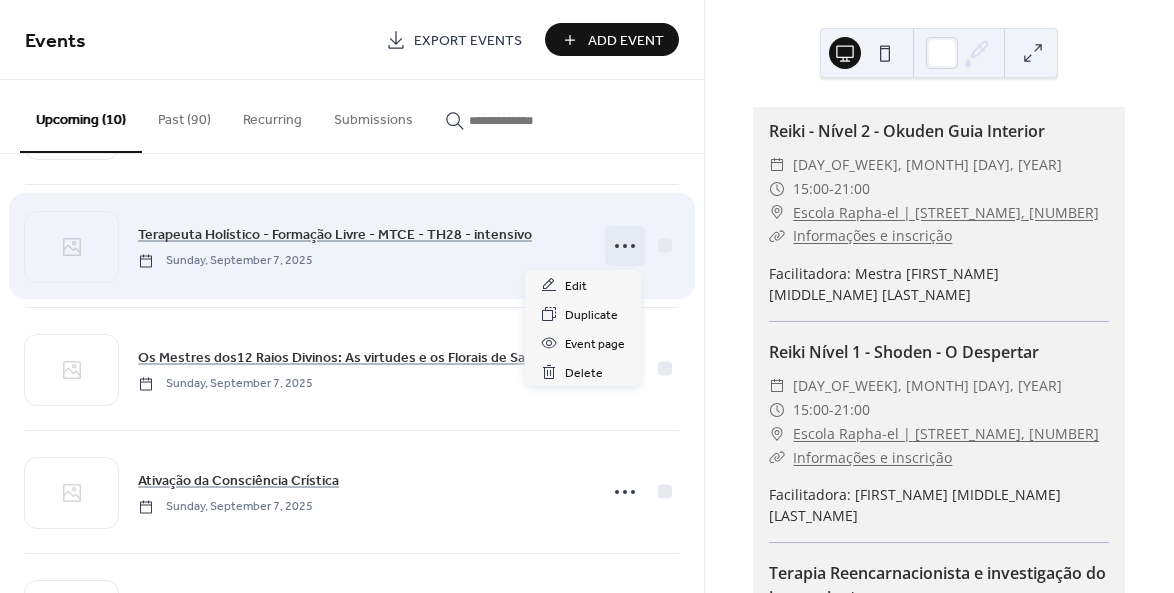 click 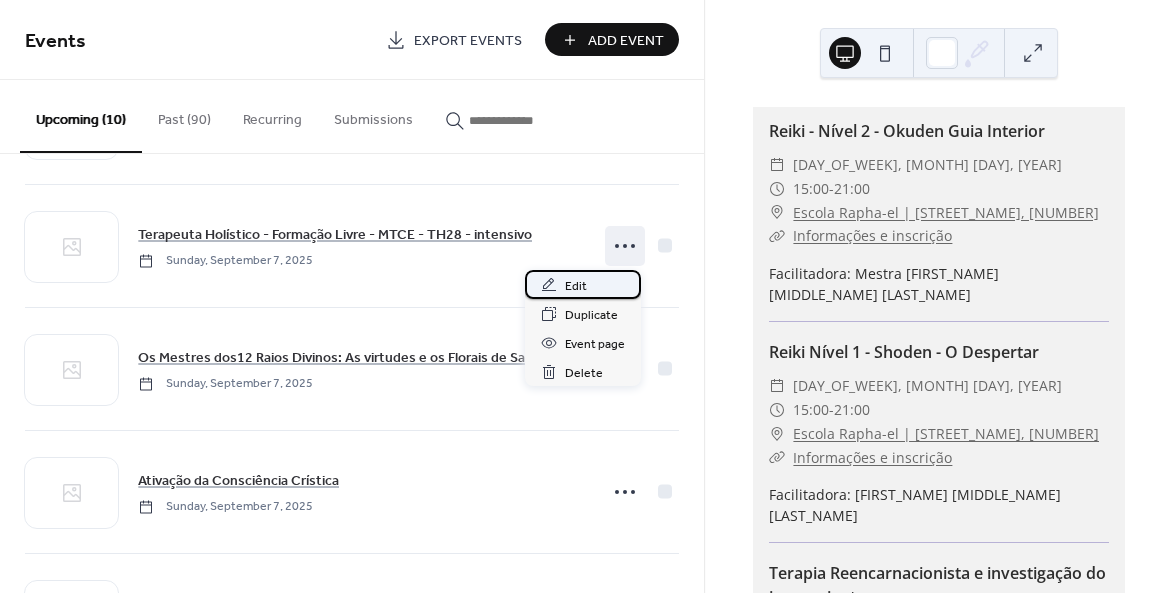 click on "Edit" at bounding box center [576, 286] 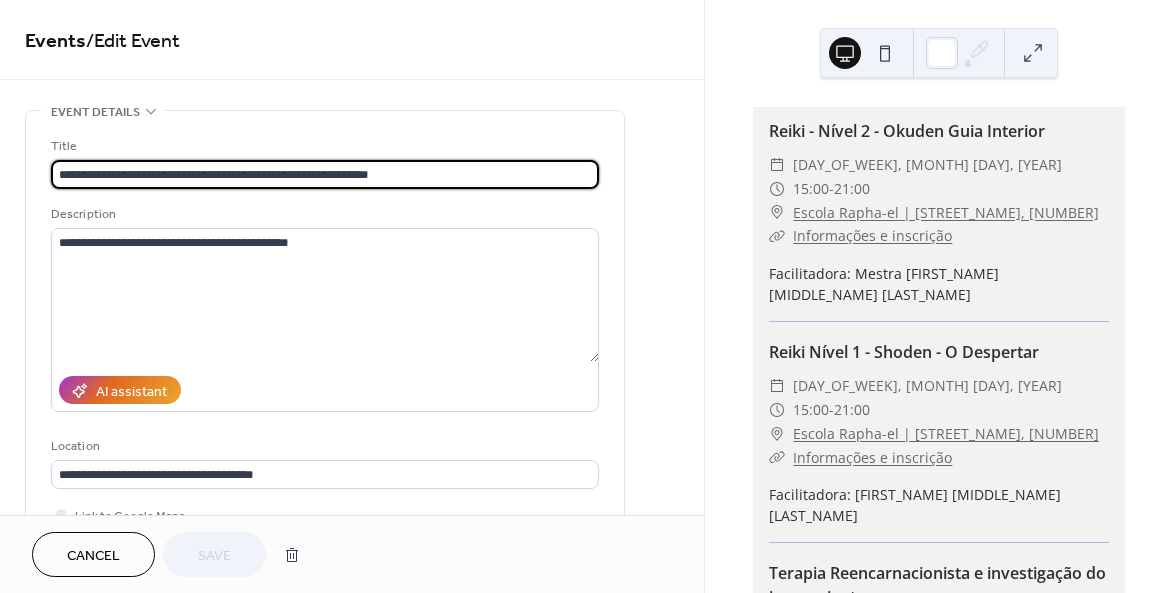 click on "**********" at bounding box center (325, 174) 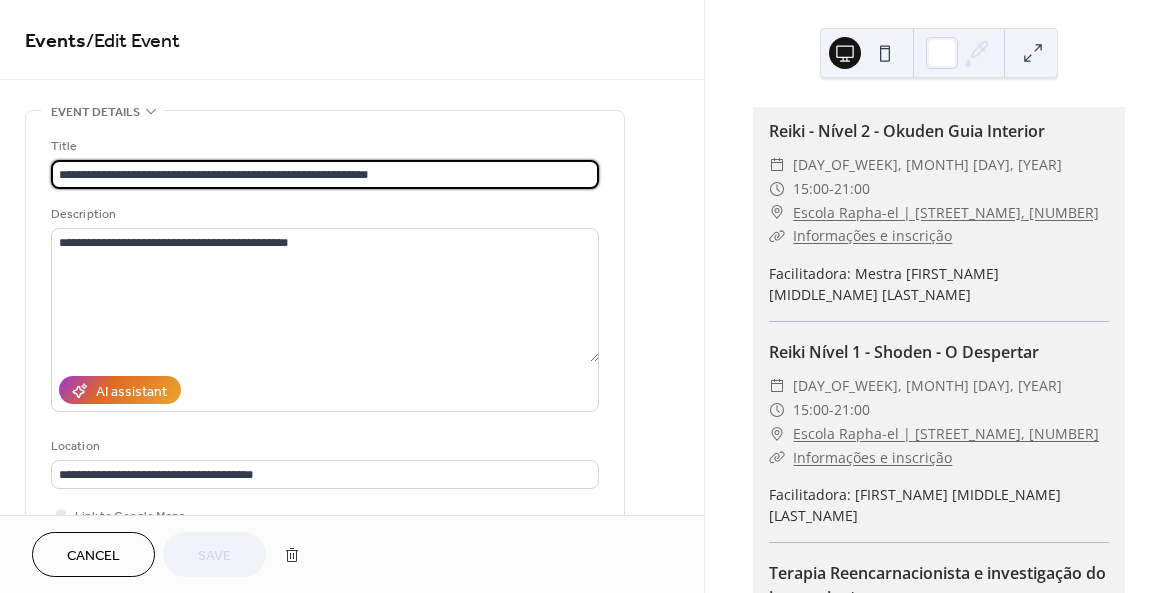 drag, startPoint x: 303, startPoint y: 170, endPoint x: 339, endPoint y: 176, distance: 36.496574 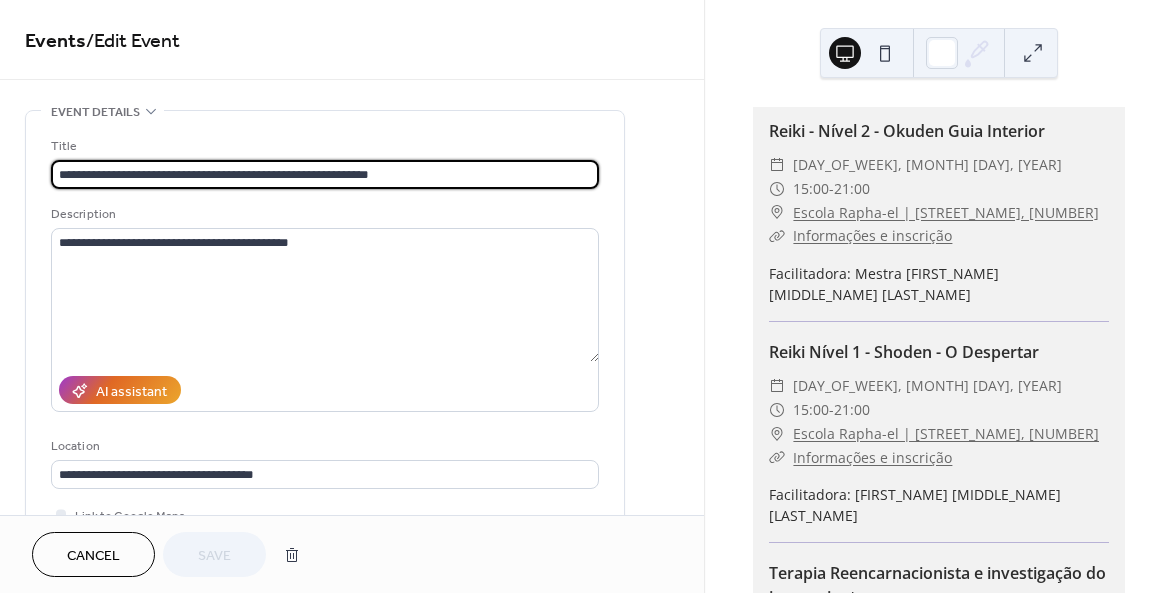 click on "**********" at bounding box center [325, 174] 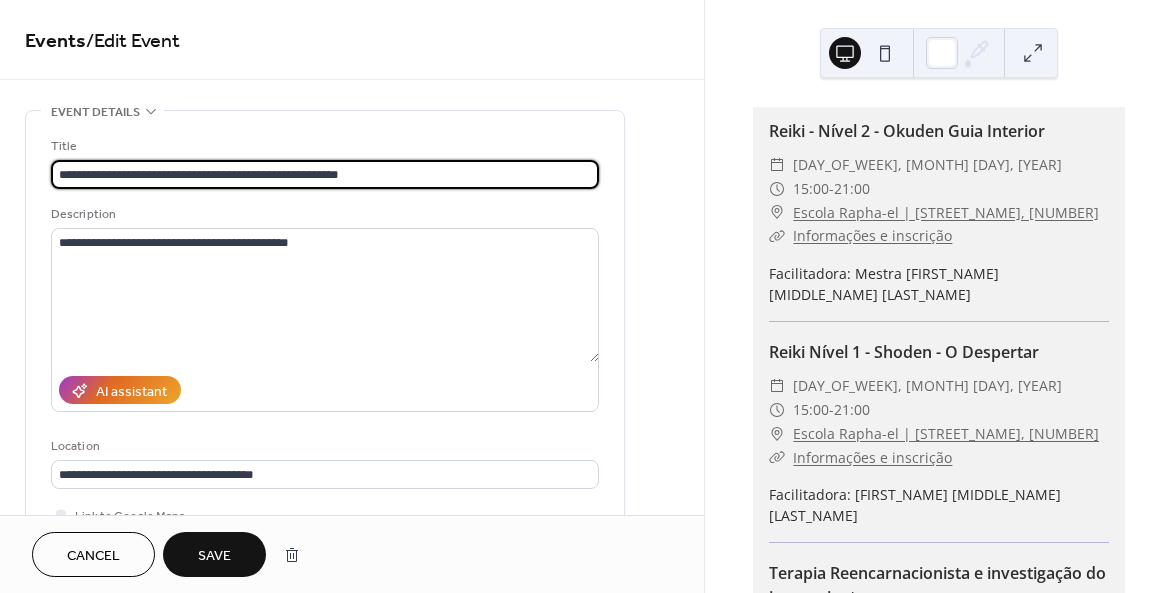 scroll, scrollTop: 1, scrollLeft: 0, axis: vertical 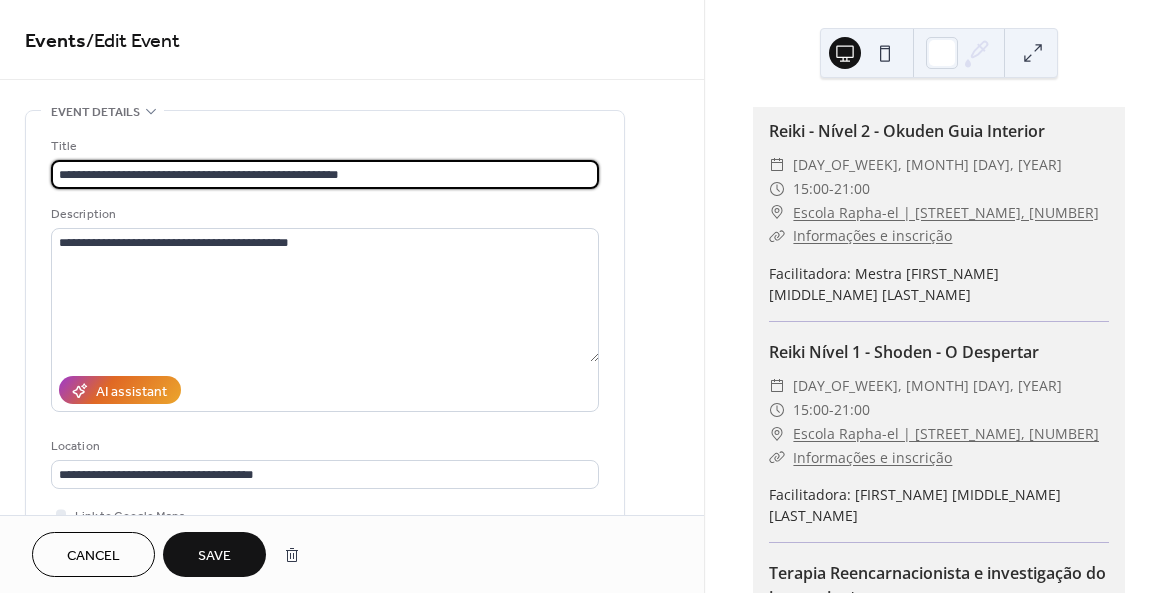 drag, startPoint x: 301, startPoint y: 171, endPoint x: 421, endPoint y: 185, distance: 120.8139 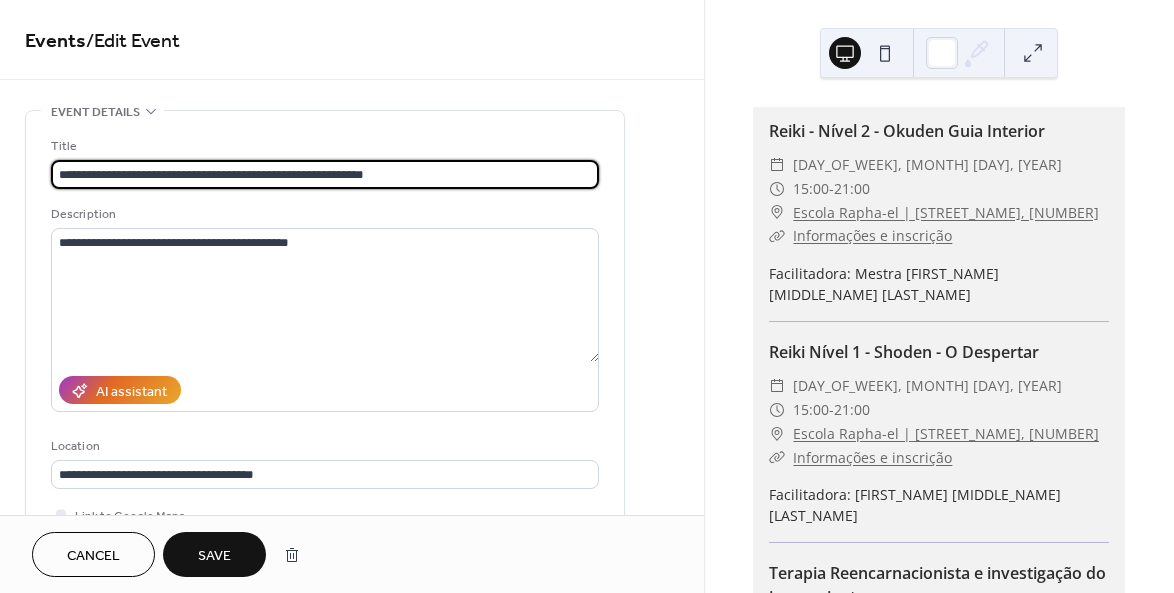 click on "**********" at bounding box center [325, 174] 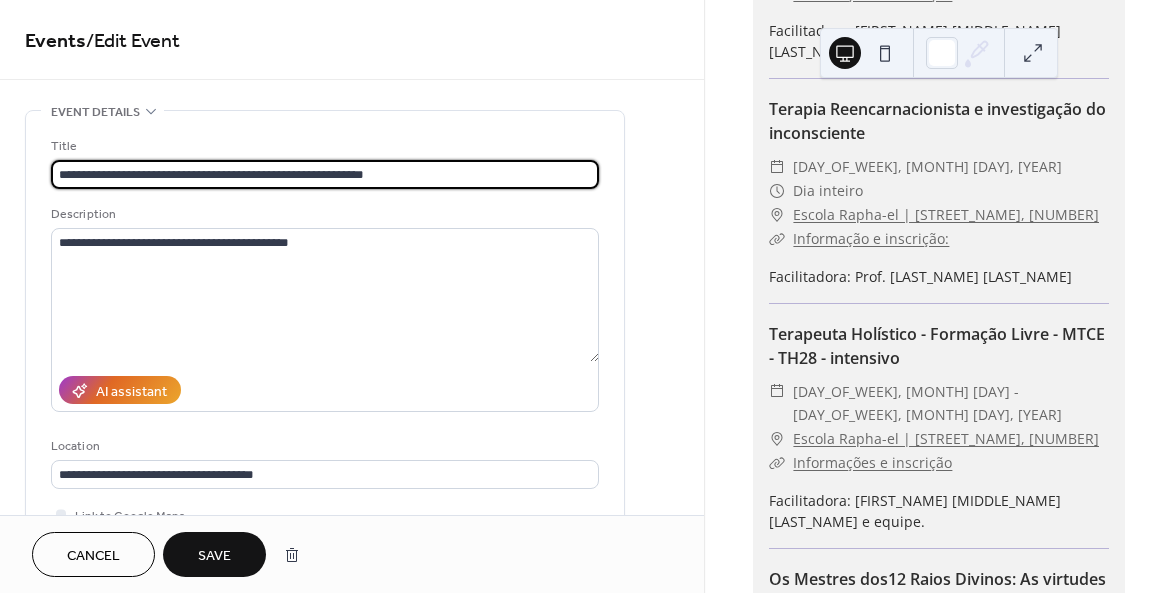 scroll, scrollTop: 469, scrollLeft: 0, axis: vertical 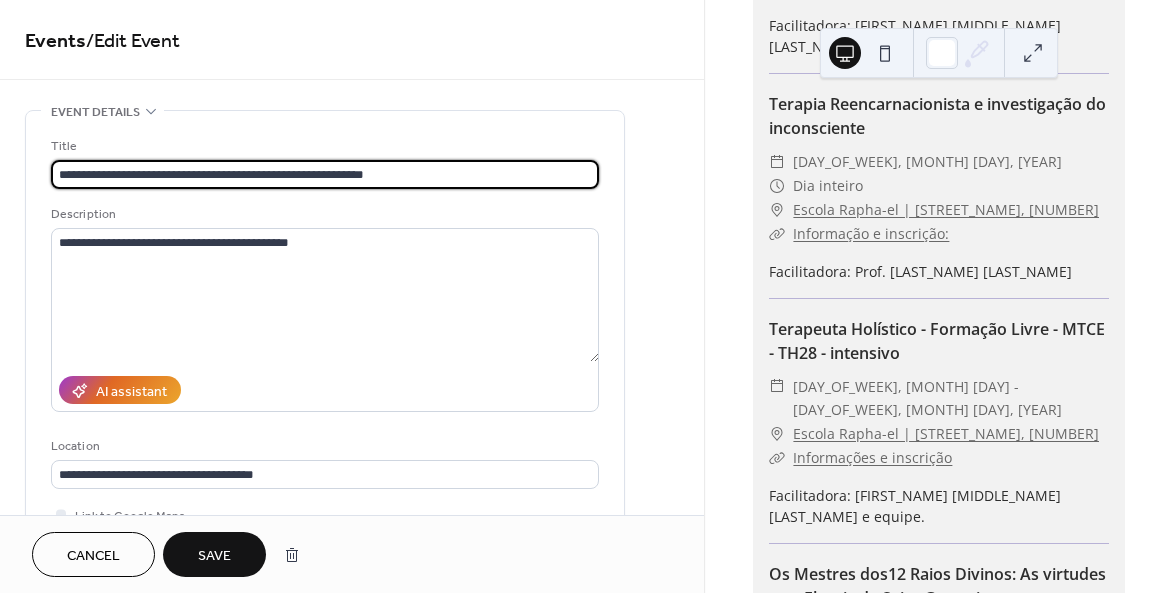 type on "**********" 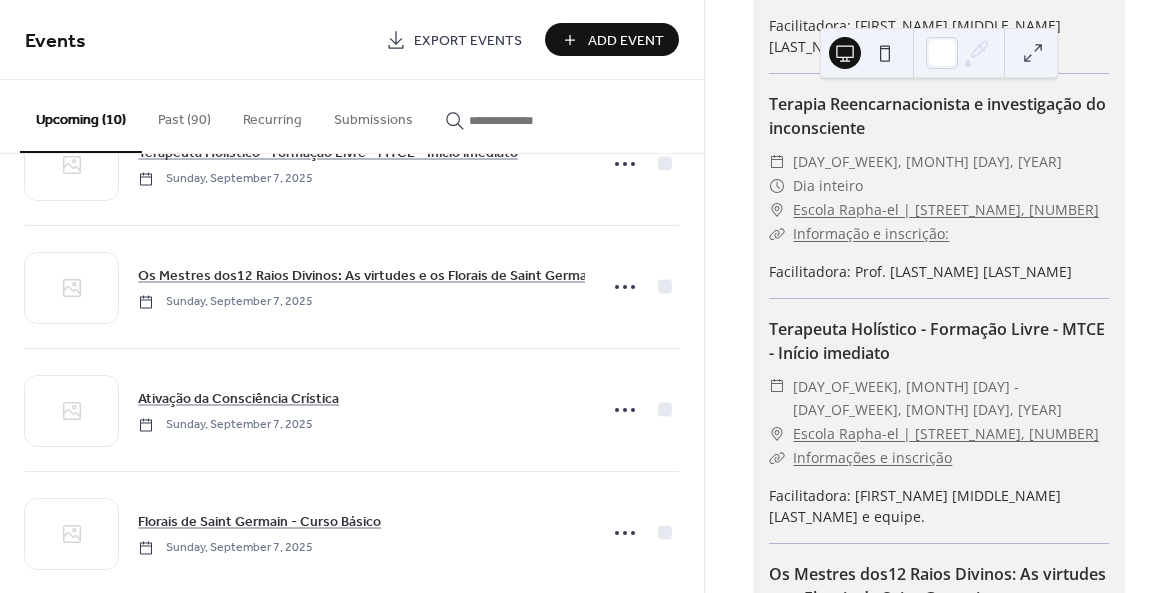 scroll, scrollTop: 461, scrollLeft: 0, axis: vertical 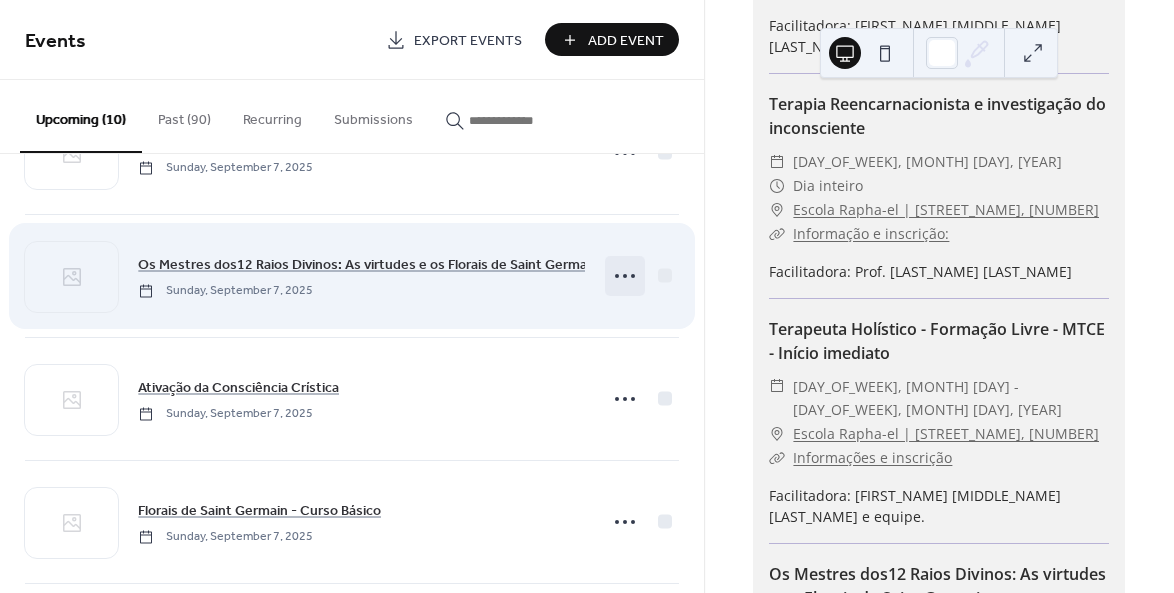 click 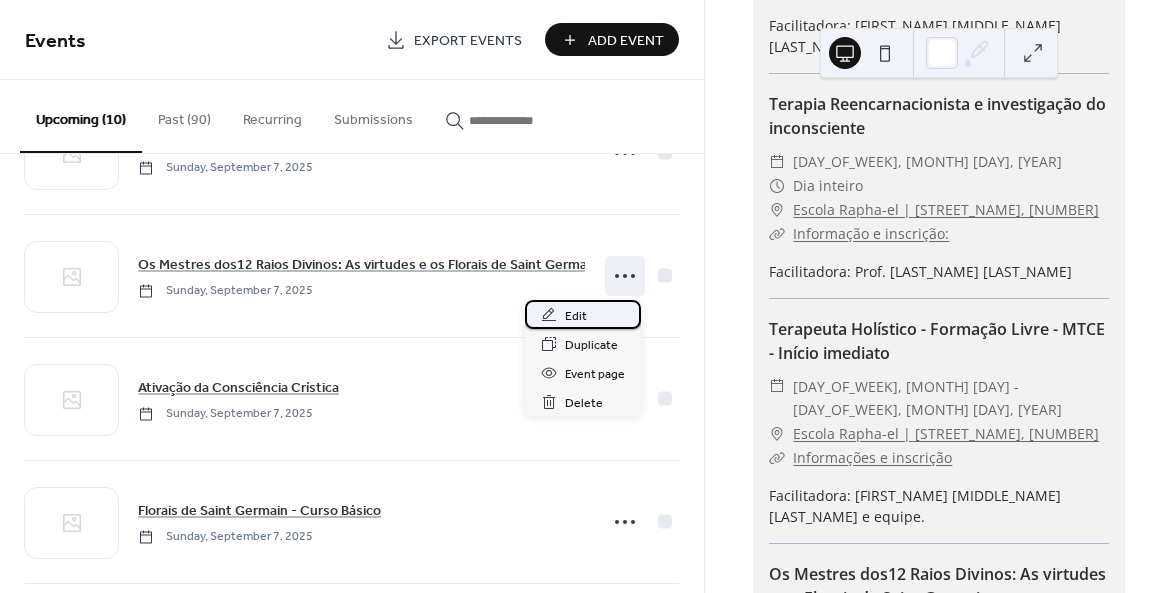 click on "Edit" at bounding box center (576, 316) 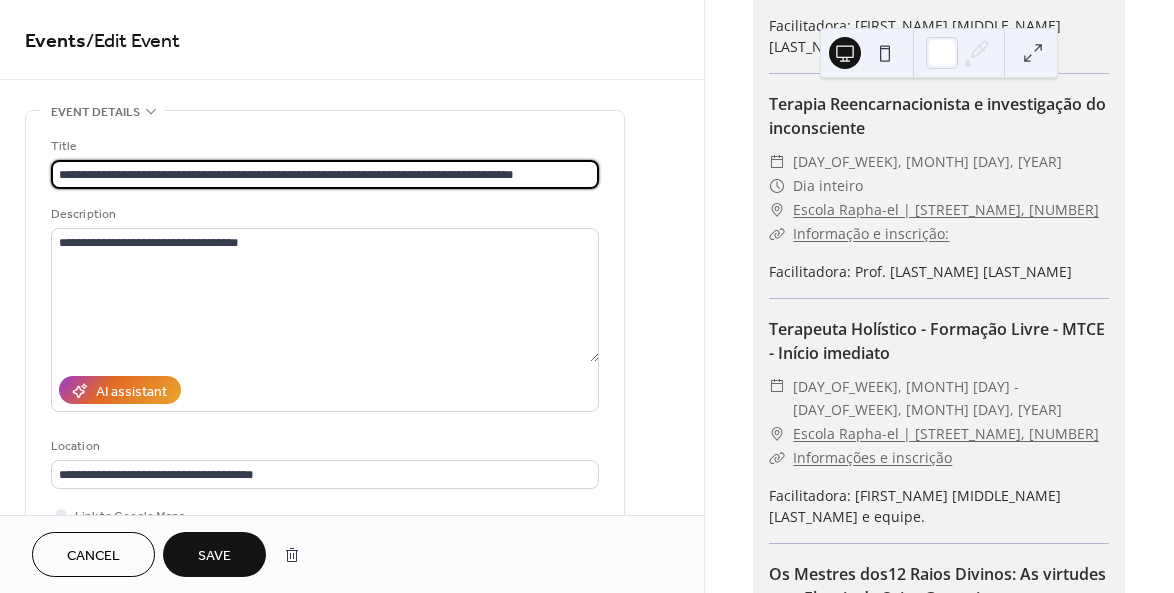 type on "**********" 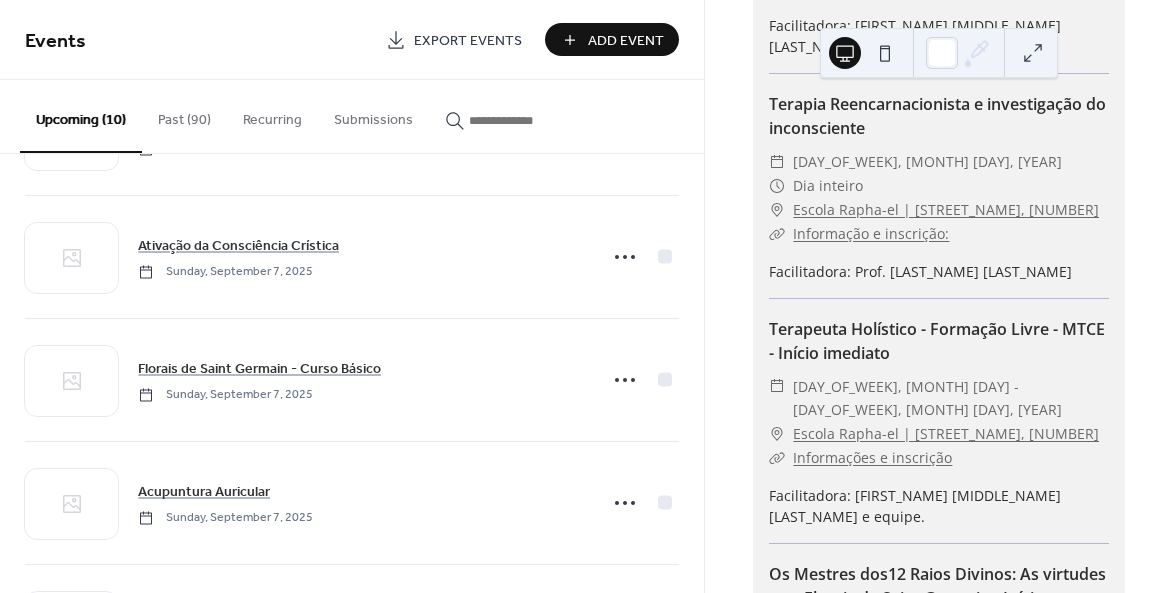 scroll, scrollTop: 606, scrollLeft: 0, axis: vertical 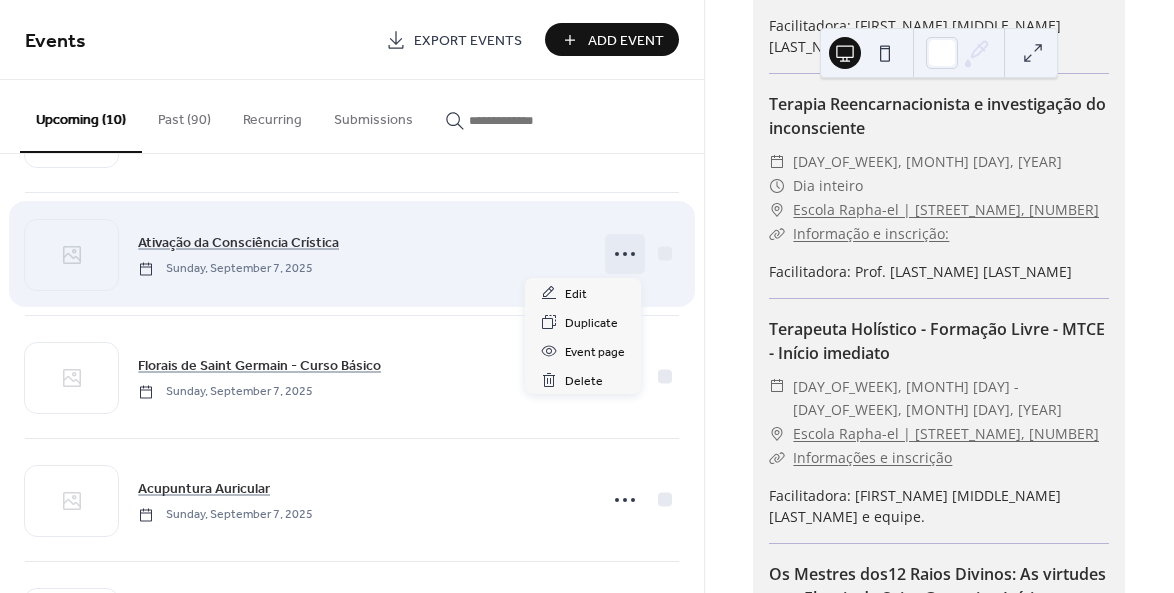 click 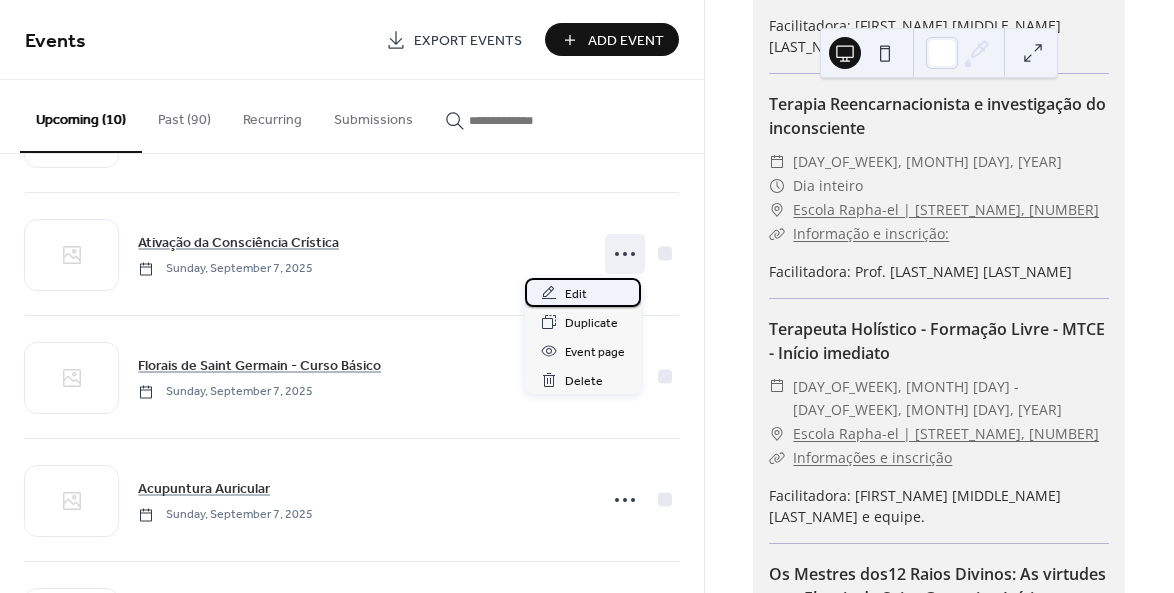 click on "Edit" at bounding box center [576, 294] 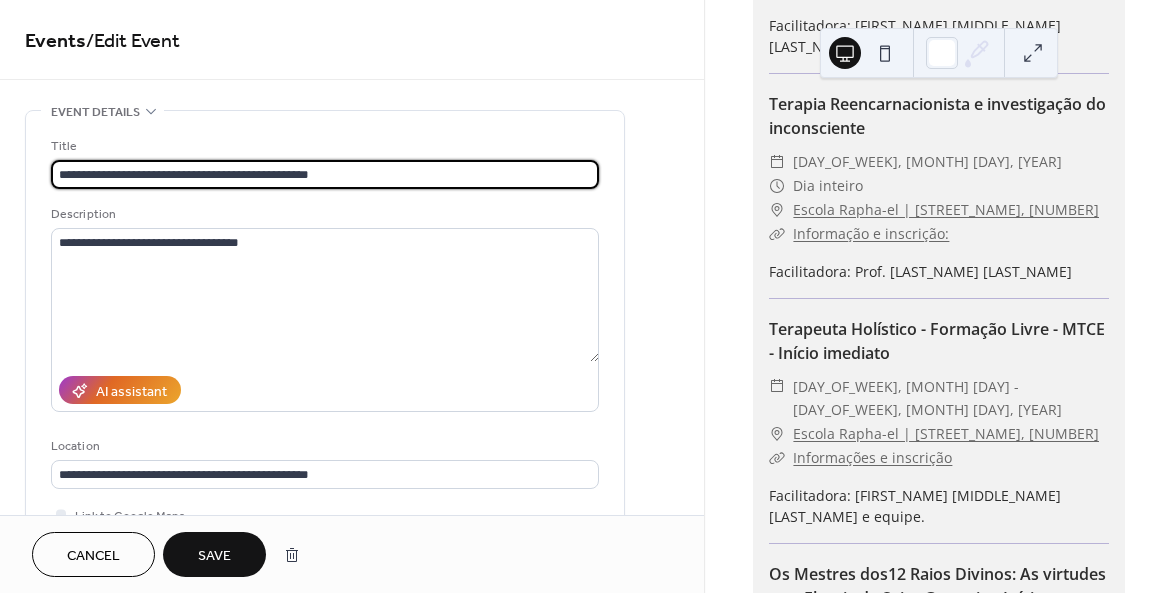 type on "**********" 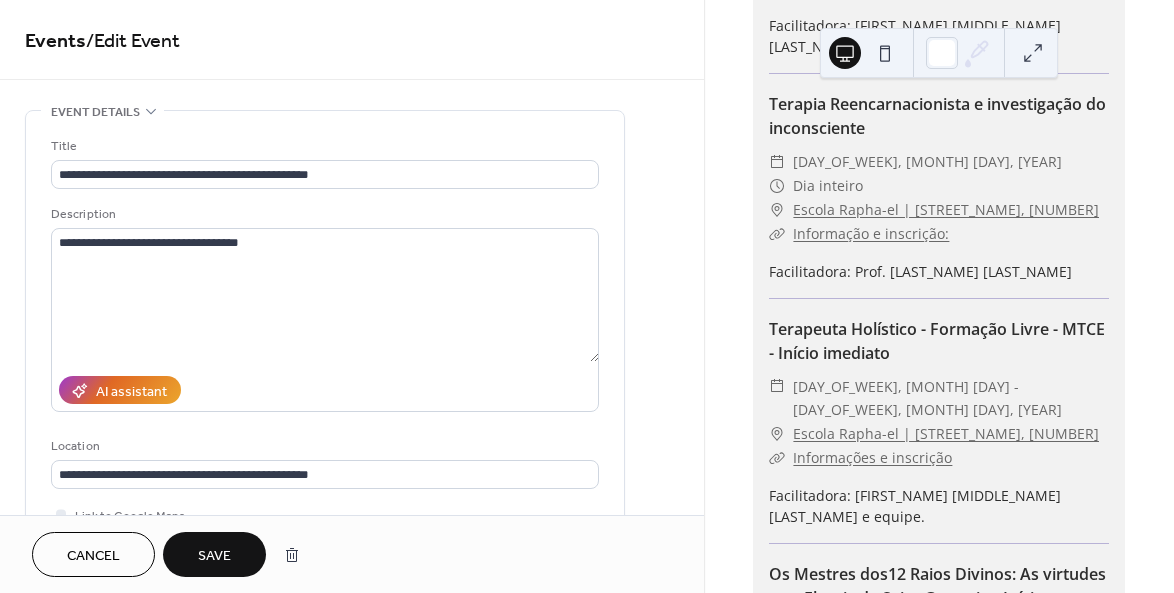 click on "Save" at bounding box center (214, 556) 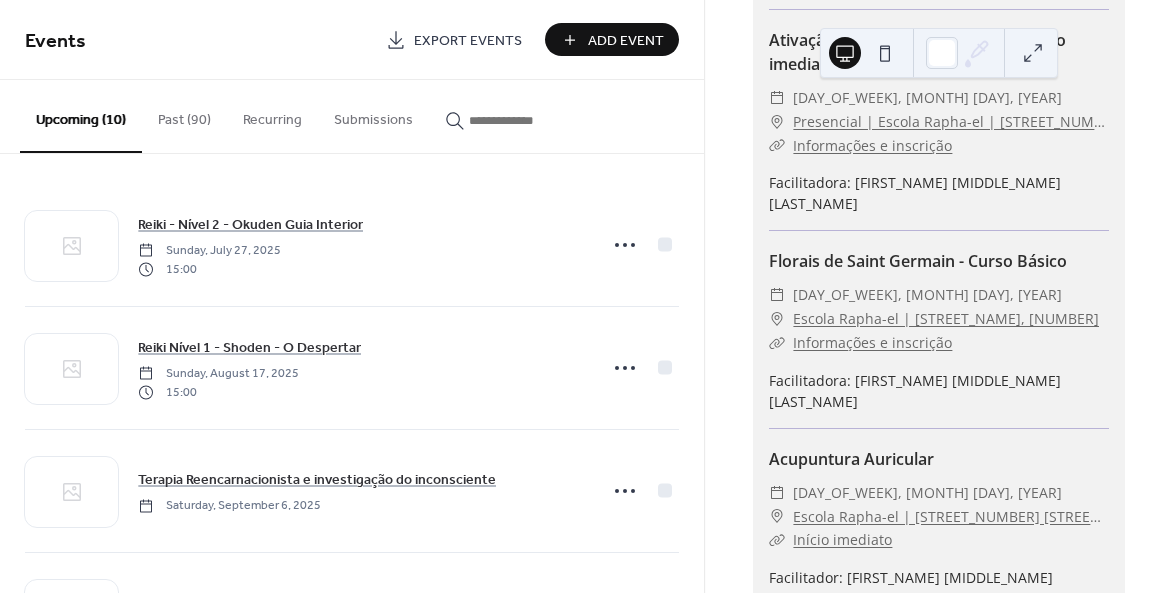 scroll, scrollTop: 1276, scrollLeft: 0, axis: vertical 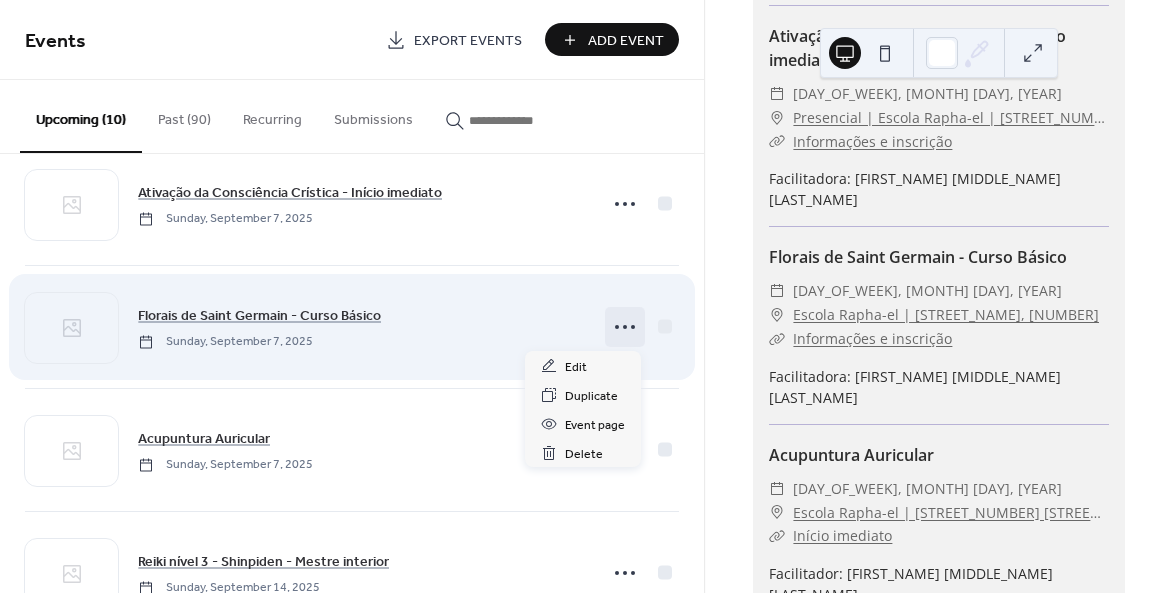 click 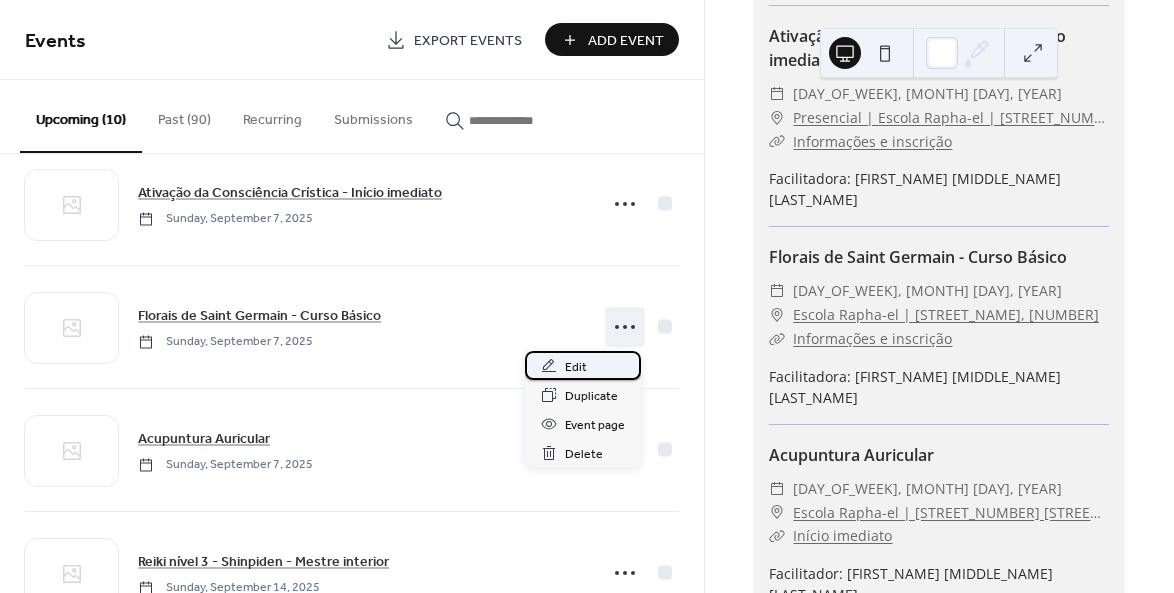 click on "Edit" at bounding box center [576, 367] 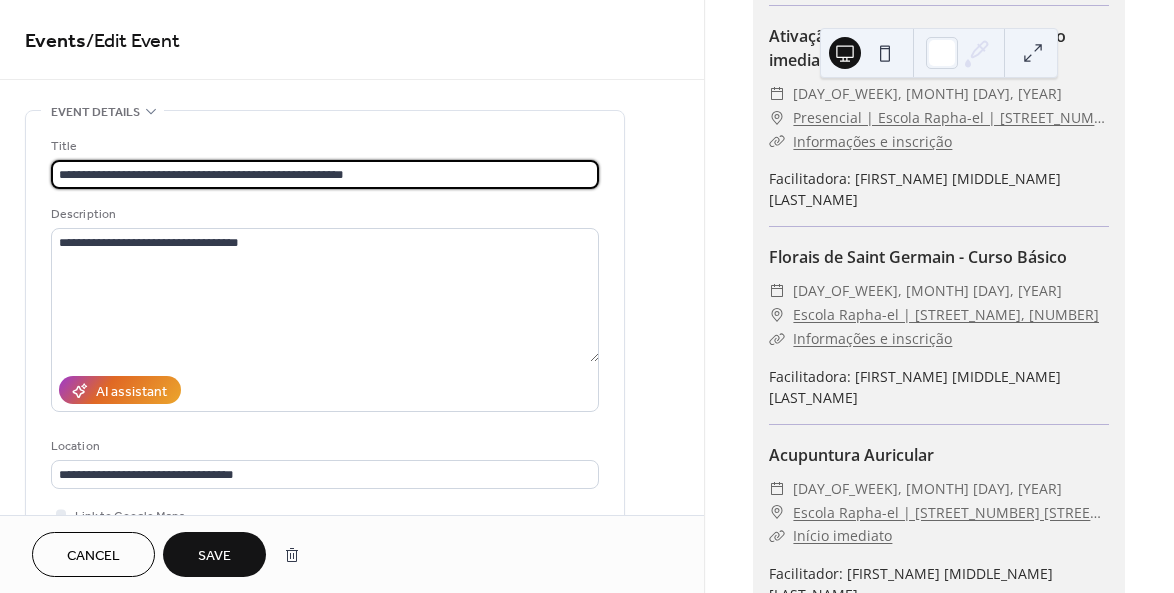 type on "**********" 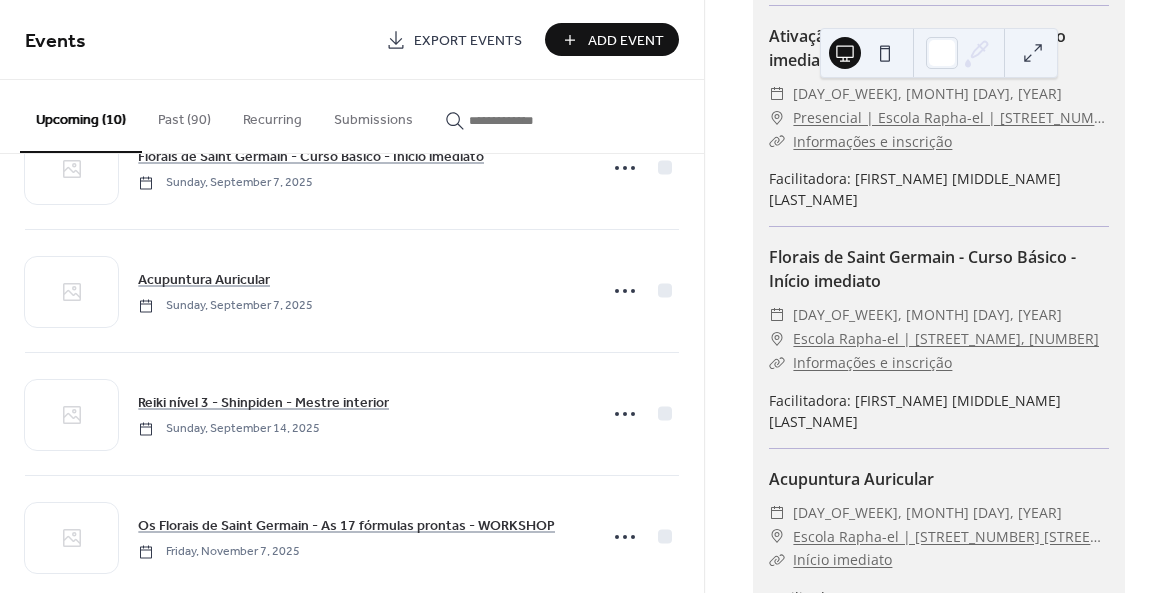 scroll, scrollTop: 850, scrollLeft: 0, axis: vertical 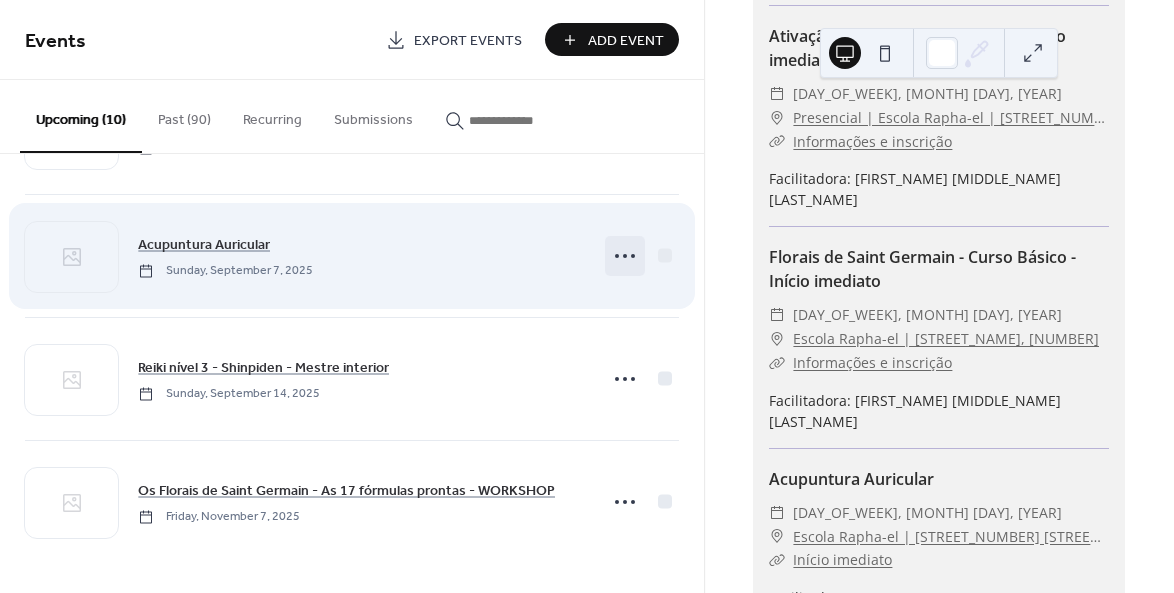 click 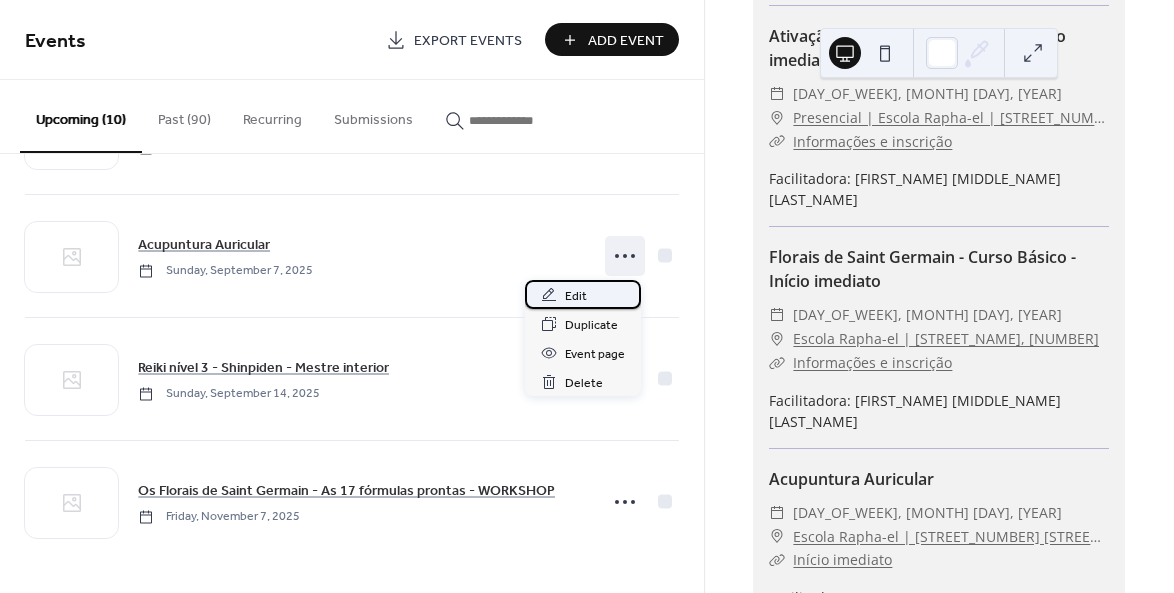 click on "Edit" at bounding box center [576, 296] 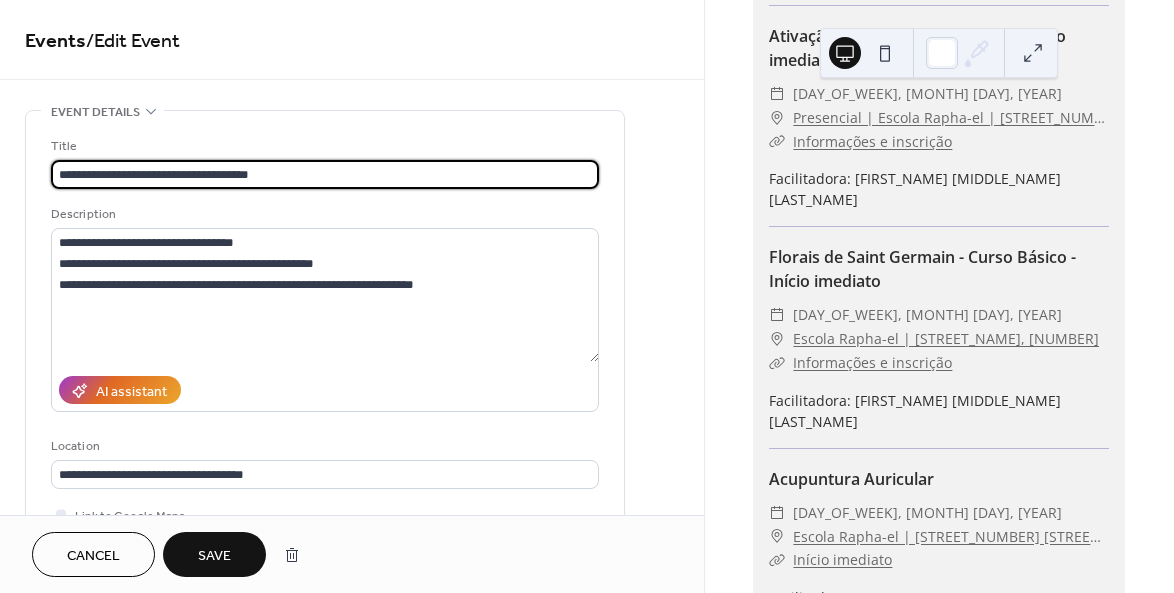 type on "**********" 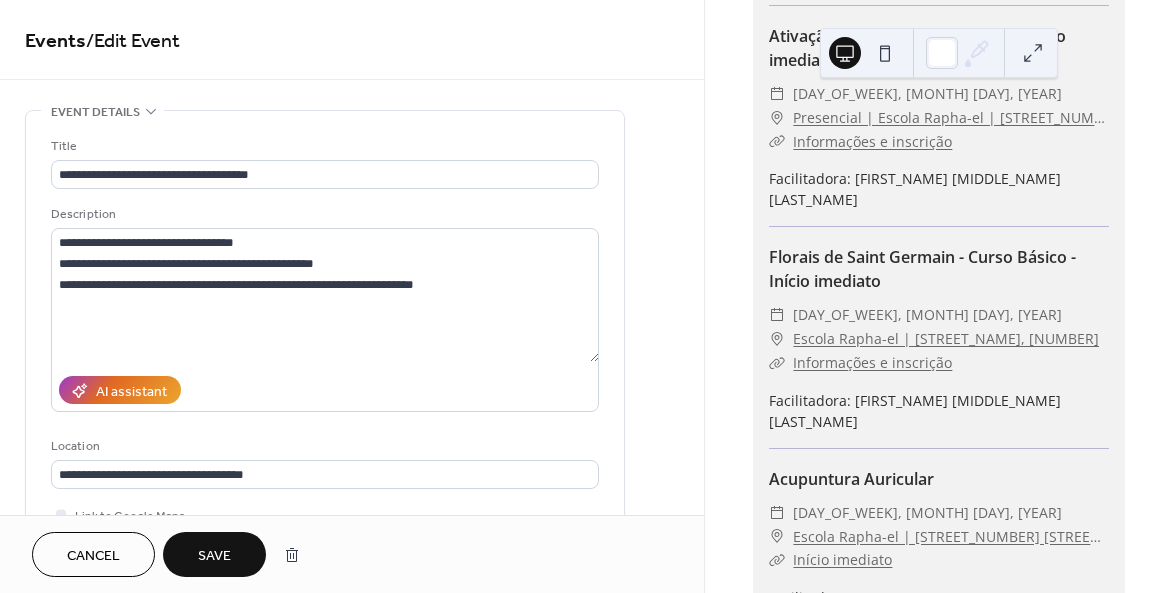 click on "Save" at bounding box center (214, 556) 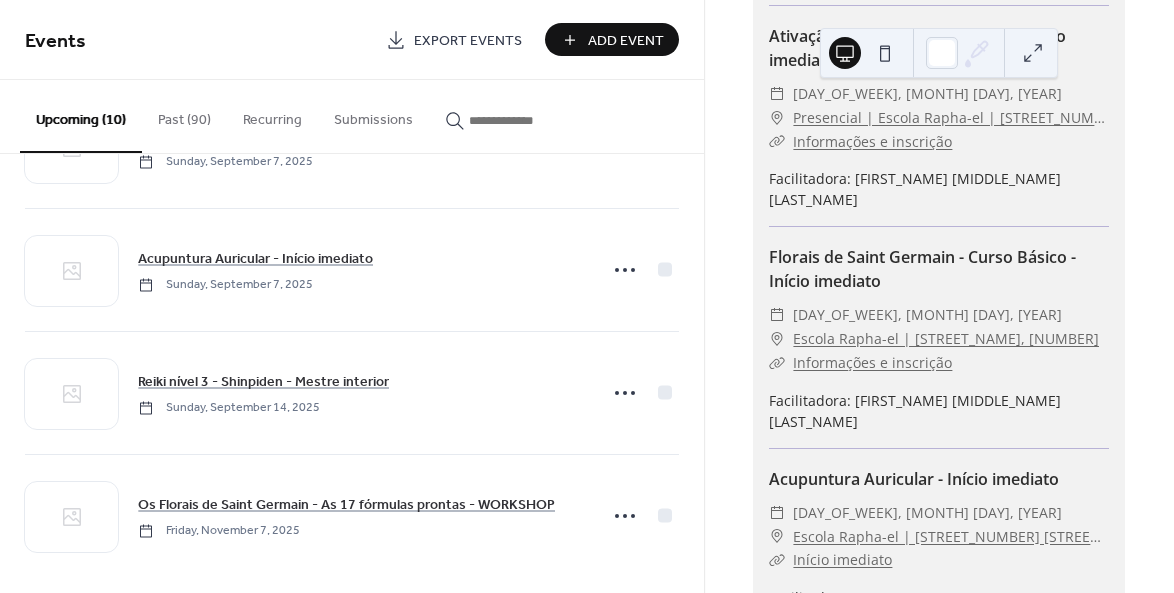 scroll, scrollTop: 850, scrollLeft: 0, axis: vertical 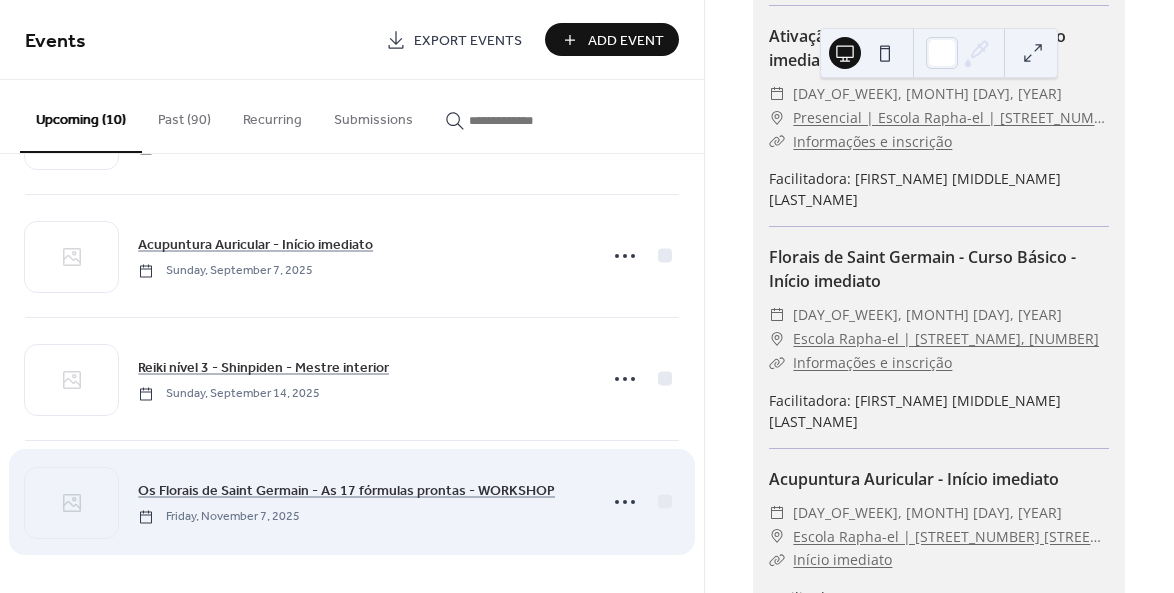 click on "Os Florais de Saint Germain - As 17 fórmulas prontas - WORKSHOP [DAY_OF_WEEK], [MONTH] [DAY], [YEAR]" at bounding box center (361, 501) 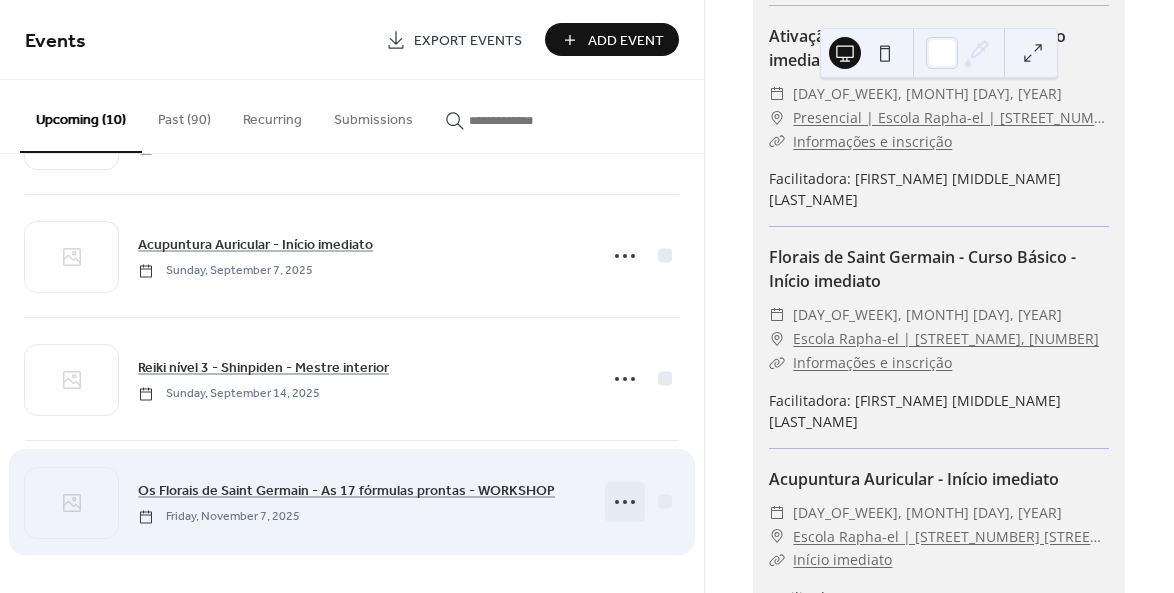 click 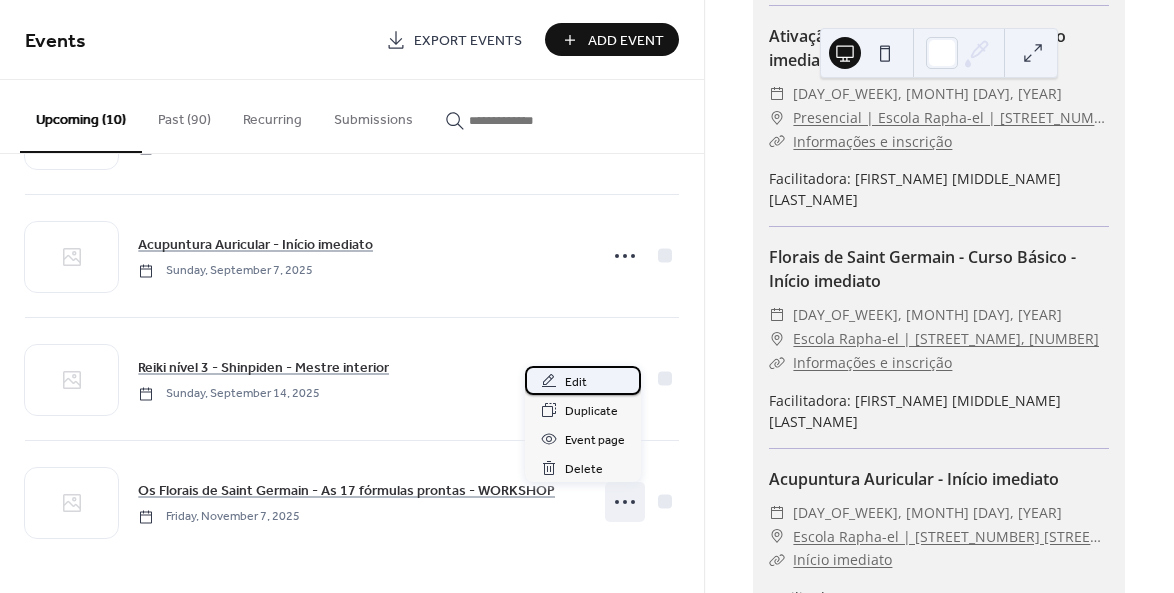click on "Edit" at bounding box center (576, 382) 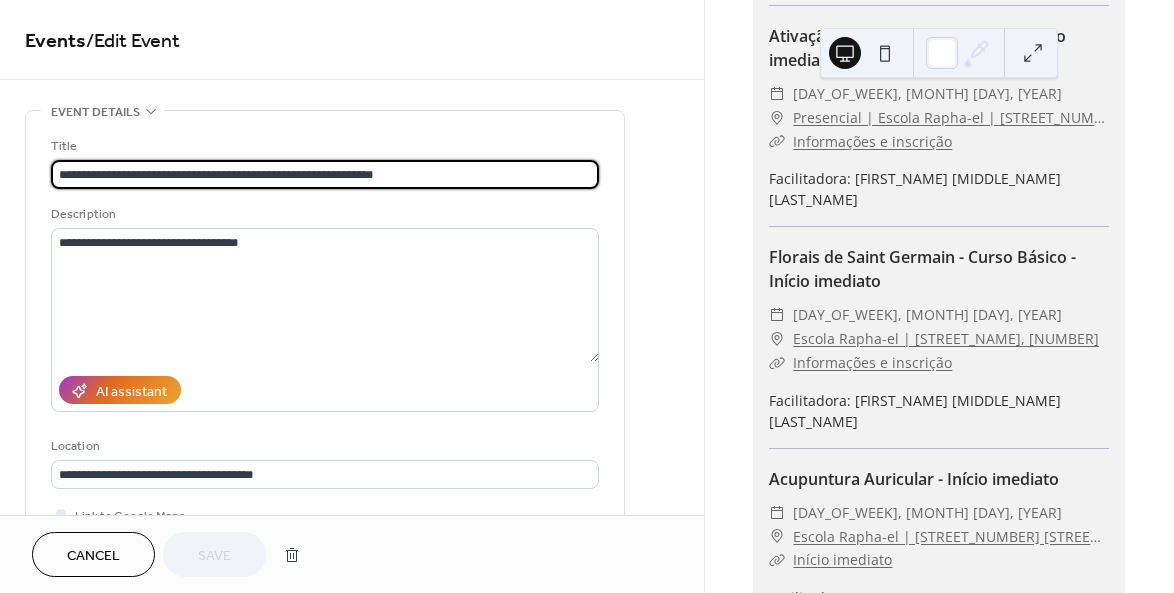 drag, startPoint x: 346, startPoint y: 171, endPoint x: 444, endPoint y: 167, distance: 98.0816 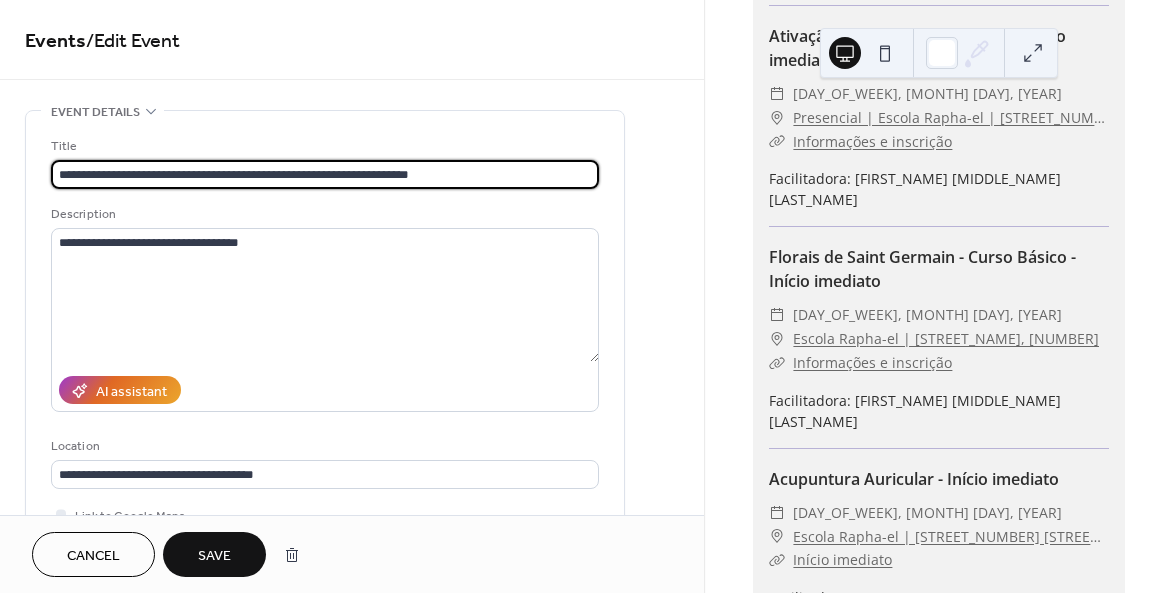 type on "**********" 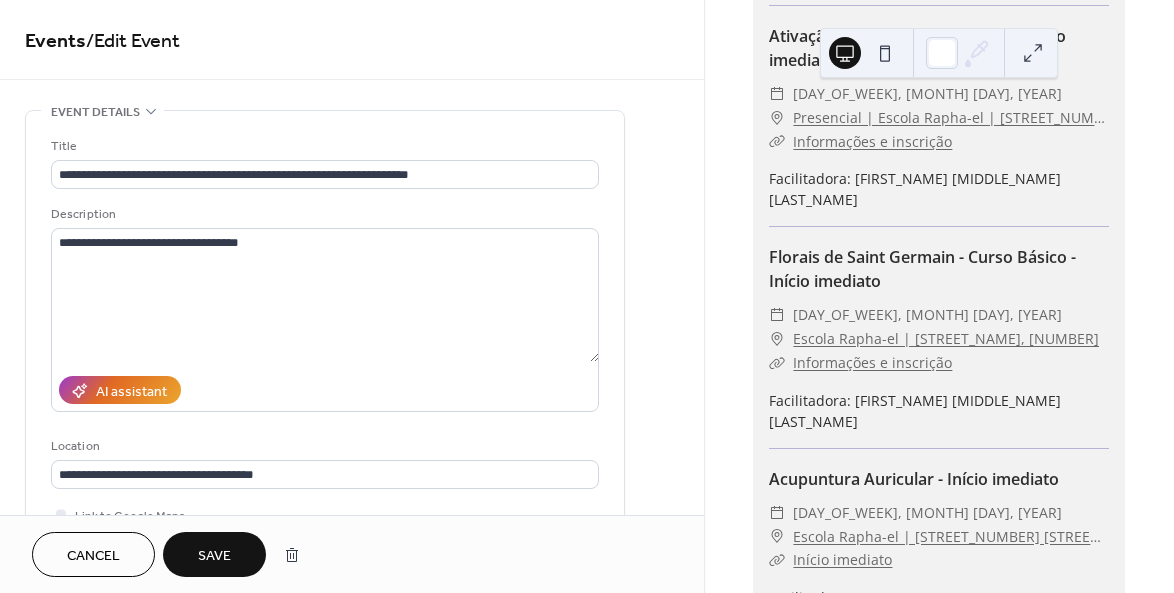 click on "Save" at bounding box center (214, 556) 